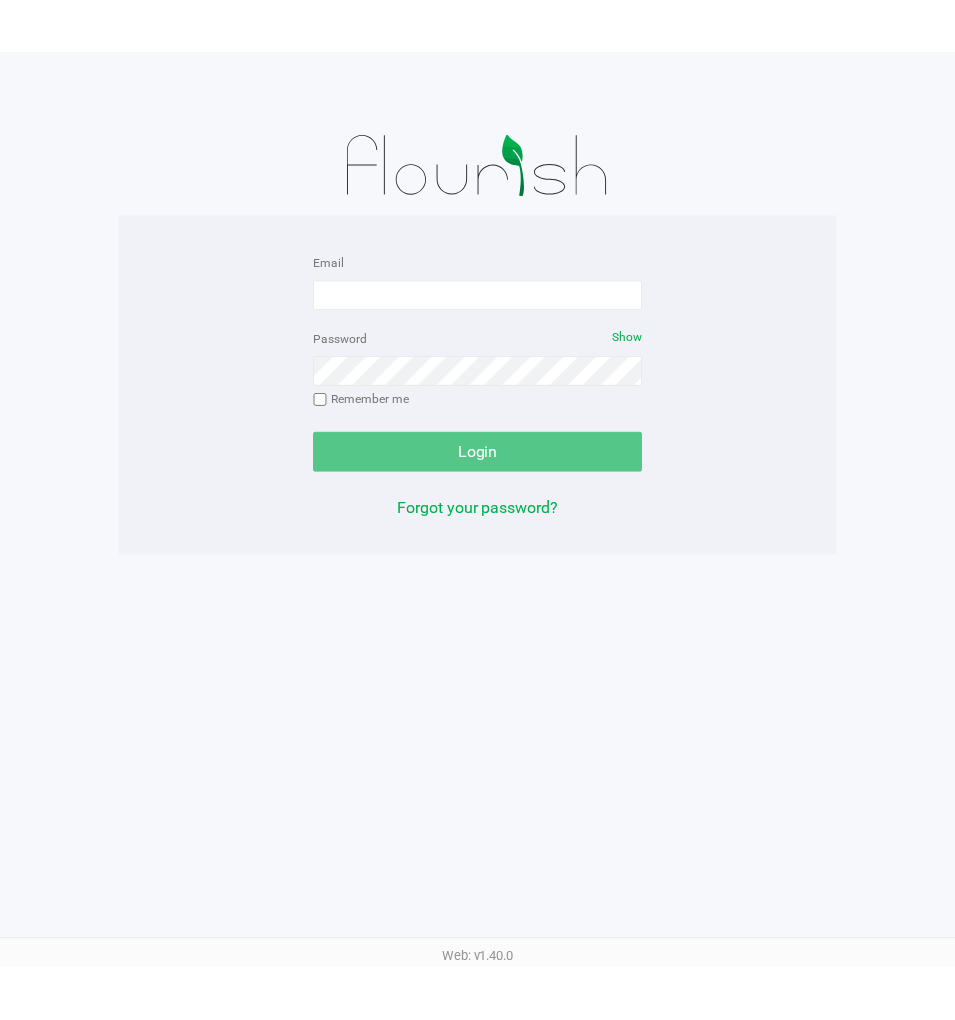 scroll, scrollTop: 0, scrollLeft: 0, axis: both 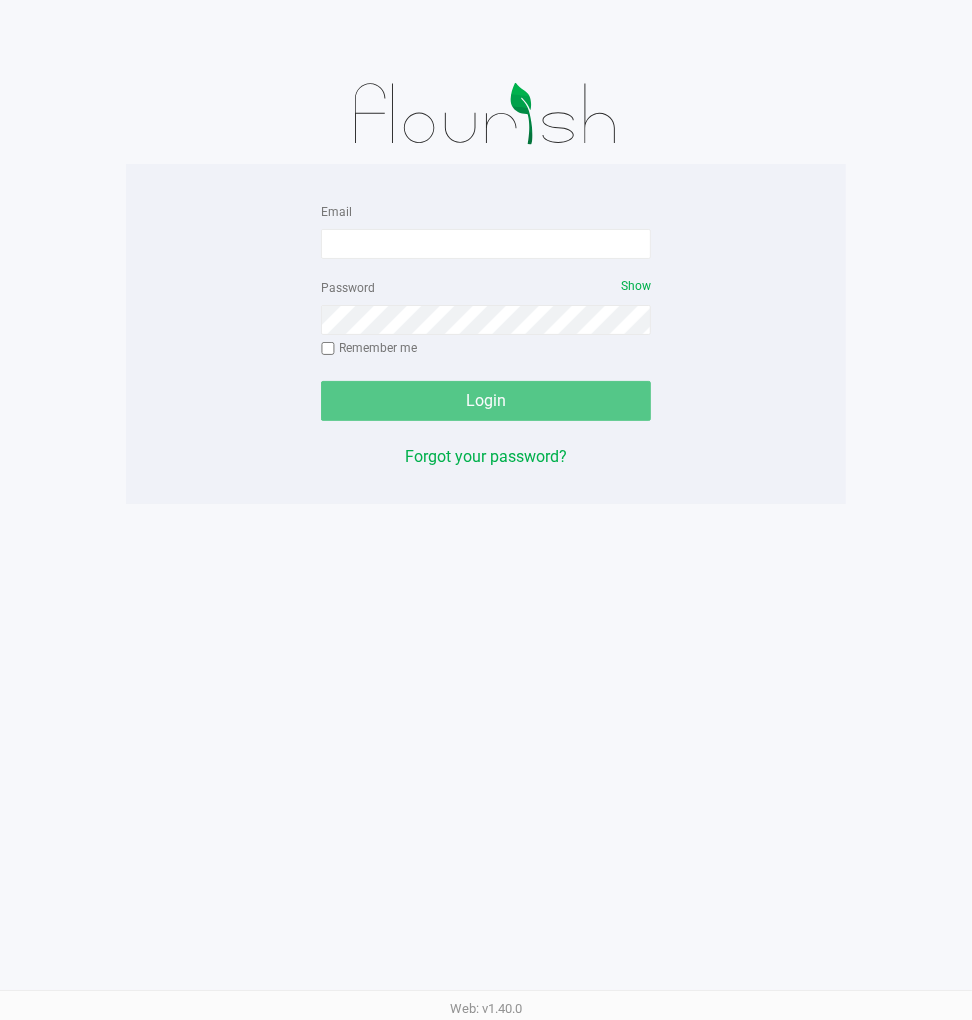 click on "Email" 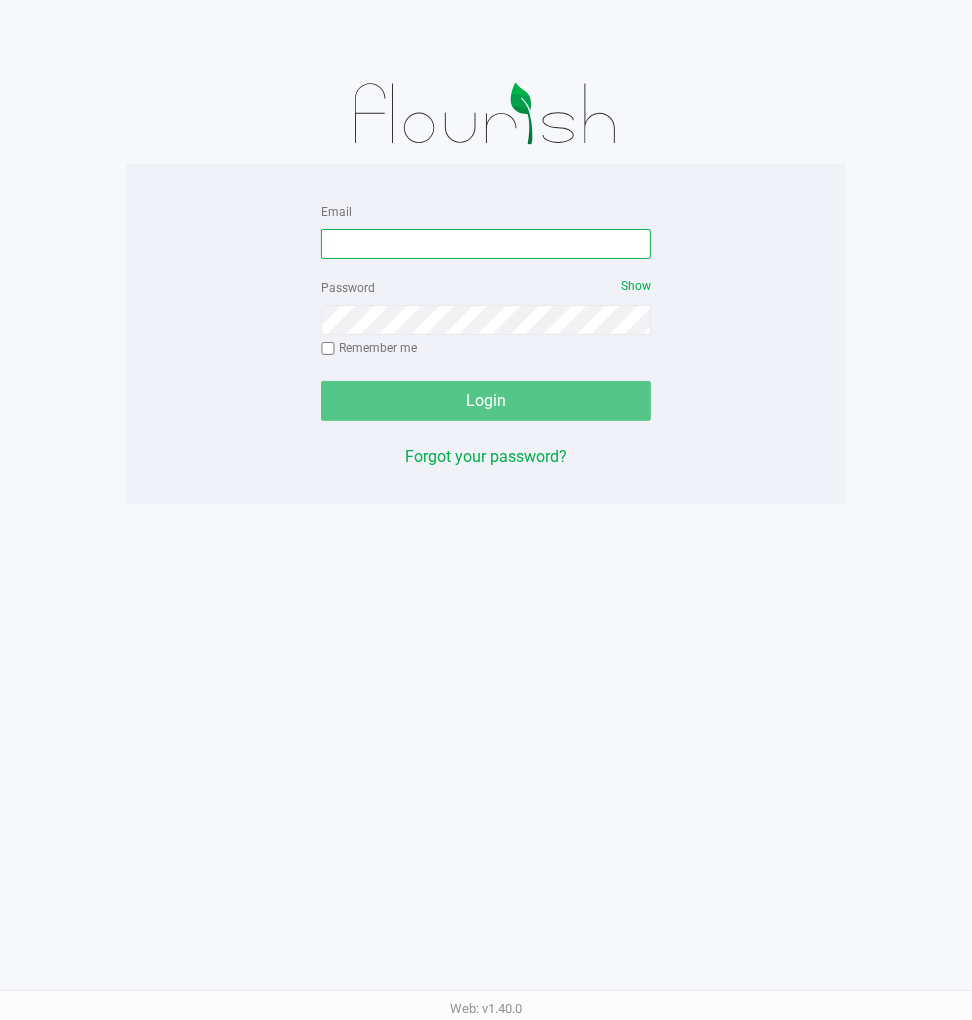 click on "Email" at bounding box center (486, 244) 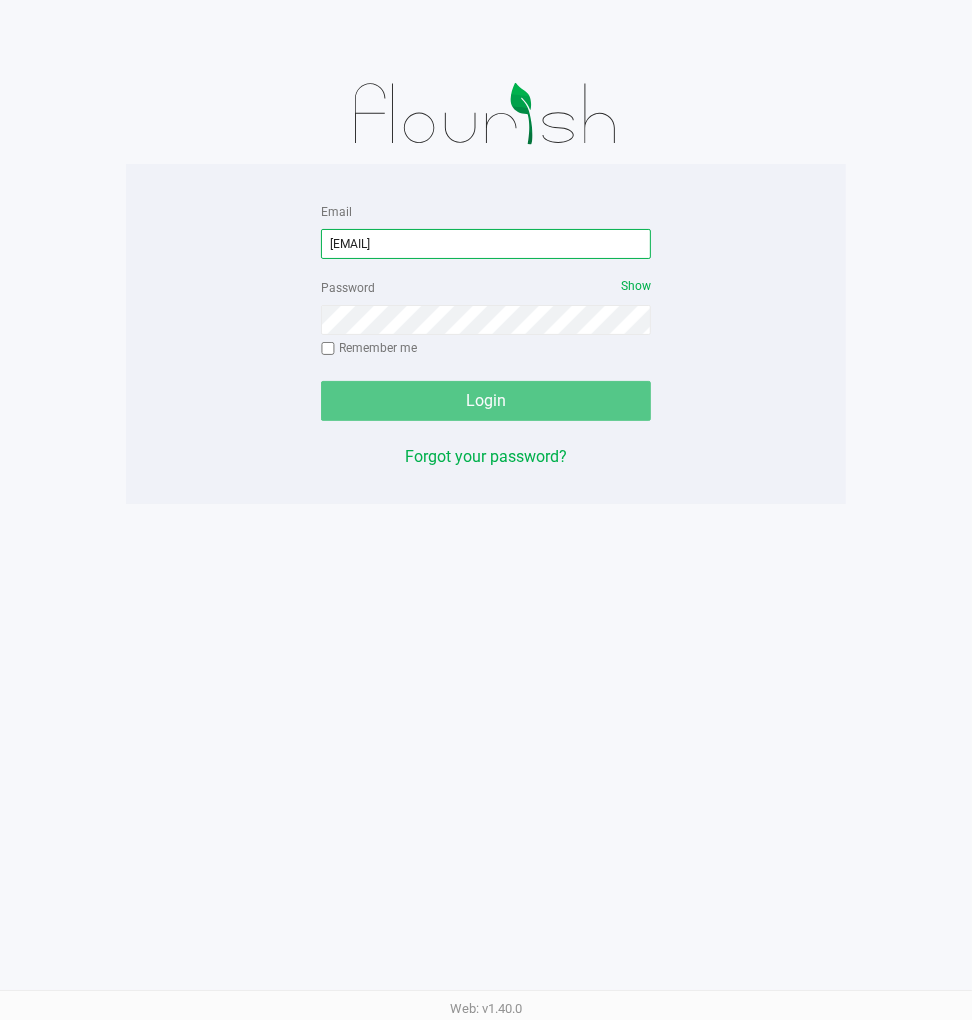 type on "jdodd@liveparallel.com" 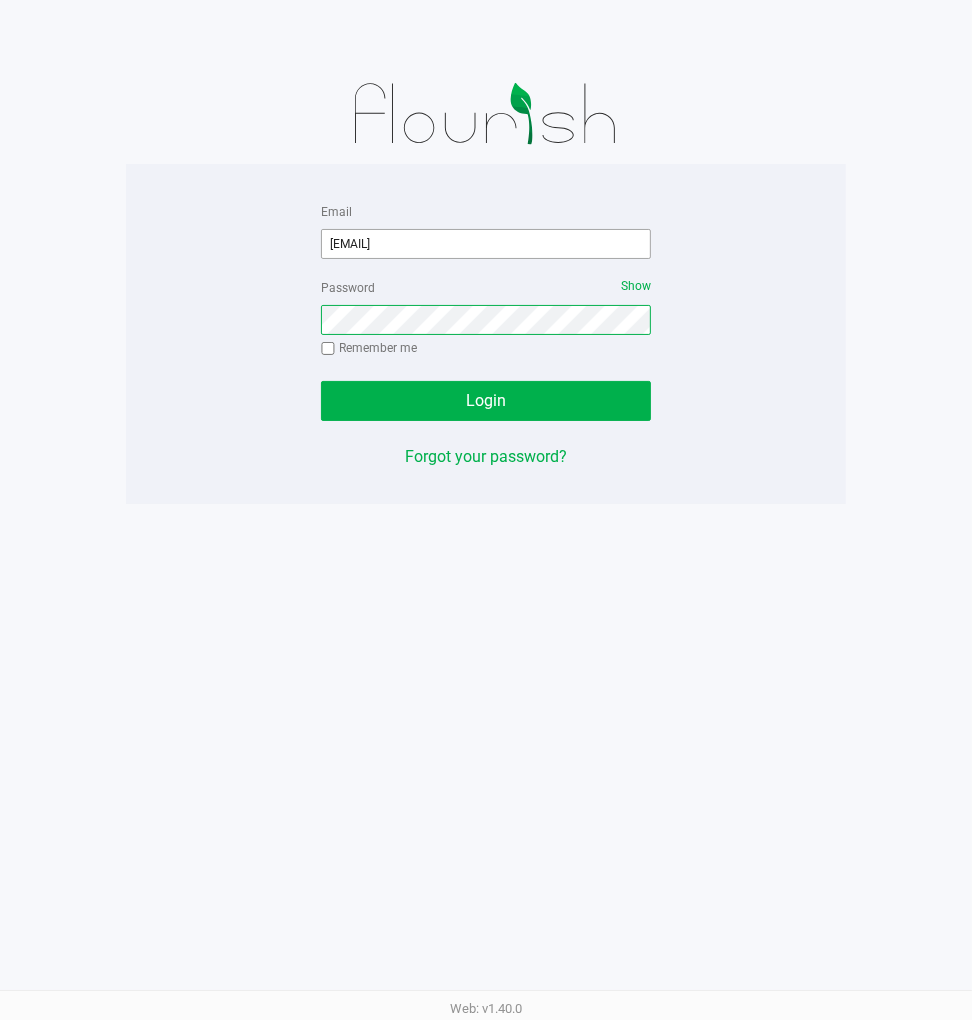 click on "Login" 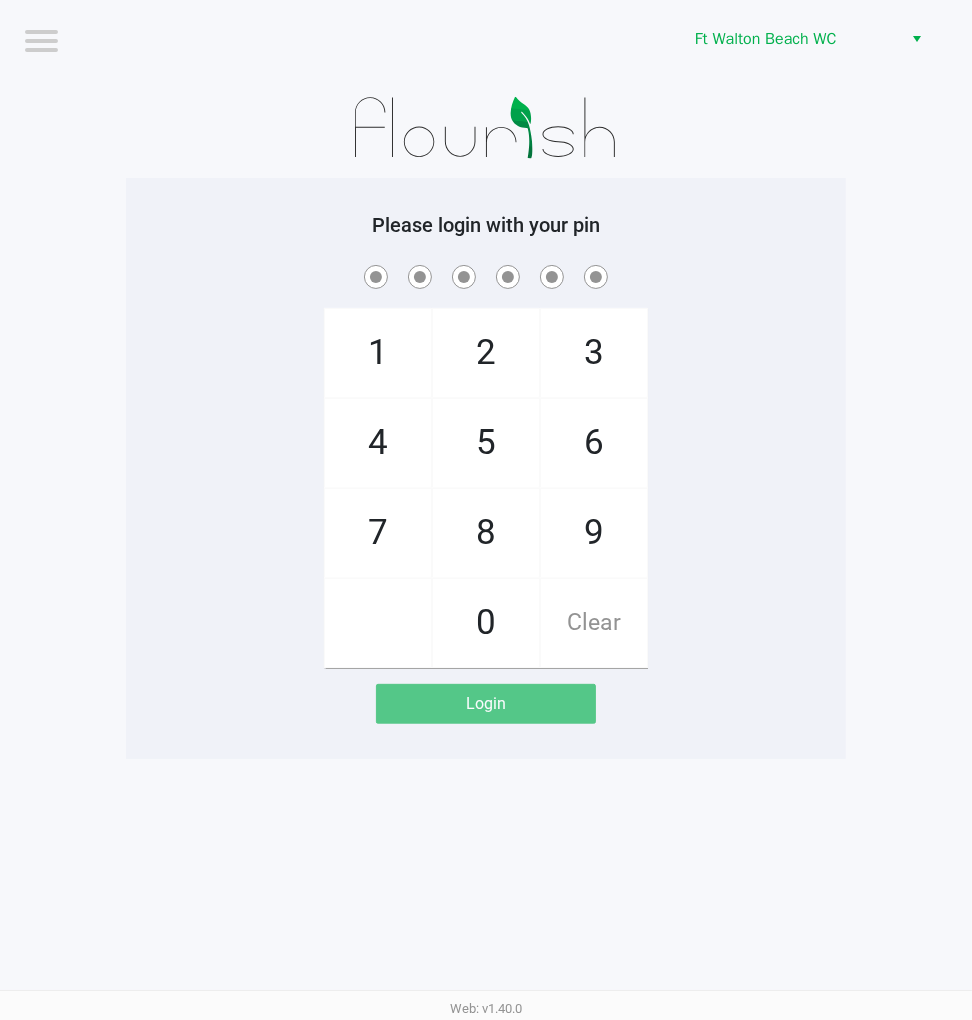 click on "Logout  Ft Walton Beach WC    Please login with your pin  1   4   7       2   5   8   0   3   6   9   Clear   Login" 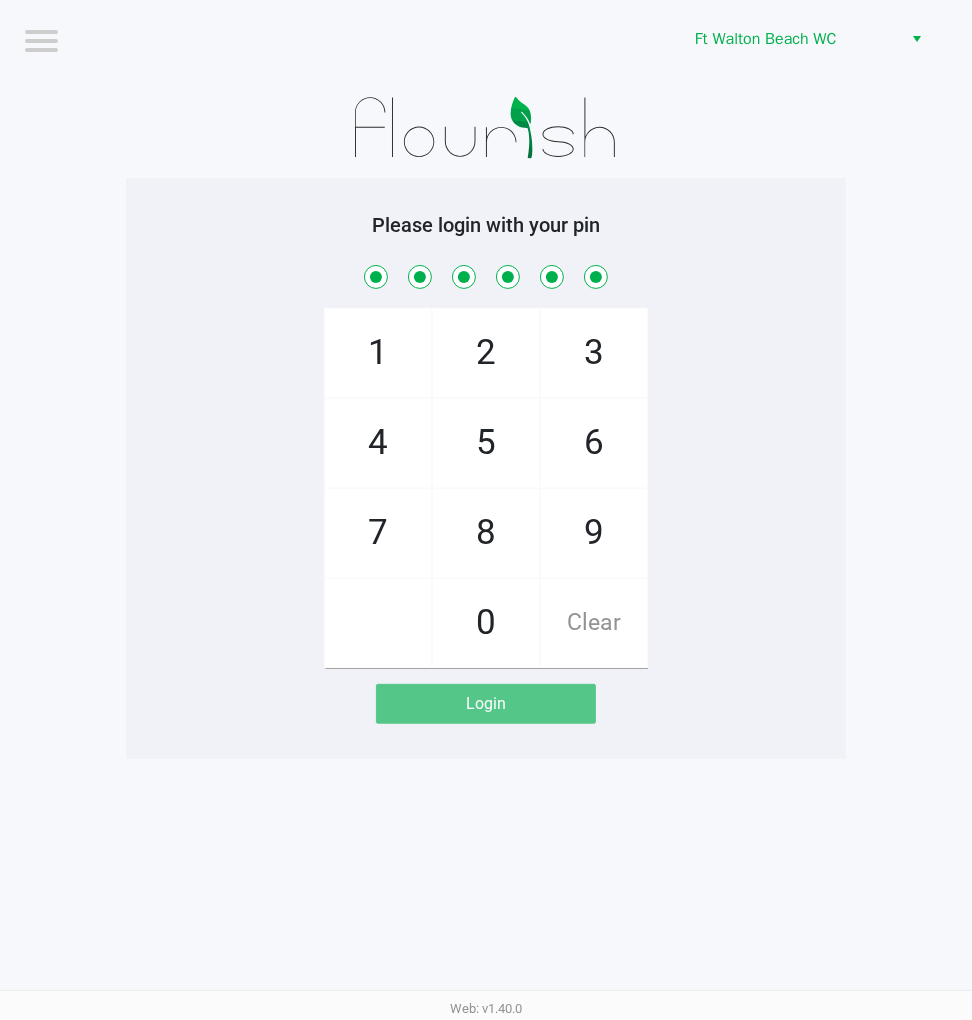 checkbox on "true" 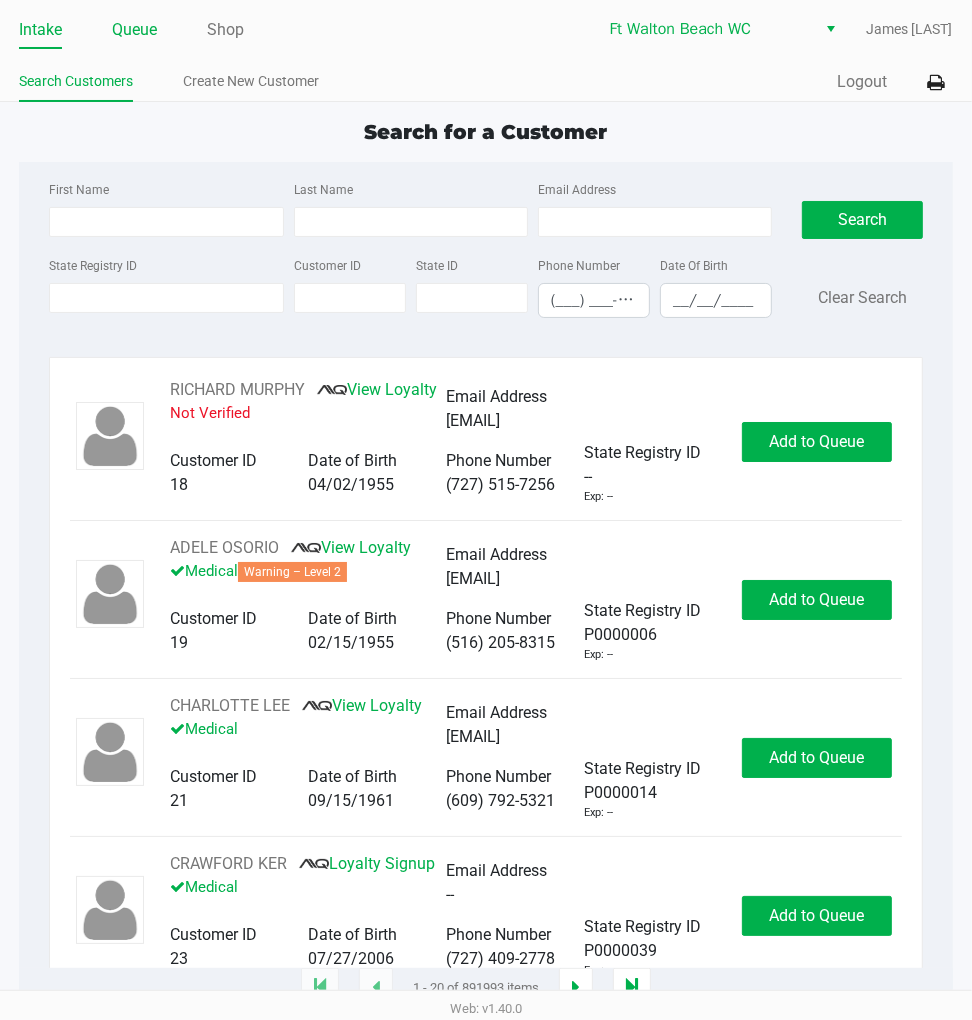 click on "Queue" 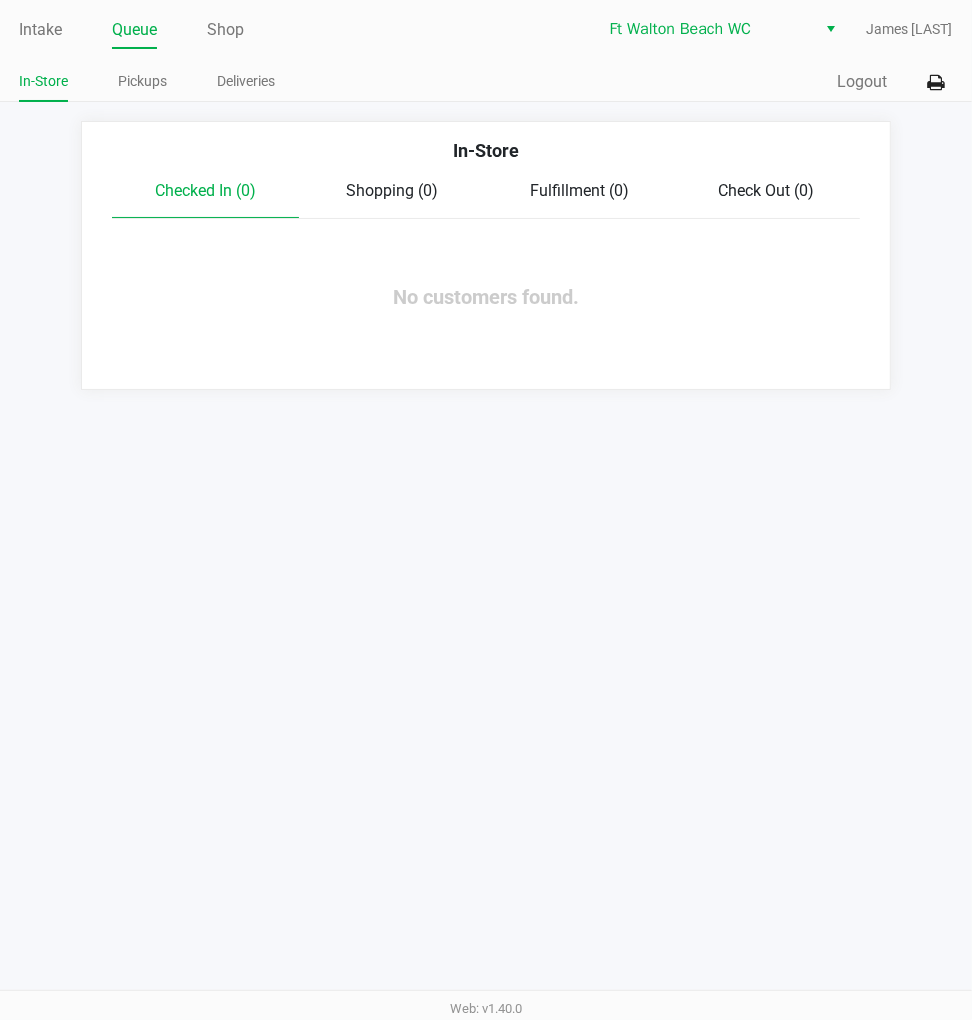 click on "Pickups" 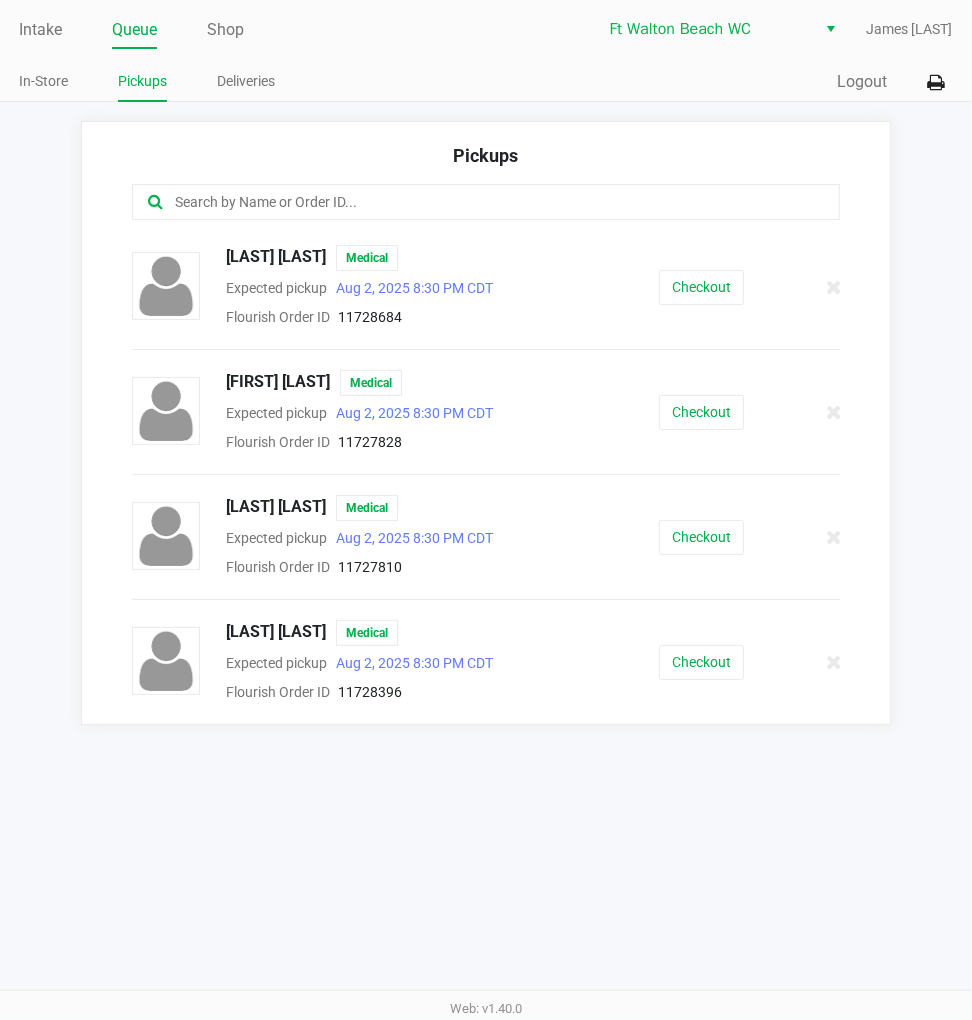 click on "Intake" 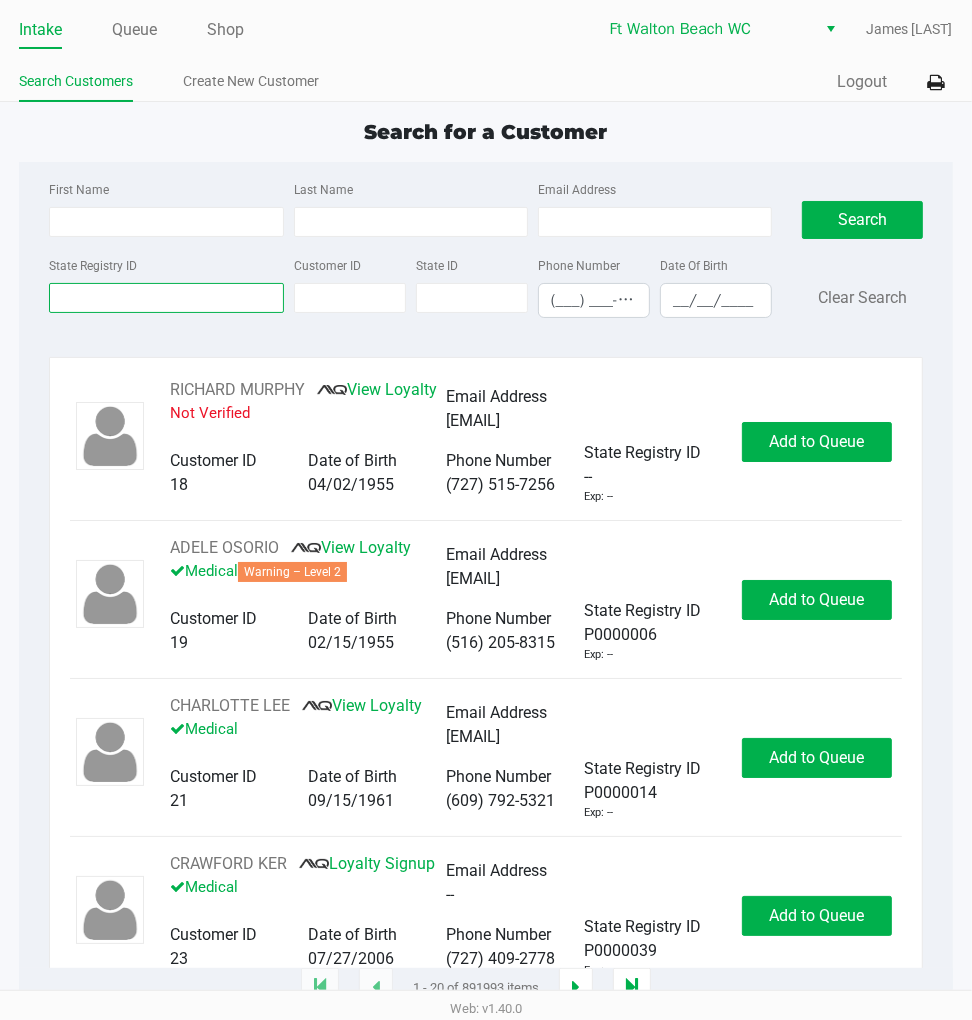 click on "State Registry ID" at bounding box center [166, 298] 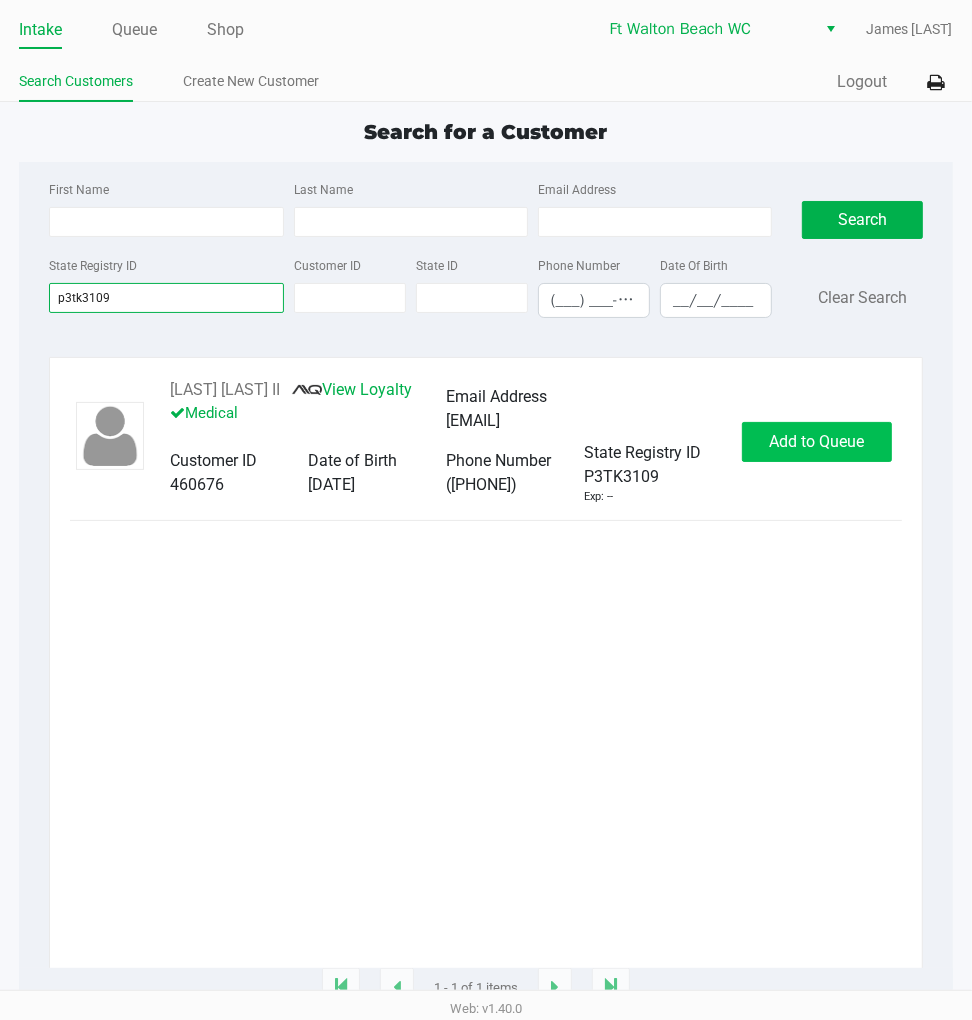 type on "p3tk3109" 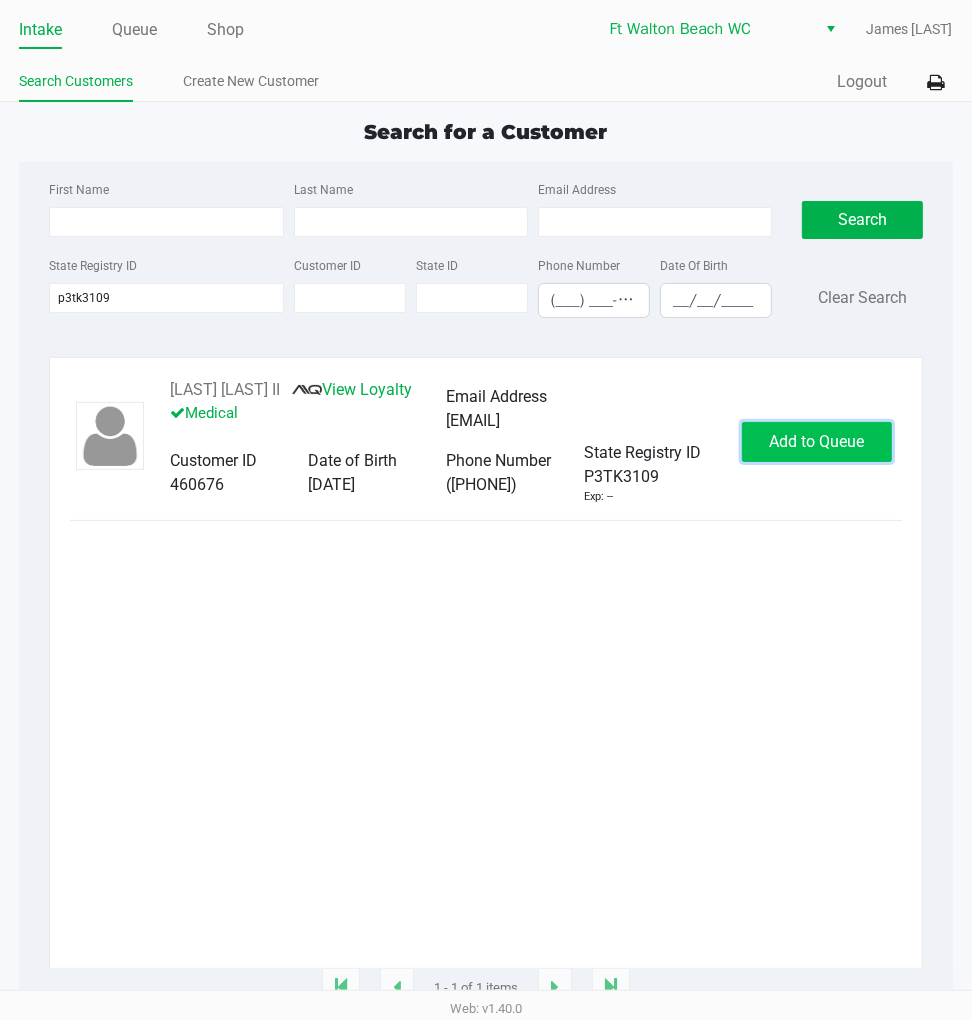 click on "Add to Queue" 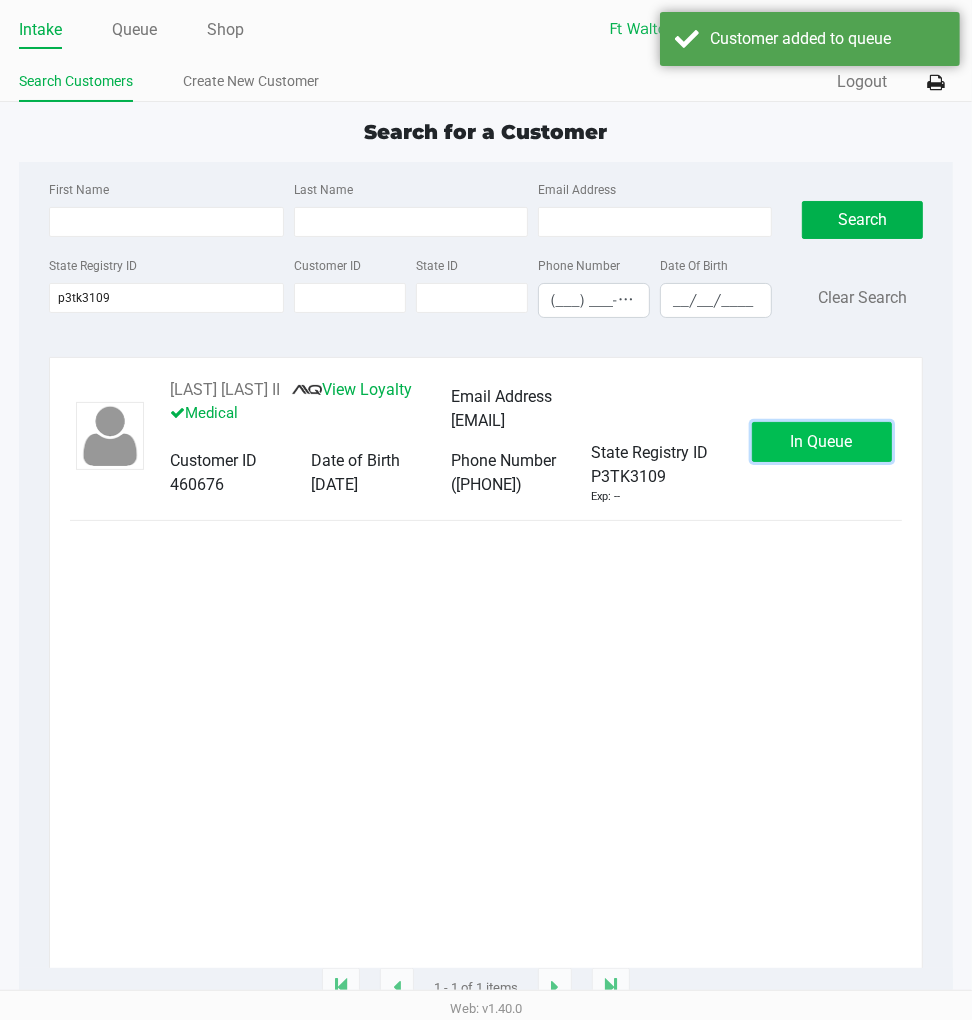 click on "In Queue" 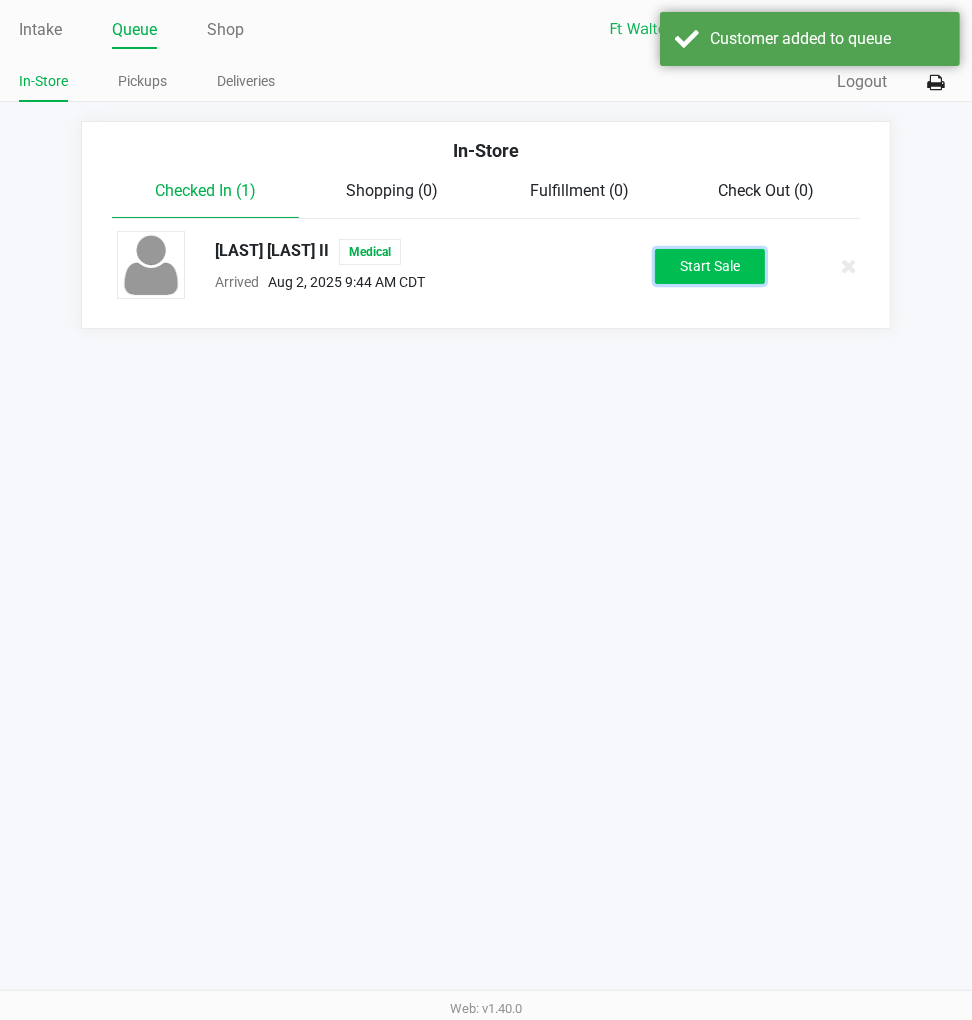 click on "Start Sale" 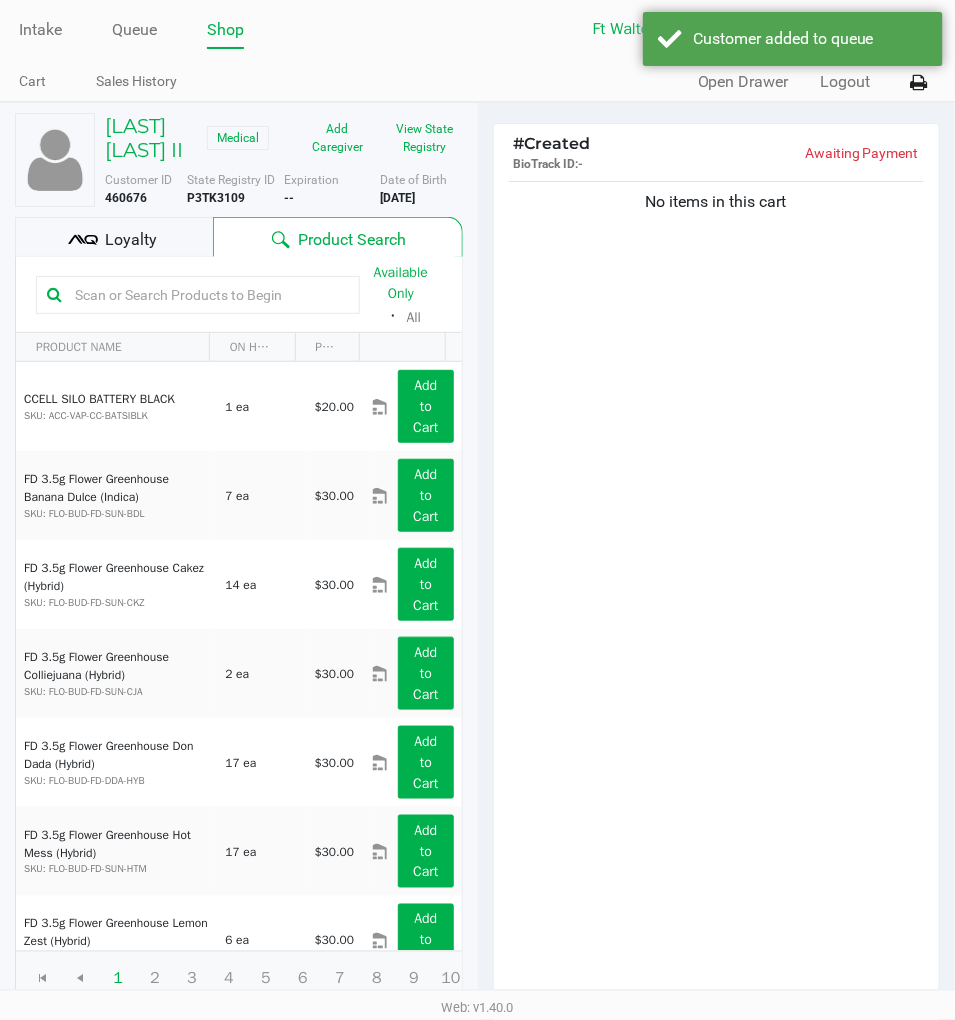 click on "Loyalty" 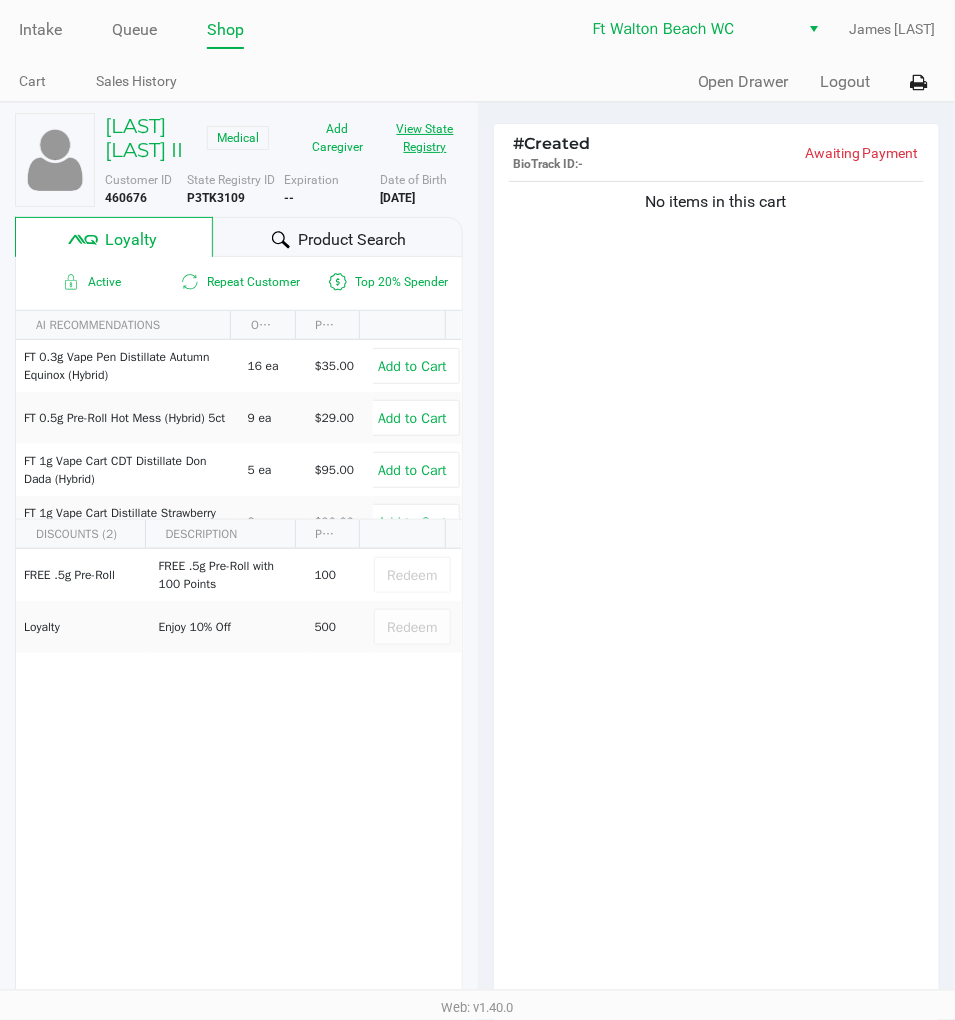 click on "View State Registry" 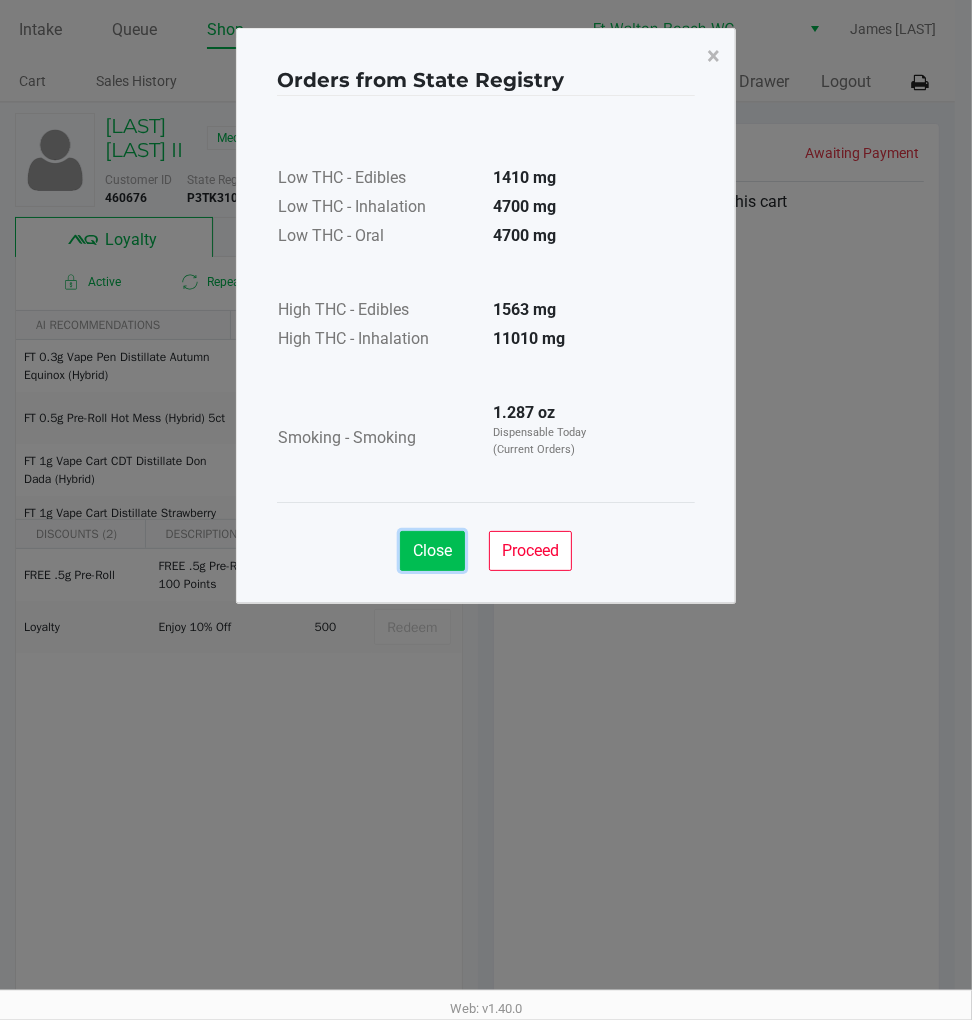 click on "Close" 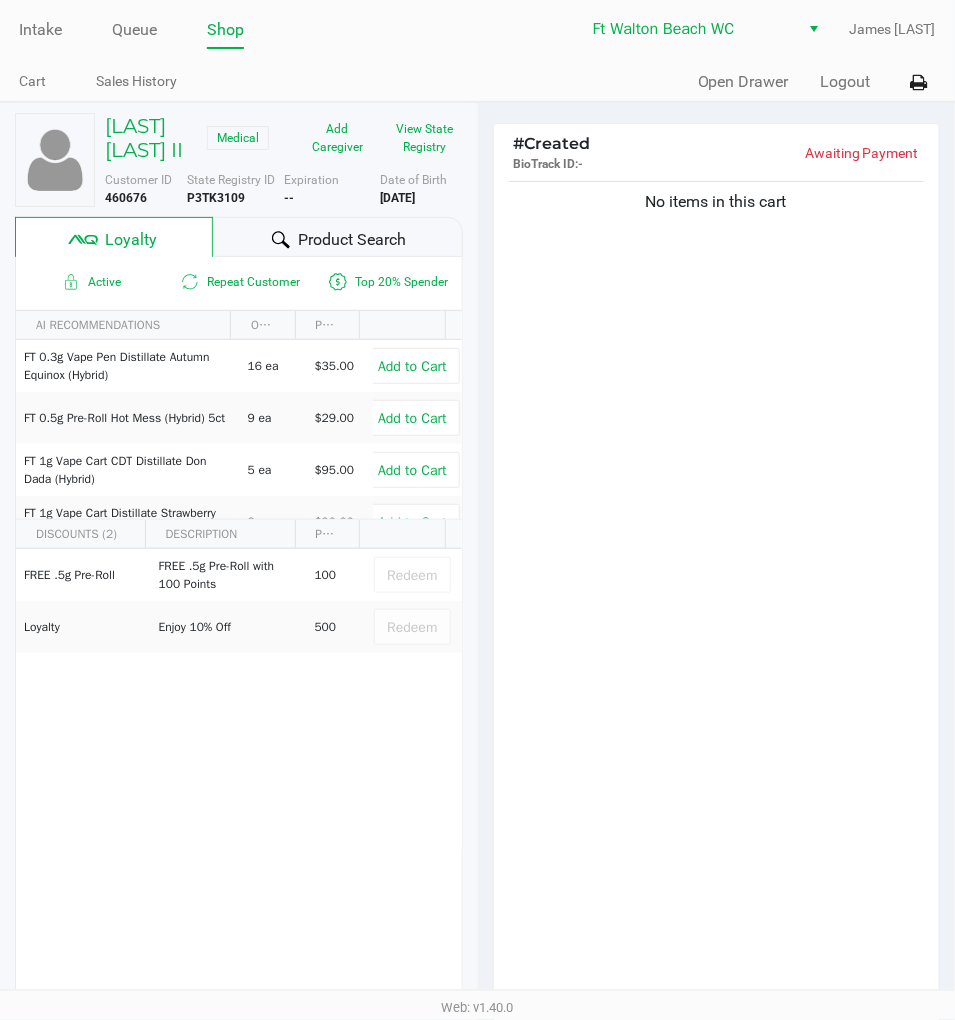 click on "No items in this cart" 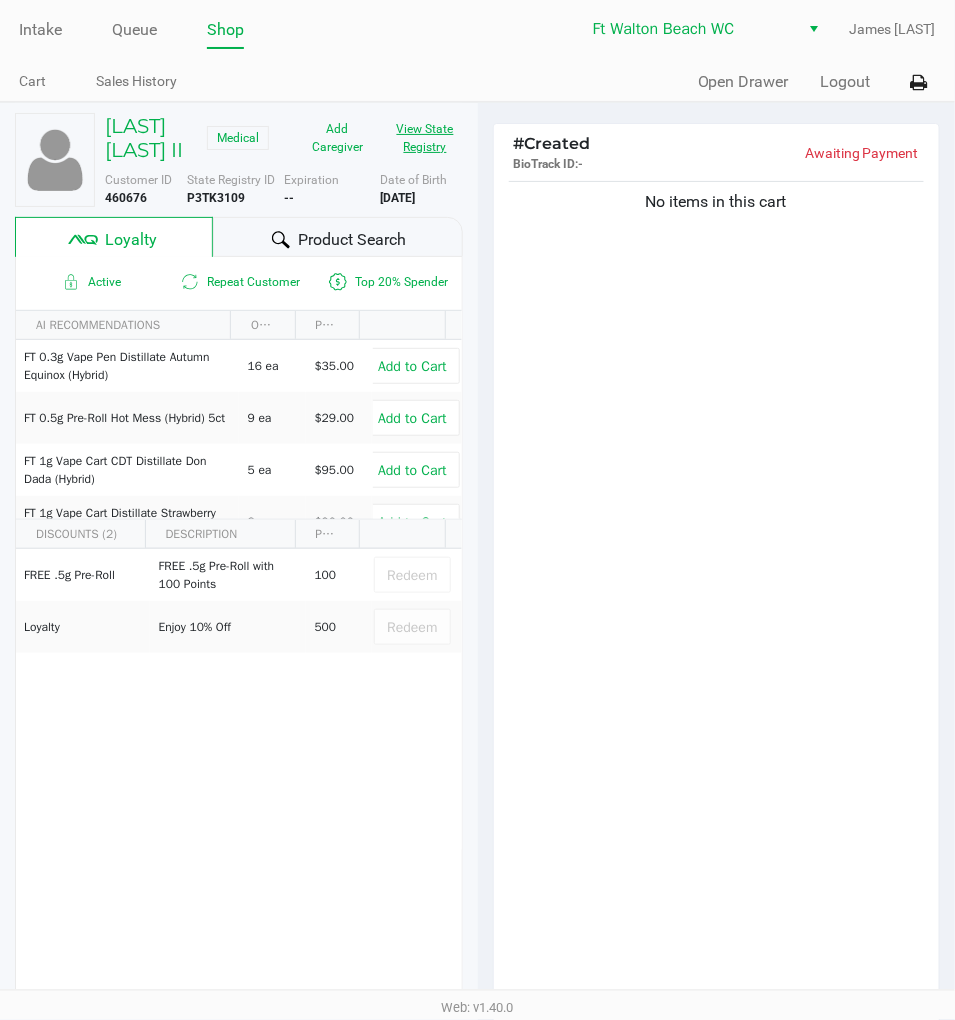 click on "View State Registry" 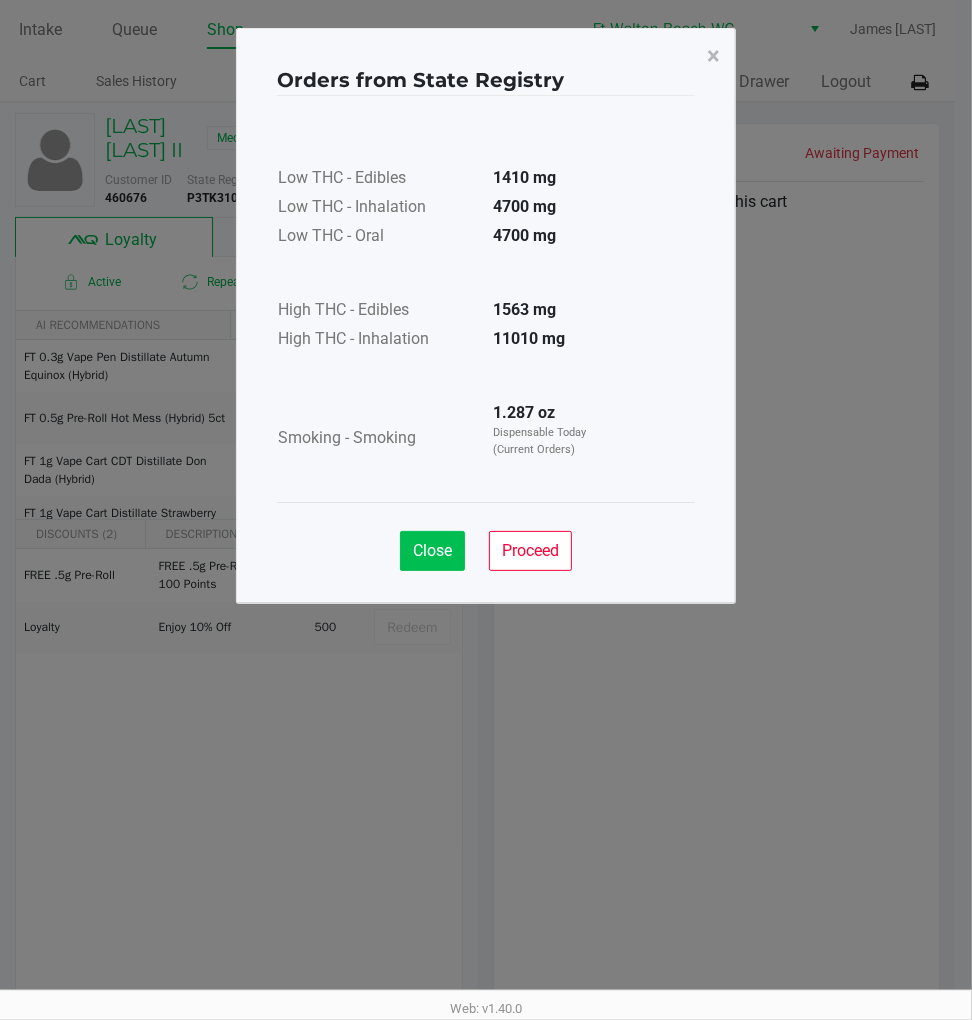 click on "Close" 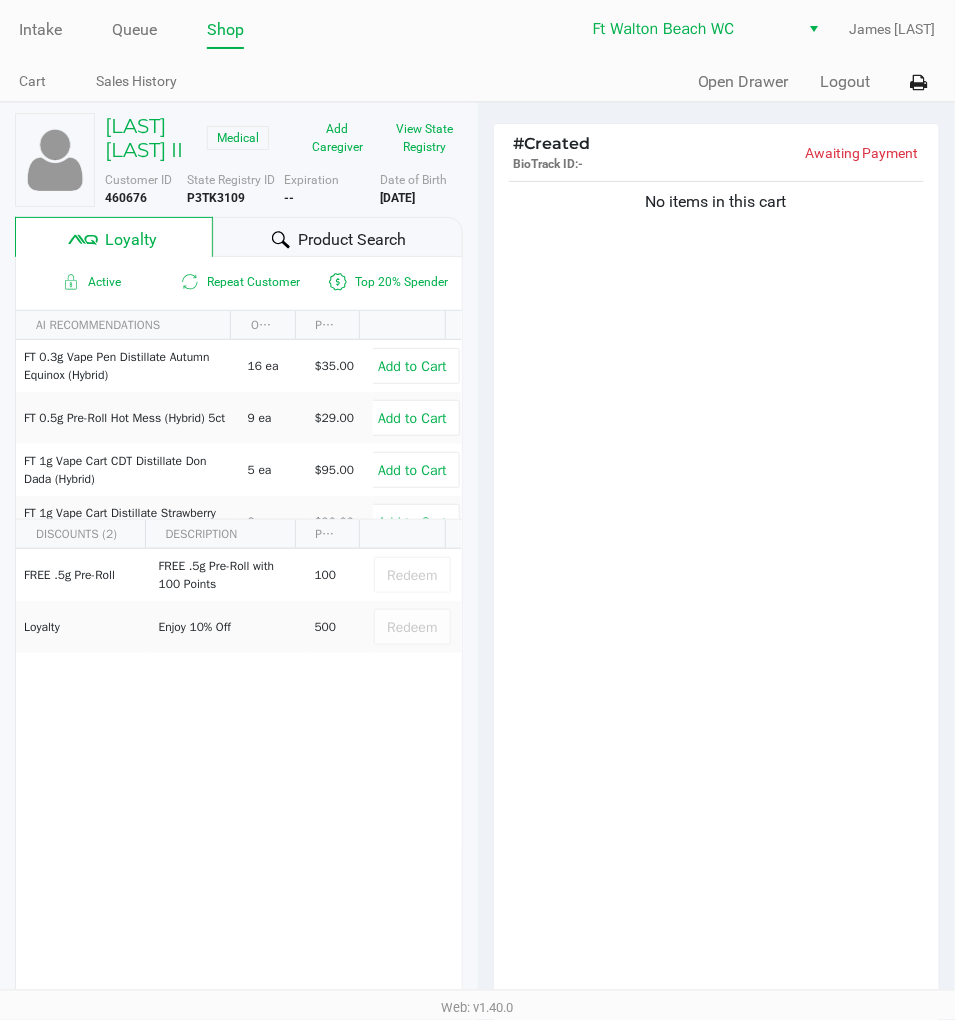 click on "No items in this cart" 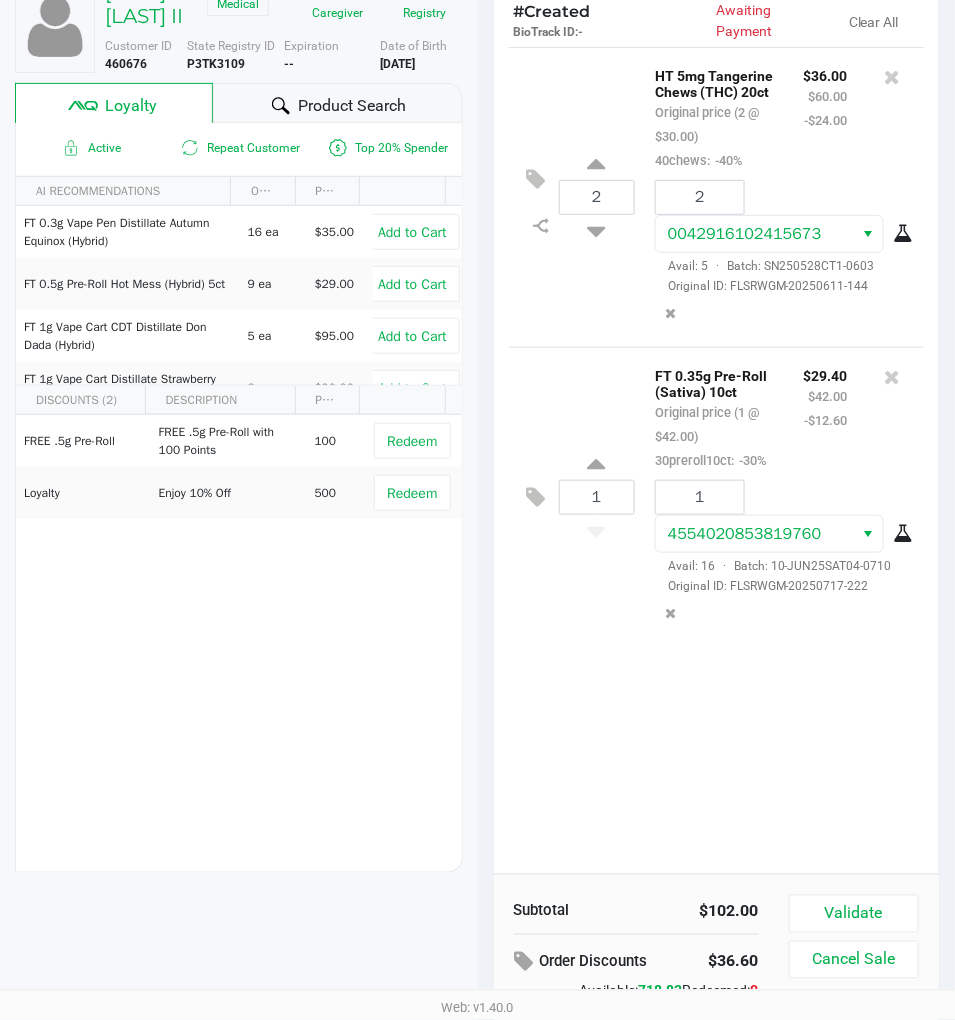 scroll, scrollTop: 252, scrollLeft: 0, axis: vertical 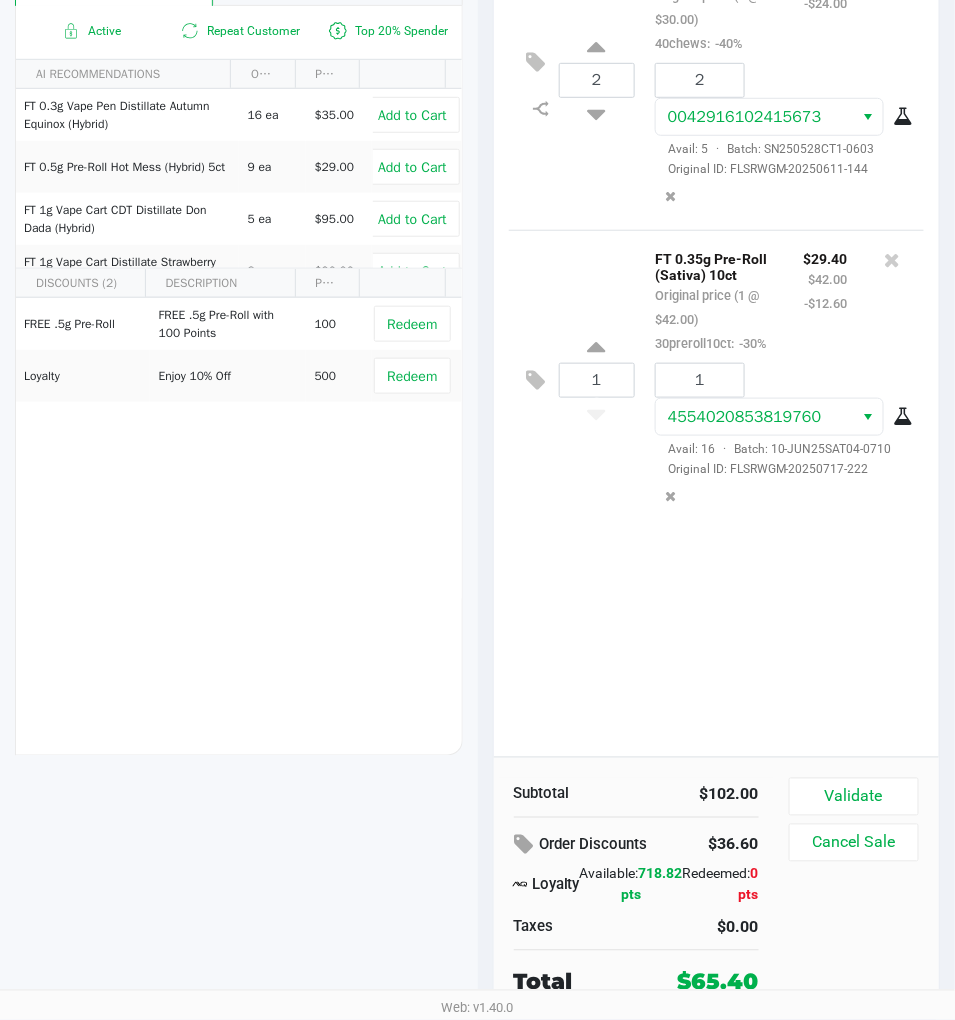 click on "2  HT 5mg Tangerine Chews (THC) 20ct   Original price (2 @ $30.00)  40chews:  -40% $36.00 $60.00 -$24.00 2 0042916102415673  Avail: 5  ·  Batch: SN250528CT1-0603   Original ID: FLSRWGM-20250611-144  1  FT 0.35g Pre-Roll (Sativa) 10ct   Original price (1 @ $42.00)  30preroll10ct:  -30% $29.40 $42.00 -$12.60 1 4554020853819760  Avail: 16  ·  Batch: 10-JUN25SAT04-0710   Original ID: FLSRWGM-20250717-222" 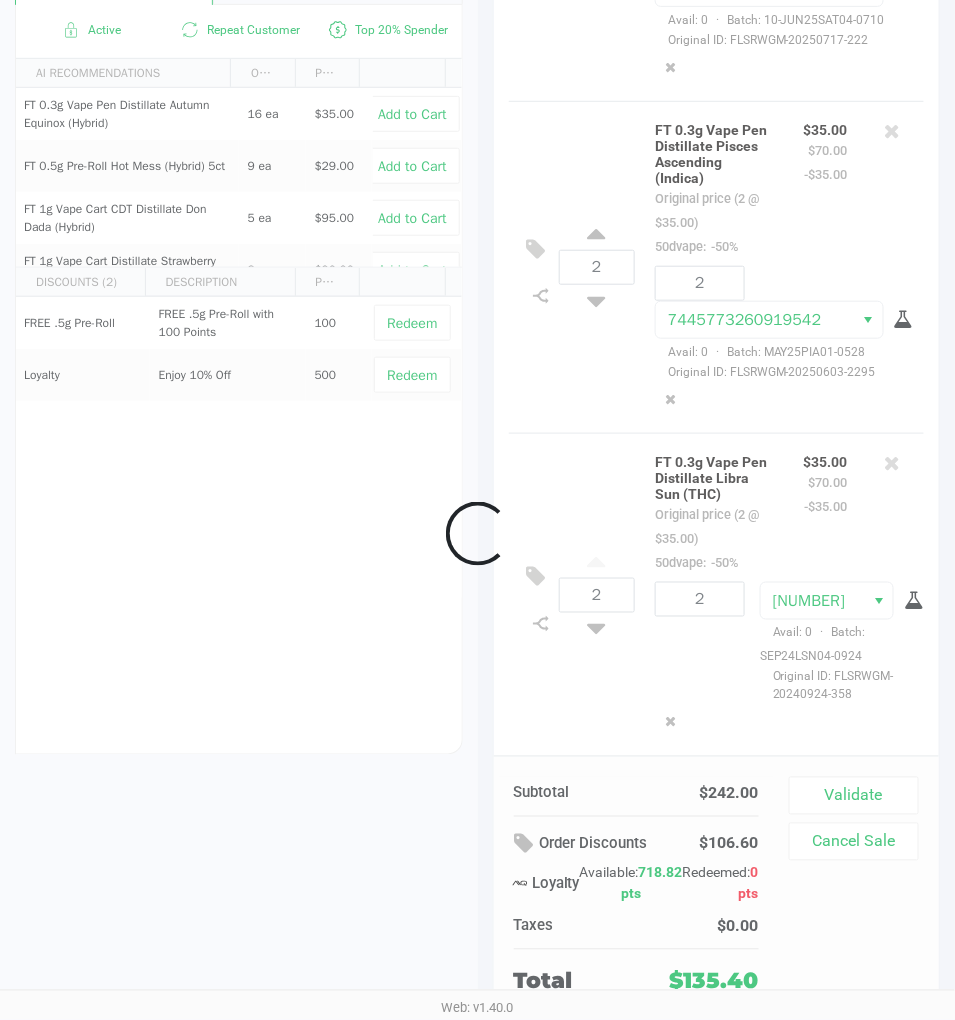 scroll, scrollTop: 526, scrollLeft: 0, axis: vertical 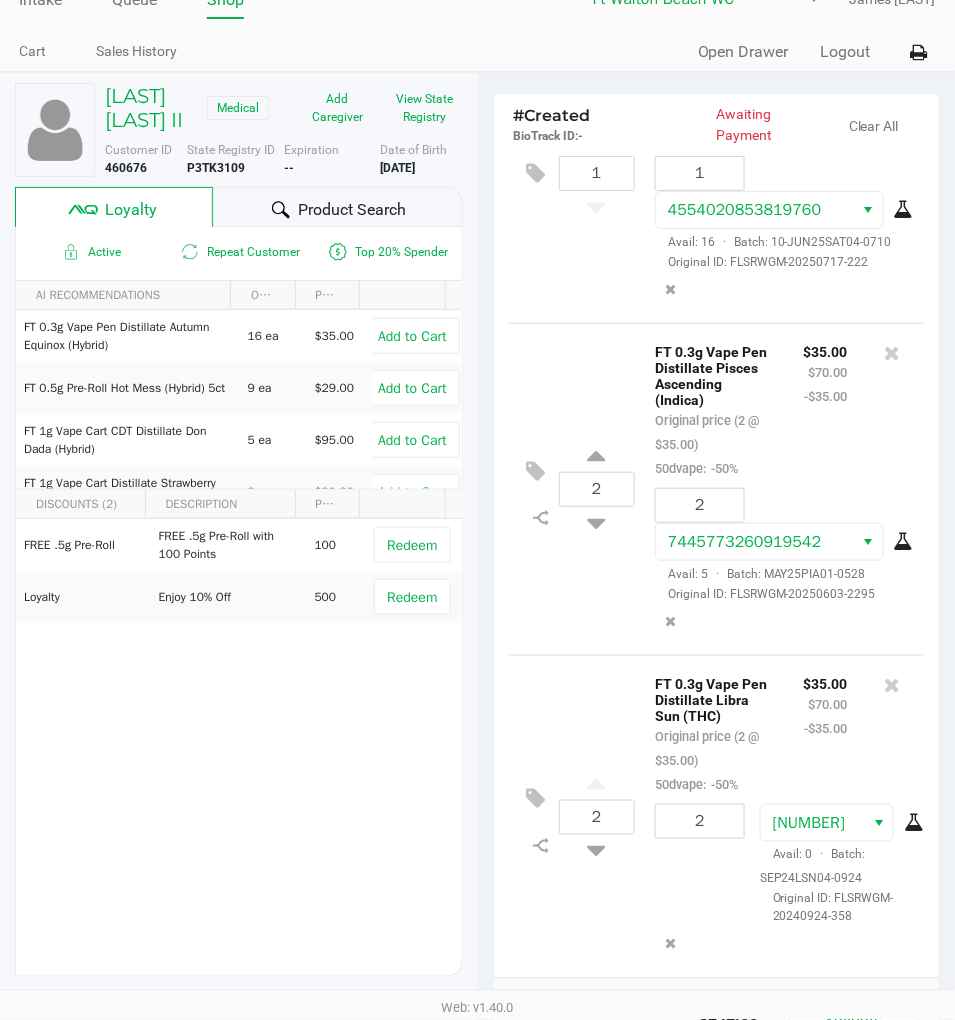 click on "Product Search" 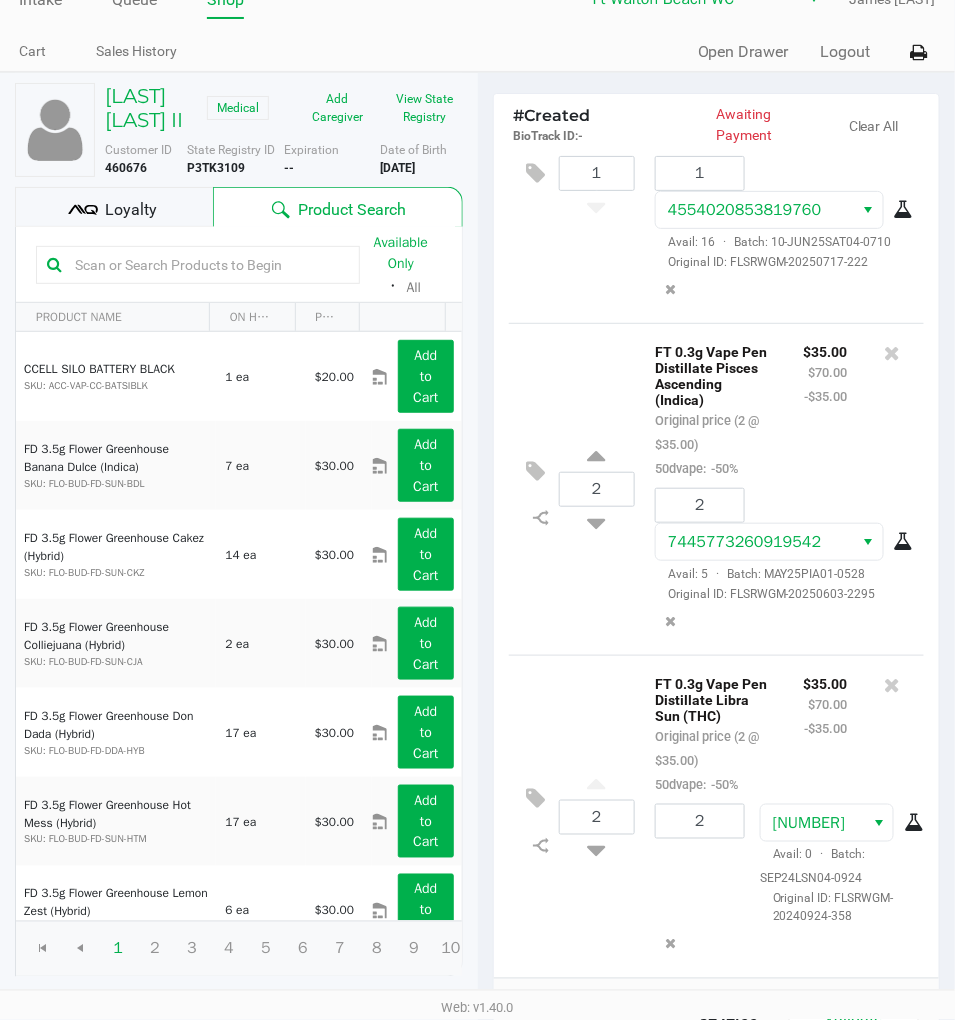 click on "Loyalty" 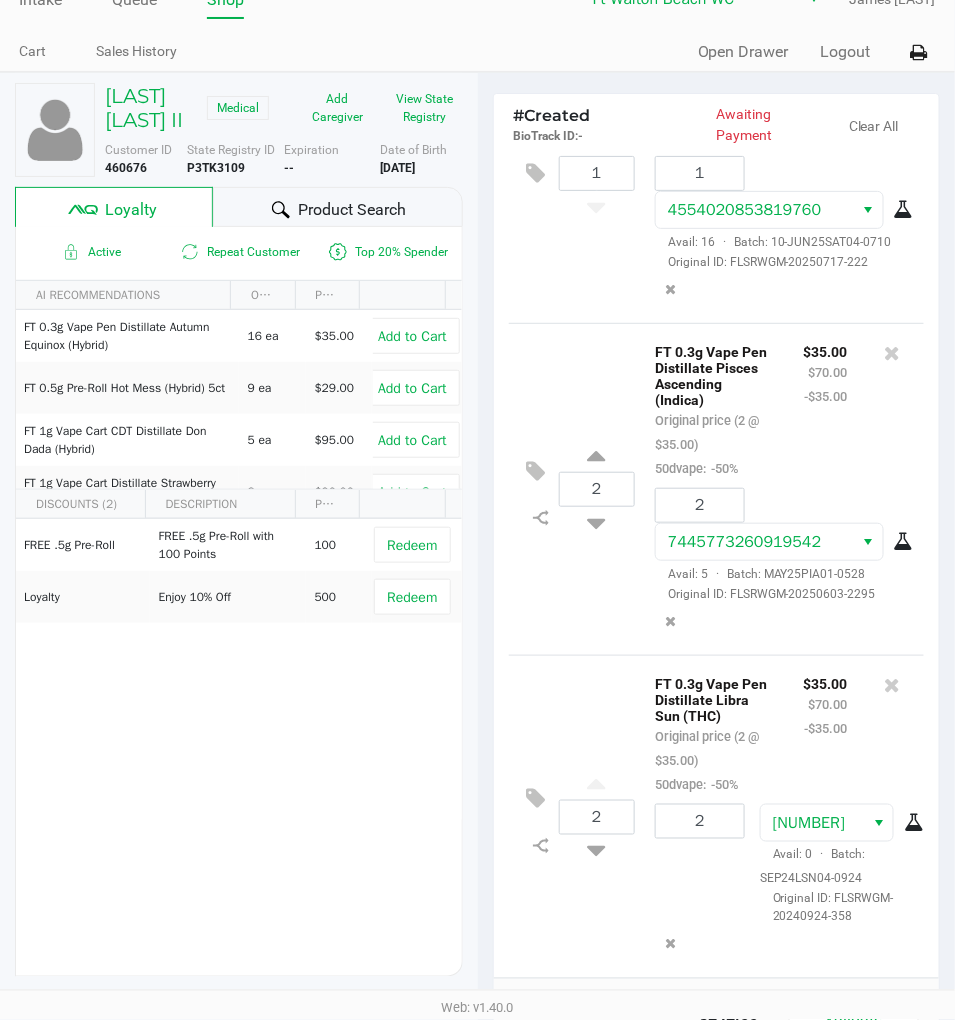scroll, scrollTop: 525, scrollLeft: 0, axis: vertical 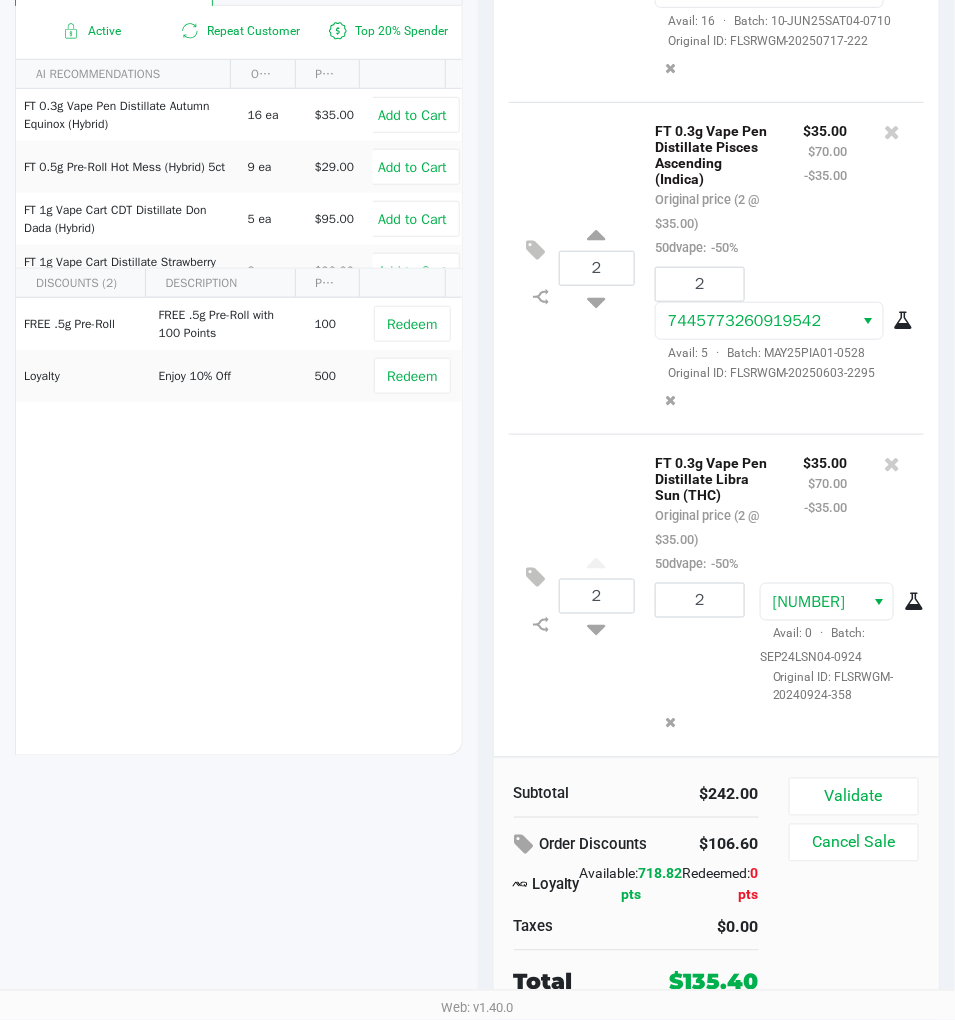 click on "2  FT 0.3g Vape Pen Distillate Libra Sun (THC)   Original price (2 @ $35.00)  50dvape:  -50% $35.00 $70.00 -$35.00 2 7280591361560457  Avail: 0  ·  Batch: SEP24LSN04-0924   Original ID: FLSRWGM-20240924-358" 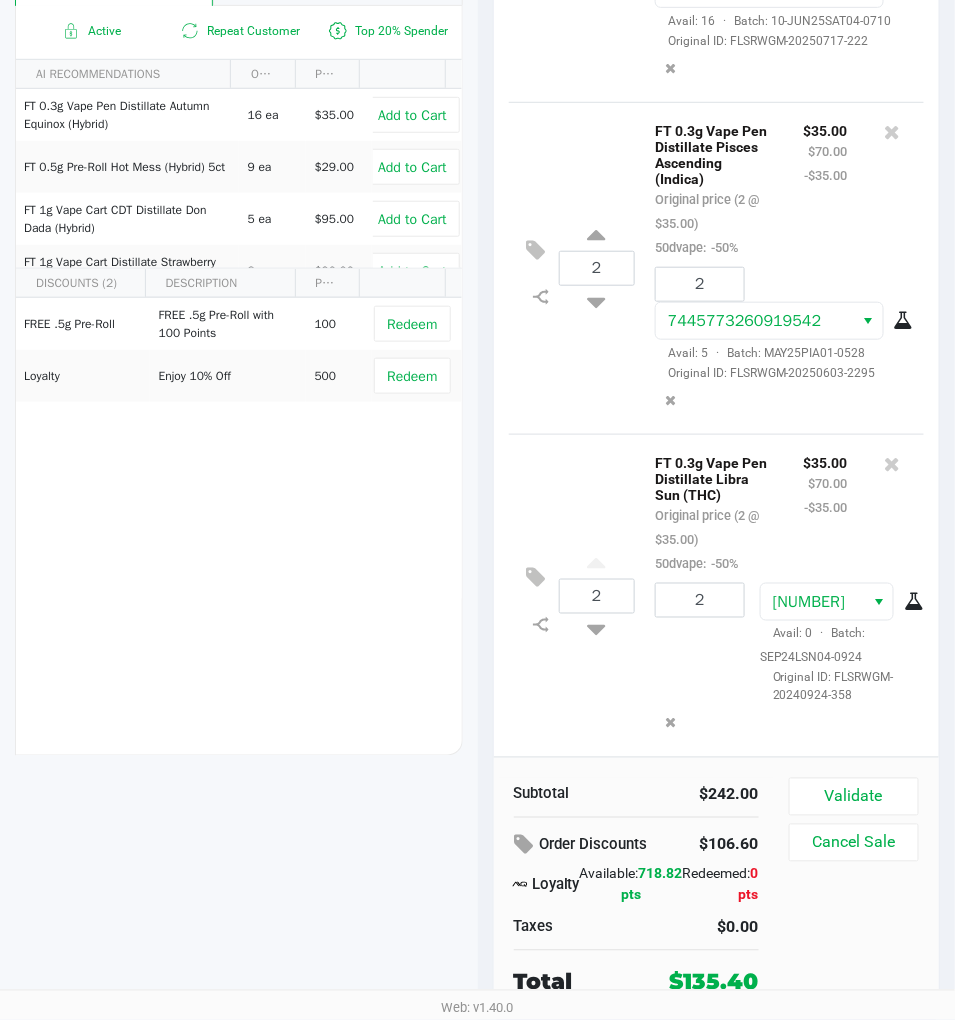 click on "2  FT 0.3g Vape Pen Distillate Libra Sun (THC)   Original price (2 @ $35.00)  50dvape:  -50% $35.00 $70.00 -$35.00 2 7280591361560457  Avail: 0  ·  Batch: SEP24LSN04-0924   Original ID: FLSRWGM-20240924-358" 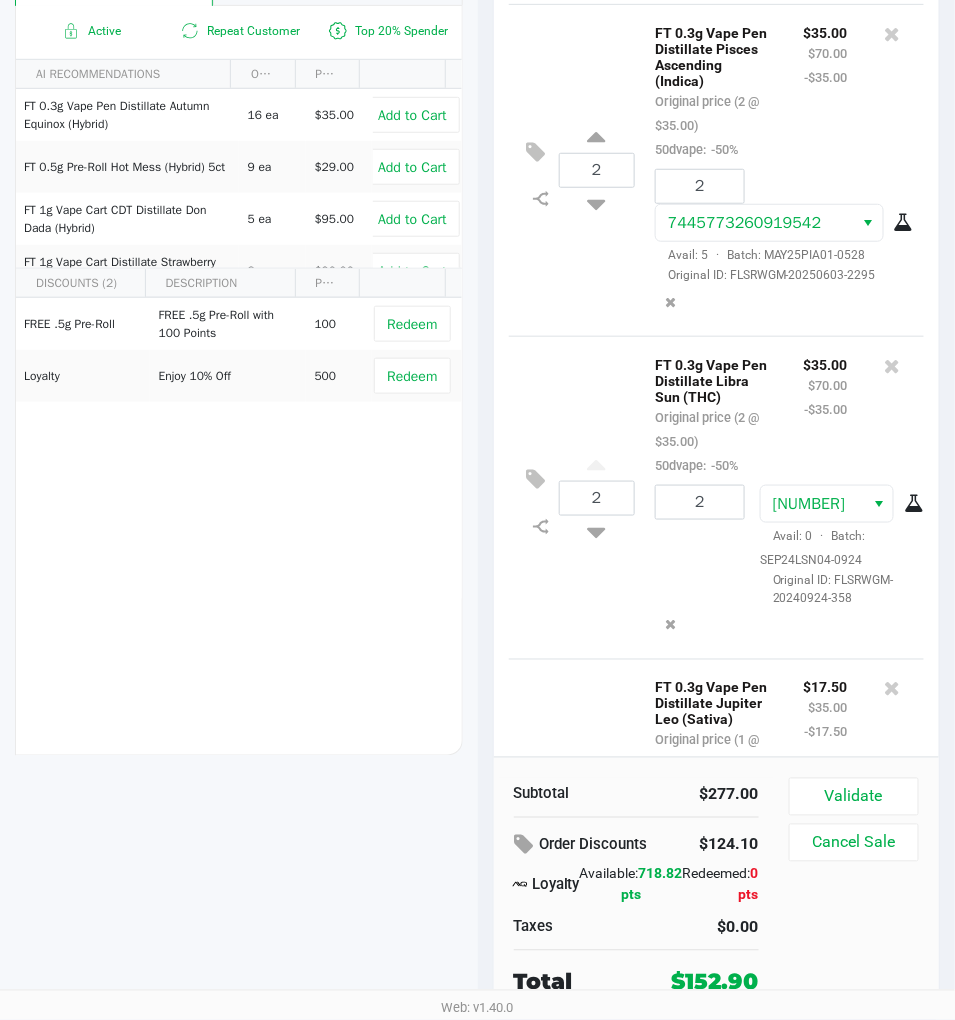 scroll, scrollTop: 862, scrollLeft: 0, axis: vertical 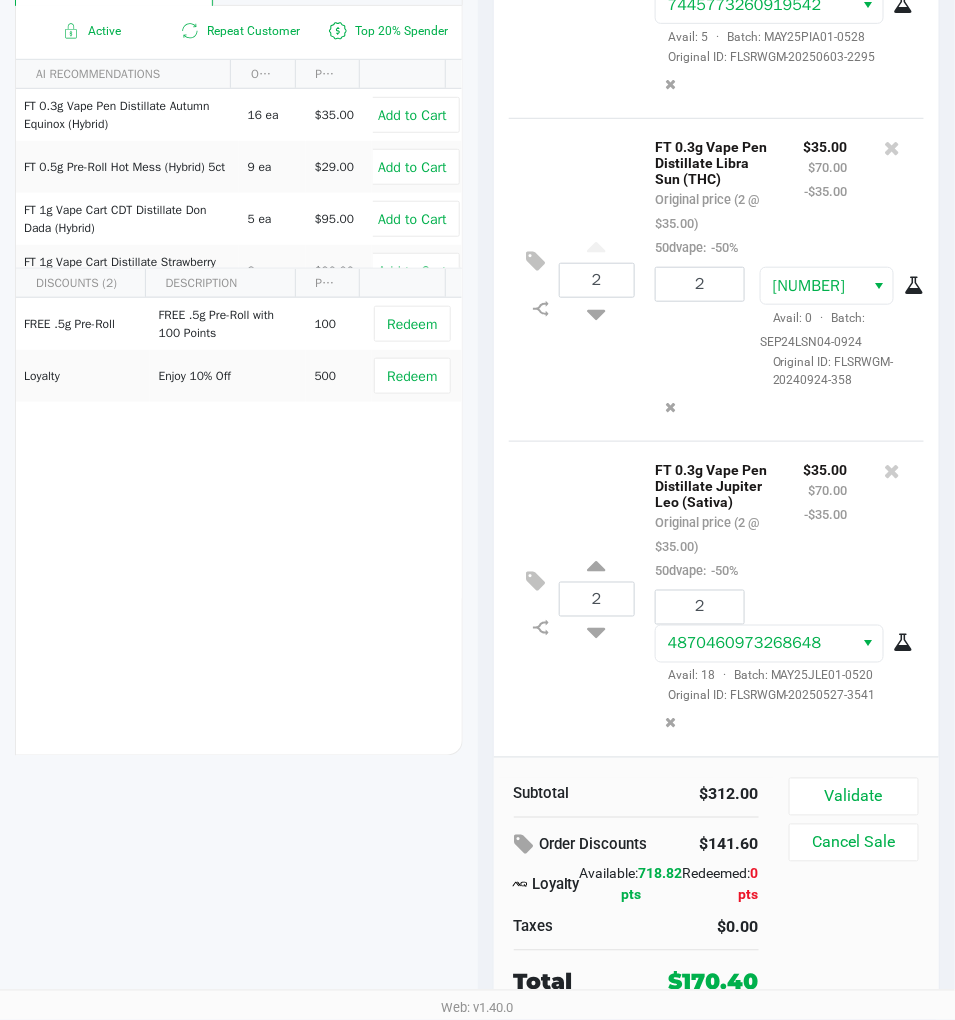 click on "2  FT 0.3g Vape Pen Distillate Jupiter Leo (Sativa)   Original price (2 @ $35.00)  50dvape:  -50% $35.00 $70.00 -$35.00 2 4870460973268648  Avail: 18  ·  Batch: MAY25JLE01-0520   Original ID: FLSRWGM-20250527-3541" 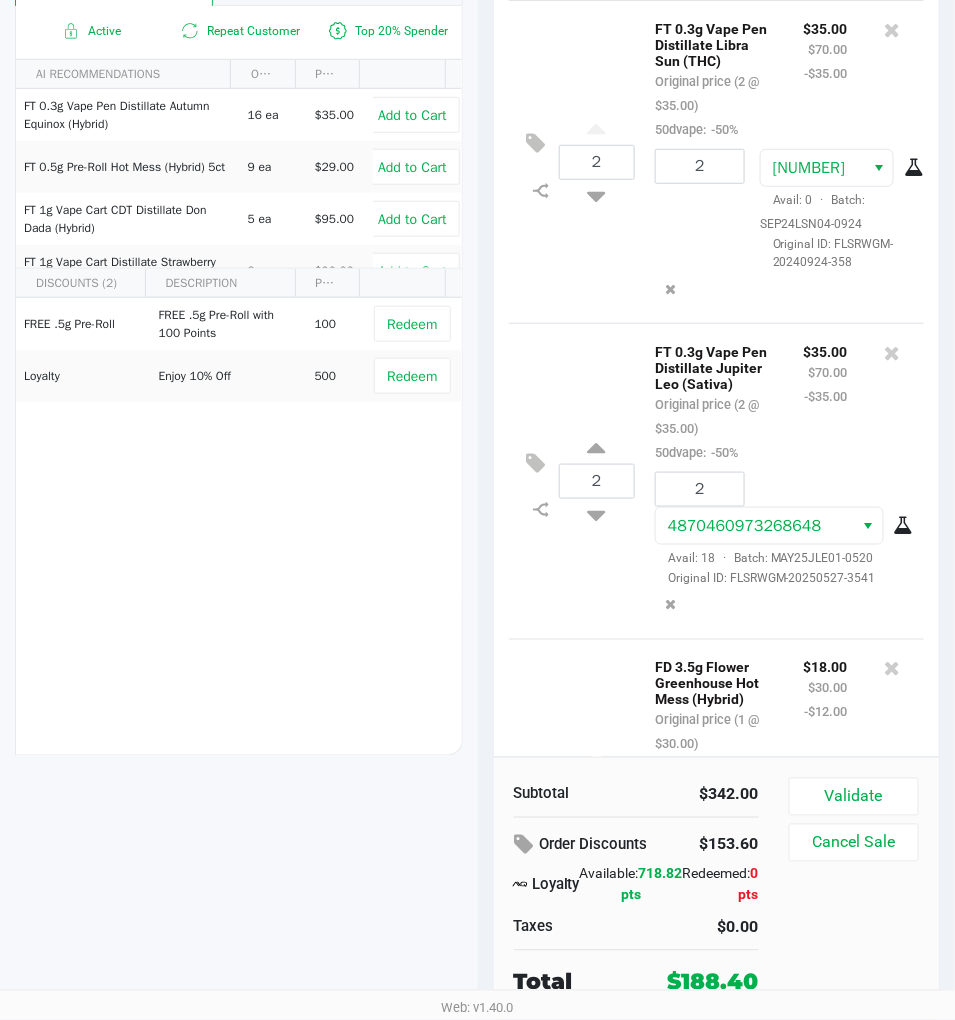 scroll, scrollTop: 1182, scrollLeft: 0, axis: vertical 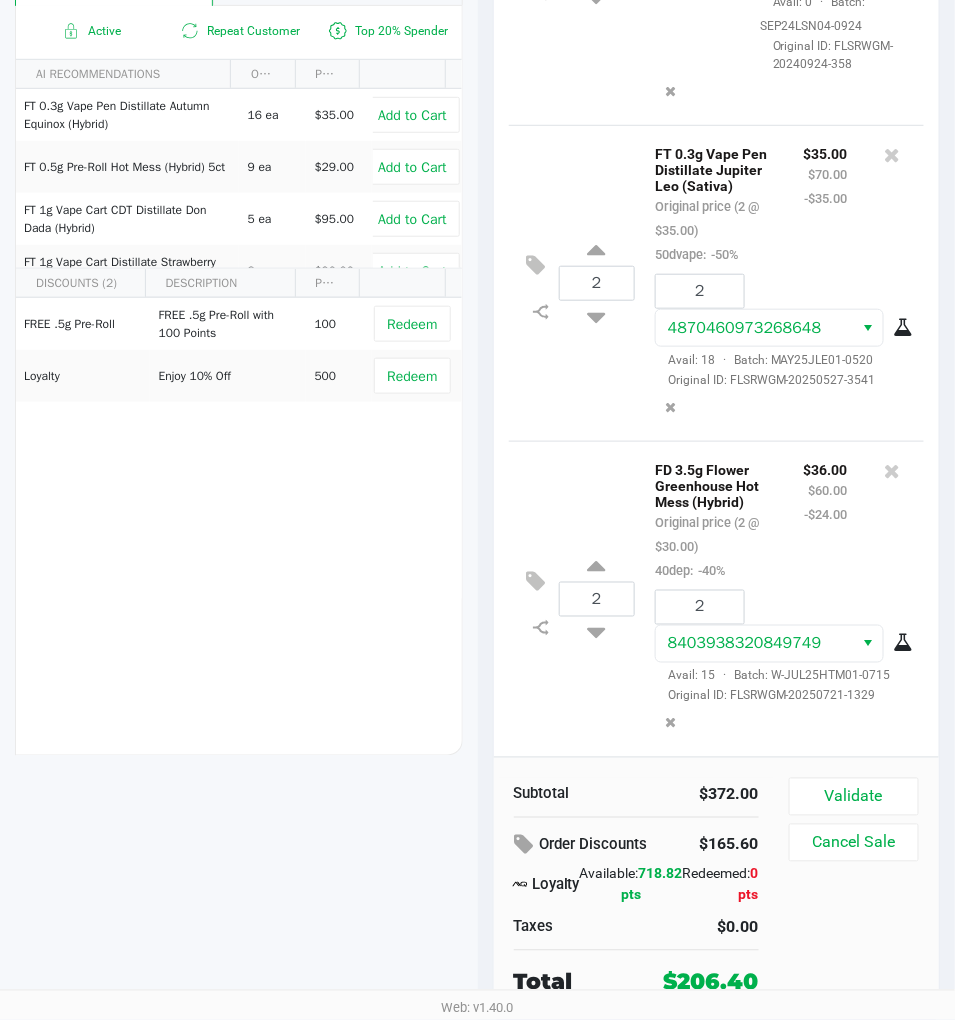 click on "2  FD 3.5g Flower Greenhouse Hot Mess (Hybrid)   Original price (2 @ $30.00)  40dep:  -40% $36.00 $60.00 -$24.00 2 8403938320849749  Avail: 15  ·  Batch: W-JUL25HTM01-0715   Original ID: FLSRWGM-20250721-1329" 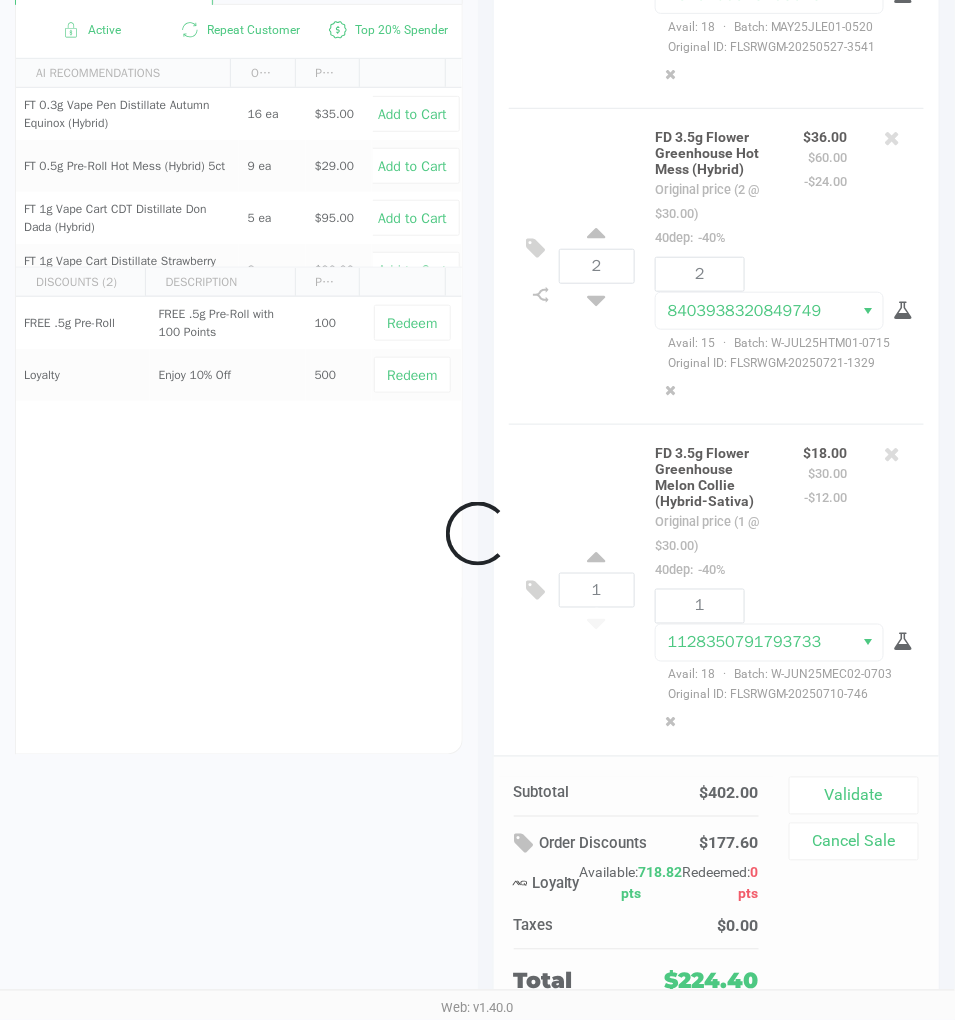 scroll, scrollTop: 1518, scrollLeft: 0, axis: vertical 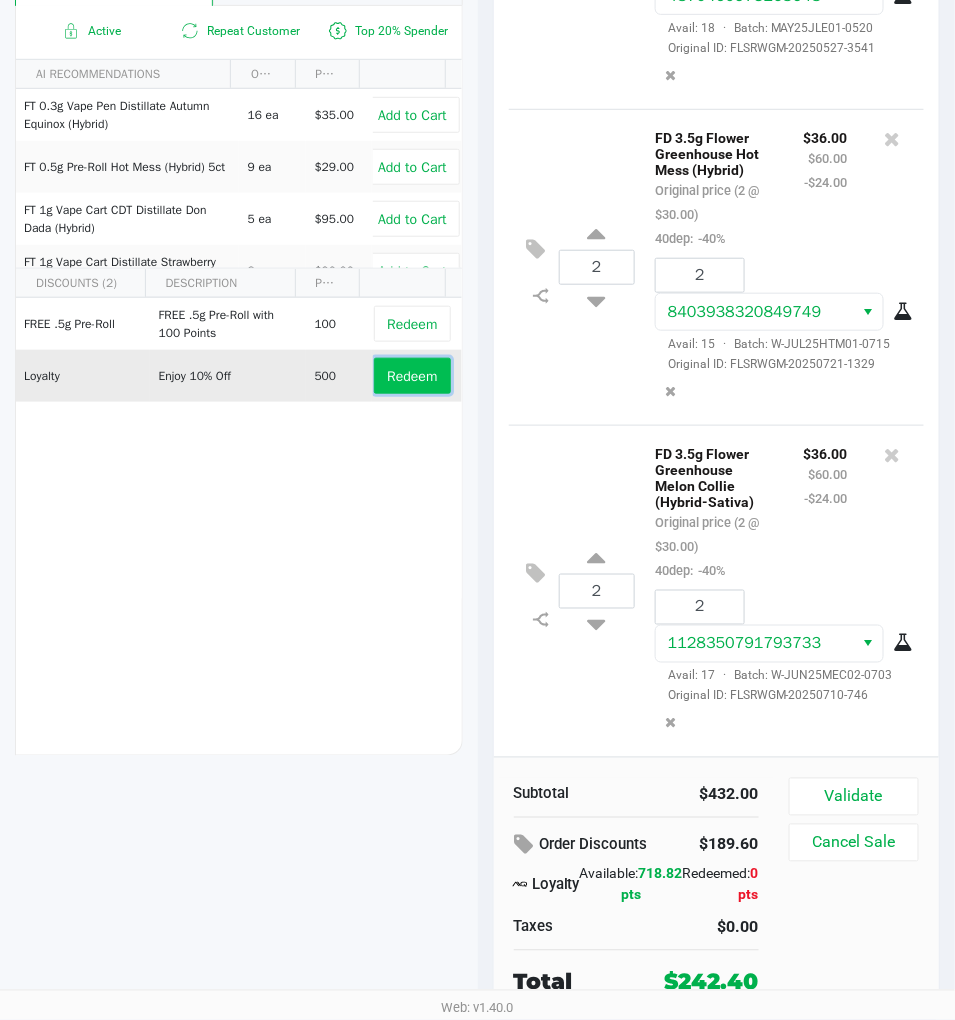 click on "Redeem" 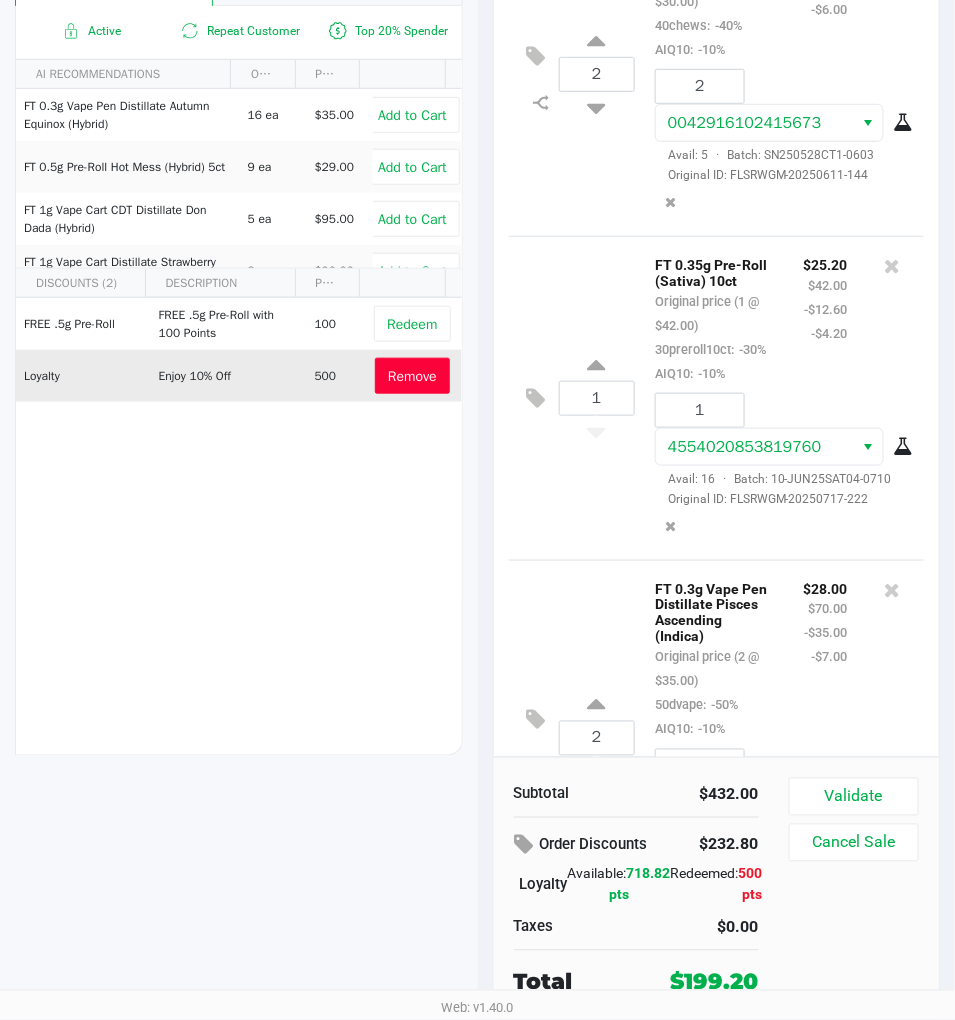 scroll, scrollTop: 0, scrollLeft: 0, axis: both 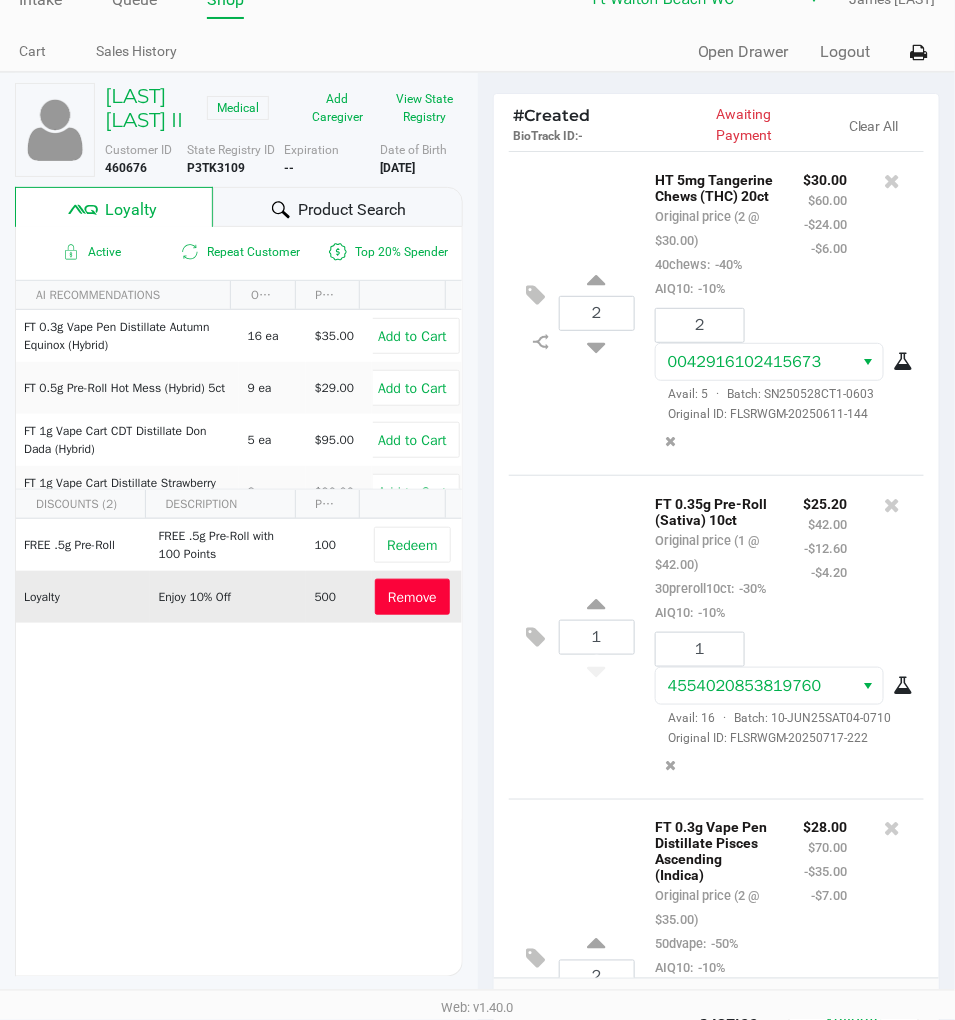 click on "1  FT 0.35g Pre-Roll (Sativa) 10ct   Original price (1 @ $42.00)  30preroll10ct:  -30%  AIQ10:  -10% $25.20 $42.00 -$12.60 -$4.20 1 4554020853819760  Avail: 16  ·  Batch: 10-JUN25SAT04-0710   Original ID: FLSRWGM-20250717-222" 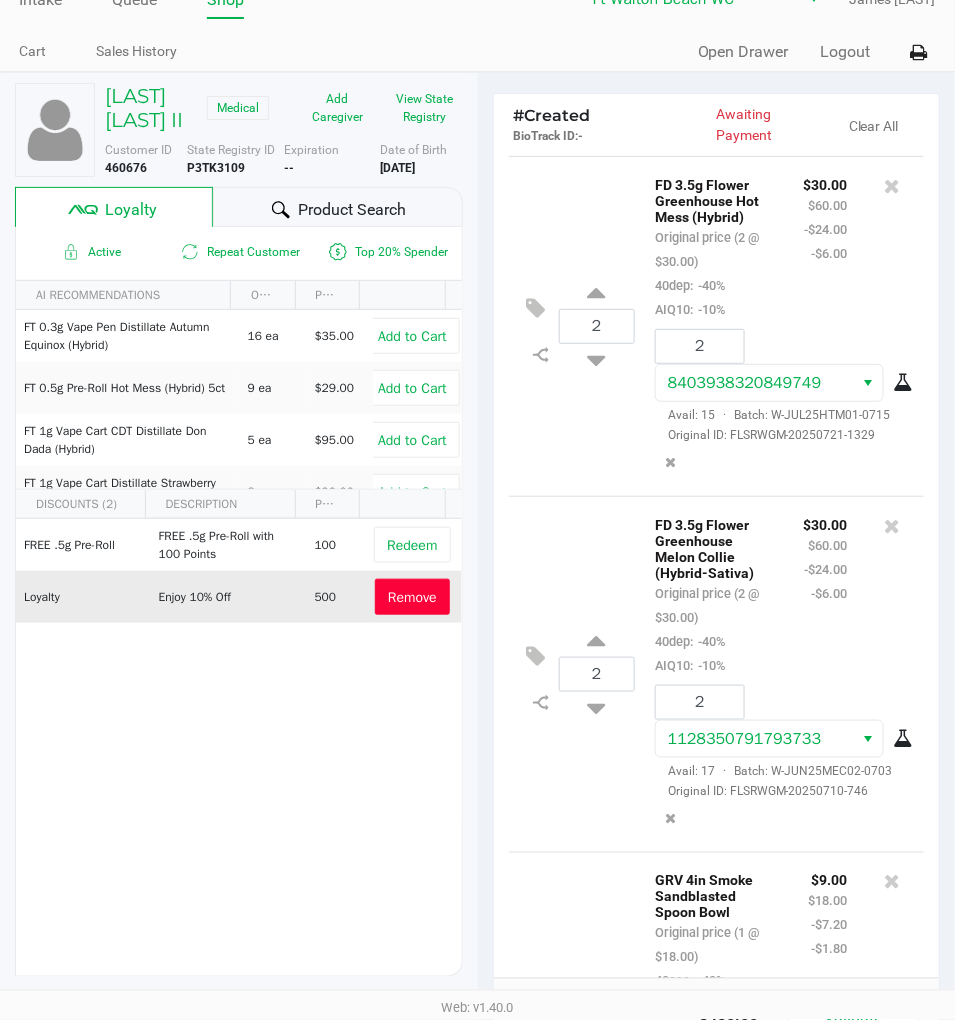 scroll, scrollTop: 2030, scrollLeft: 0, axis: vertical 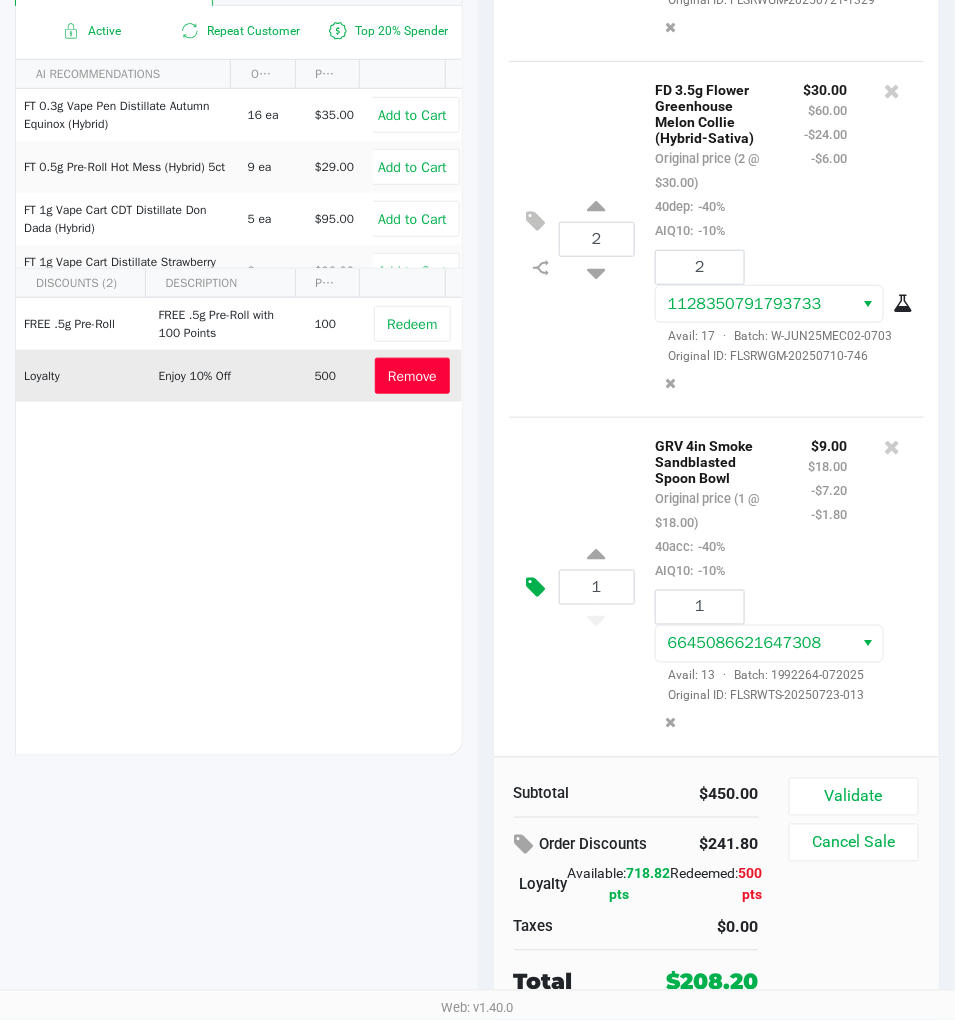 click 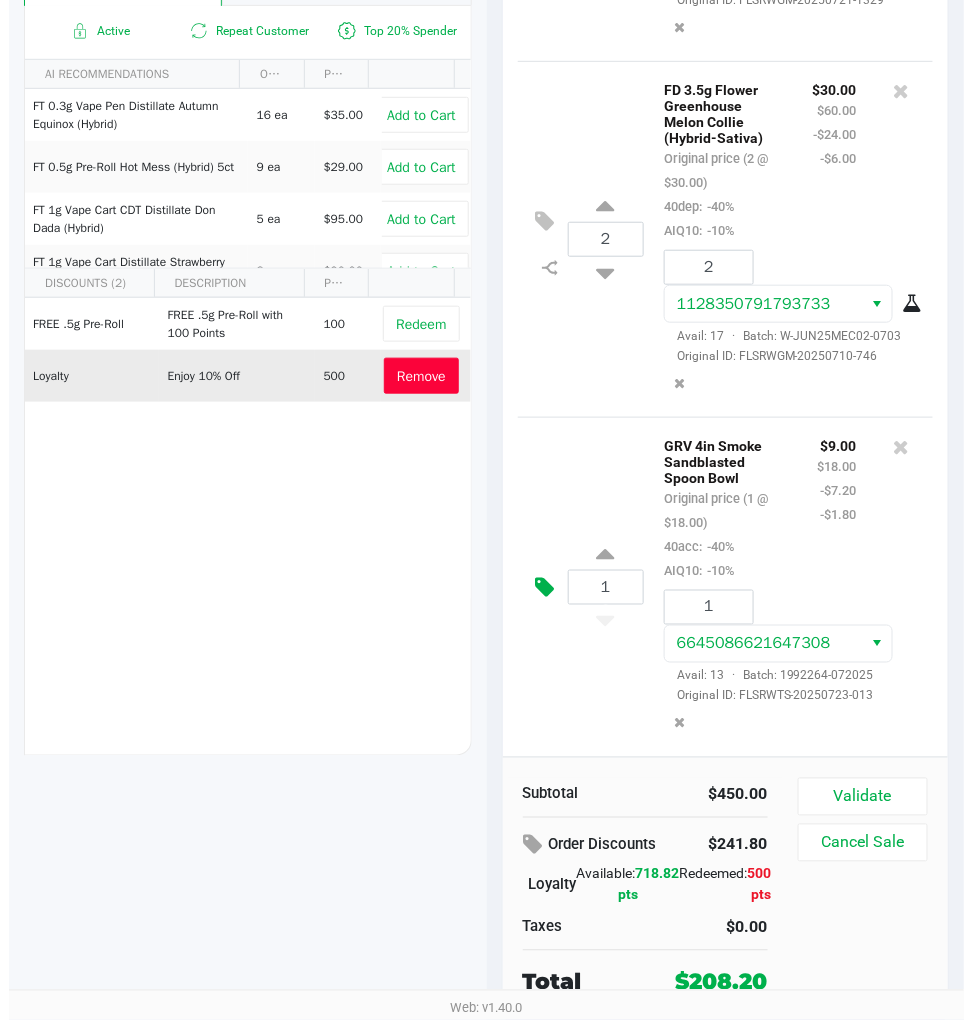 scroll, scrollTop: 0, scrollLeft: 0, axis: both 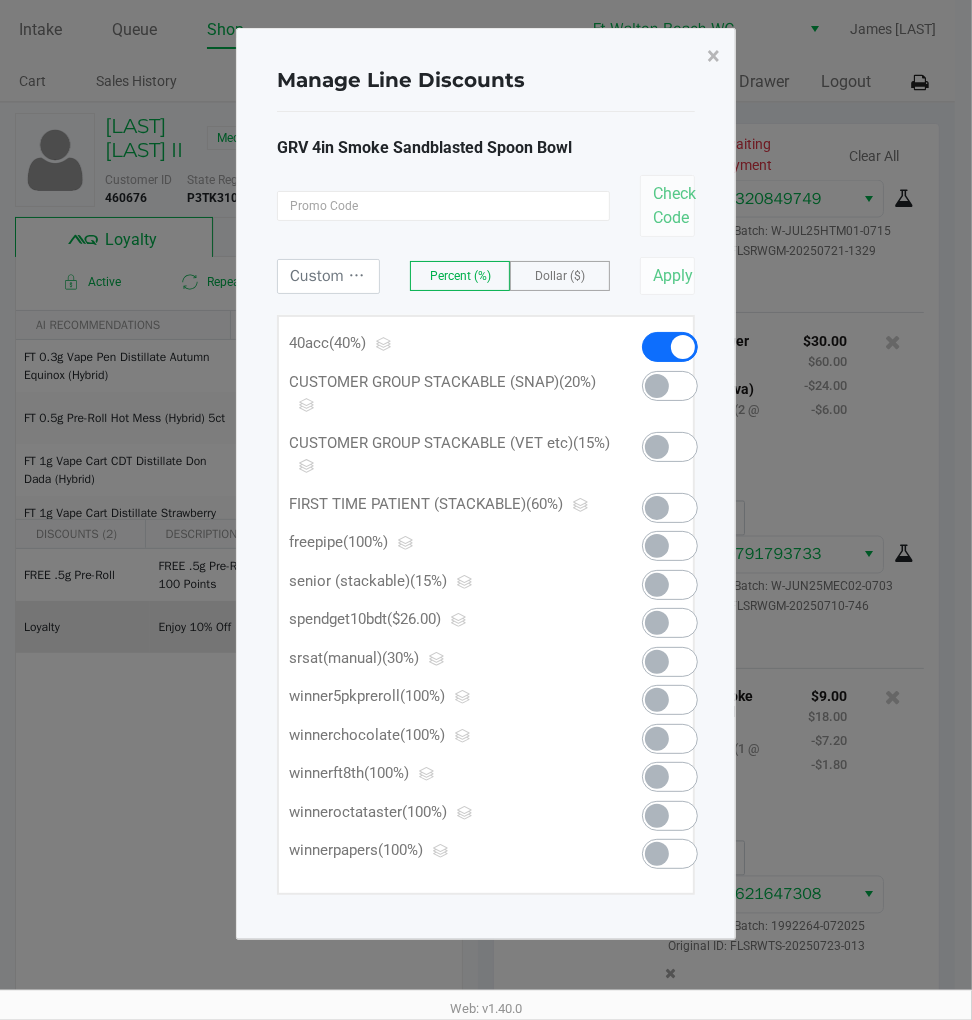 click 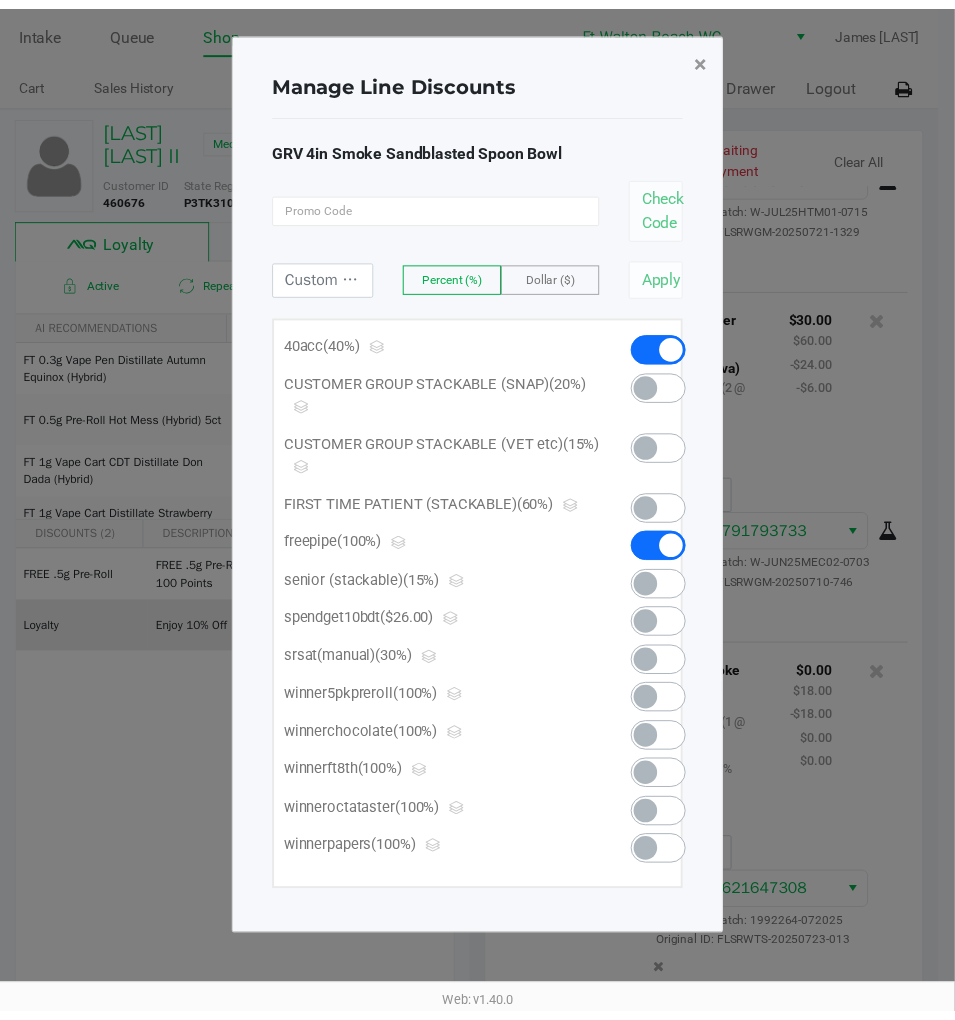 scroll, scrollTop: 2054, scrollLeft: 0, axis: vertical 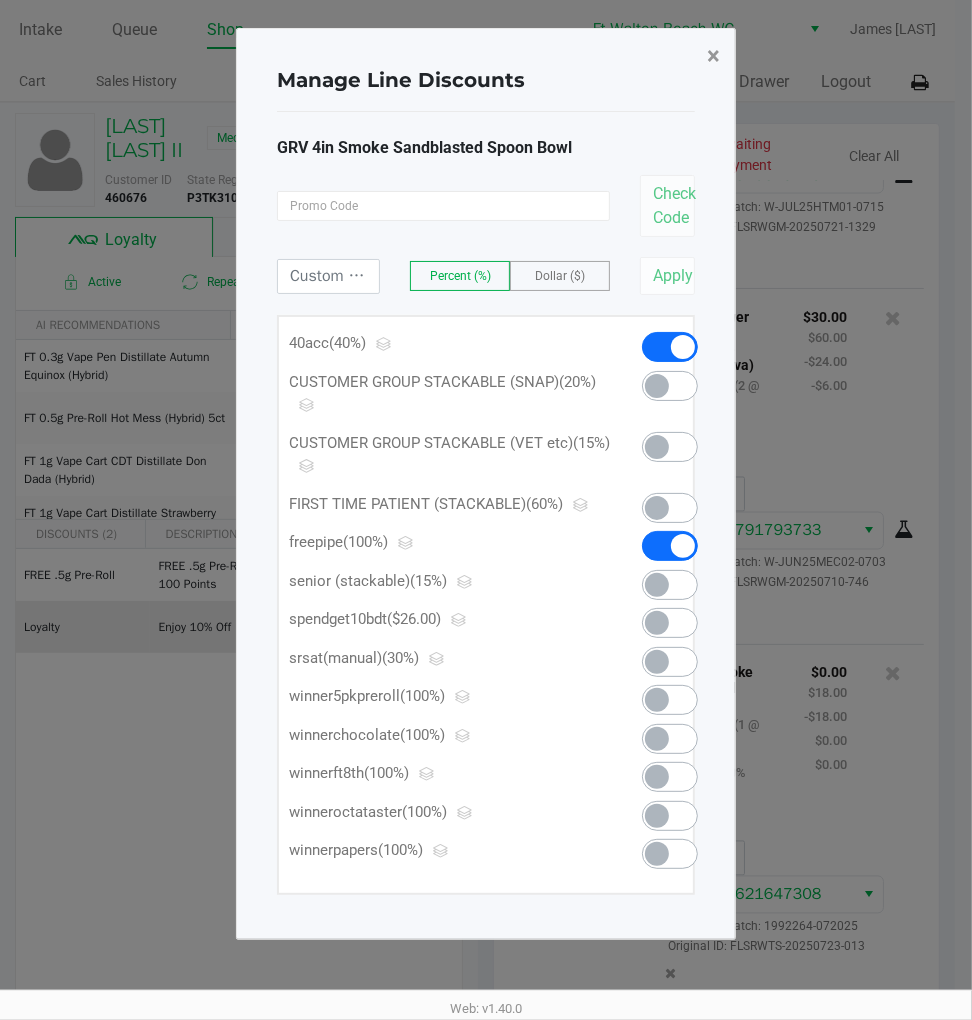 click on "×" 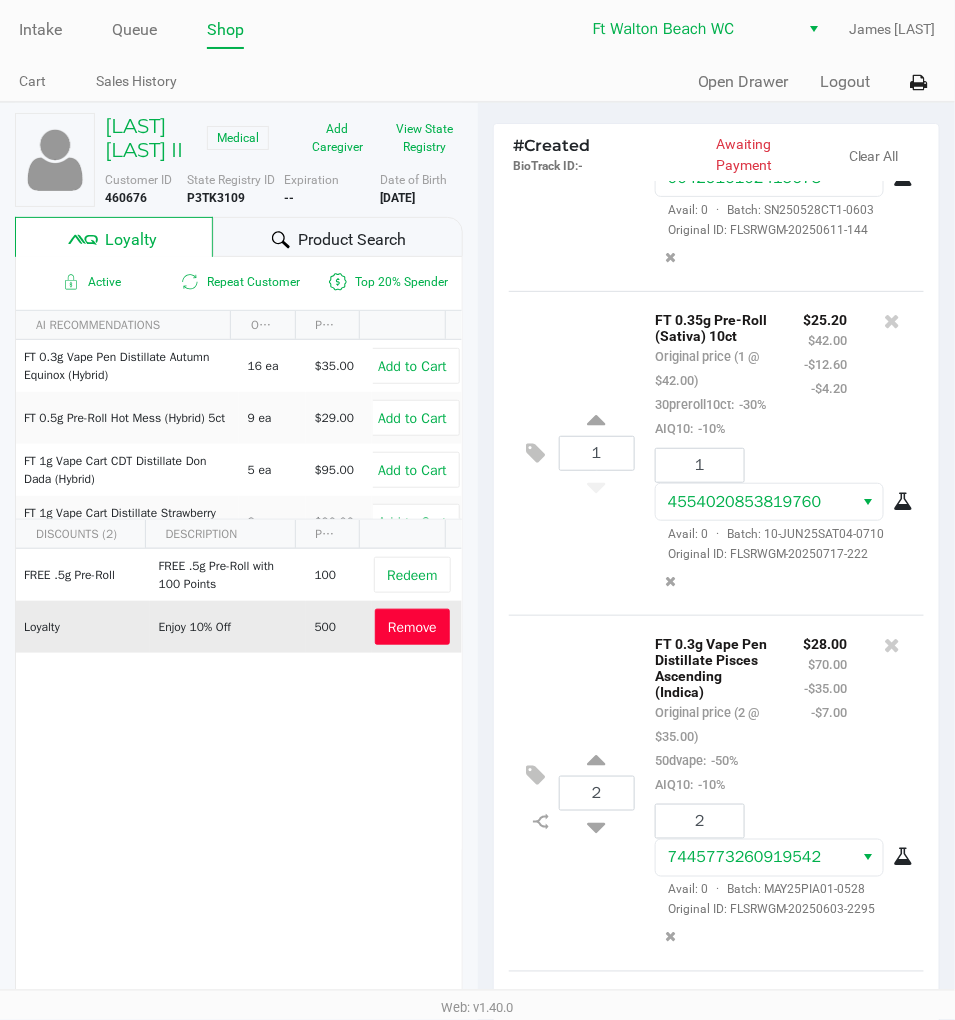 scroll, scrollTop: 0, scrollLeft: 0, axis: both 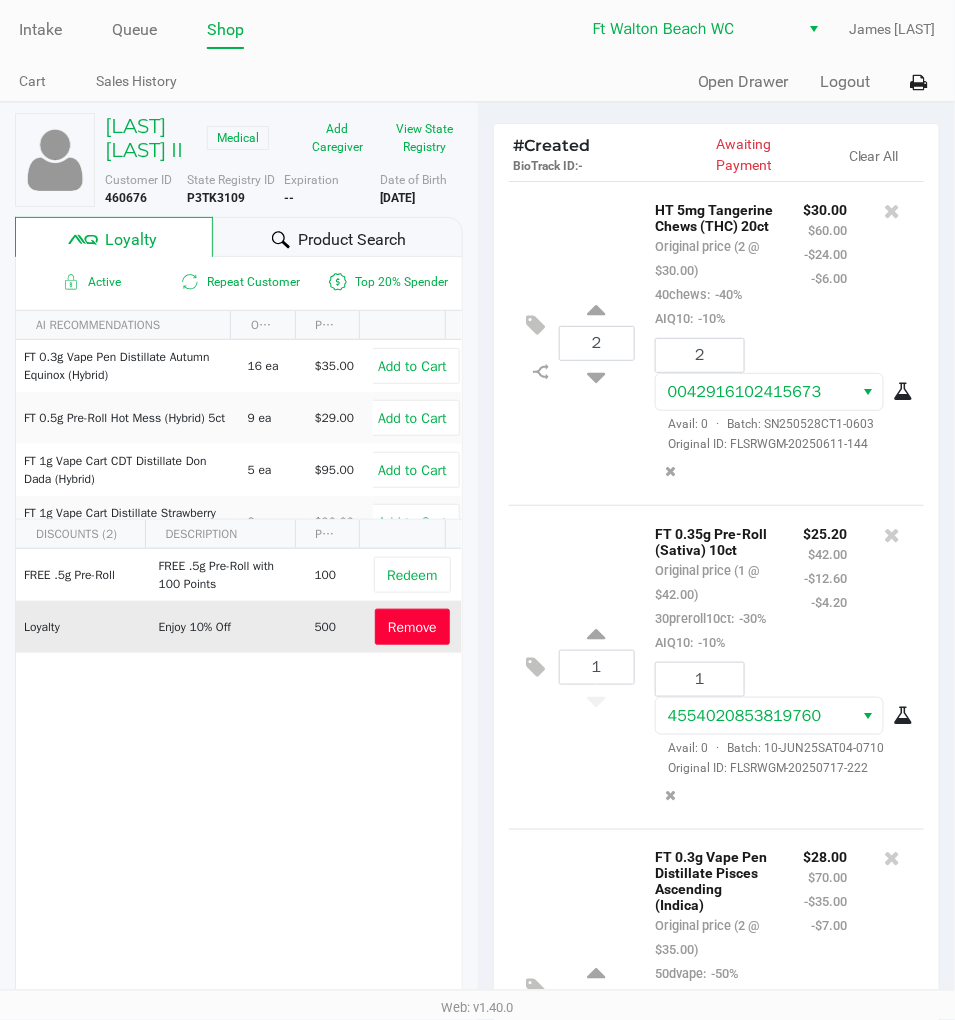 click on "1  FT 0.35g Pre-Roll (Sativa) 10ct   Original price (1 @ $42.00)  30preroll10ct:  -30%  AIQ10:  -10% $25.20 $42.00 -$12.60 -$4.20 1 4554020853819760  Avail: 0  ·  Batch: 10-JUN25SAT04-0710   Original ID: FLSRWGM-20250717-222" 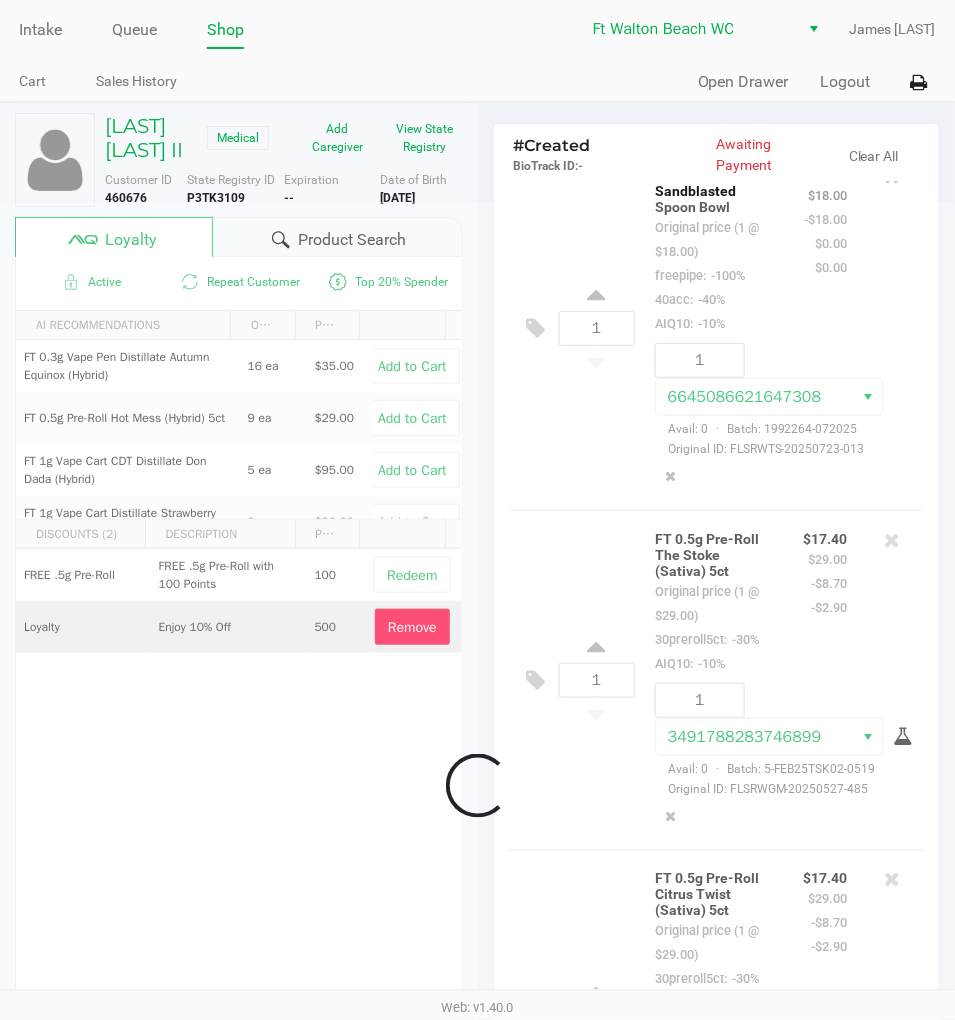 scroll, scrollTop: 2805, scrollLeft: 0, axis: vertical 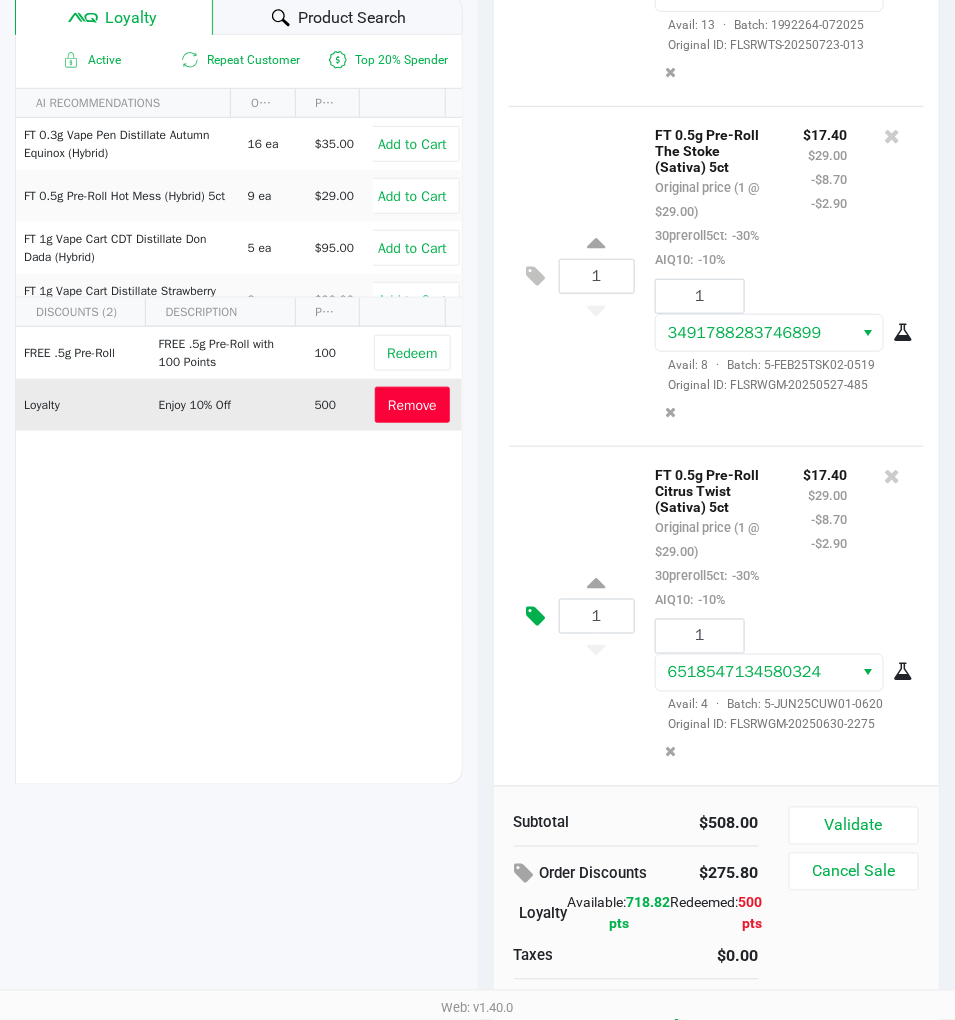 click 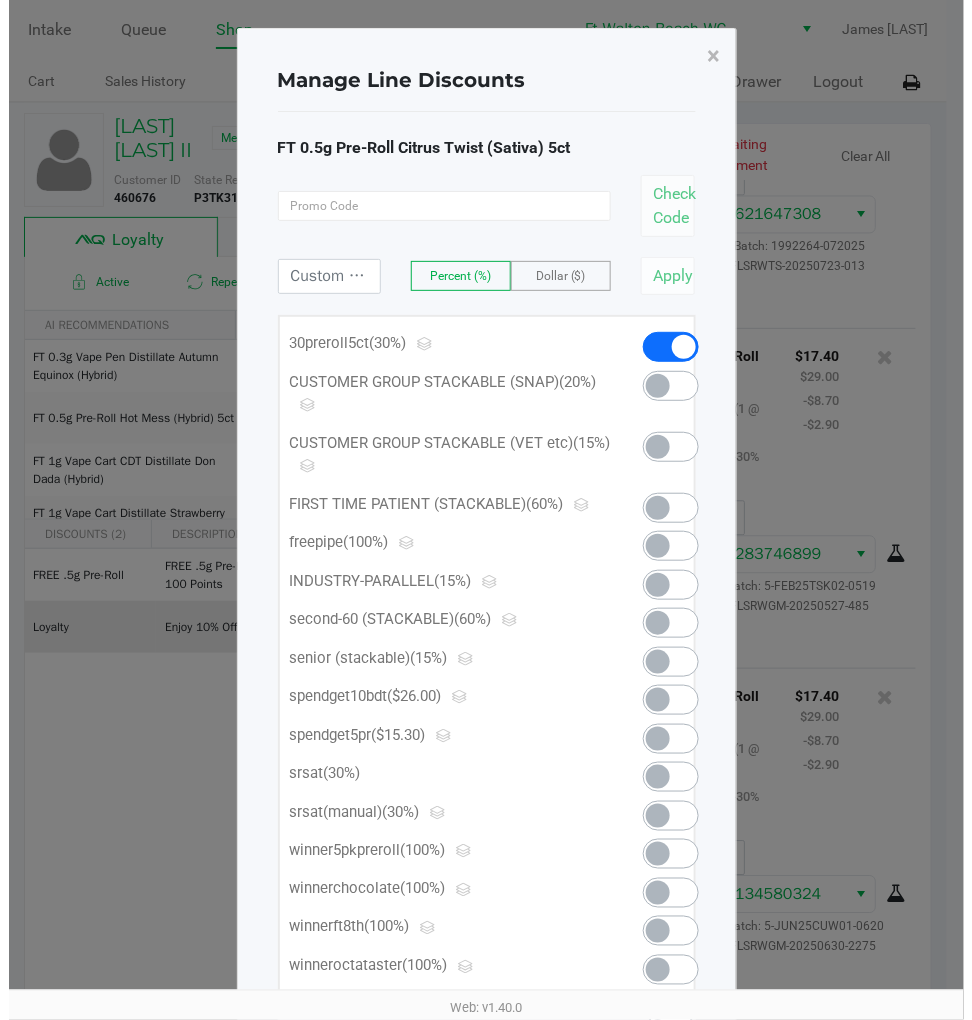 scroll, scrollTop: 0, scrollLeft: 0, axis: both 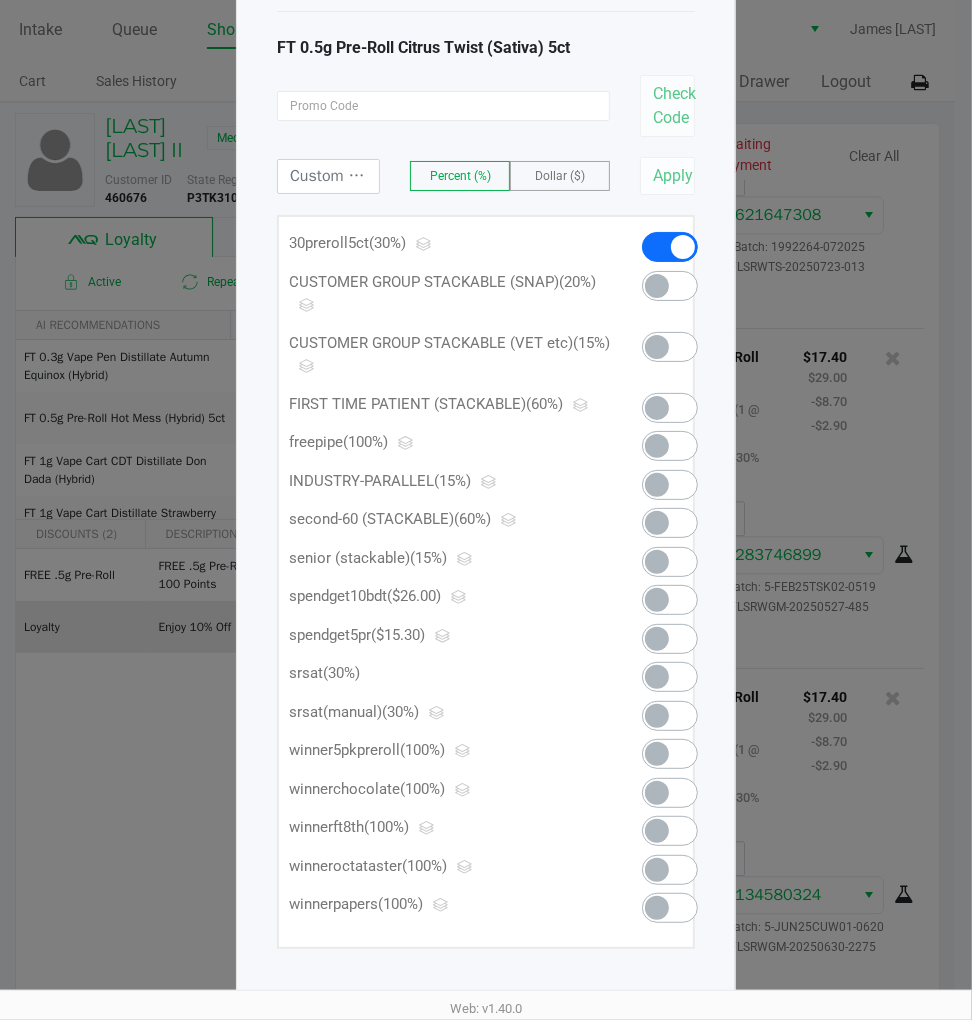 click at bounding box center [670, 639] 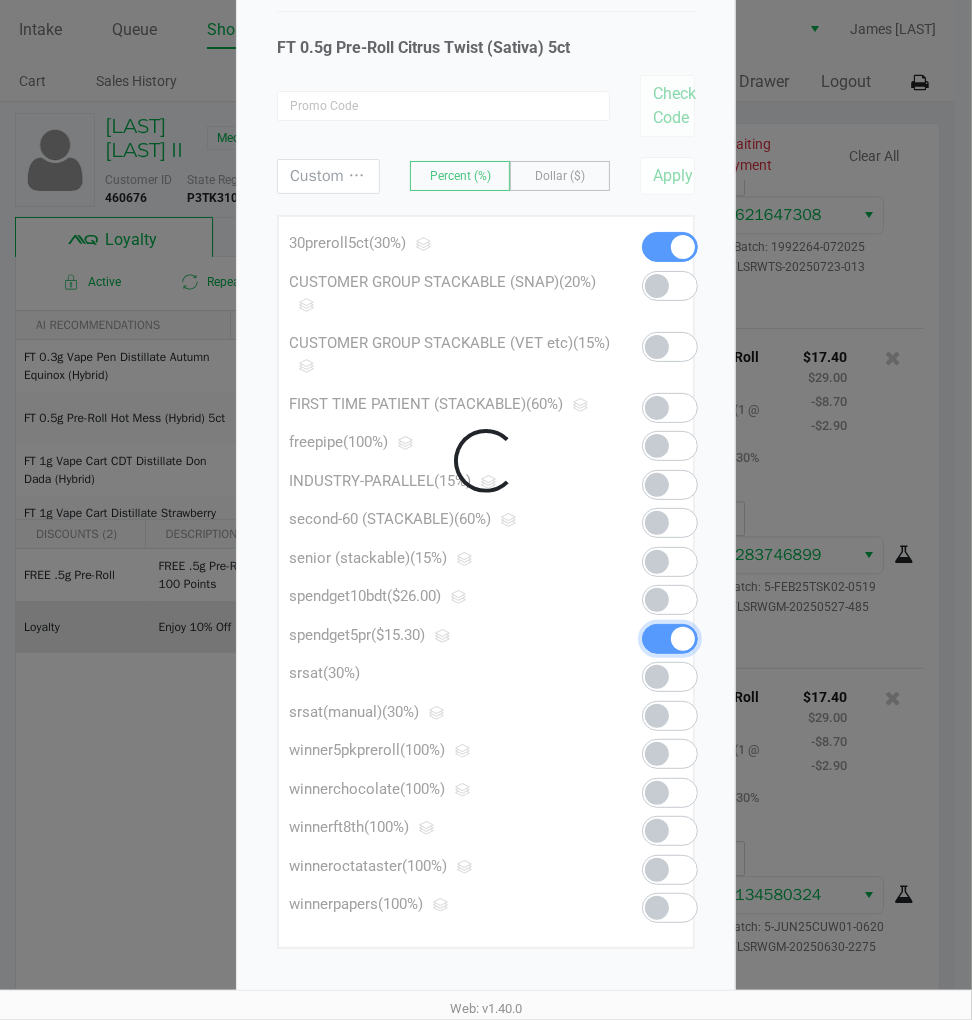scroll, scrollTop: 2831, scrollLeft: 0, axis: vertical 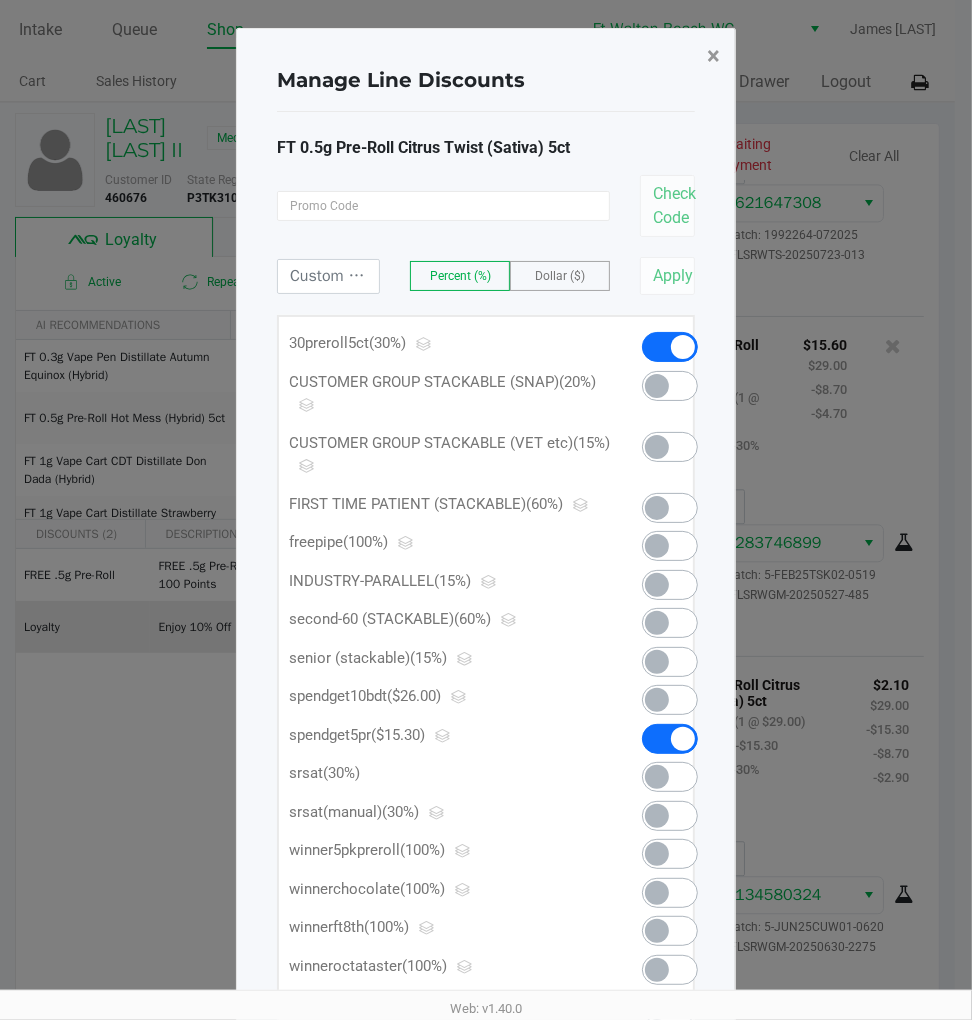click on "×" 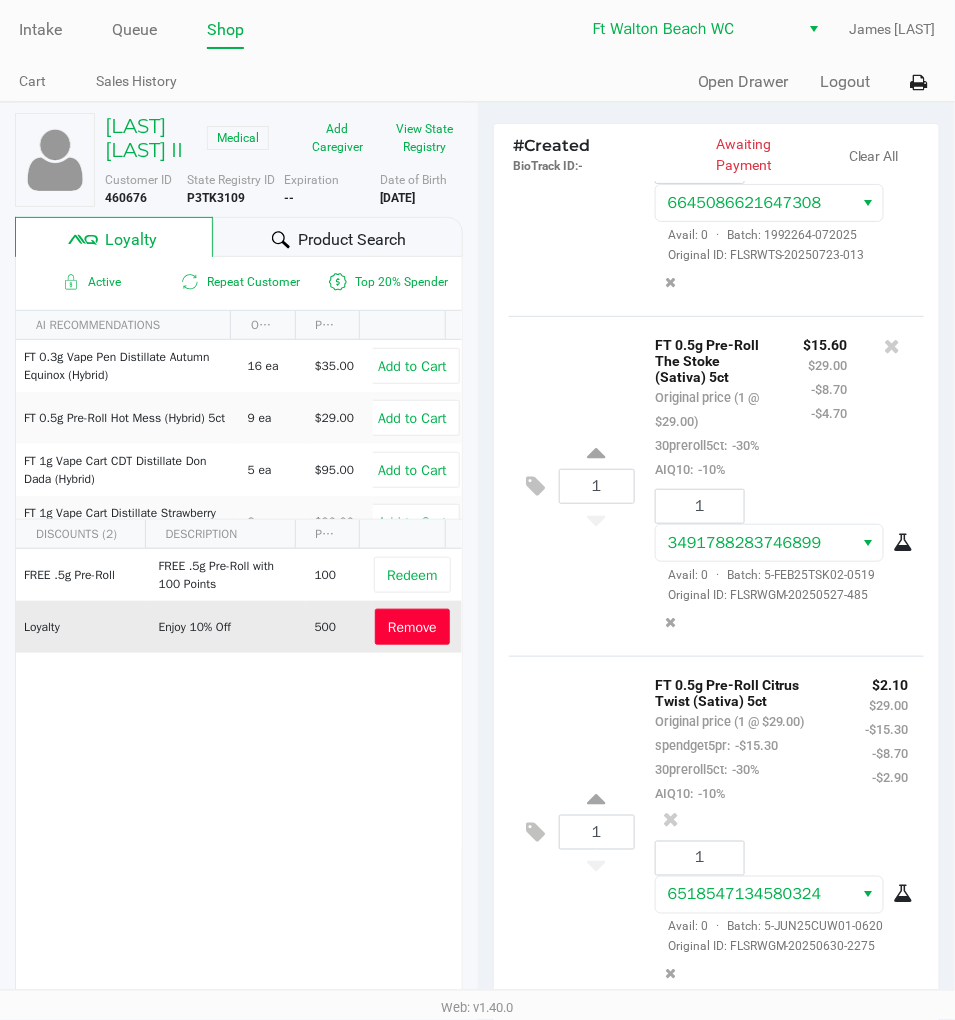 scroll, scrollTop: 2854, scrollLeft: 0, axis: vertical 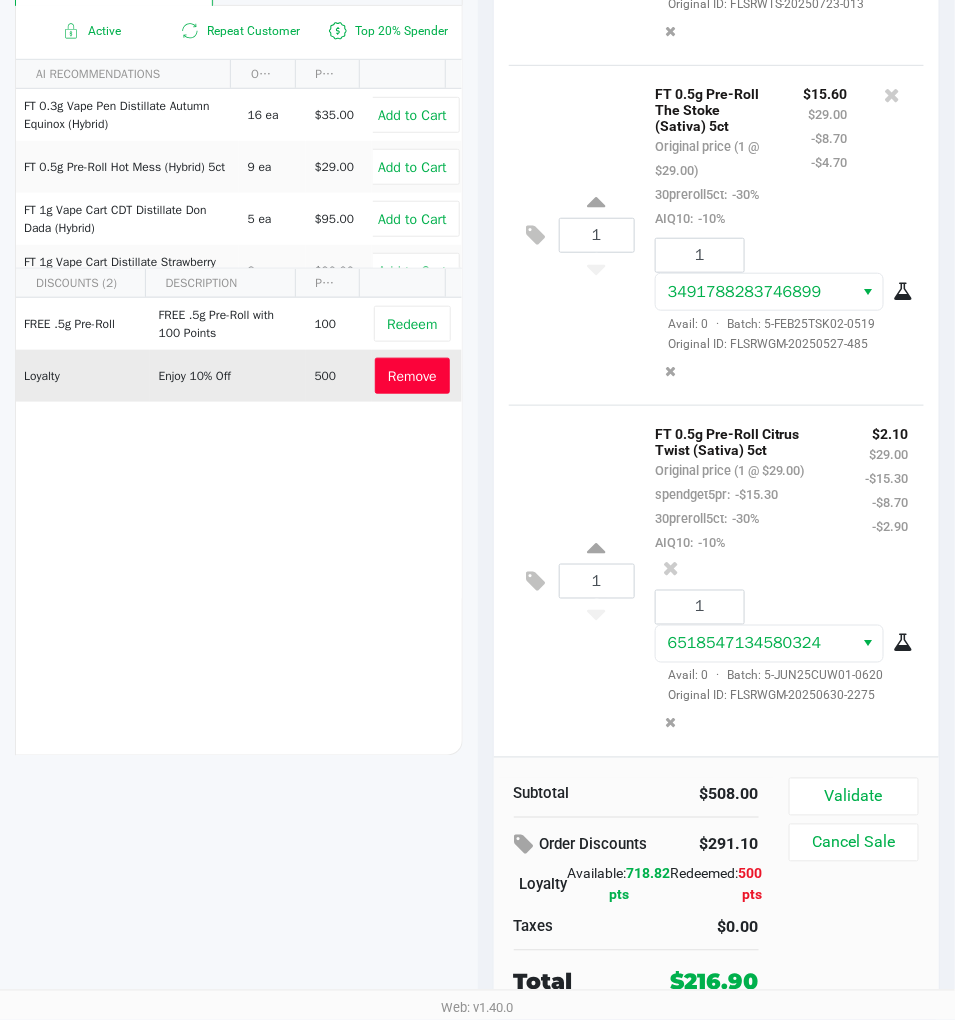 click on "1  FT 0.5g Pre-Roll Citrus Twist (Sativa) 5ct   Original price (1 @ $29.00)  spendget5pr:  -$15.30  30preroll5ct:  -30%  AIQ10:  -10% $2.10 $29.00 -$15.30 -$8.70 -$2.90 1 6518547134580324  Avail: 0  ·  Batch: 5-JUN25CUW01-0620   Original ID: FLSRWGM-20250630-2275" 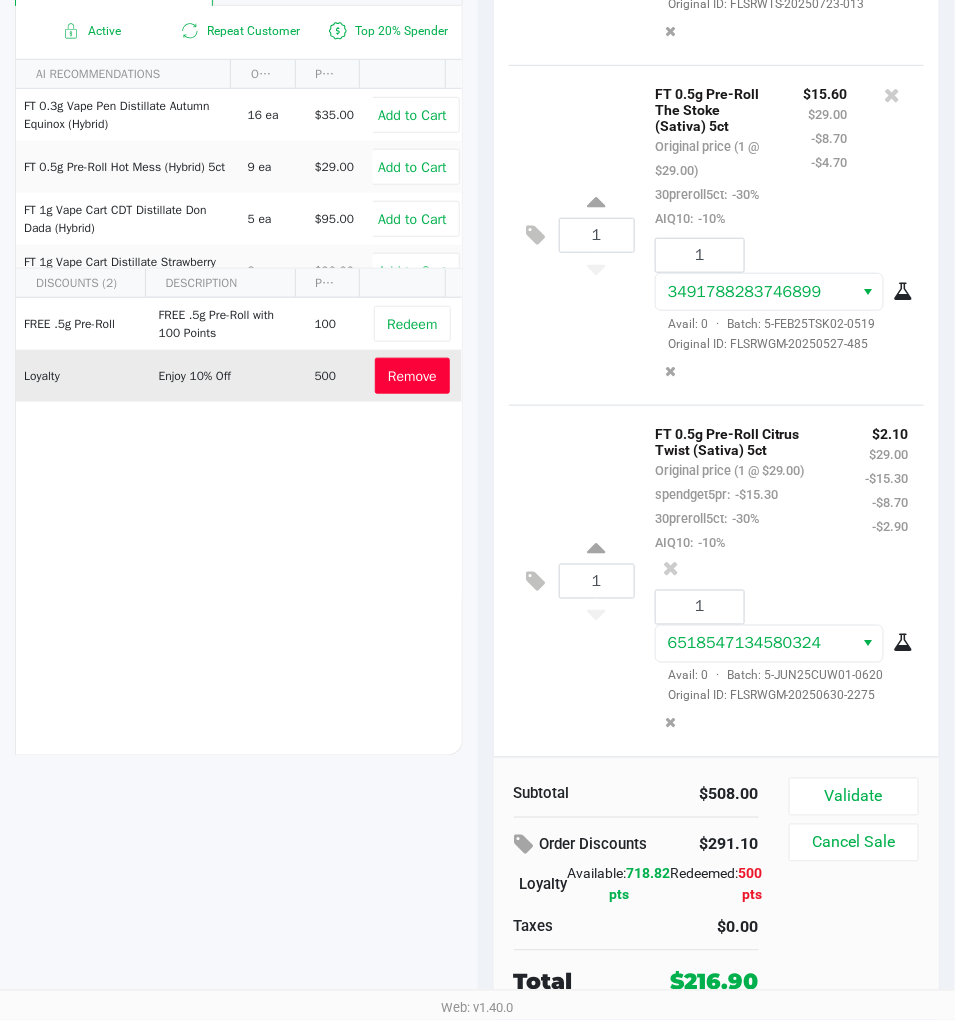 scroll, scrollTop: 2854, scrollLeft: 0, axis: vertical 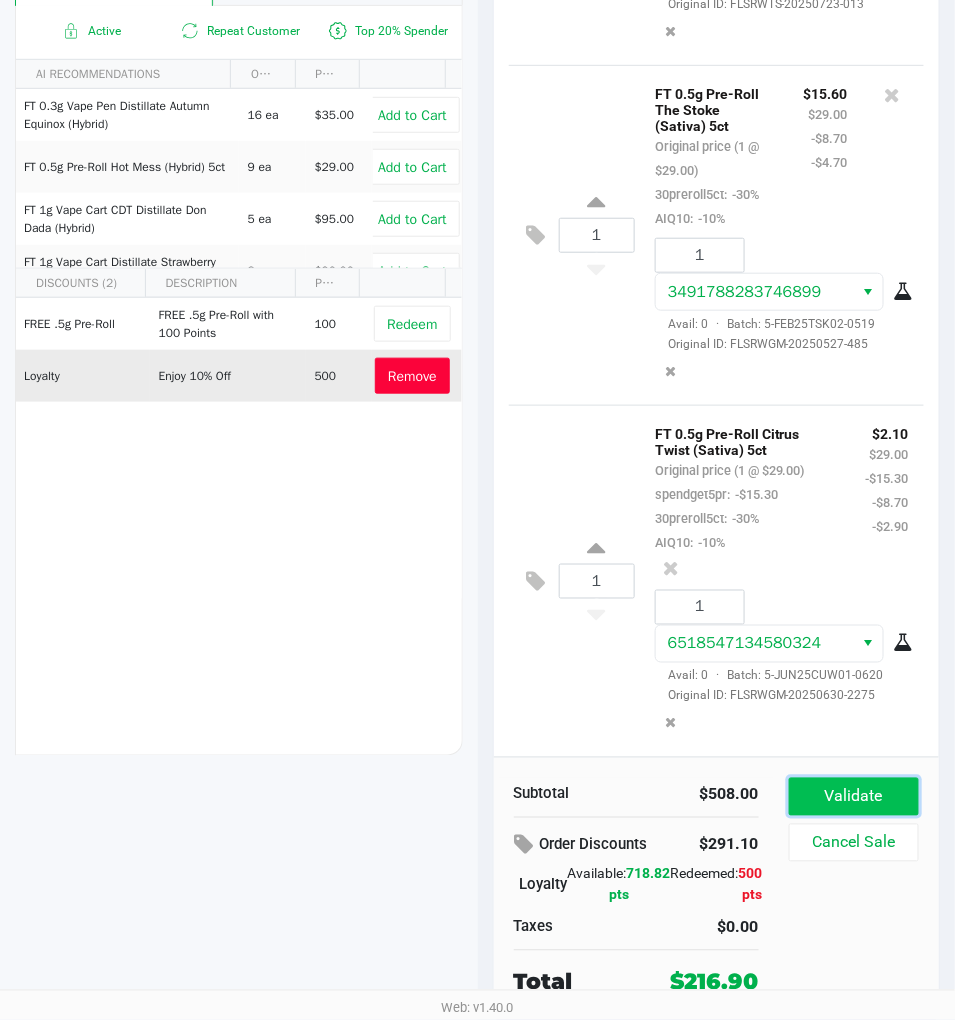click on "Validate" 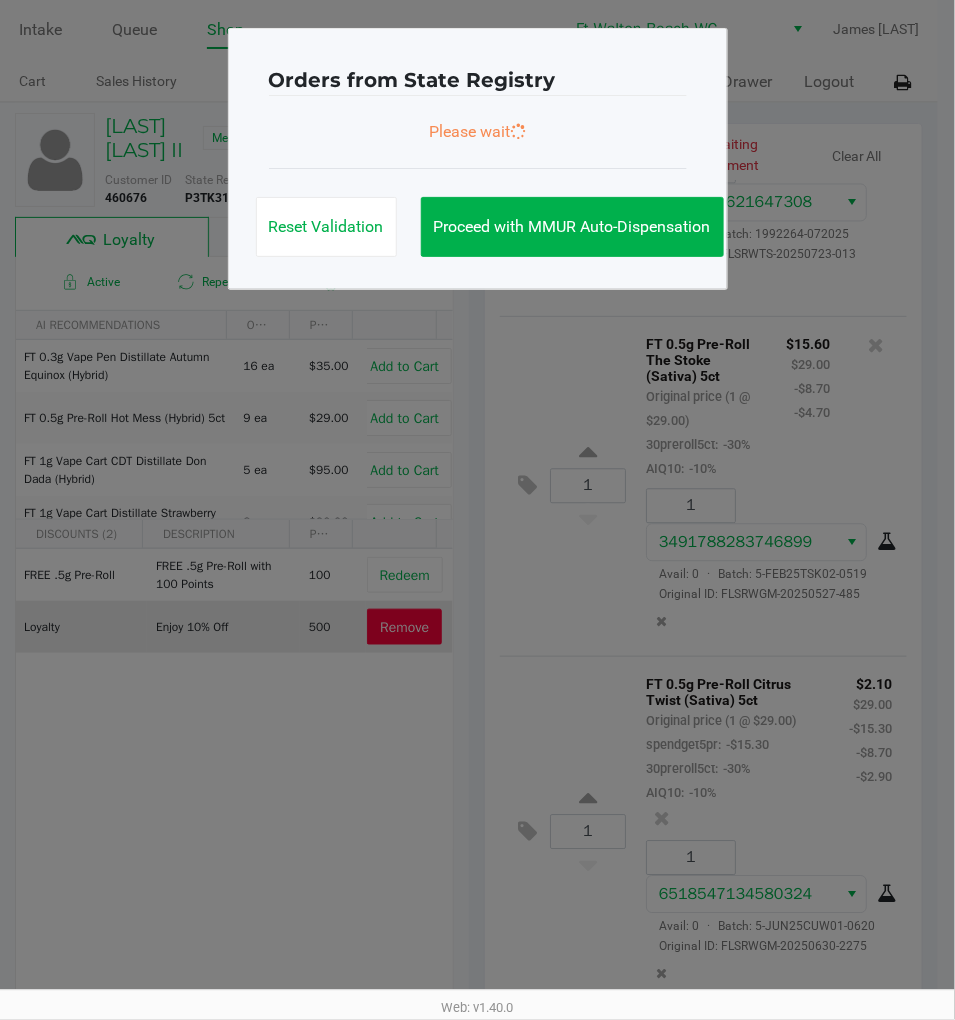 scroll, scrollTop: 0, scrollLeft: 0, axis: both 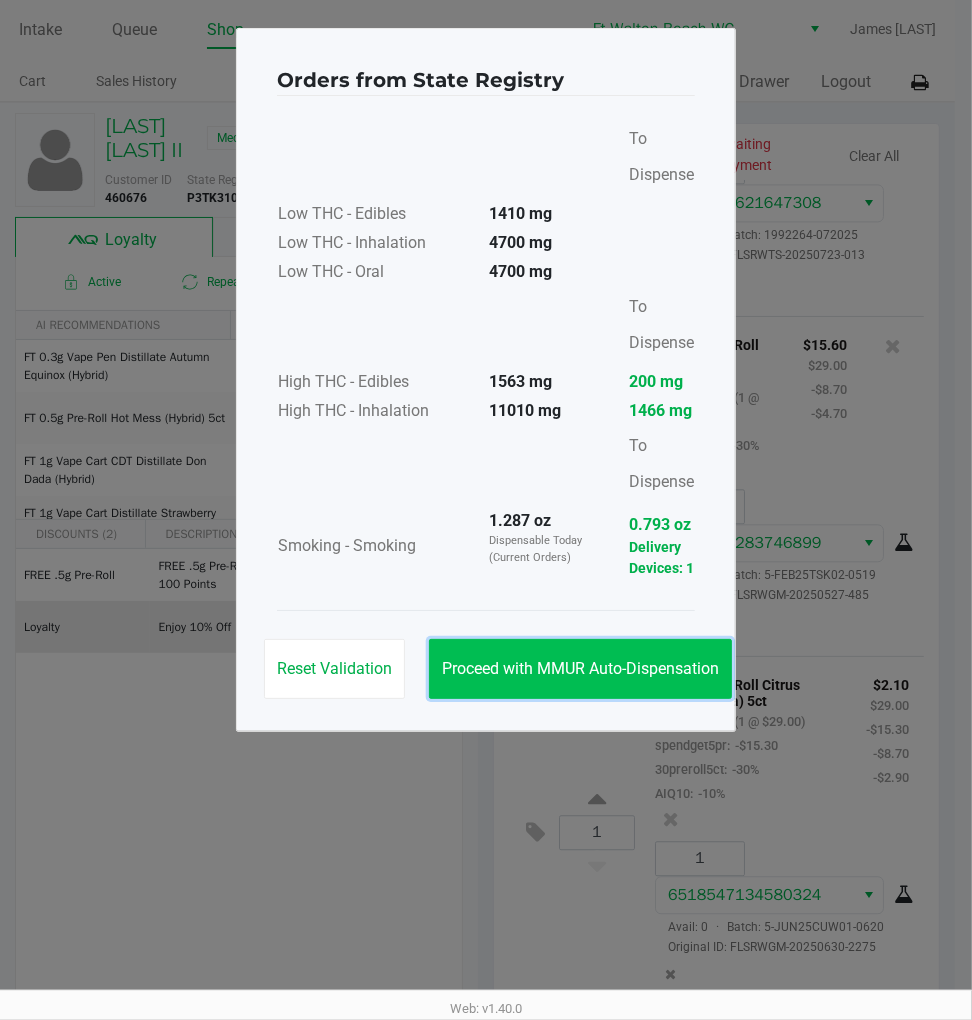click on "Proceed with MMUR Auto-Dispensation" 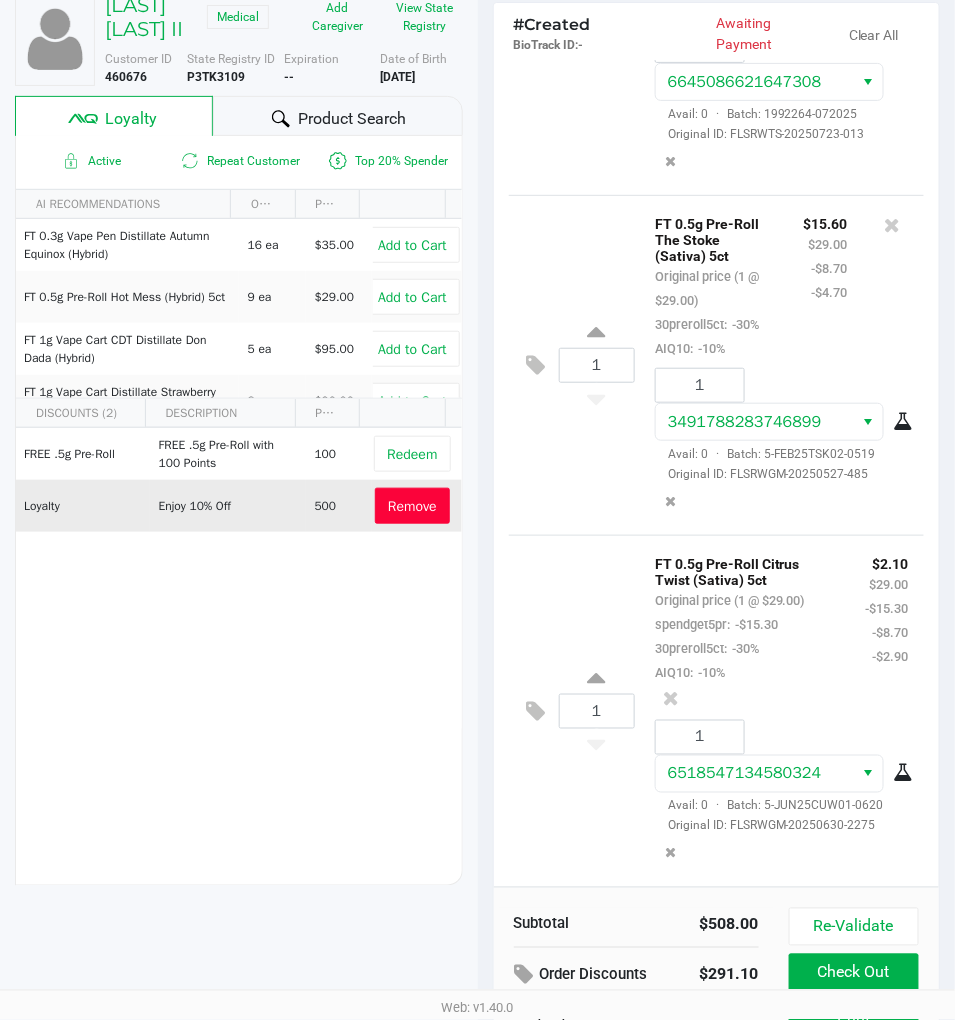 scroll, scrollTop: 255, scrollLeft: 0, axis: vertical 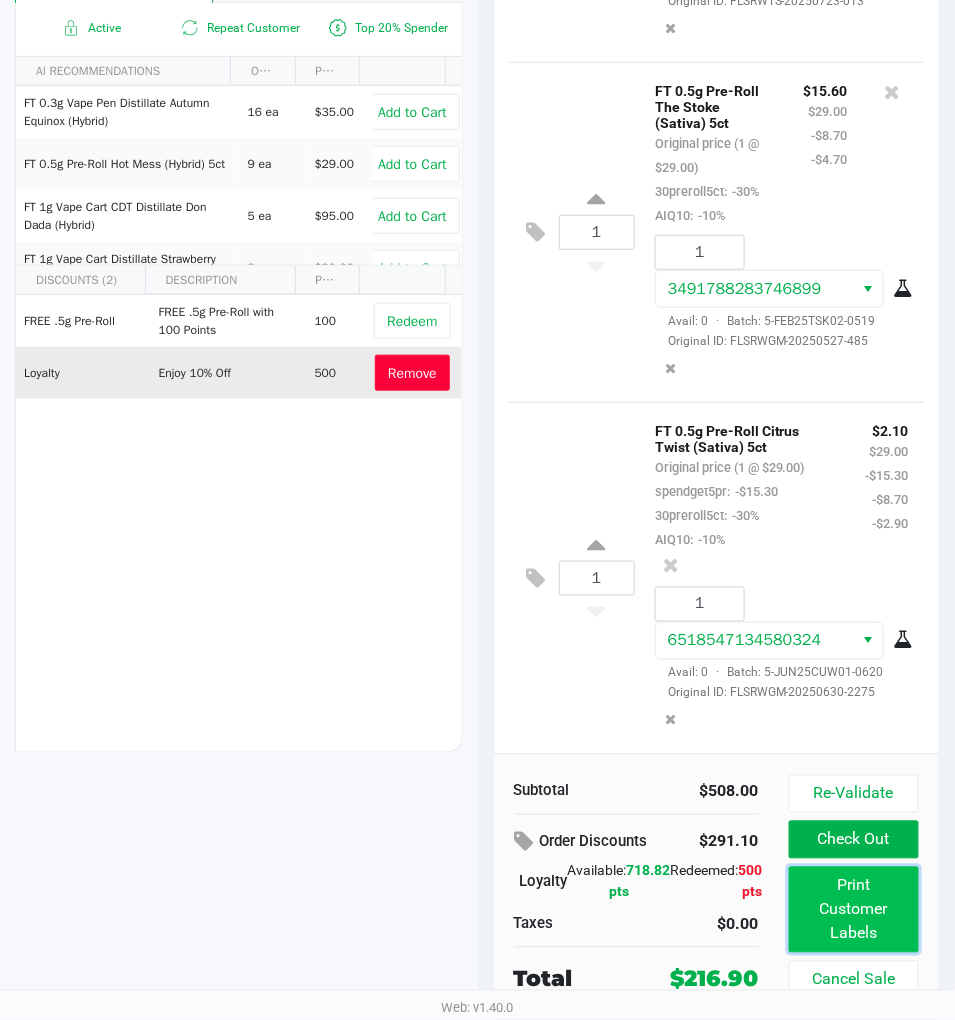 click on "Print Customer Labels" 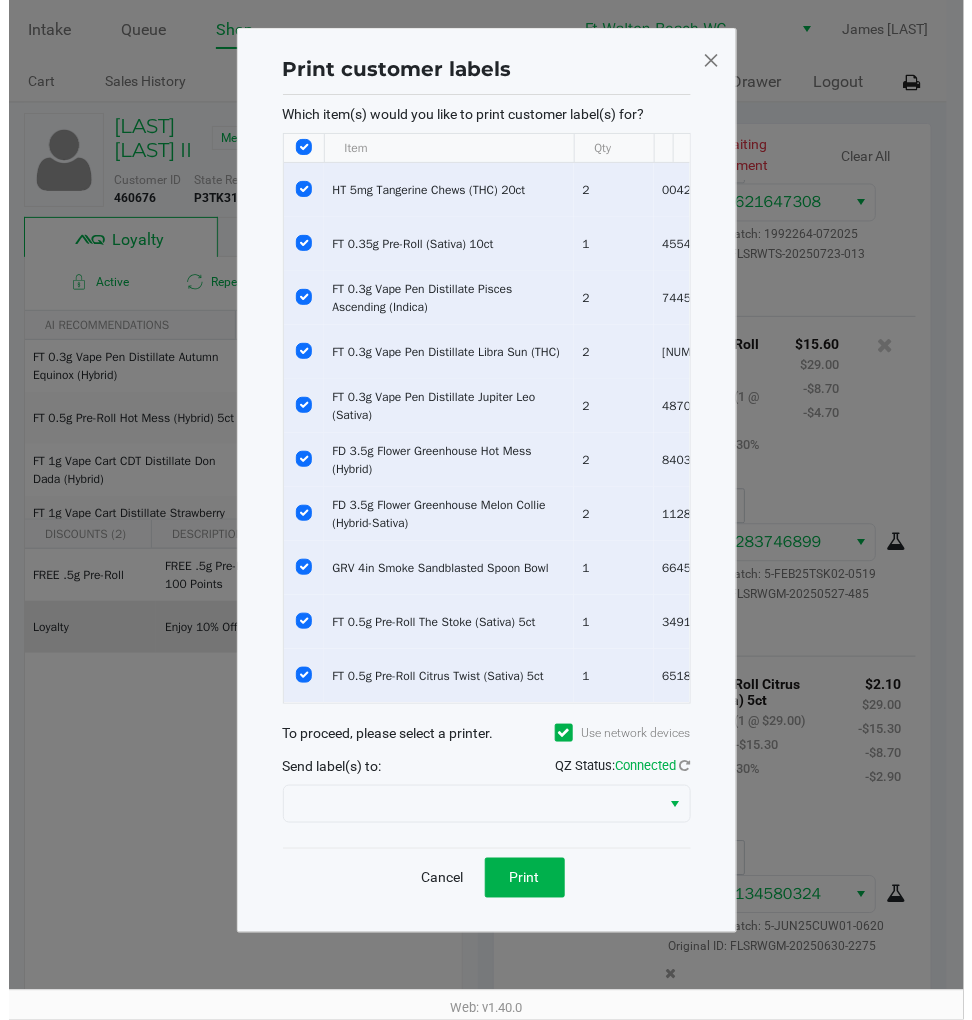 scroll, scrollTop: 0, scrollLeft: 0, axis: both 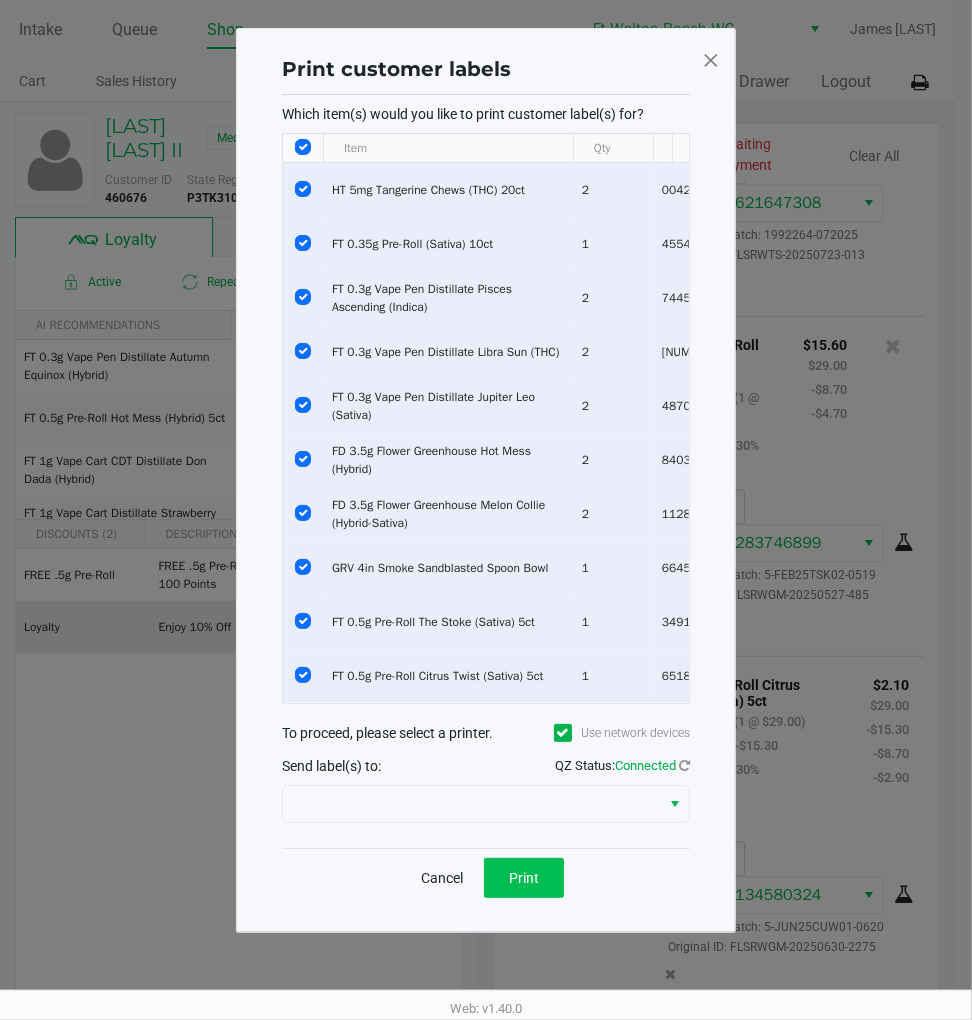 click on "Print" 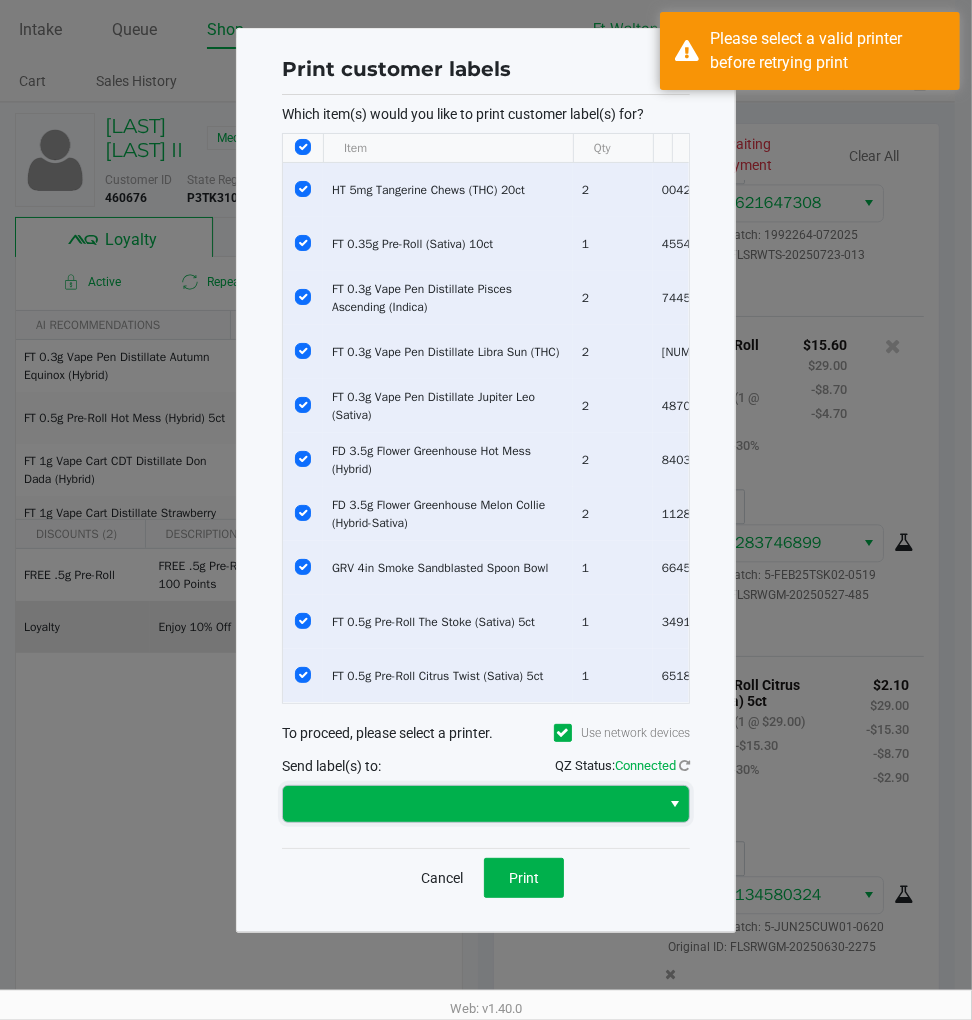 click at bounding box center (471, 804) 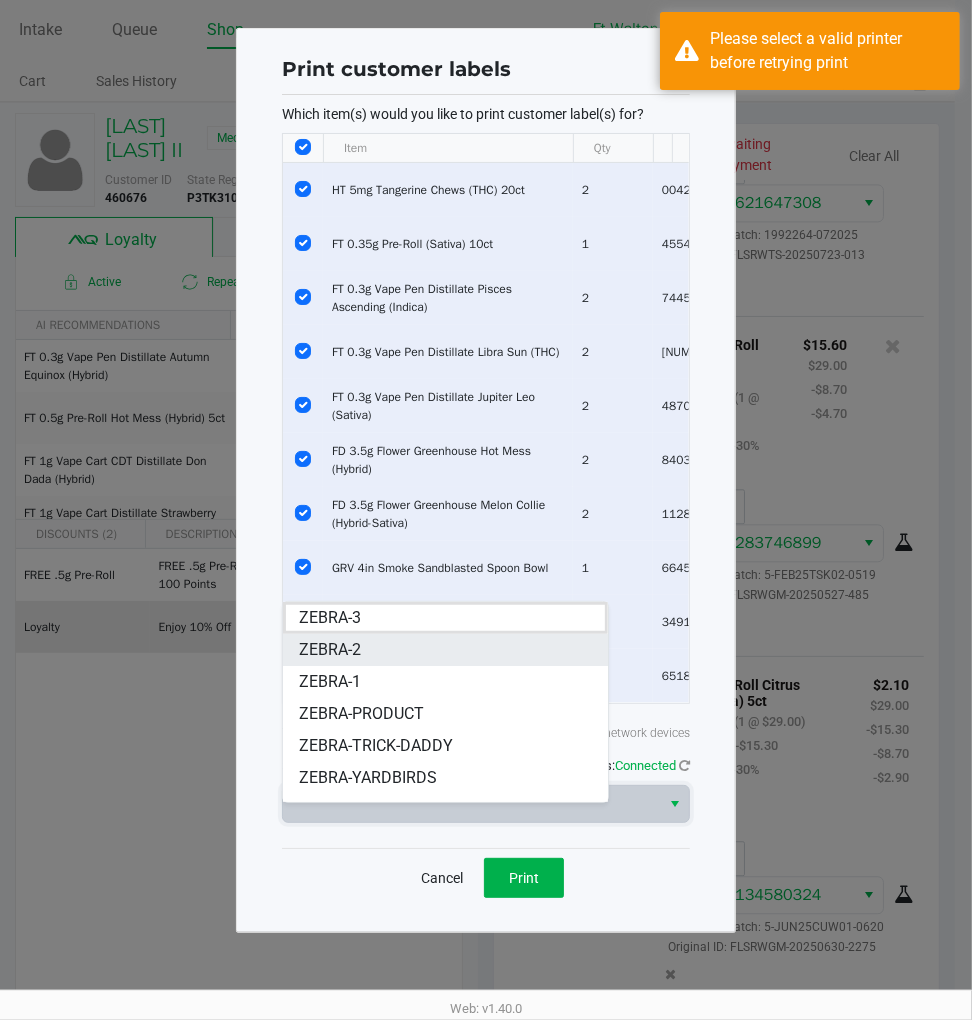 click on "ZEBRA-2" at bounding box center [330, 650] 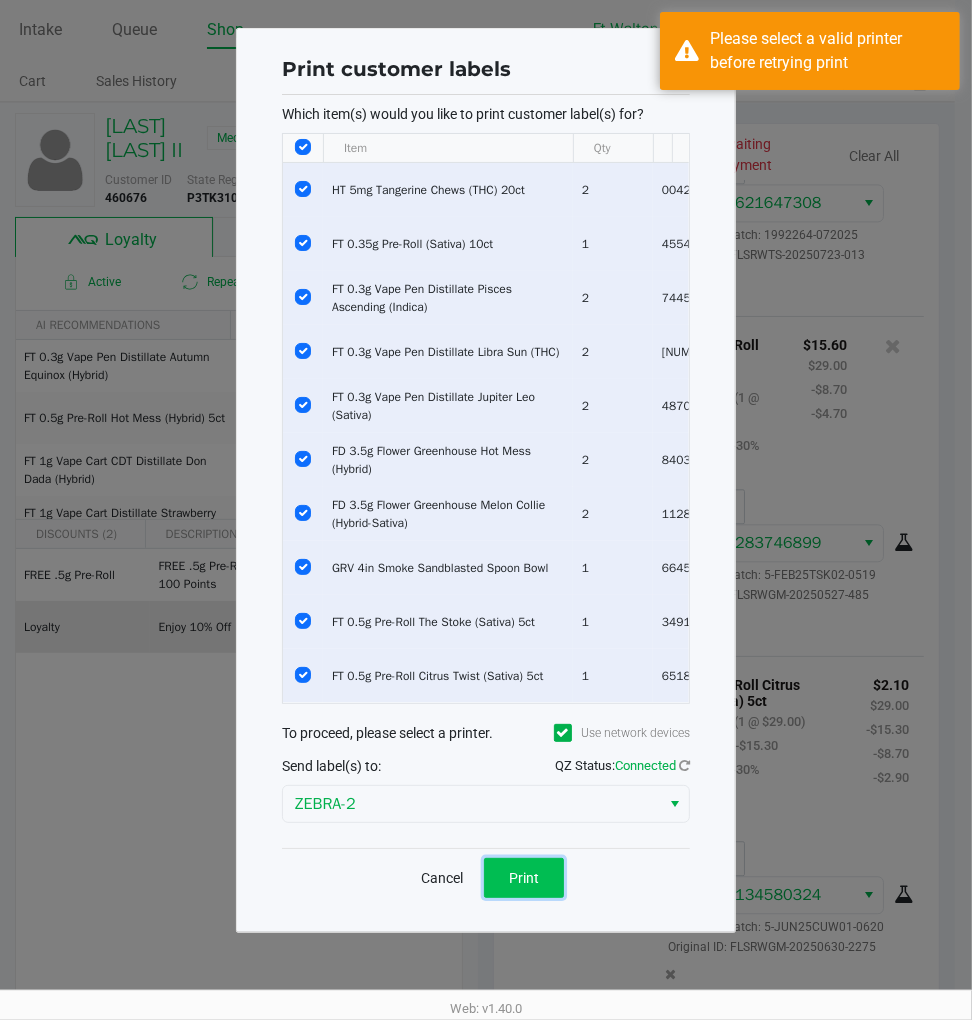 click on "Print" 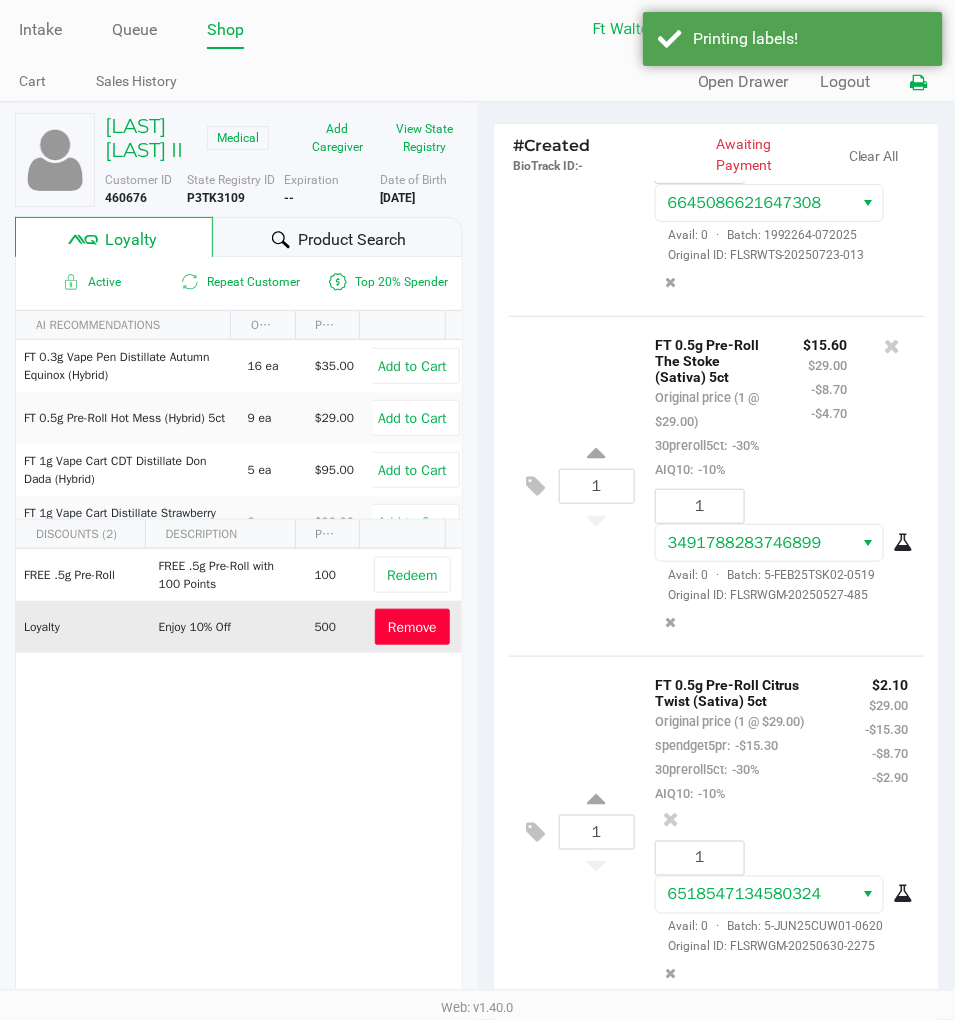 click 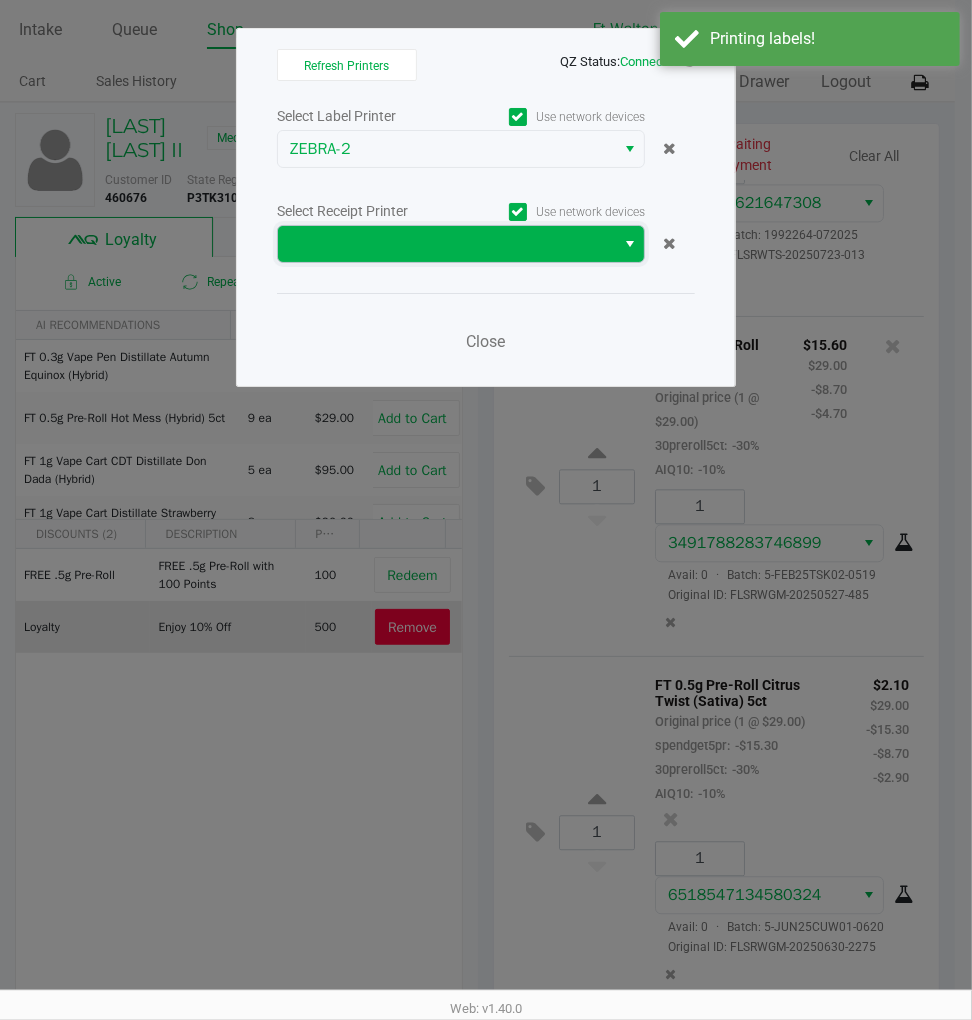 click at bounding box center (446, 244) 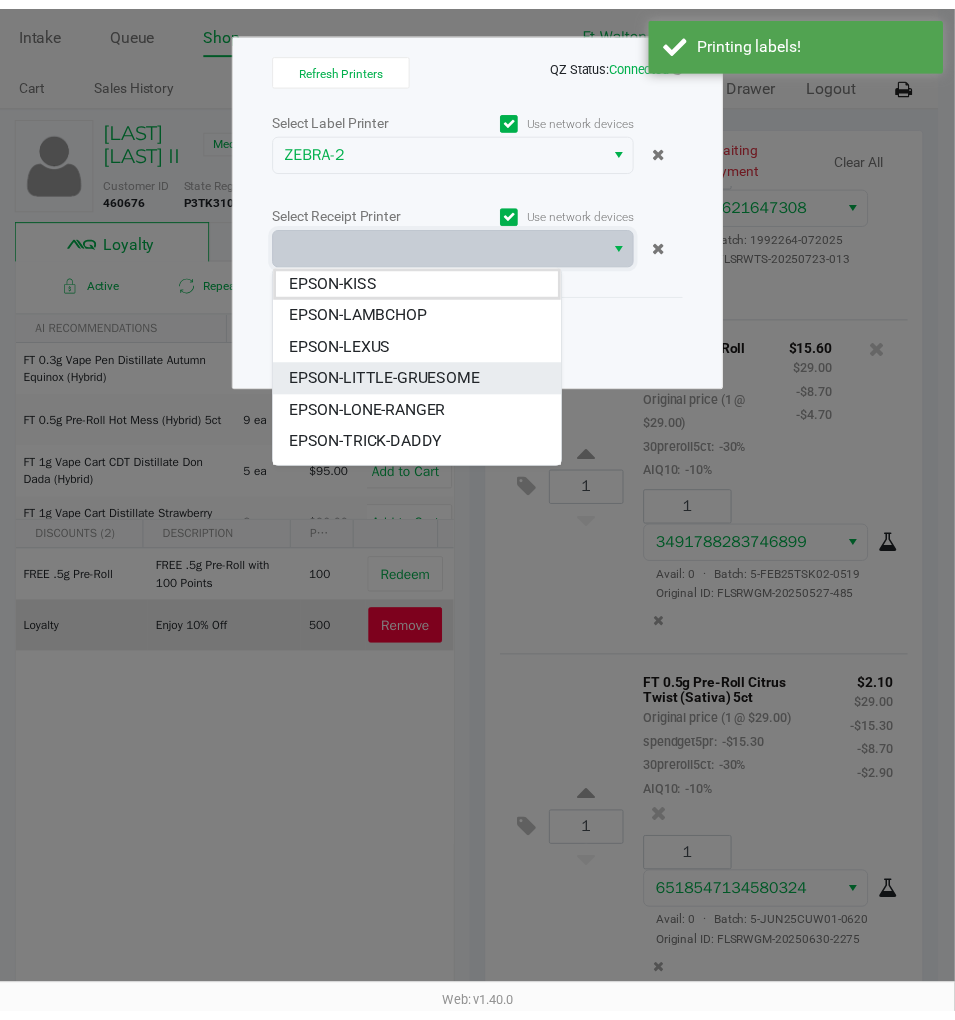 scroll, scrollTop: 55, scrollLeft: 0, axis: vertical 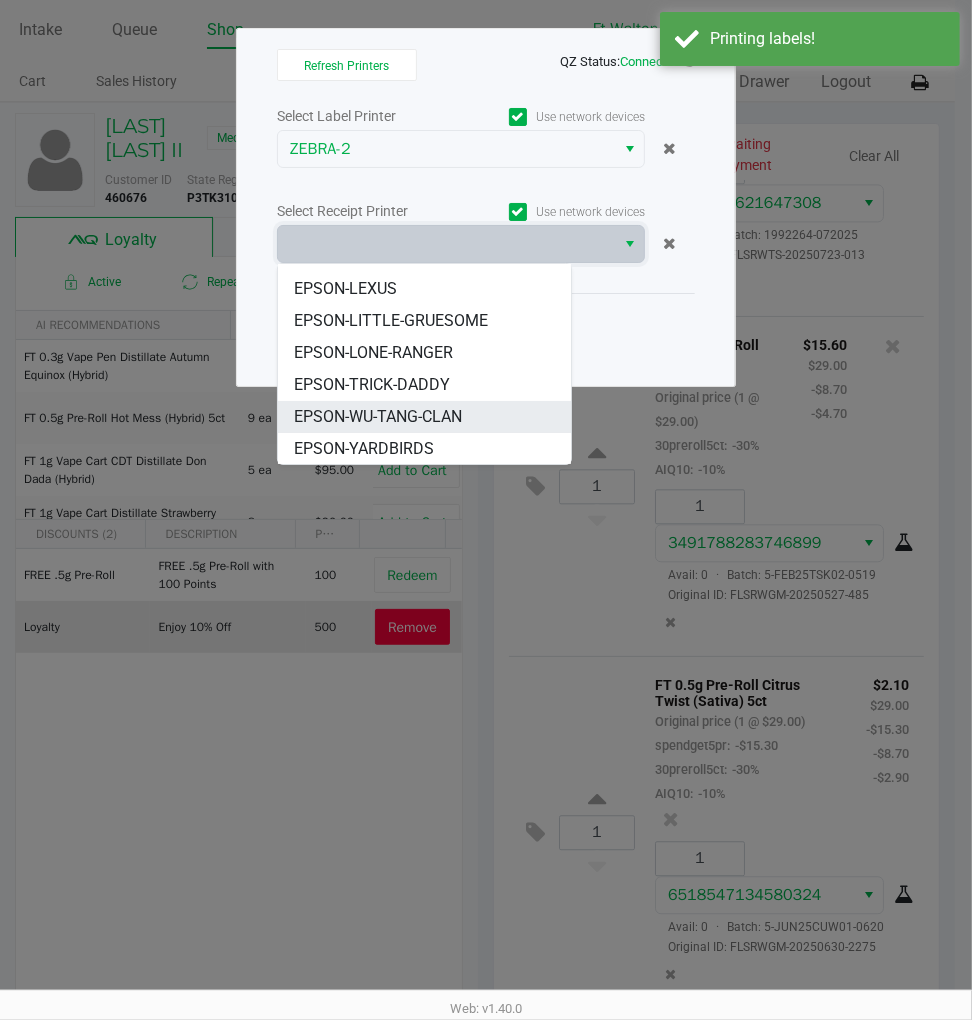 click on "EPSON-WU-TANG-CLAN" at bounding box center (378, 417) 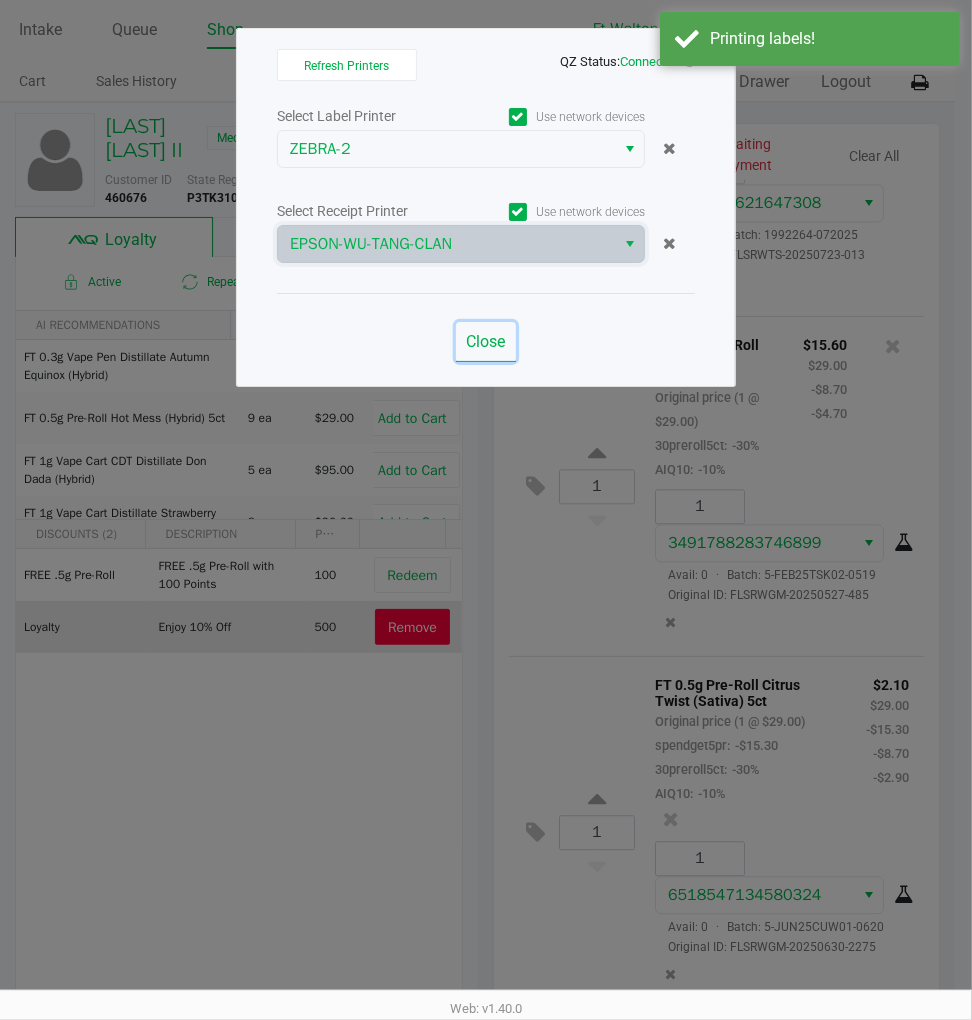 click on "Close" 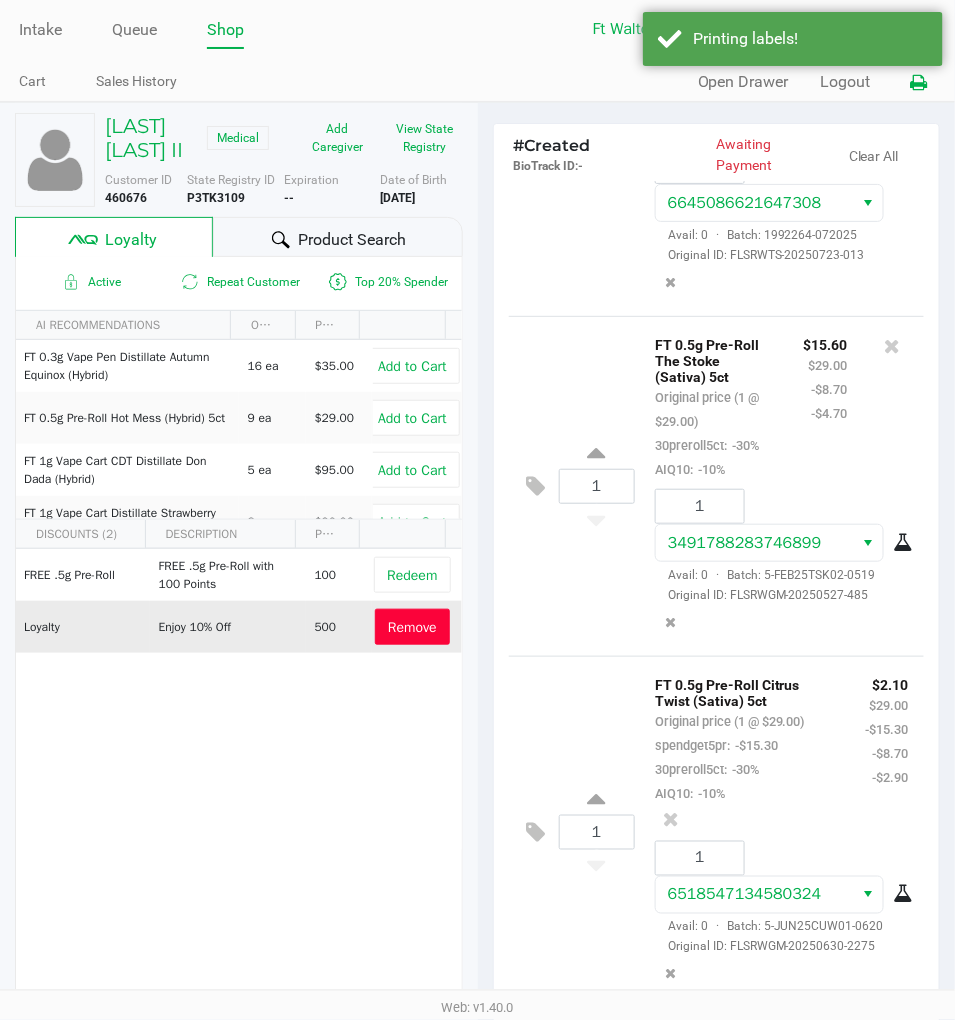 scroll, scrollTop: 255, scrollLeft: 0, axis: vertical 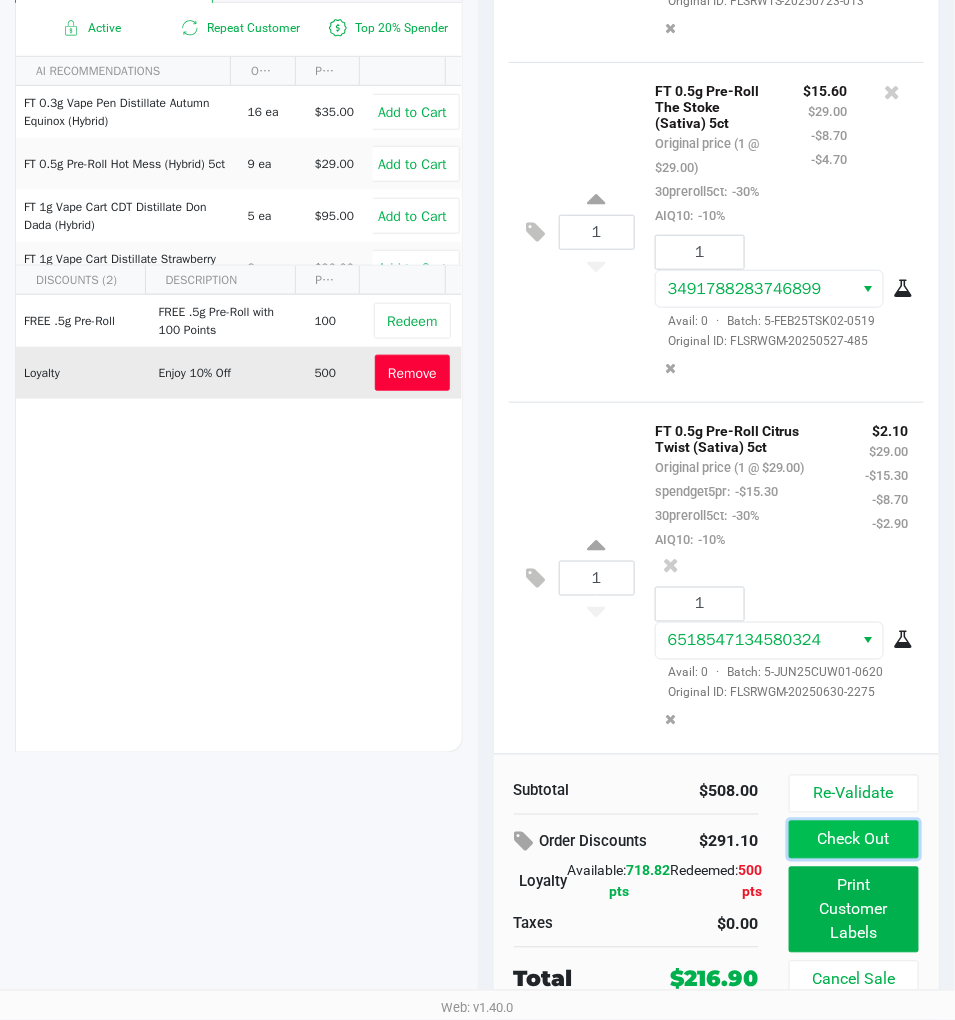 click on "Check Out" 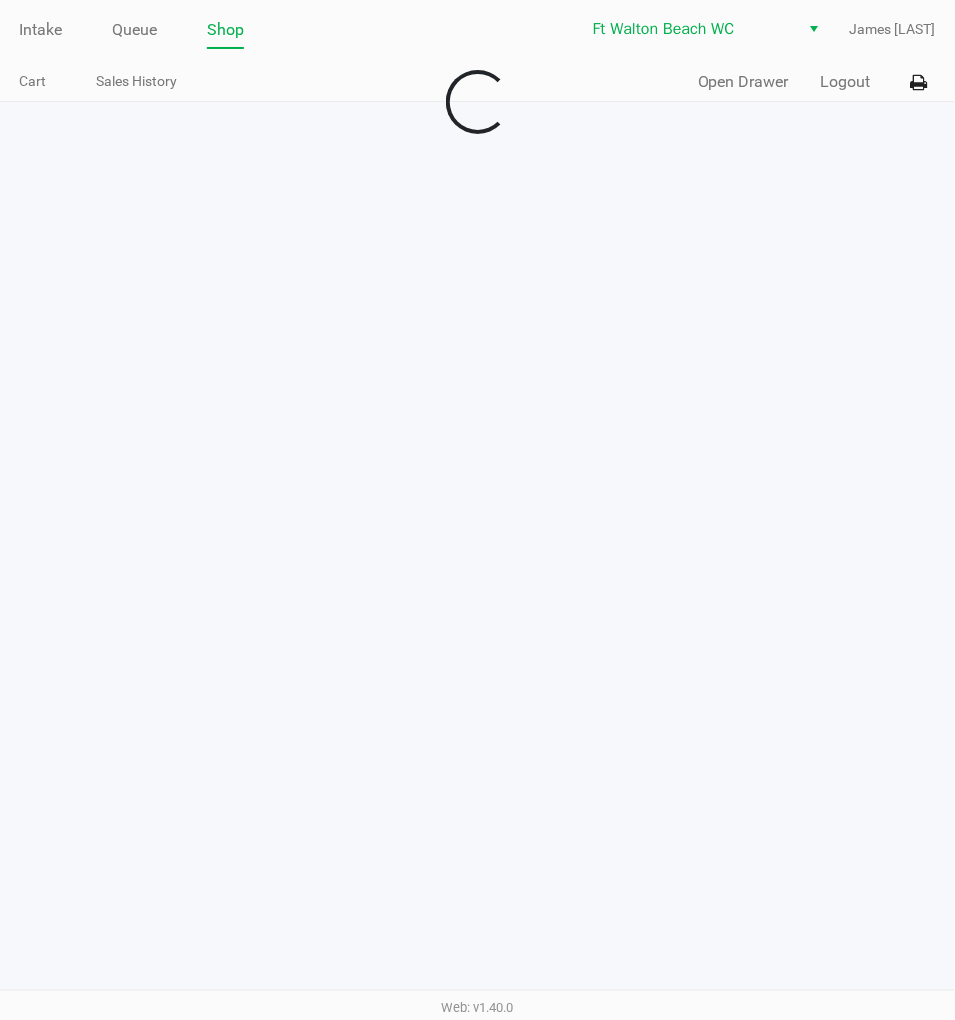 scroll, scrollTop: 0, scrollLeft: 0, axis: both 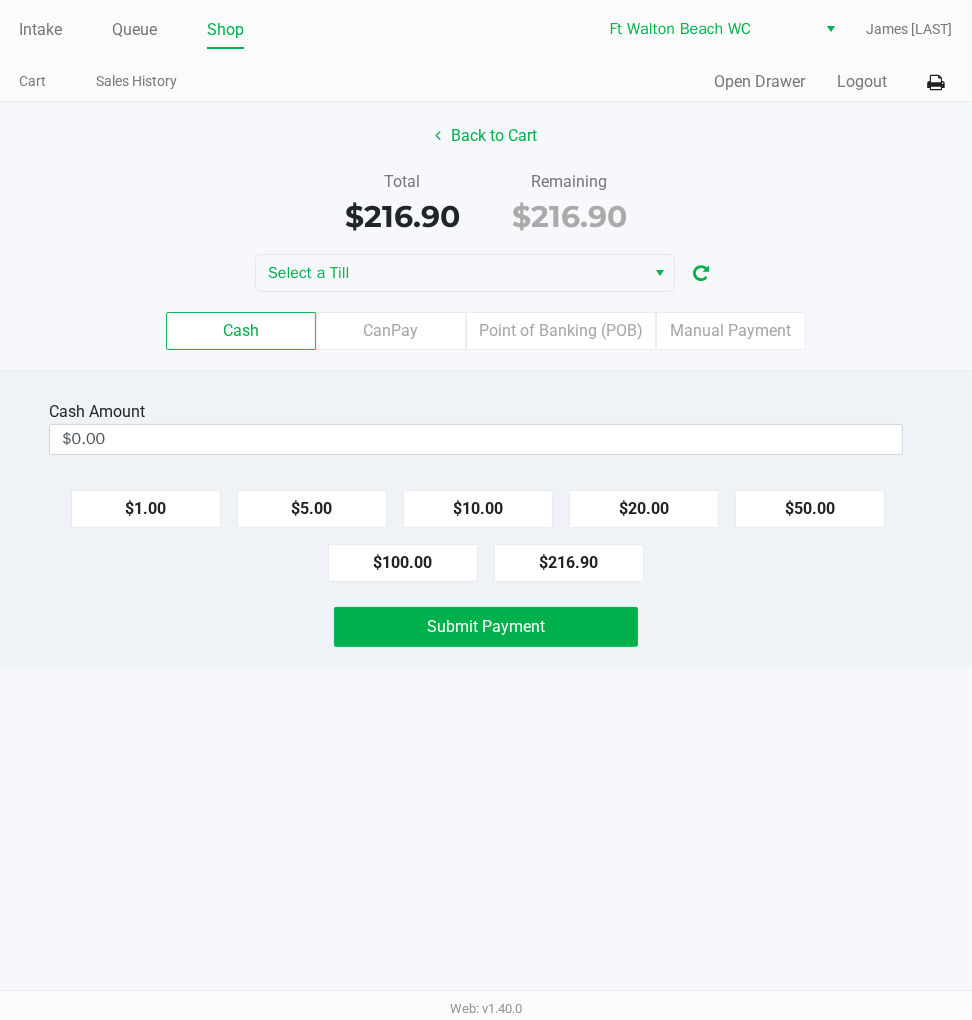 click on "$100.00" 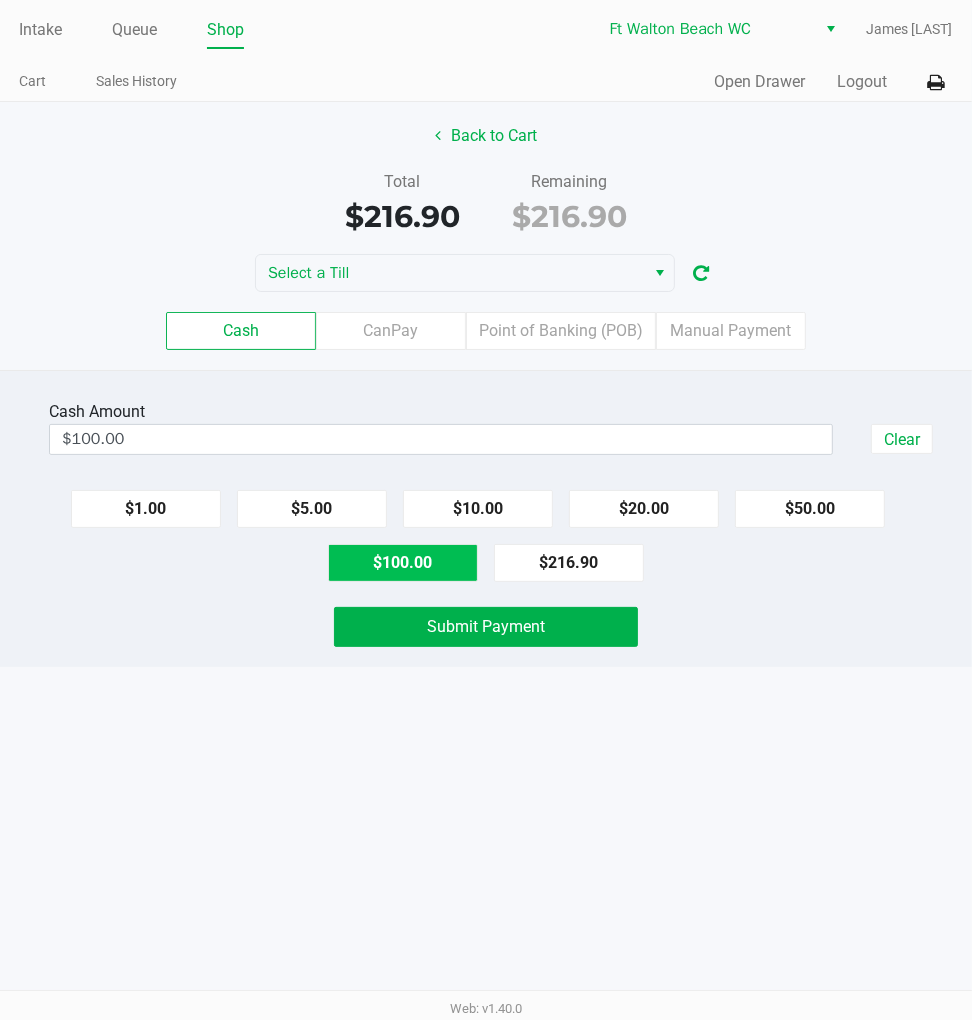 click on "$100.00" 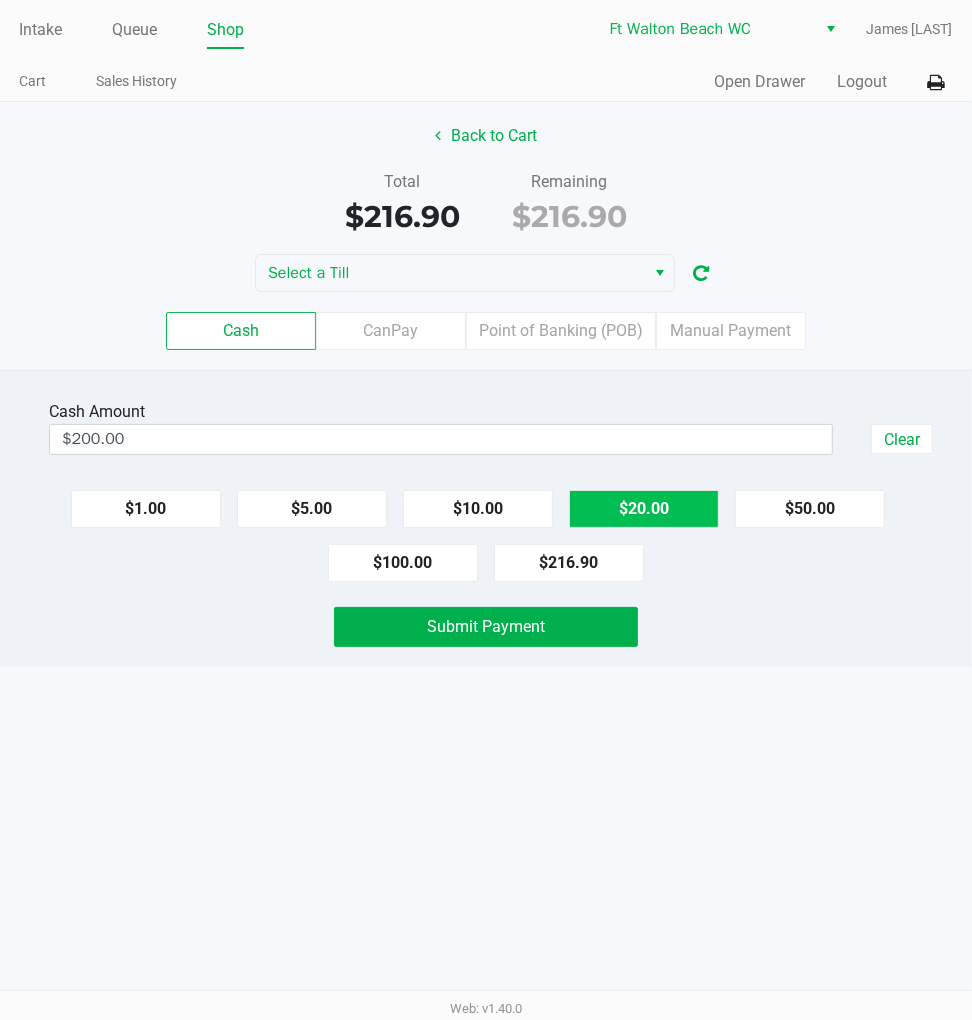 click on "$20.00" 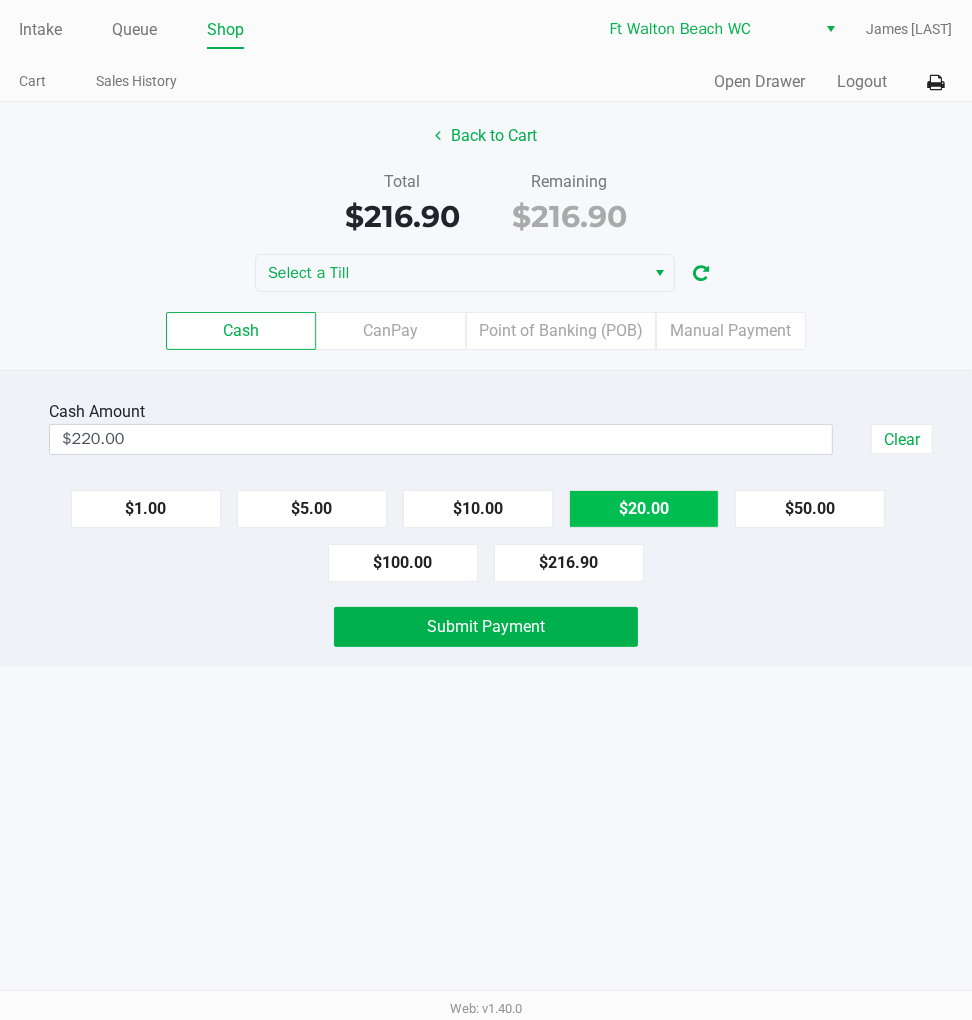 click on "Submit Payment" 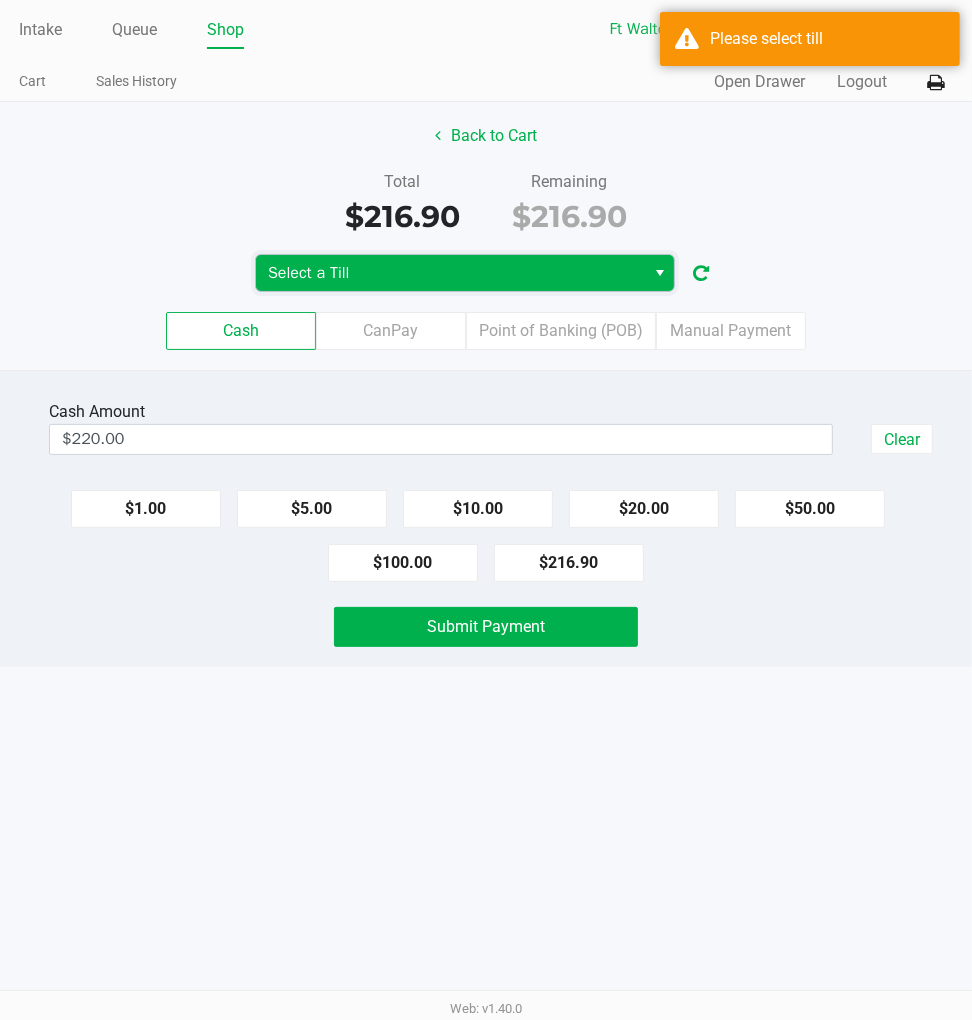 click on "Select a Till" at bounding box center (450, 273) 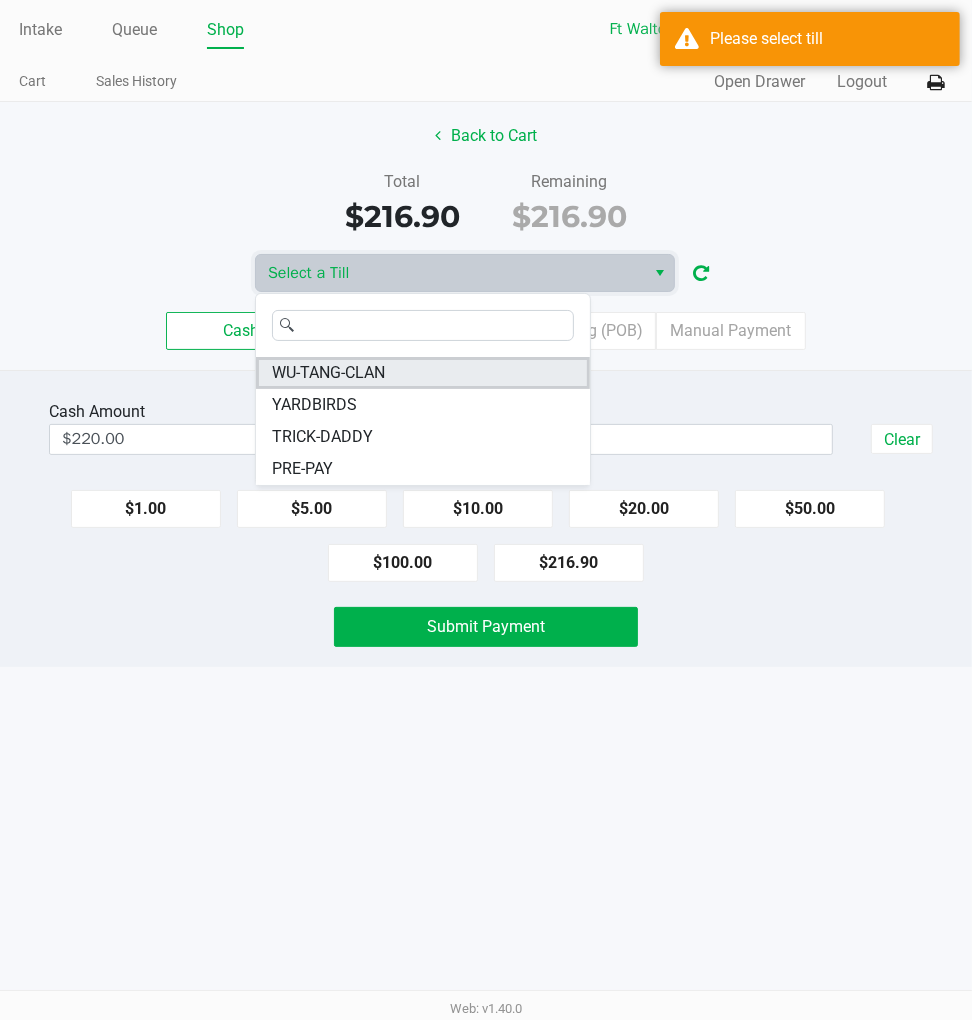 click on "WU-TANG-CLAN" at bounding box center [328, 373] 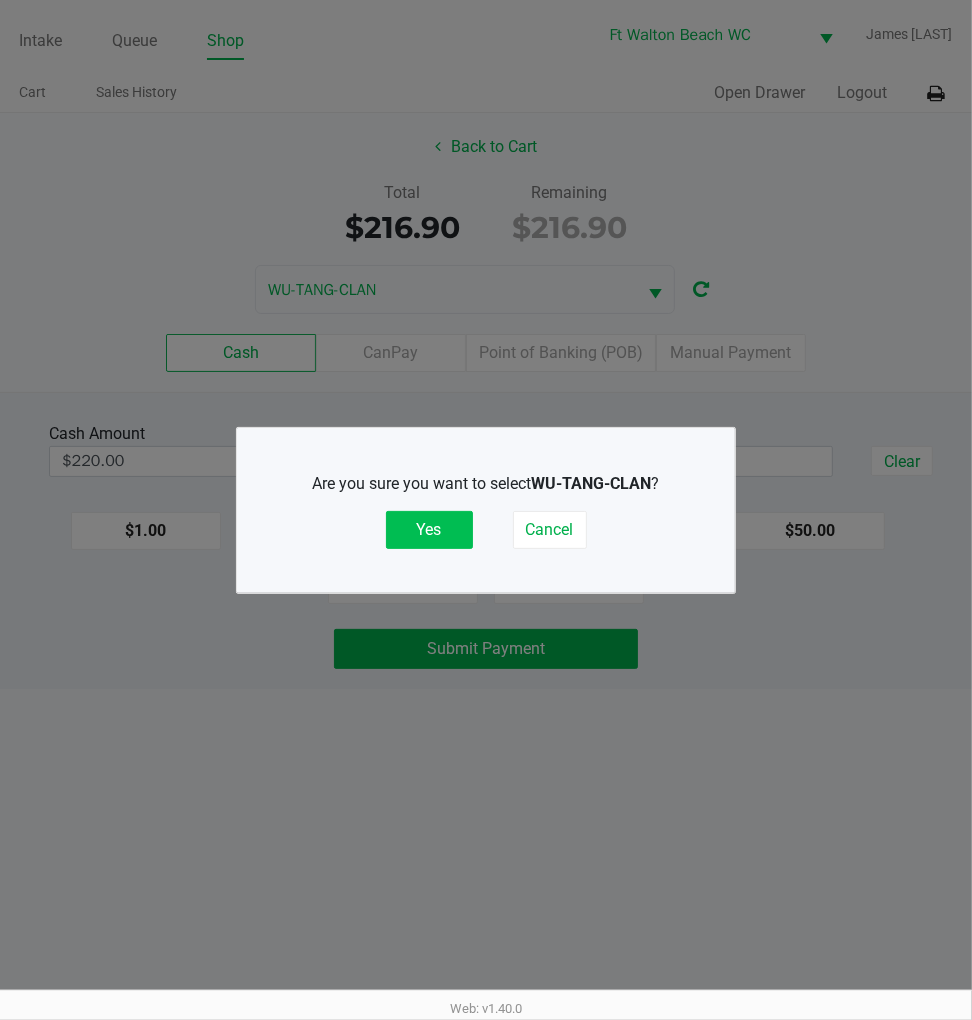 click on "Yes" 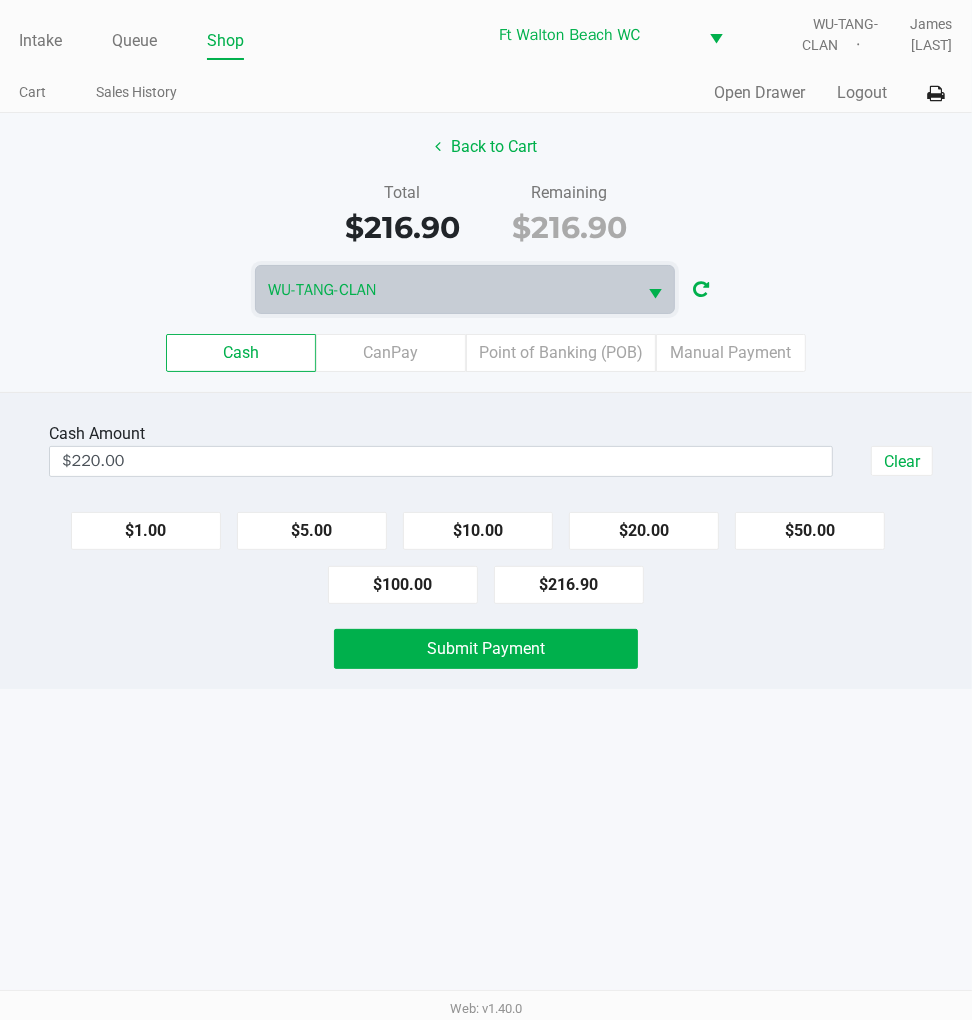 click on "Total   $216.90   Remaining   $216.90" 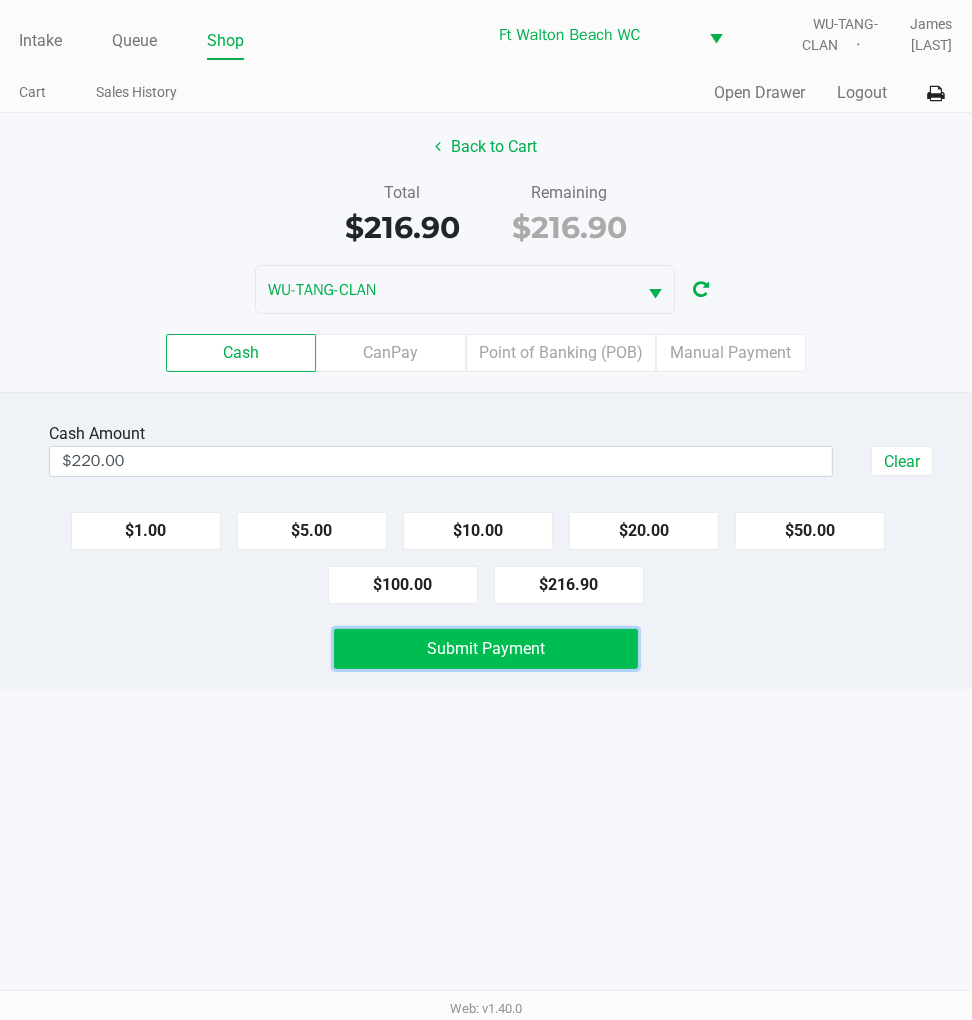 click on "Submit Payment" 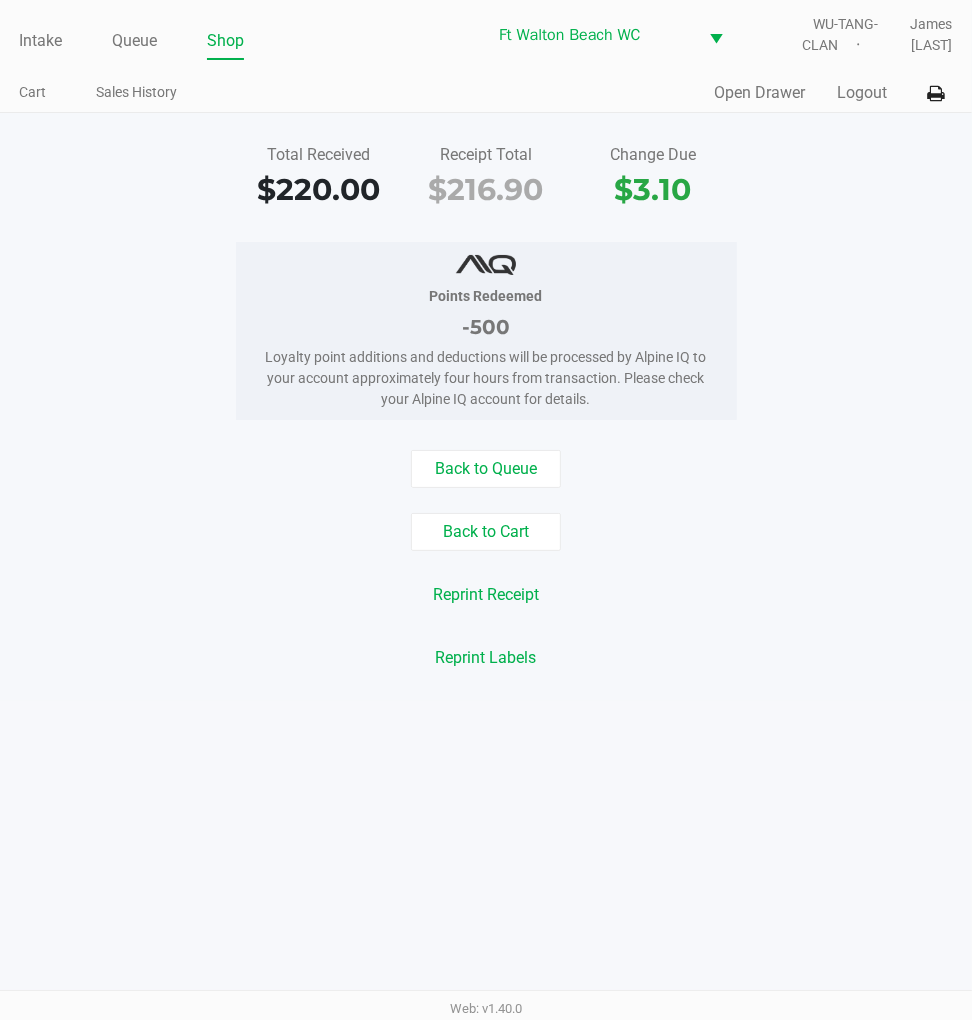 click on "Back to Cart" 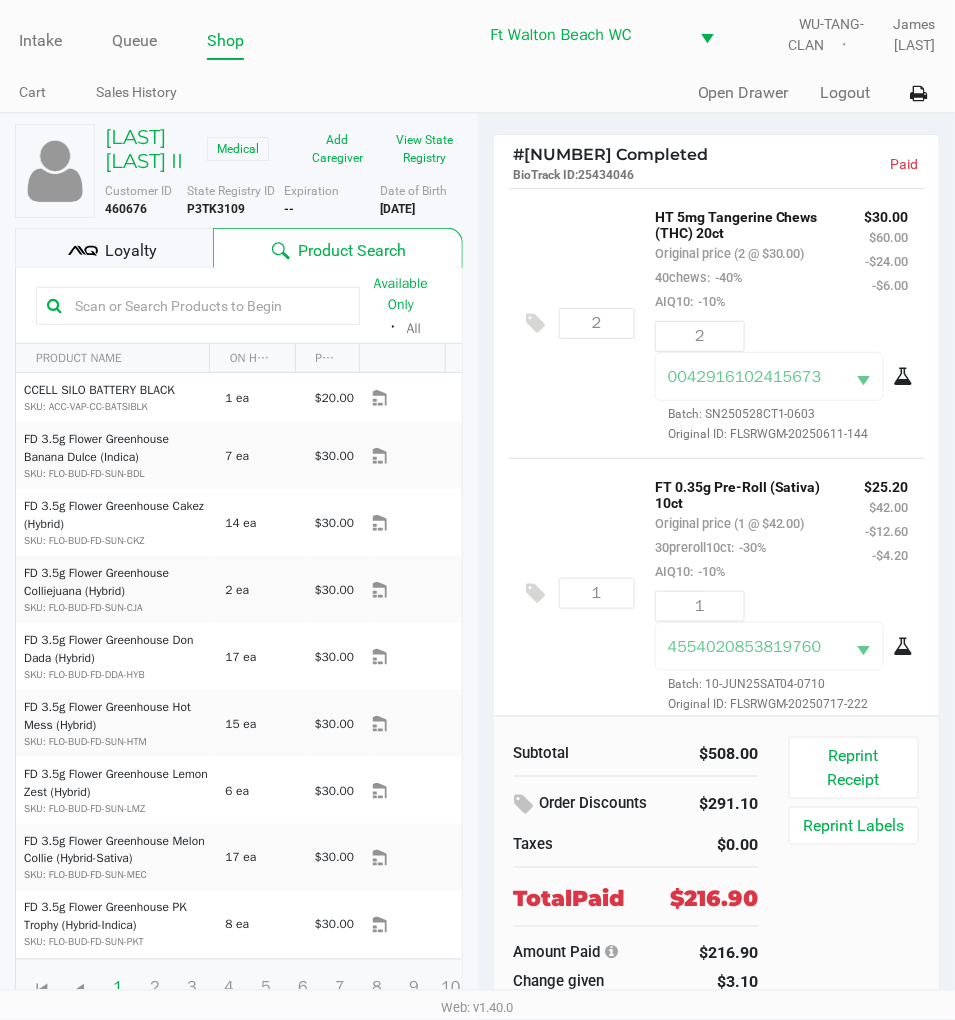 click on "Loyalty" 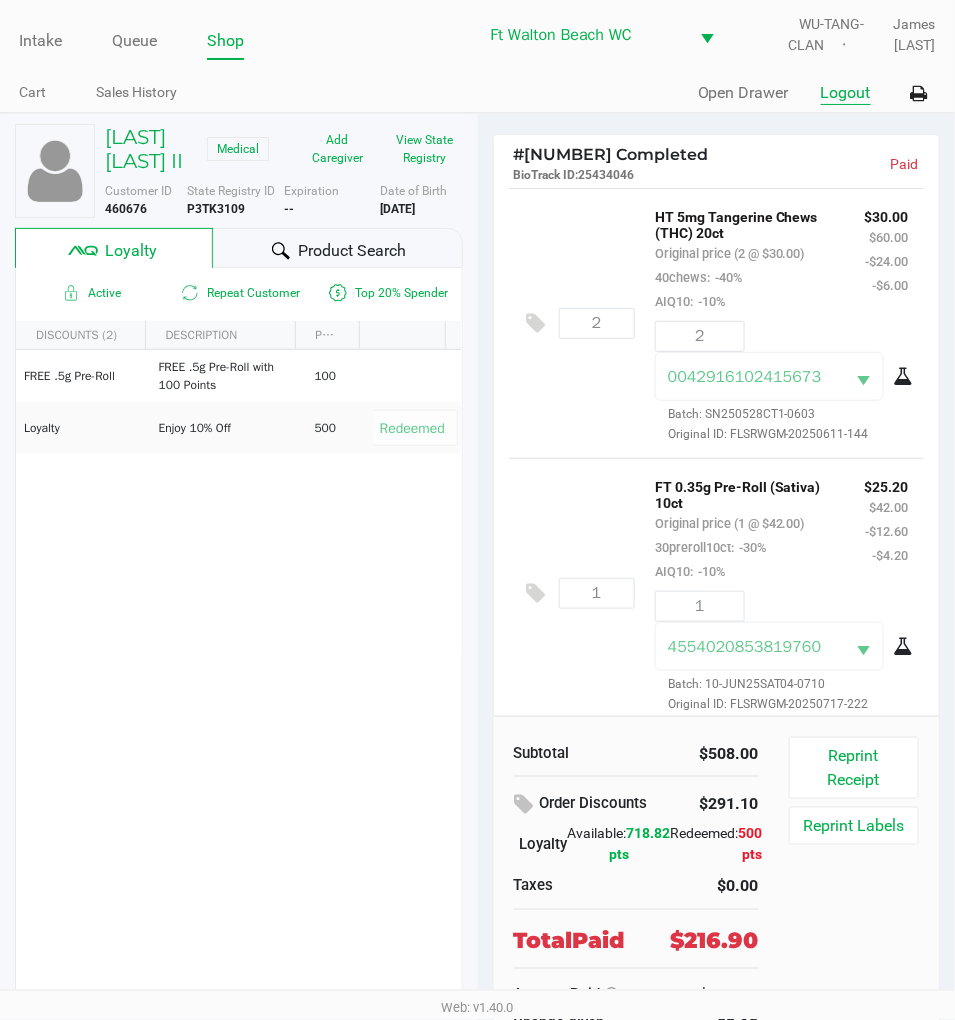 click on "Logout" 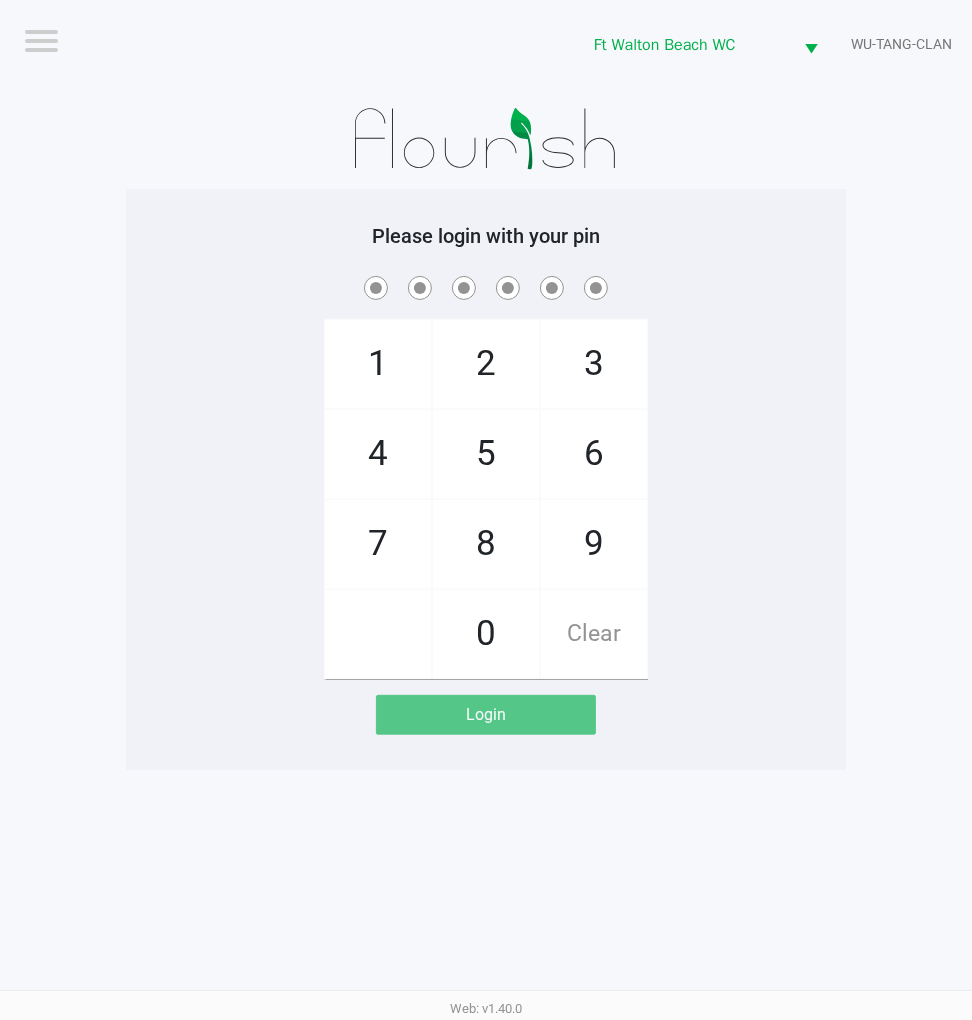 click on "1   4   7       2   5   8   0   3   6   9   Clear" 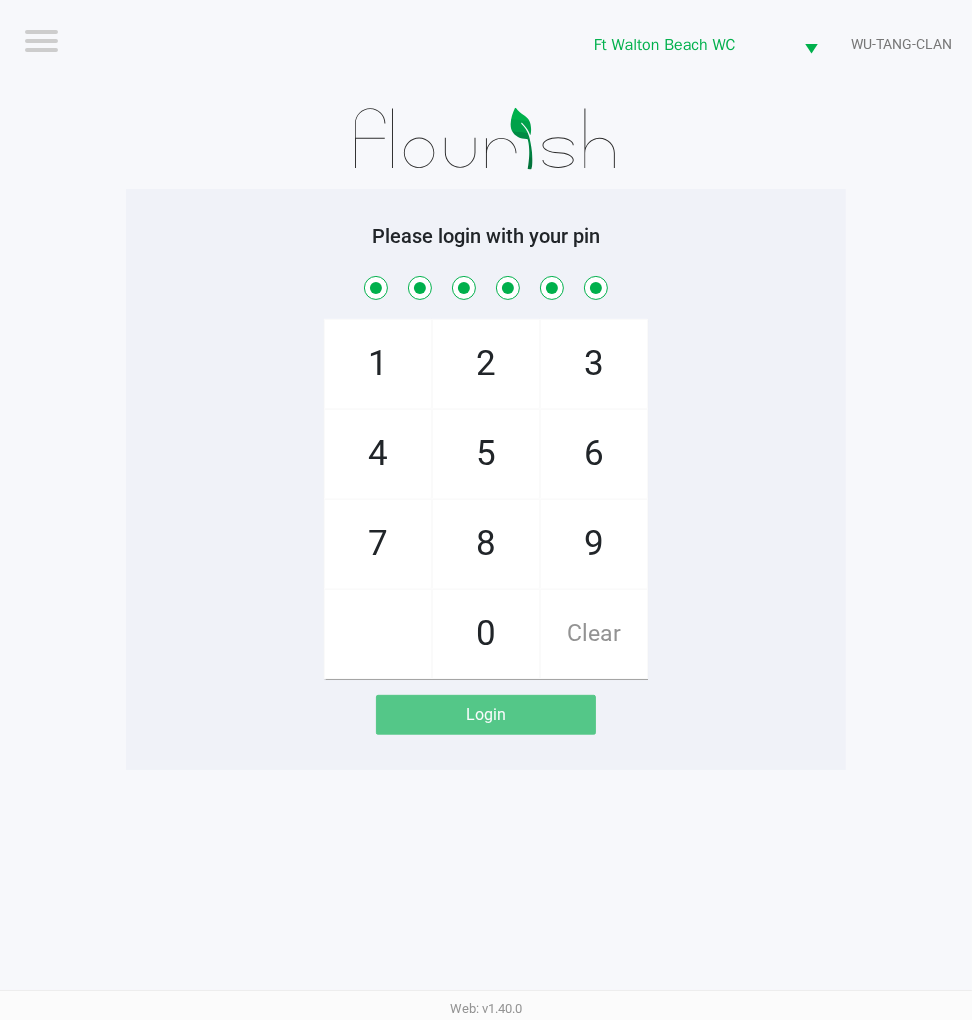 checkbox on "true" 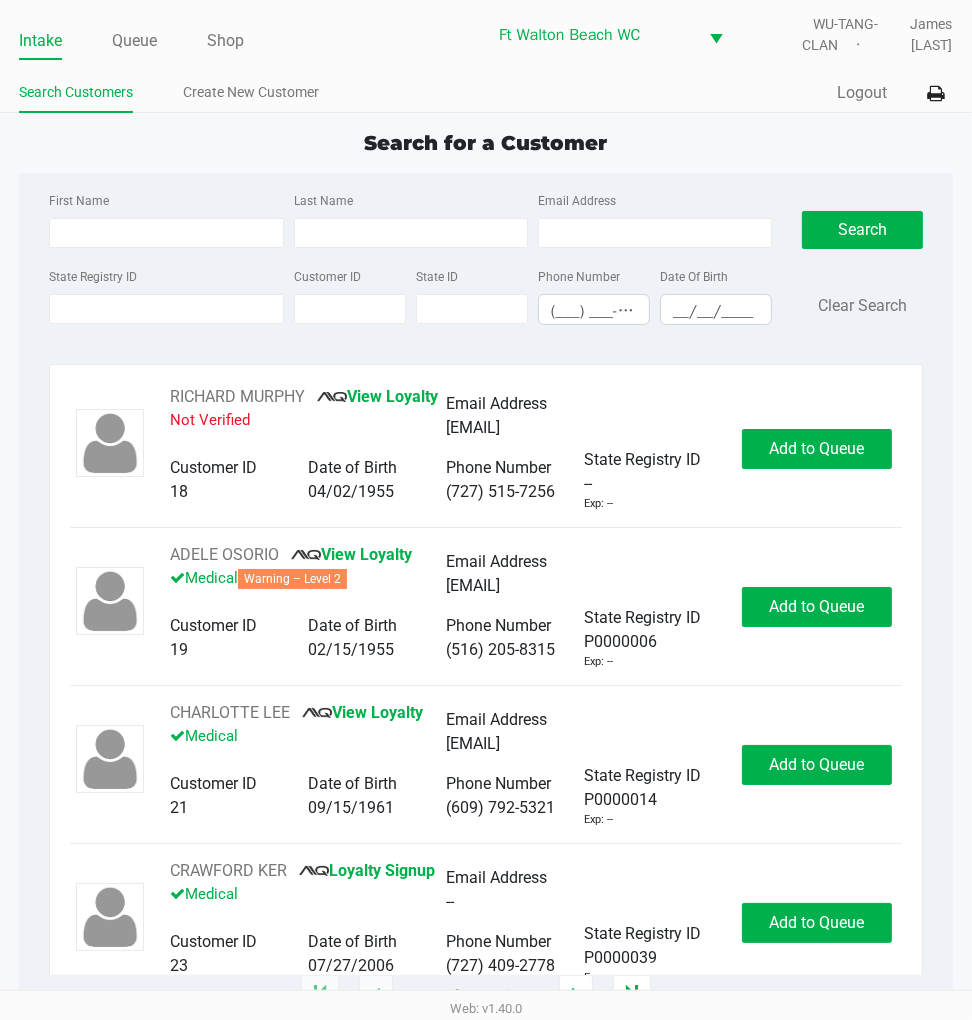click on "Queue" 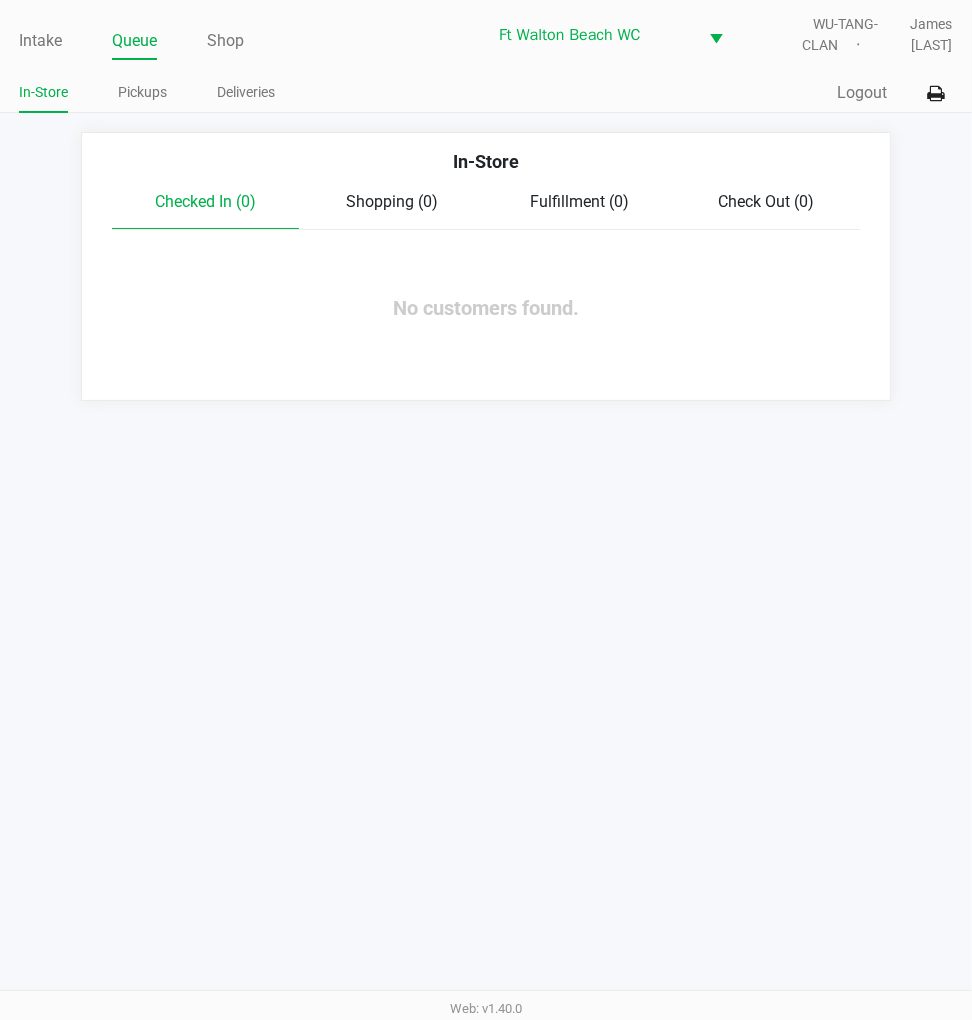 click on "Pickups" 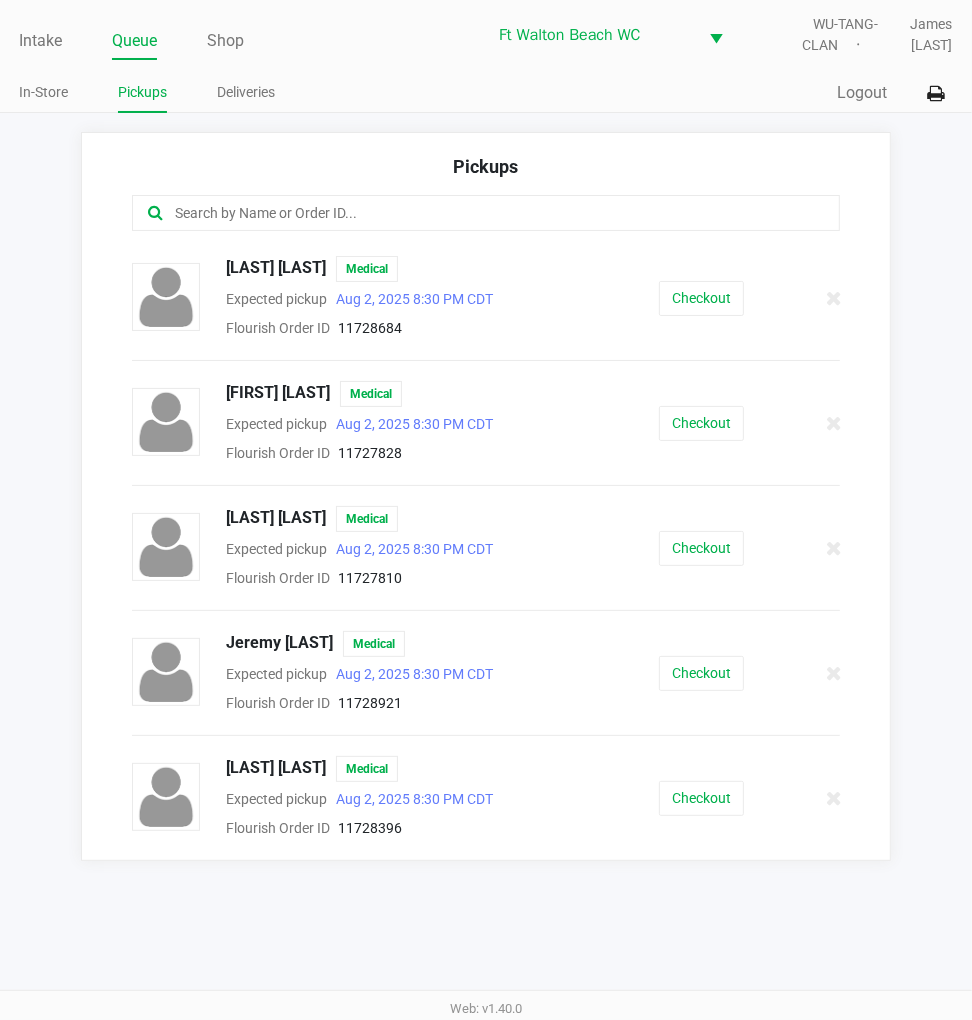 click on "Intake" 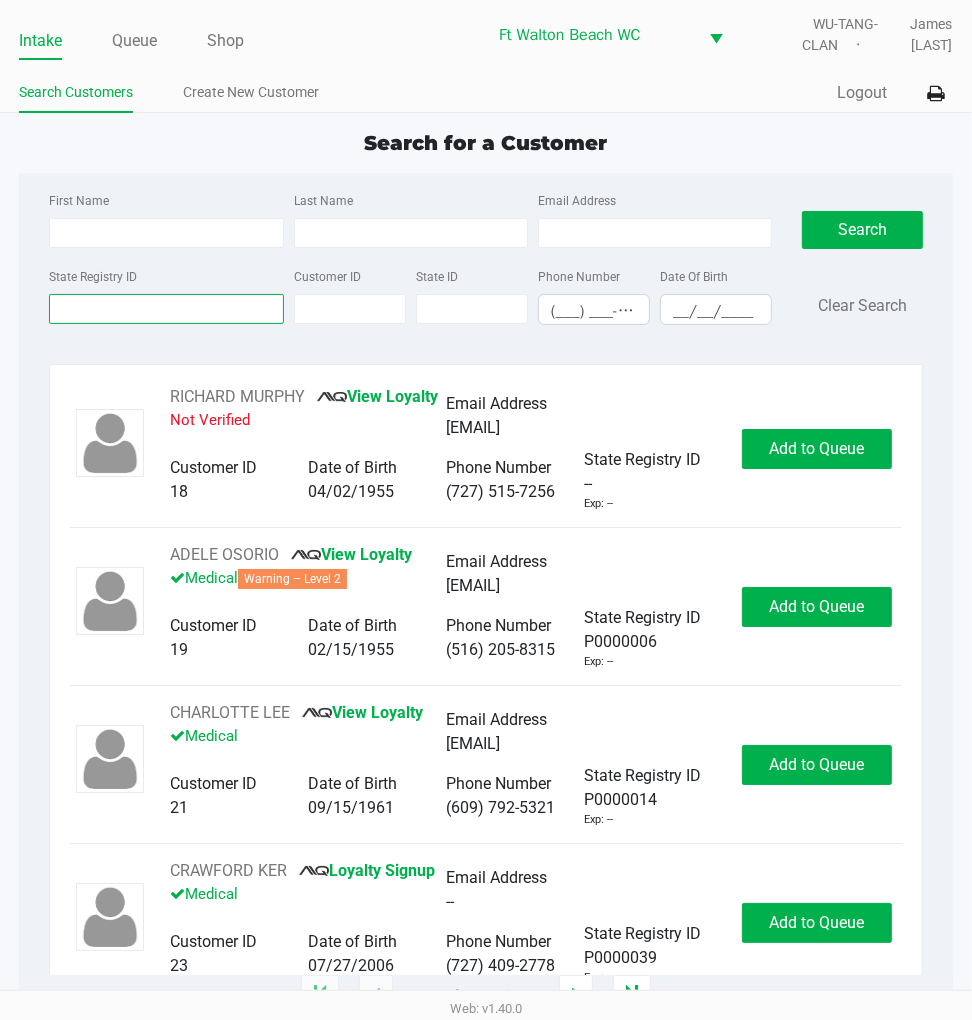 click on "State Registry ID" at bounding box center [166, 309] 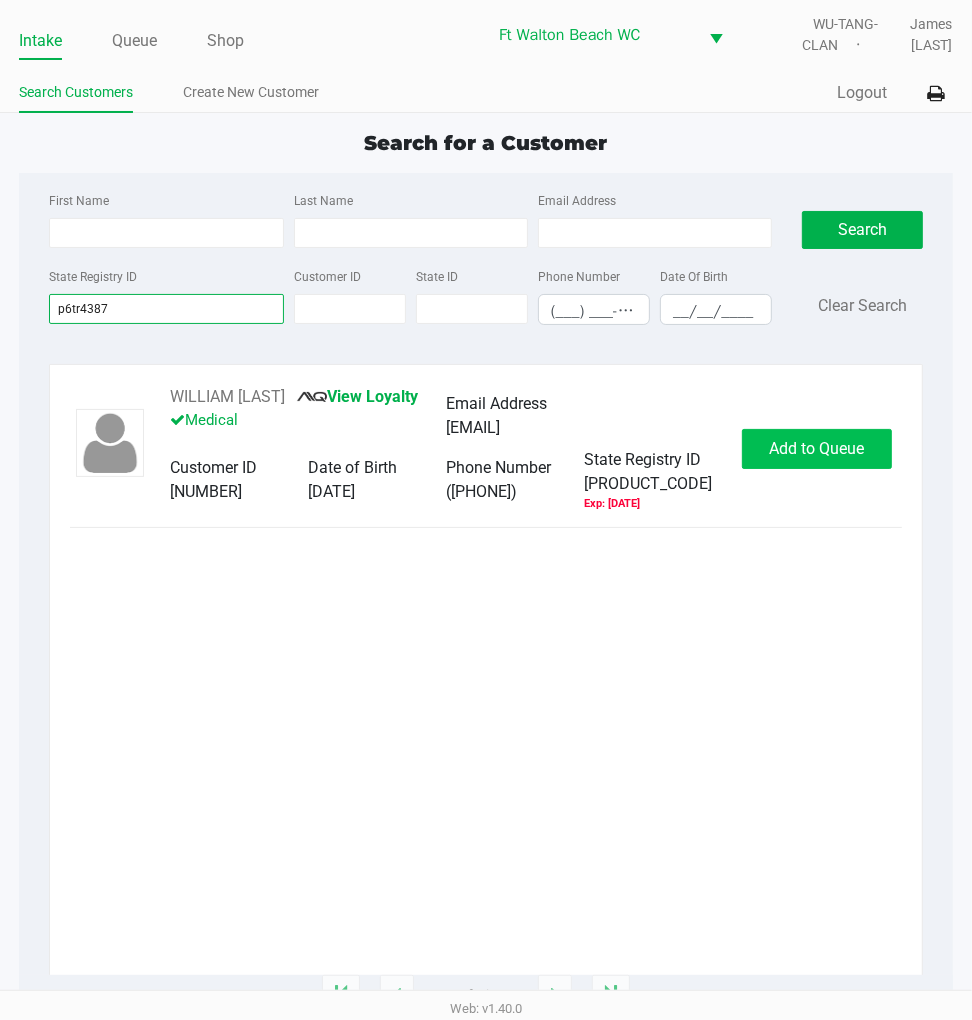 type on "p6tr4387" 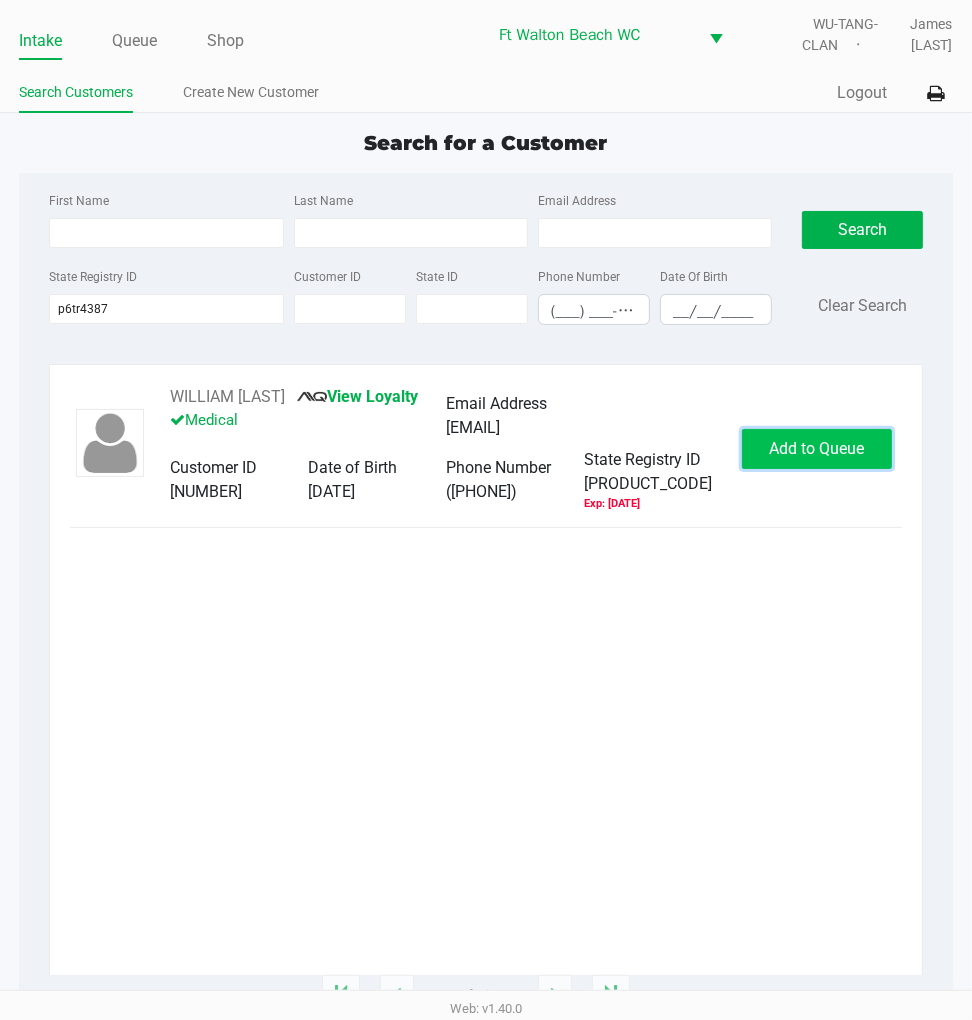 click on "Add to Queue" 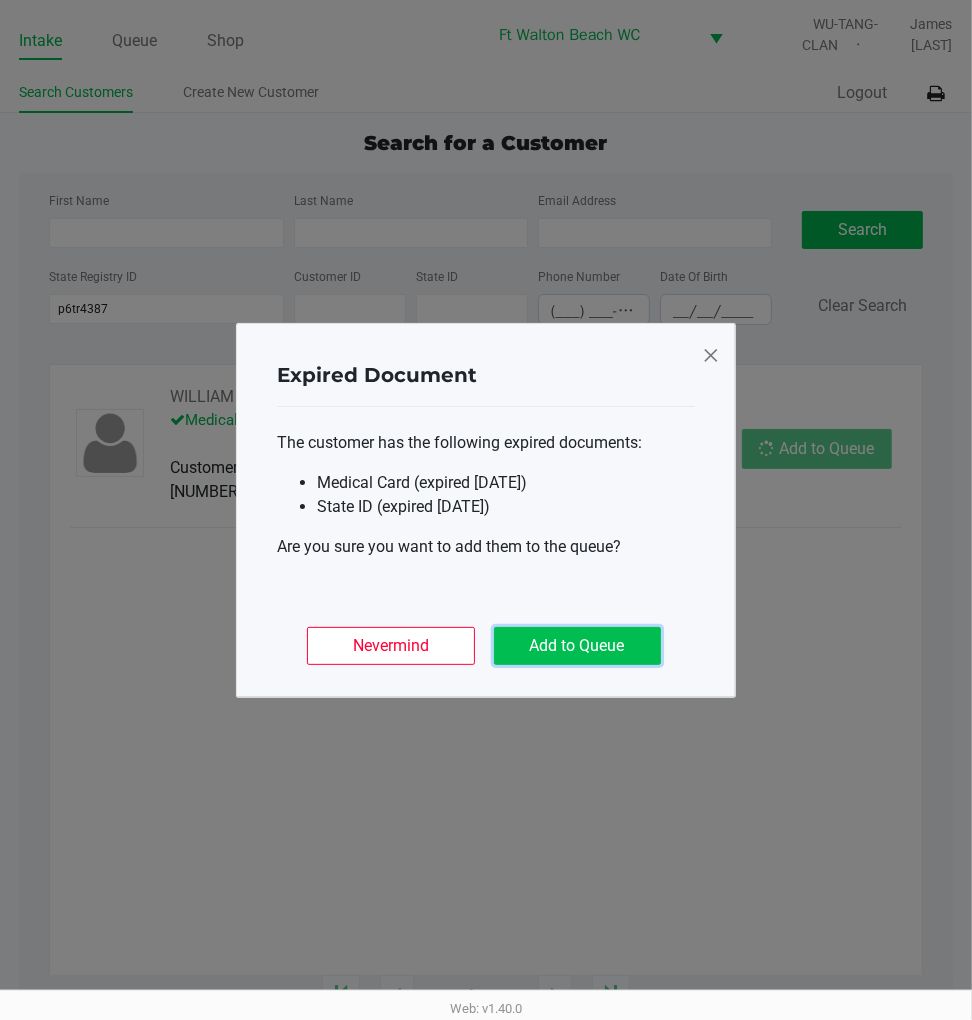 click on "Add to Queue" 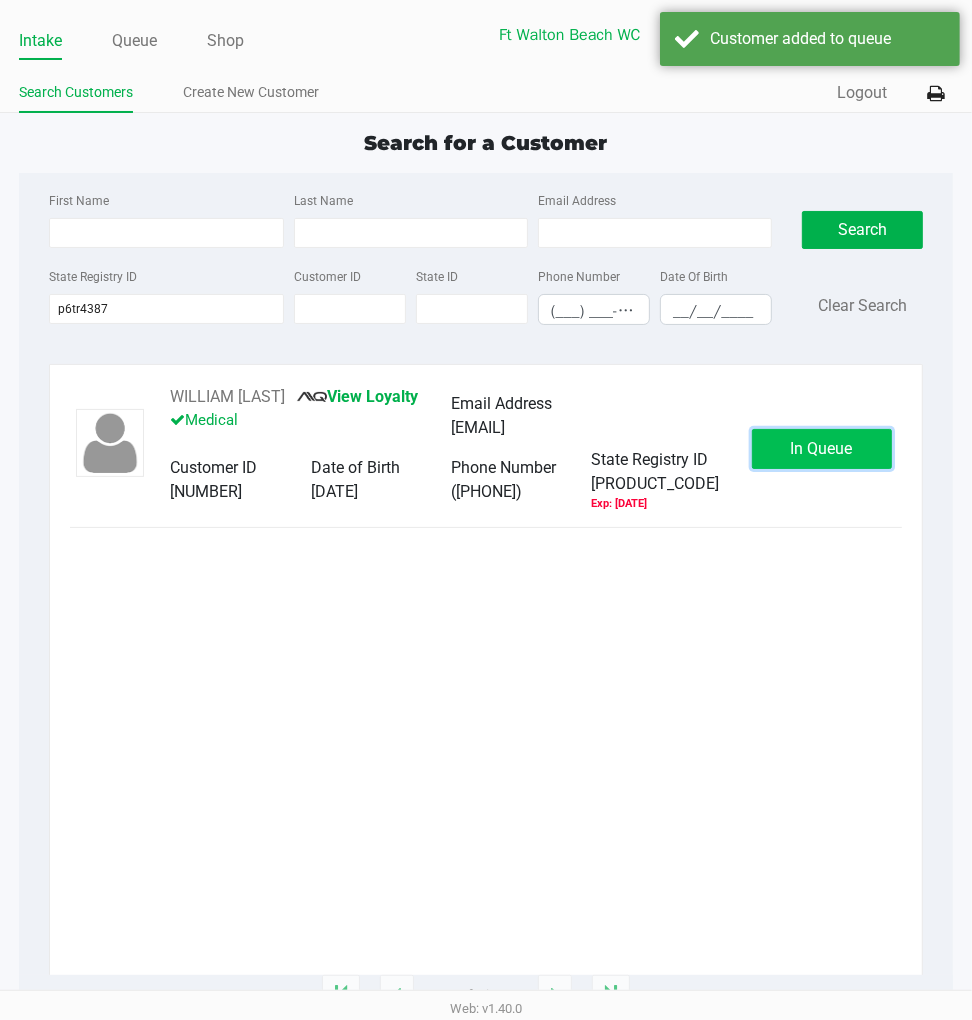 click on "In Queue" 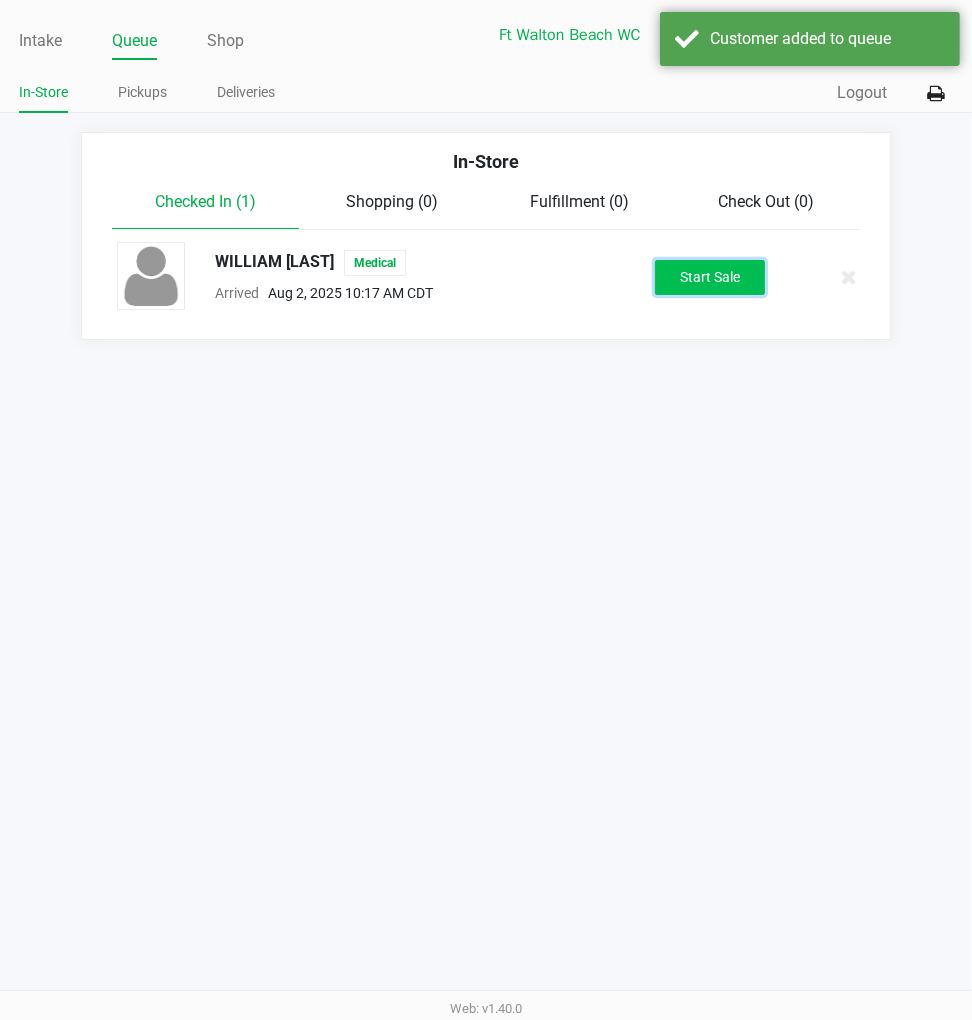click on "Start Sale" 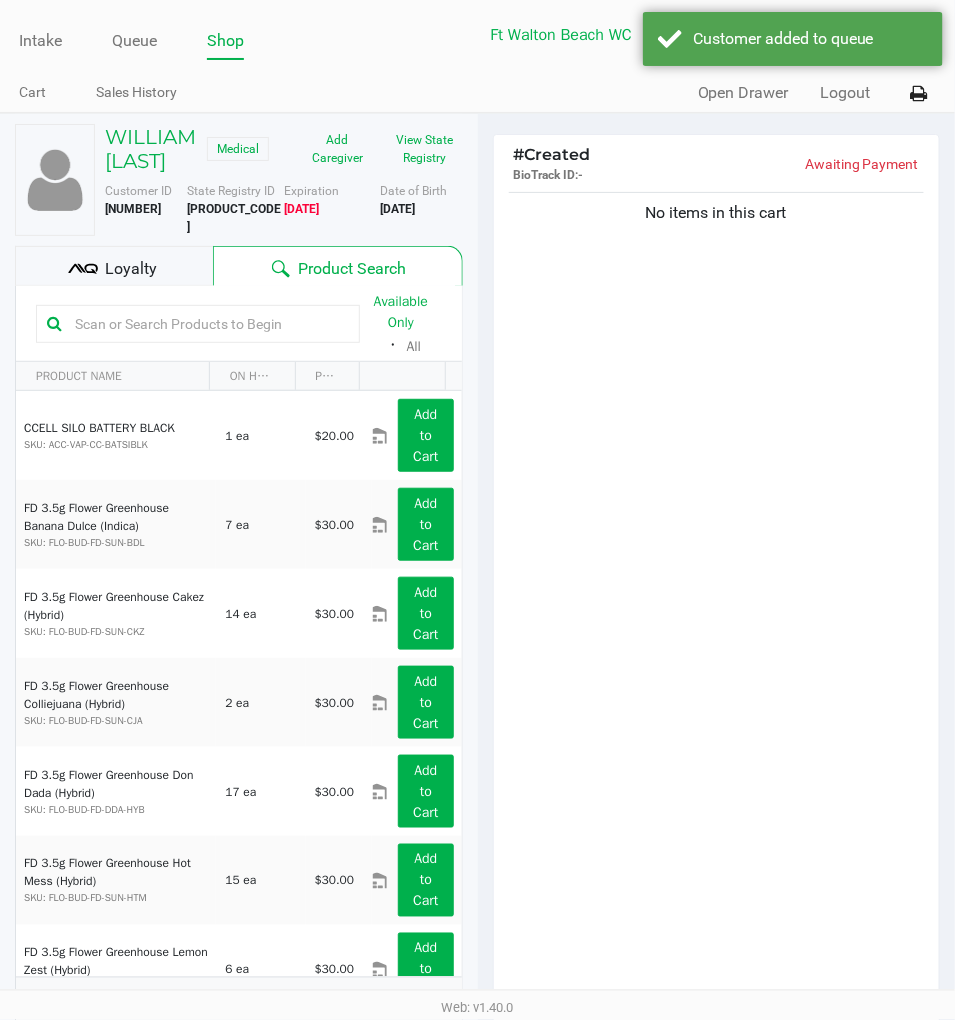 click on "Loyalty" 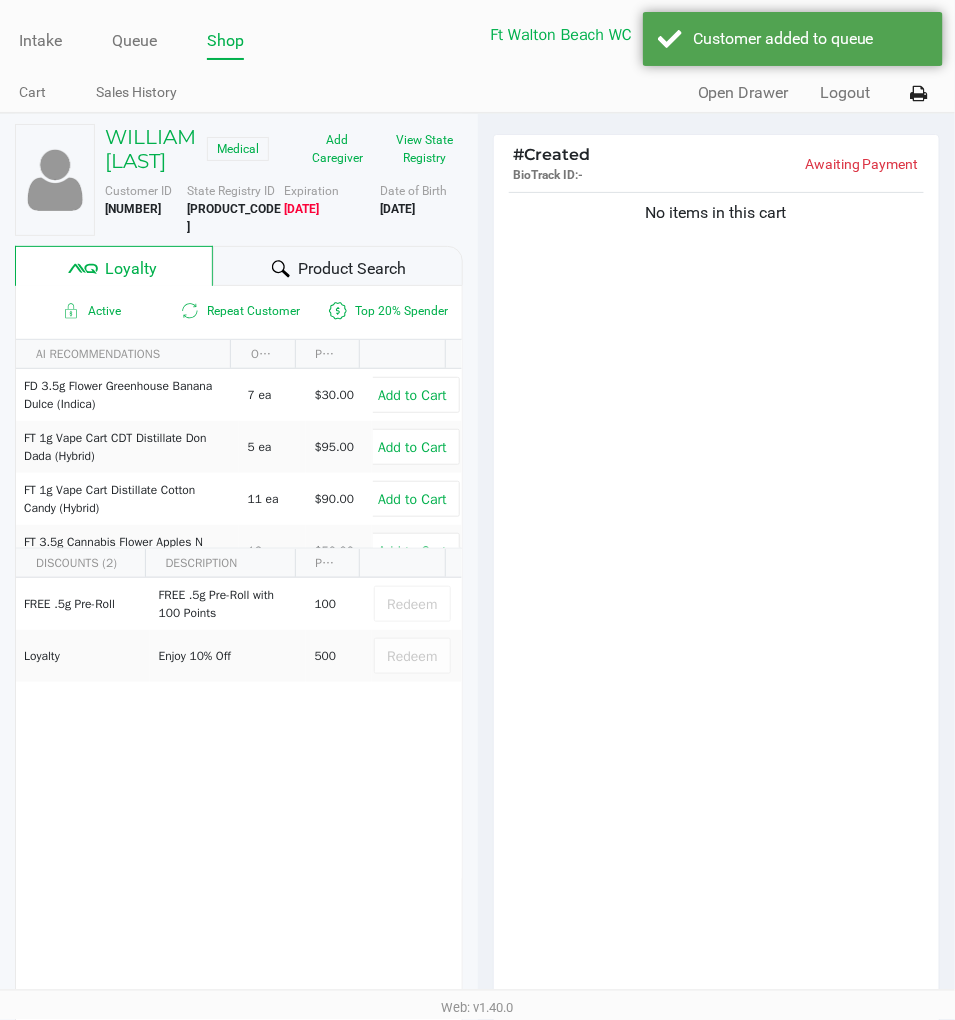 click on "Product Search" 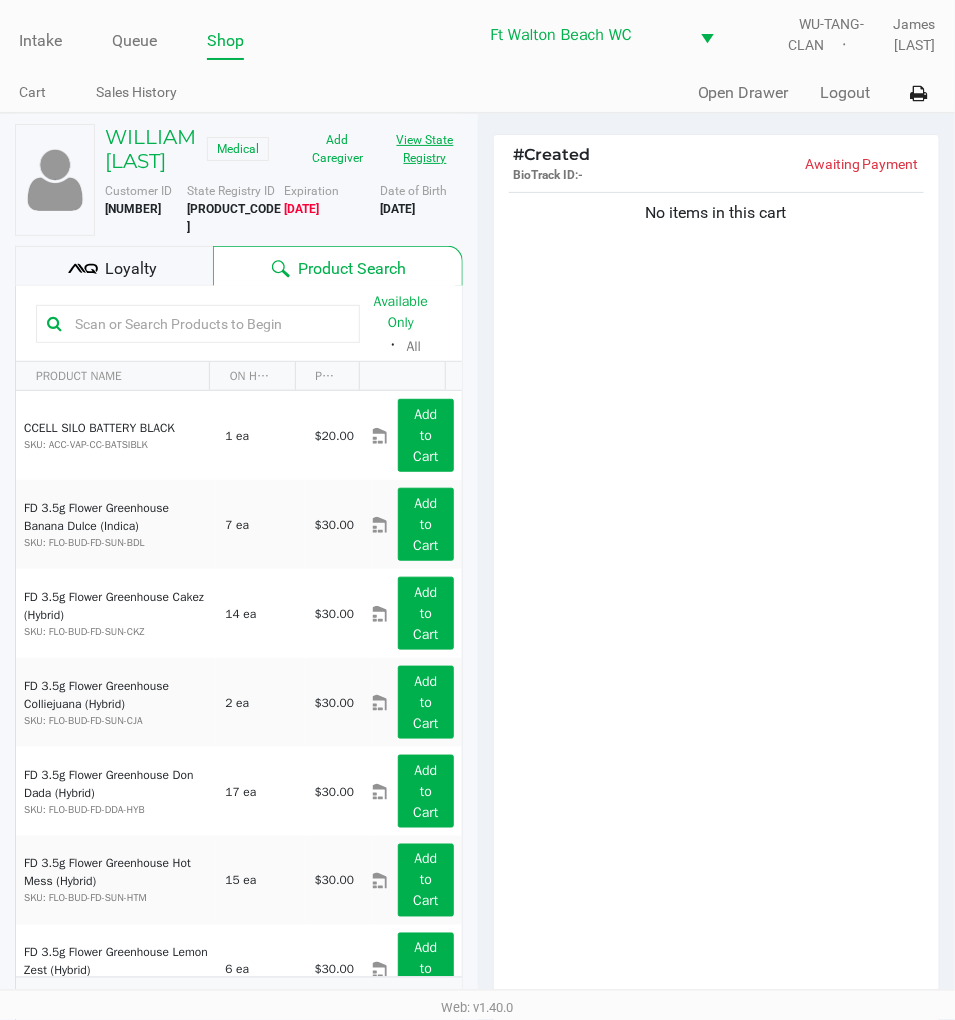 click on "View State Registry" 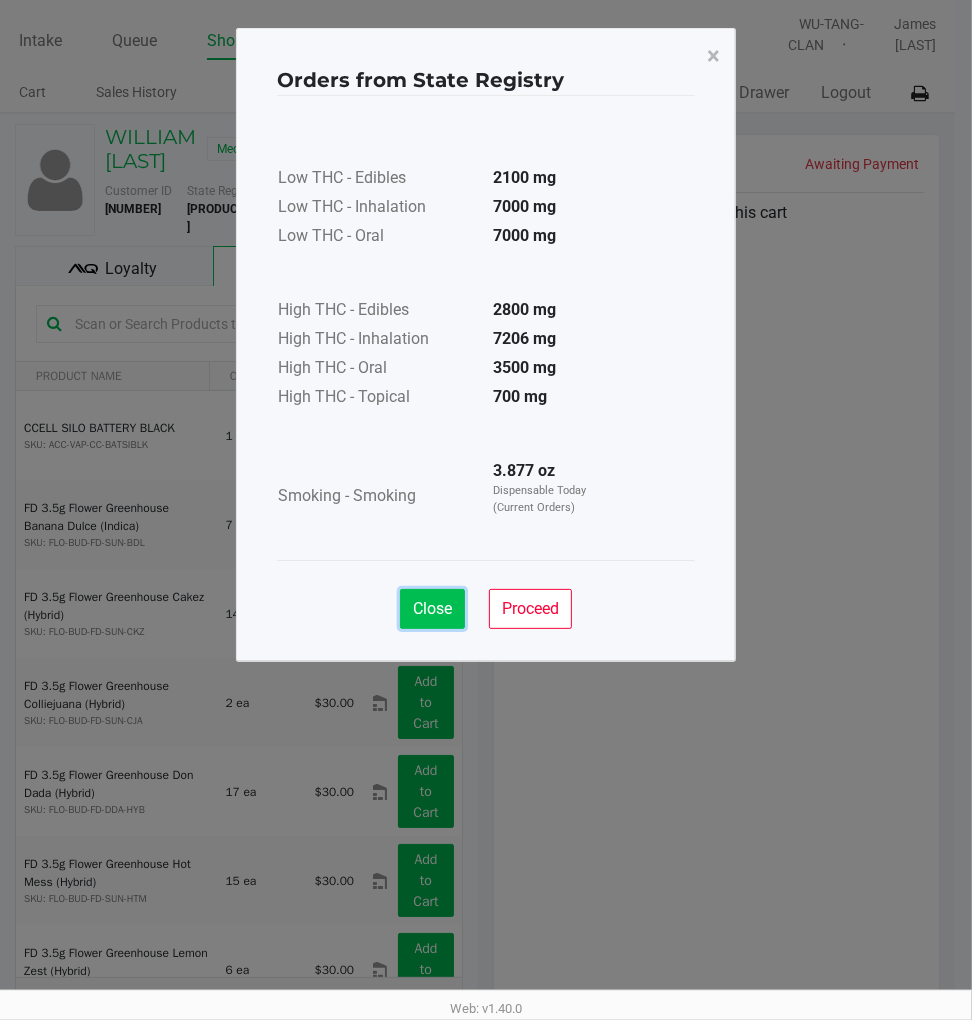 click on "Close" 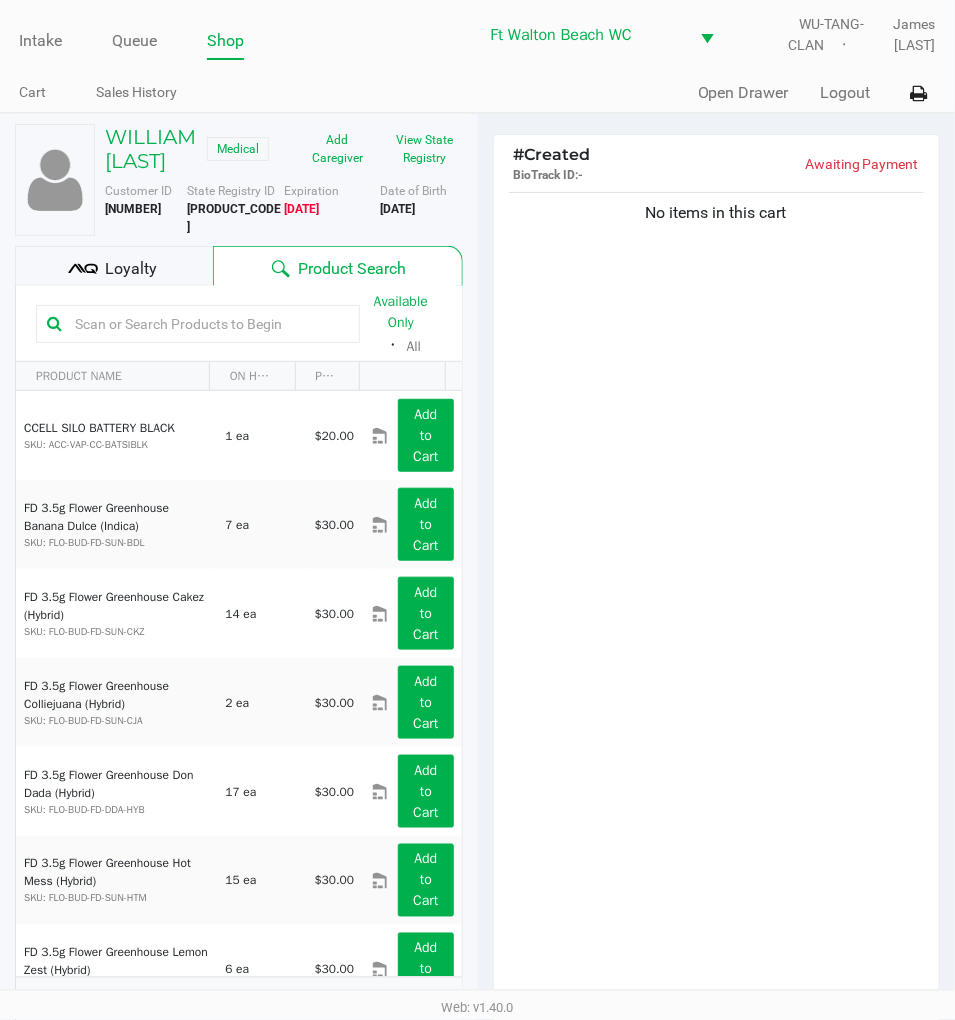 click on "No items in this cart" 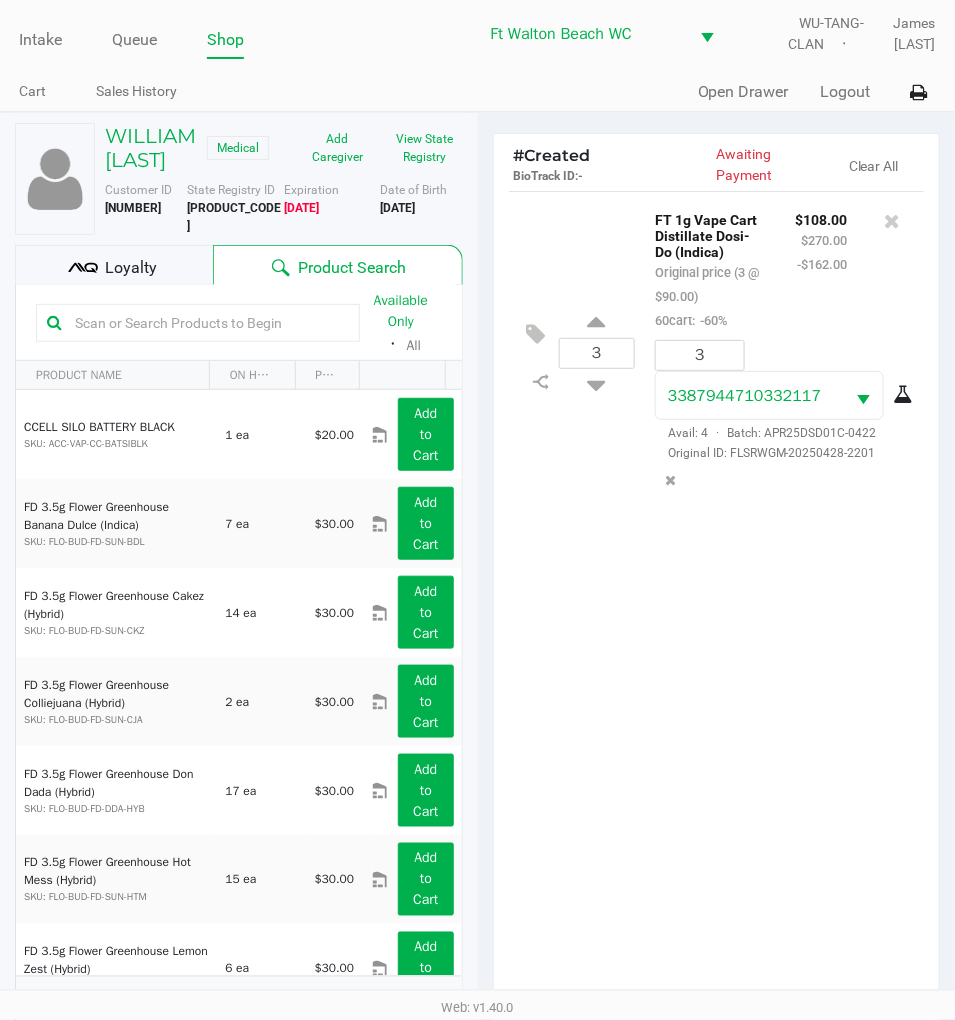 scroll, scrollTop: 0, scrollLeft: 0, axis: both 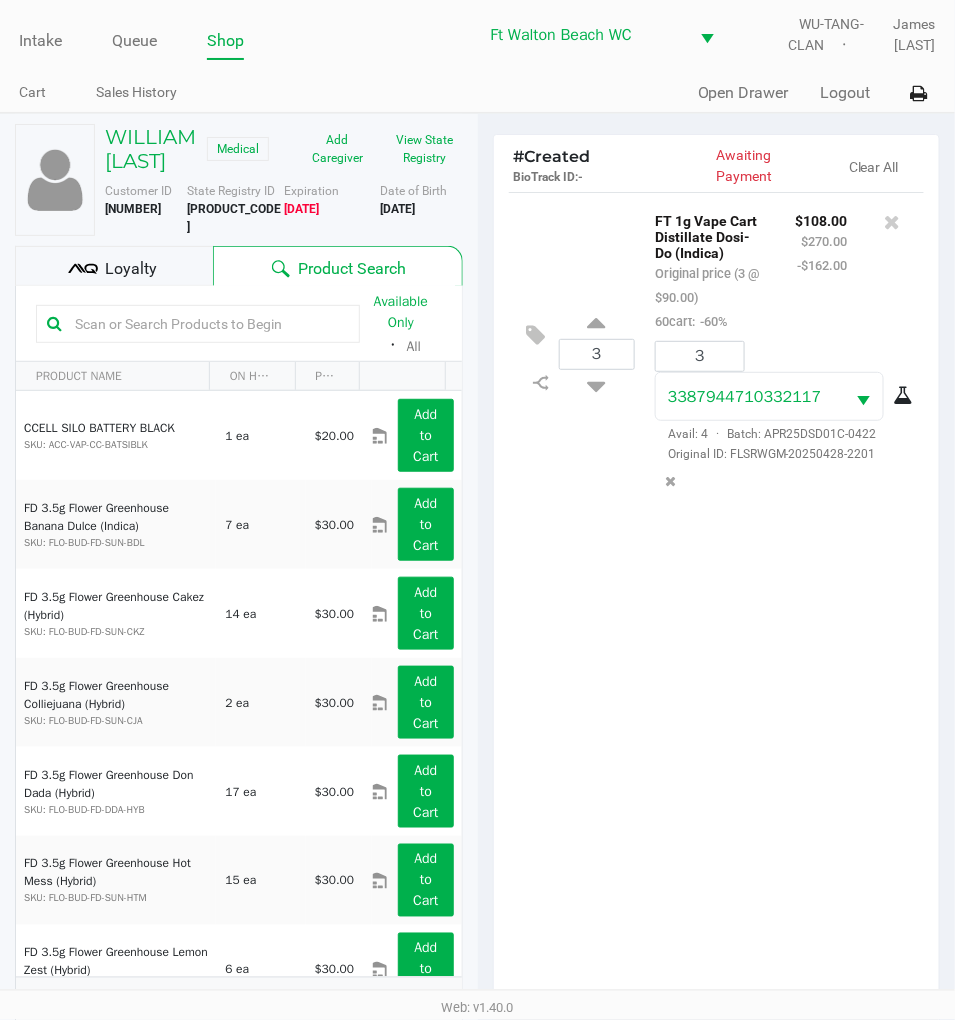 click on "WILLIAM BIESER   Medical   Add Caregiver   View State Registry   Customer ID   790646  State Registry ID  P6TR4387   Expiration   08/20/1951  More  Date of Birth   8/20/1951
Loyalty
Product Search   Available Only  ᛫  All   PRODUCT NAME  ON HAND PRICE  CCELL SILO BATTERY BLACK  SKU: ACC-VAP-CC-BATSIBLK  1 ea   $20.00  Add to Cart  FD 3.5g Flower Greenhouse Banana Dulce (Indica)  SKU: FLO-BUD-FD-SUN-BDL  7 ea   $30.00  Add to Cart  FD 3.5g Flower Greenhouse Cakez (Hybrid)  SKU: FLO-BUD-FD-SUN-CKZ  14 ea   $30.00  Add to Cart  FD 3.5g Flower Greenhouse Colliejuana (Hybrid)  SKU: FLO-BUD-FD-SUN-CJA  2 ea   $30.00  Add to Cart  FD 3.5g Flower Greenhouse Don Dada (Hybrid)  SKU: FLO-BUD-FD-DDA-HYB  17 ea   $30.00  Add to Cart  FD 3.5g Flower Greenhouse Hot Mess (Hybrid)  SKU: FLO-BUD-FD-SUN-HTM  15 ea   $30.00  Add to Cart  FD 3.5g Flower Greenhouse Lemon Zest (Hybrid)  SKU: FLO-BUD-FD-SUN-LMZ  1" 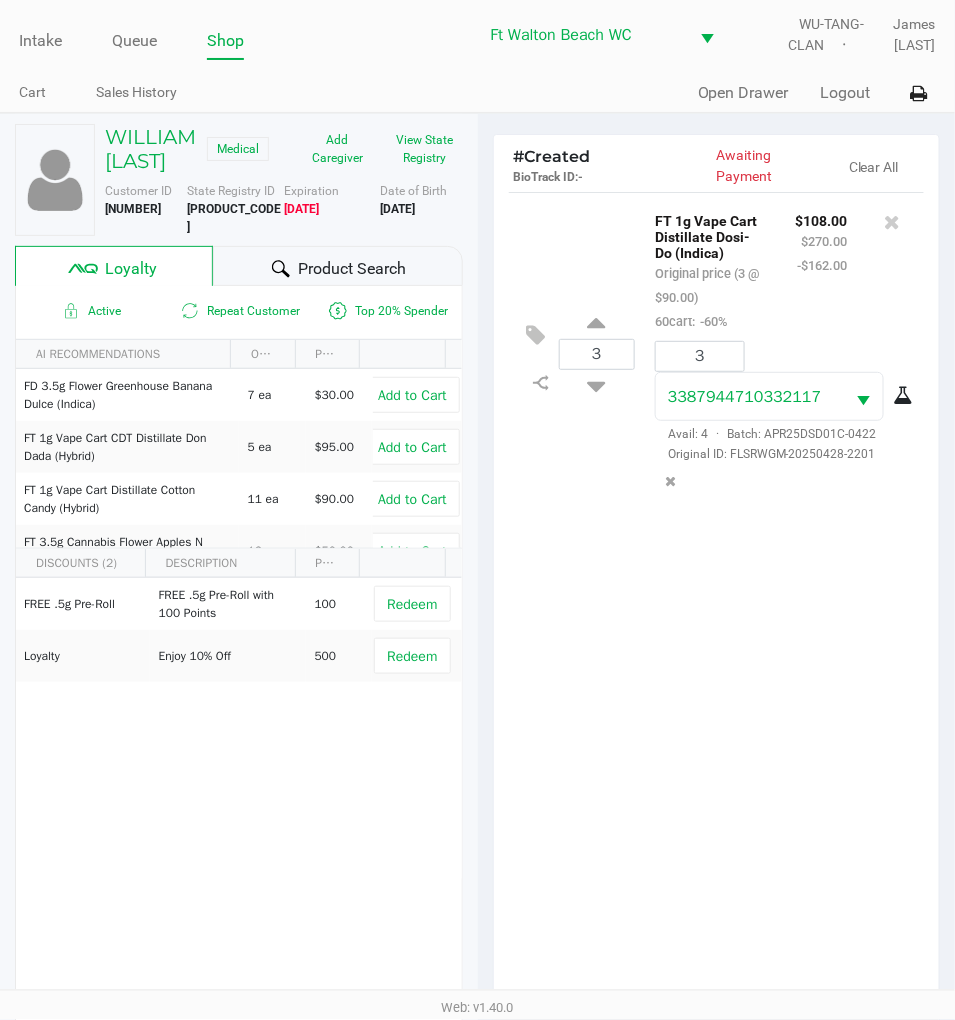 click on "Product Search" 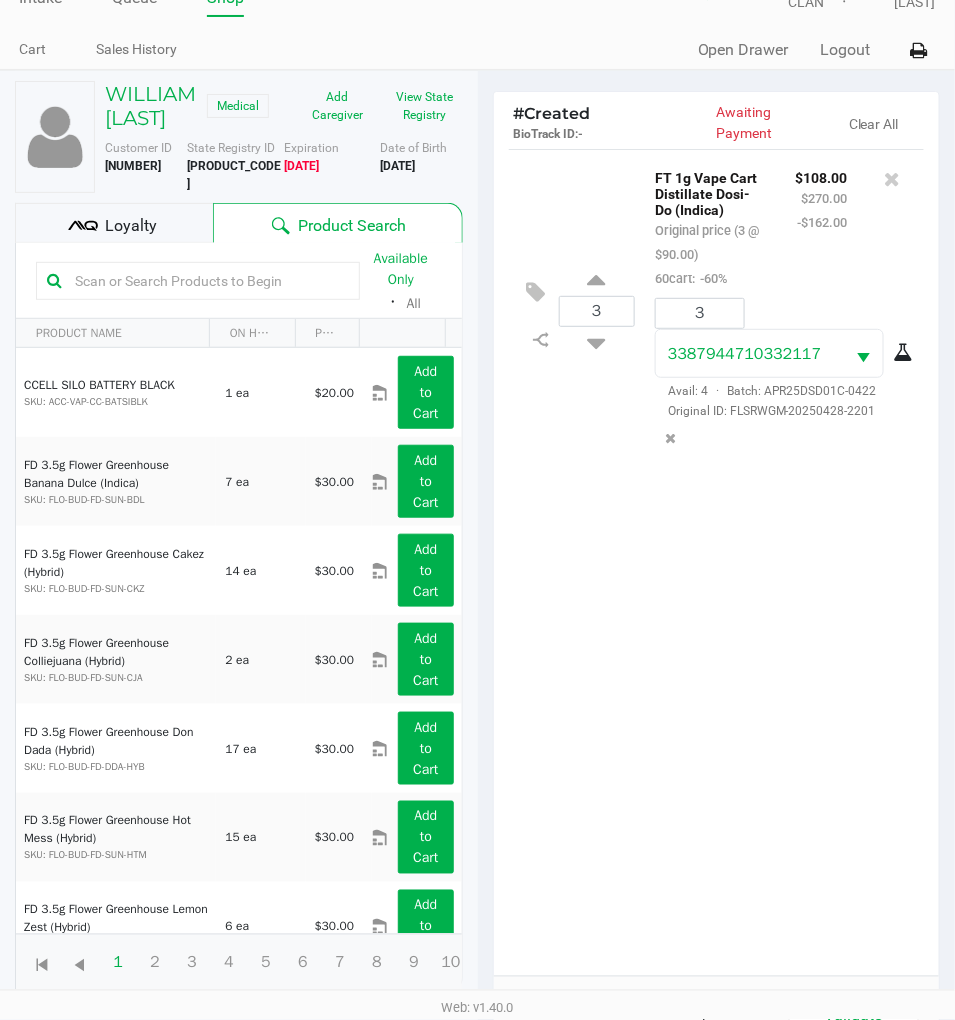 scroll, scrollTop: 41, scrollLeft: 0, axis: vertical 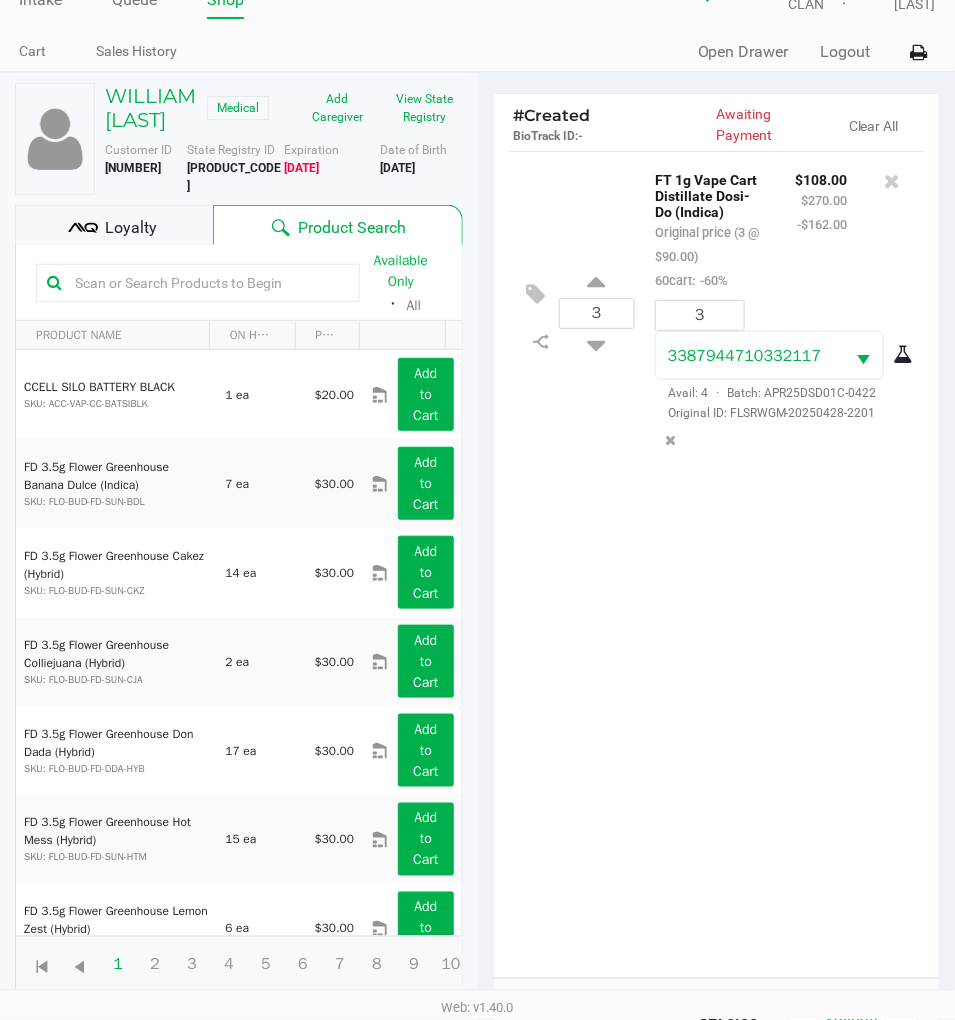 click on "Loyalty" 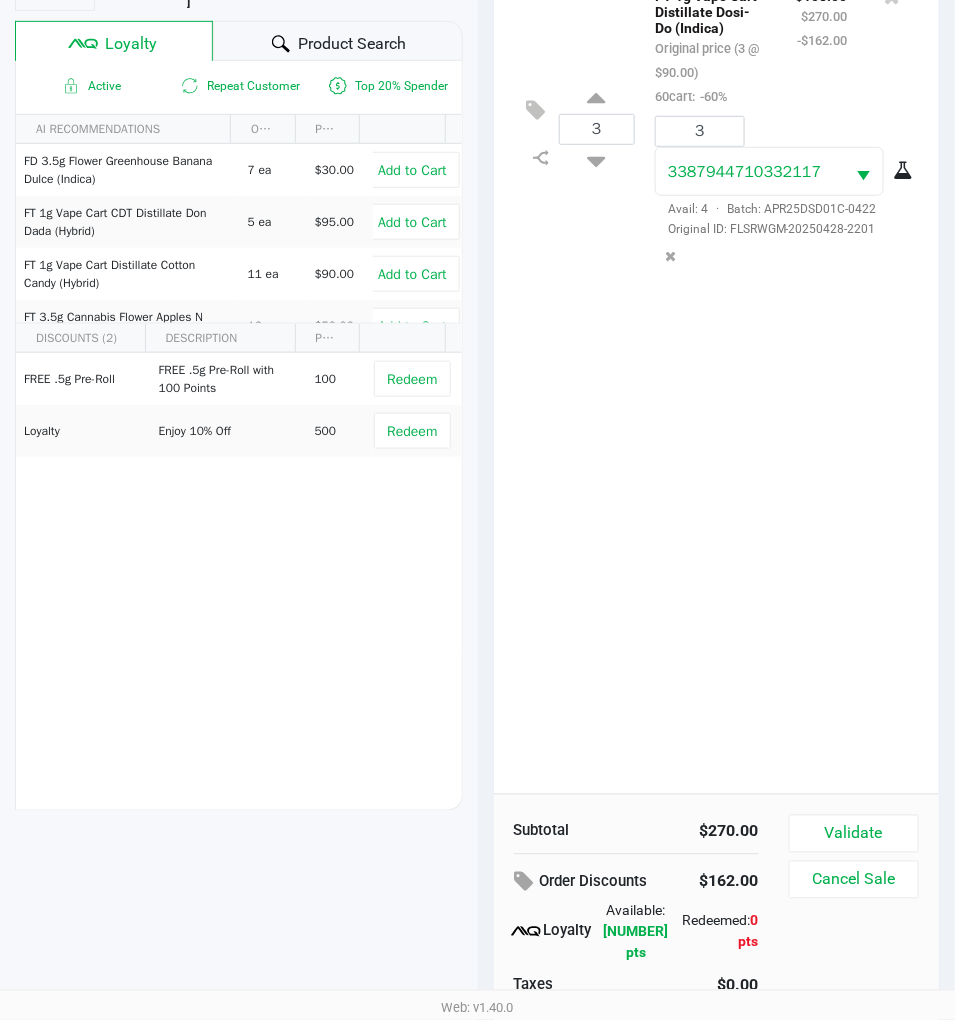 scroll, scrollTop: 263, scrollLeft: 0, axis: vertical 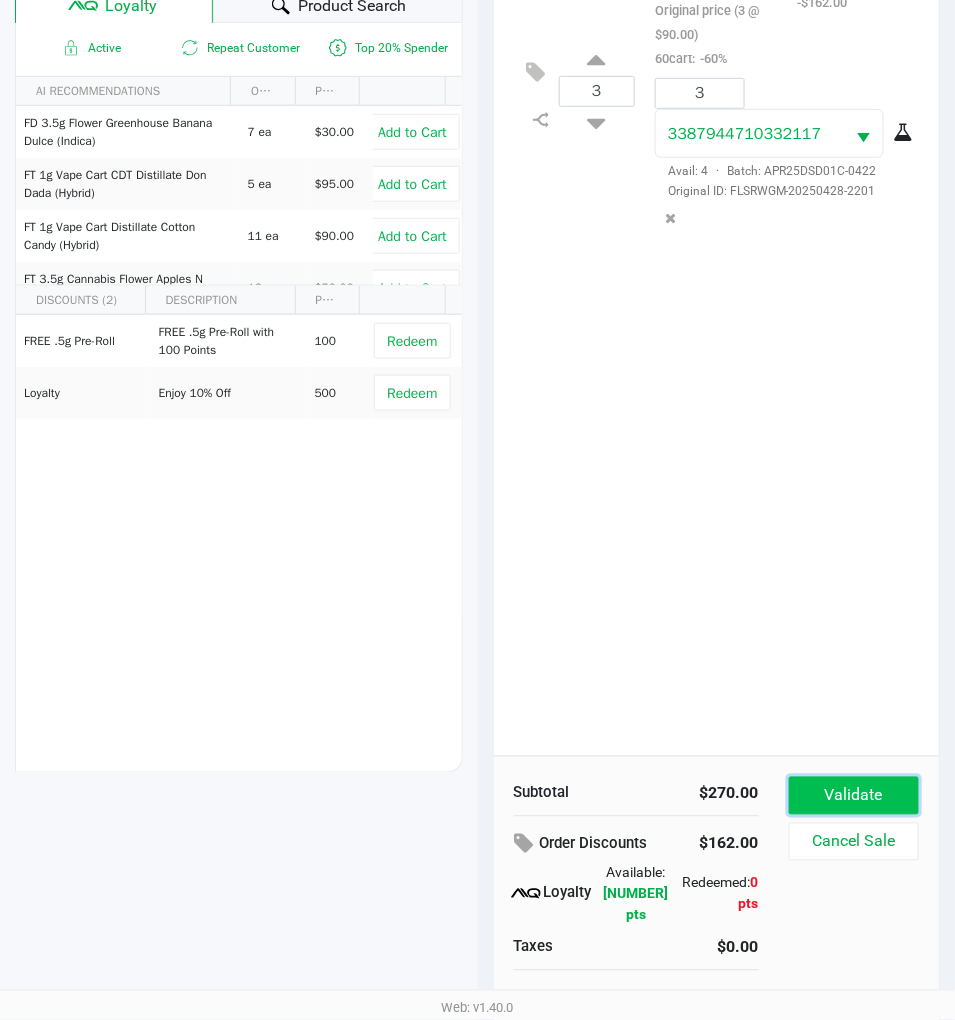 click on "Validate" 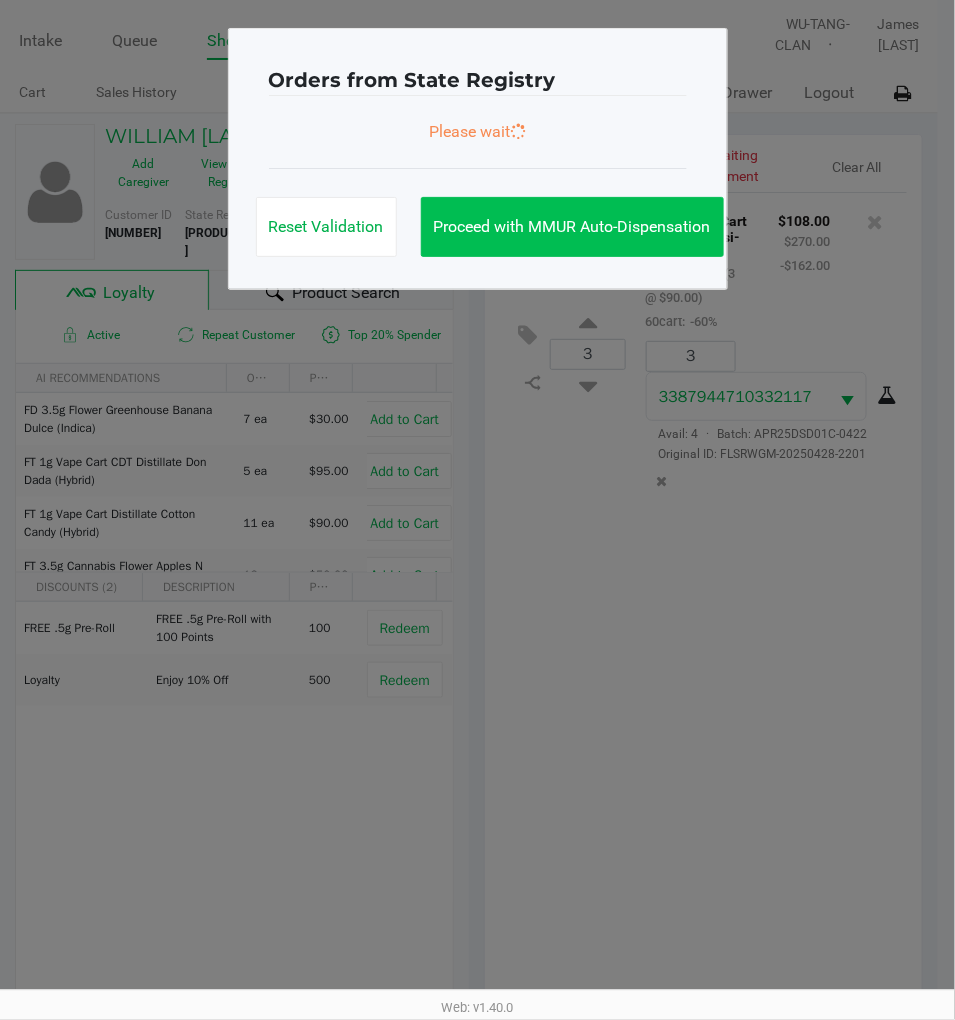scroll, scrollTop: 0, scrollLeft: 0, axis: both 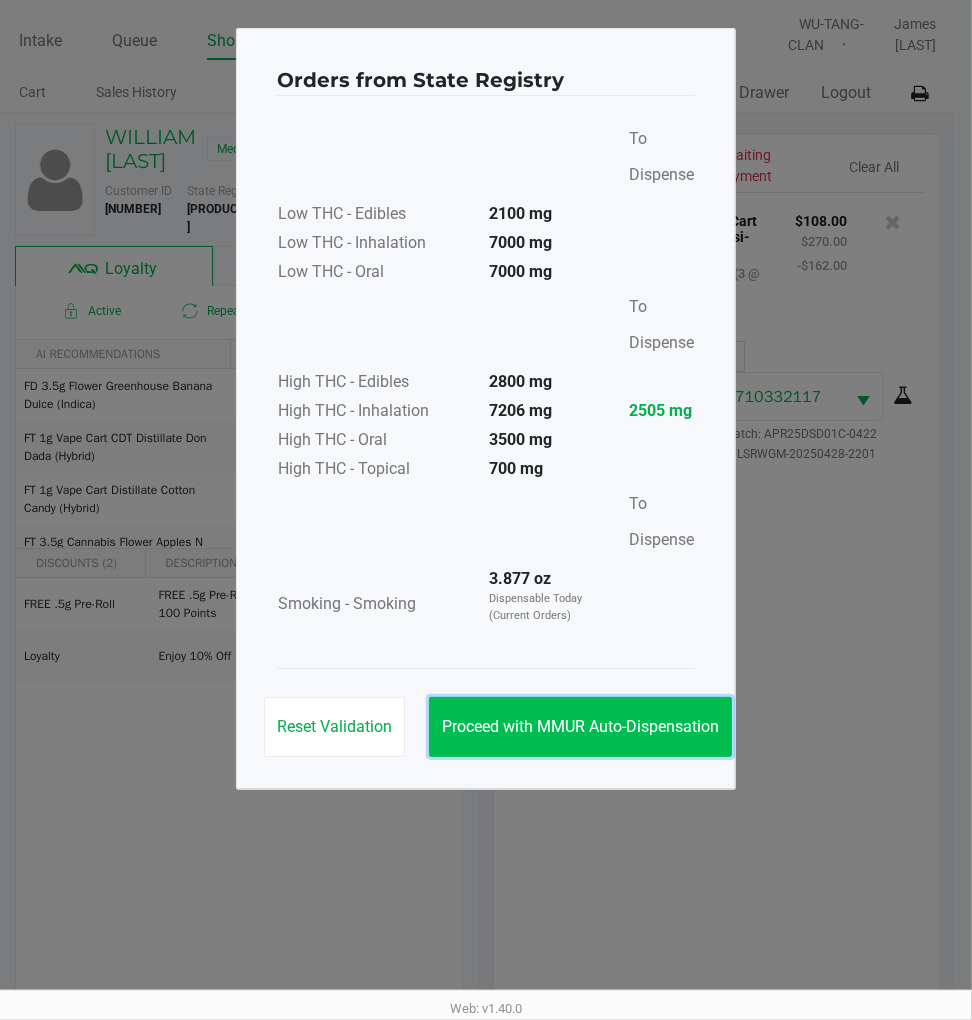 click on "Proceed with MMUR Auto-Dispensation" 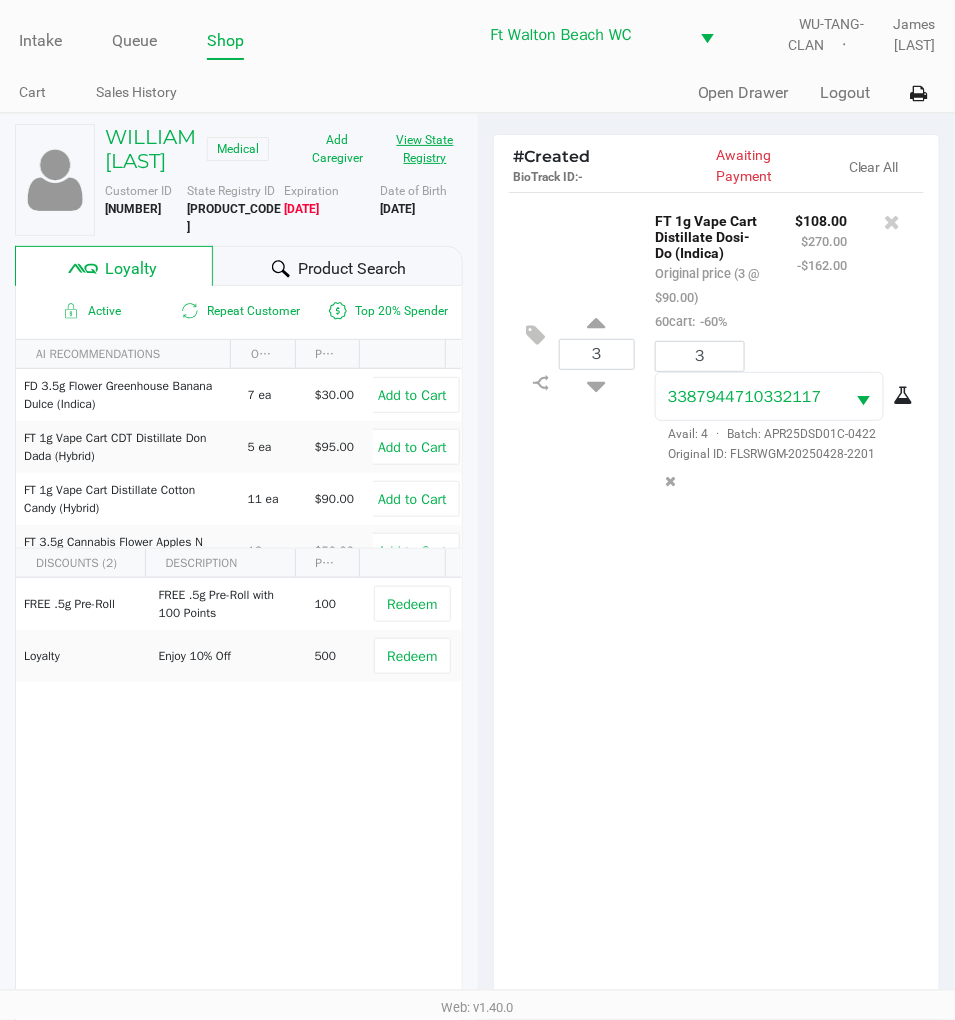 click on "View State Registry" 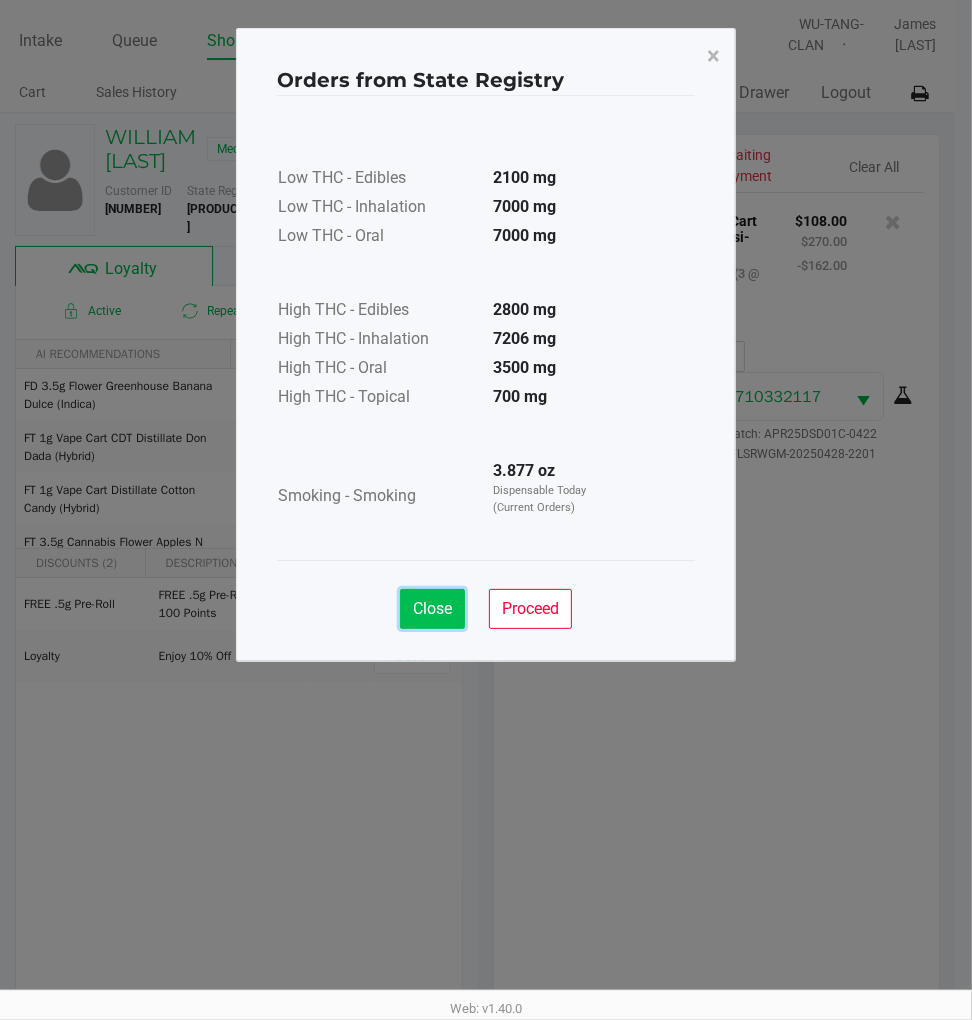click on "Close" 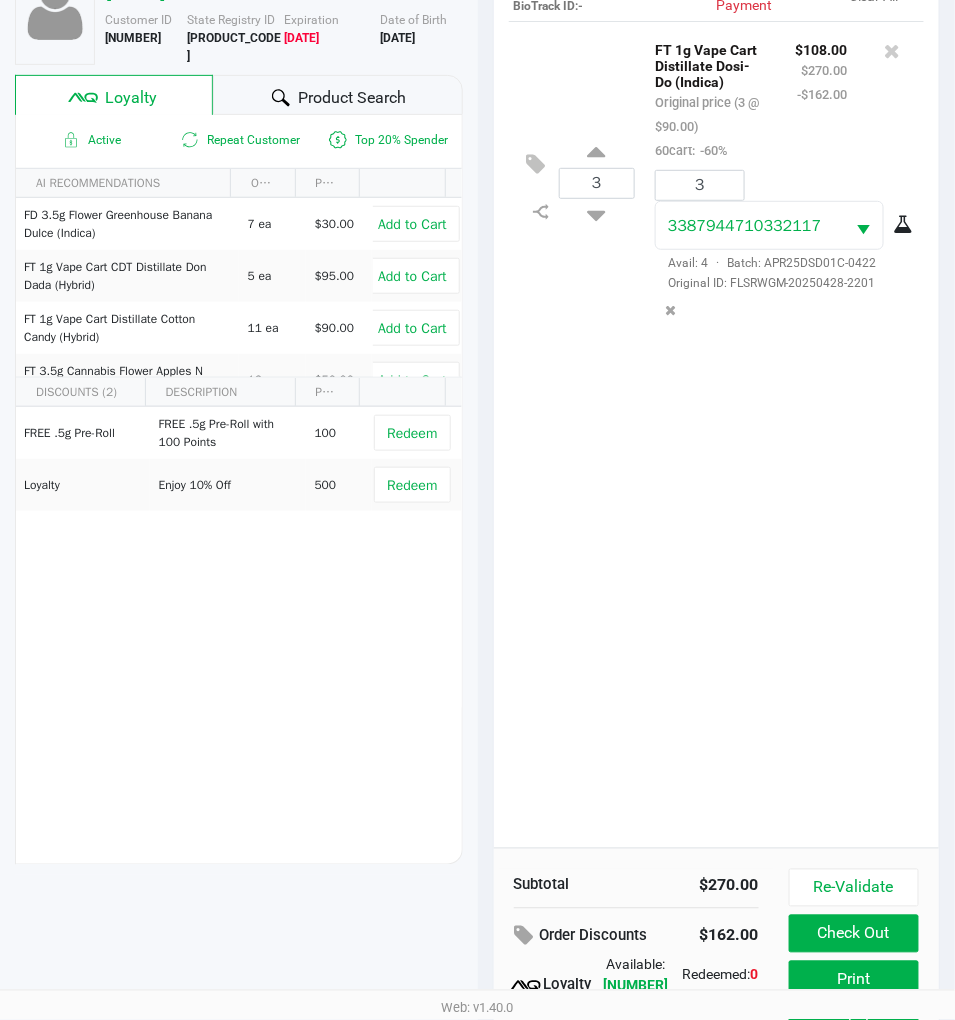 scroll, scrollTop: 266, scrollLeft: 0, axis: vertical 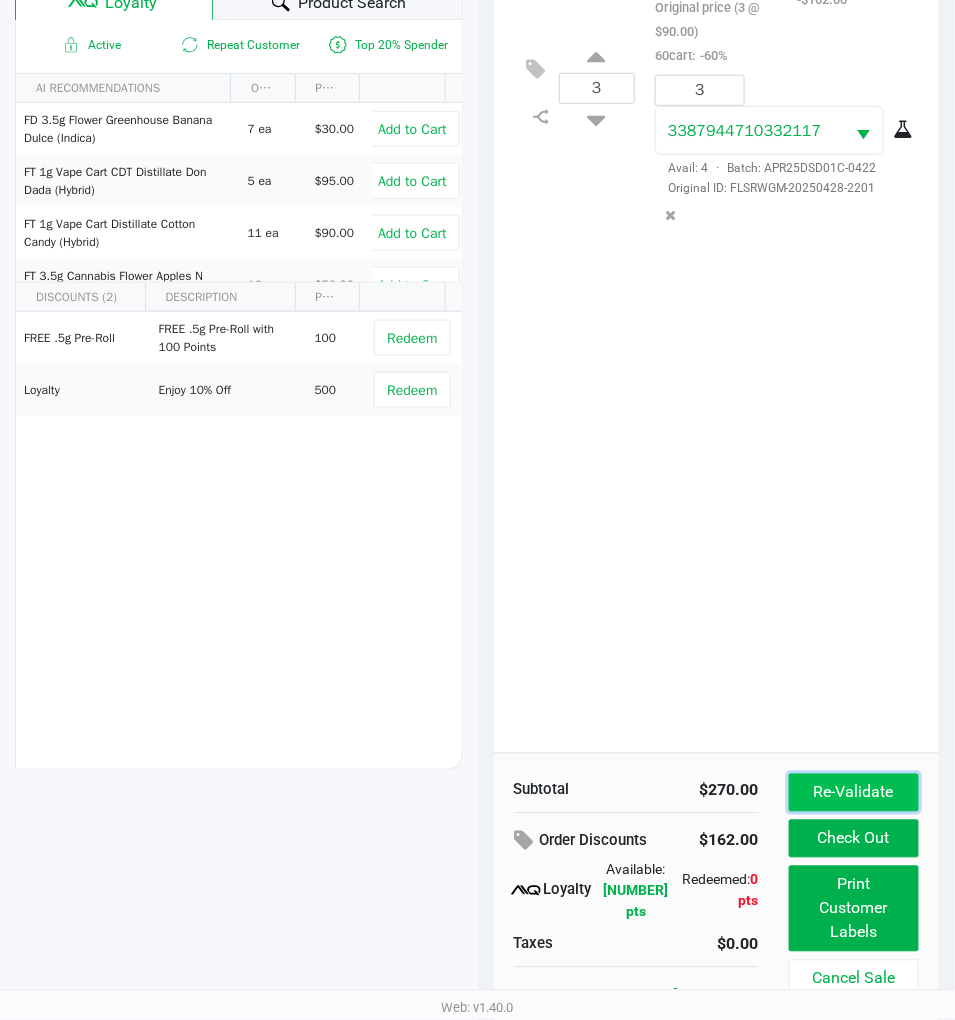 click on "Re-Validate" 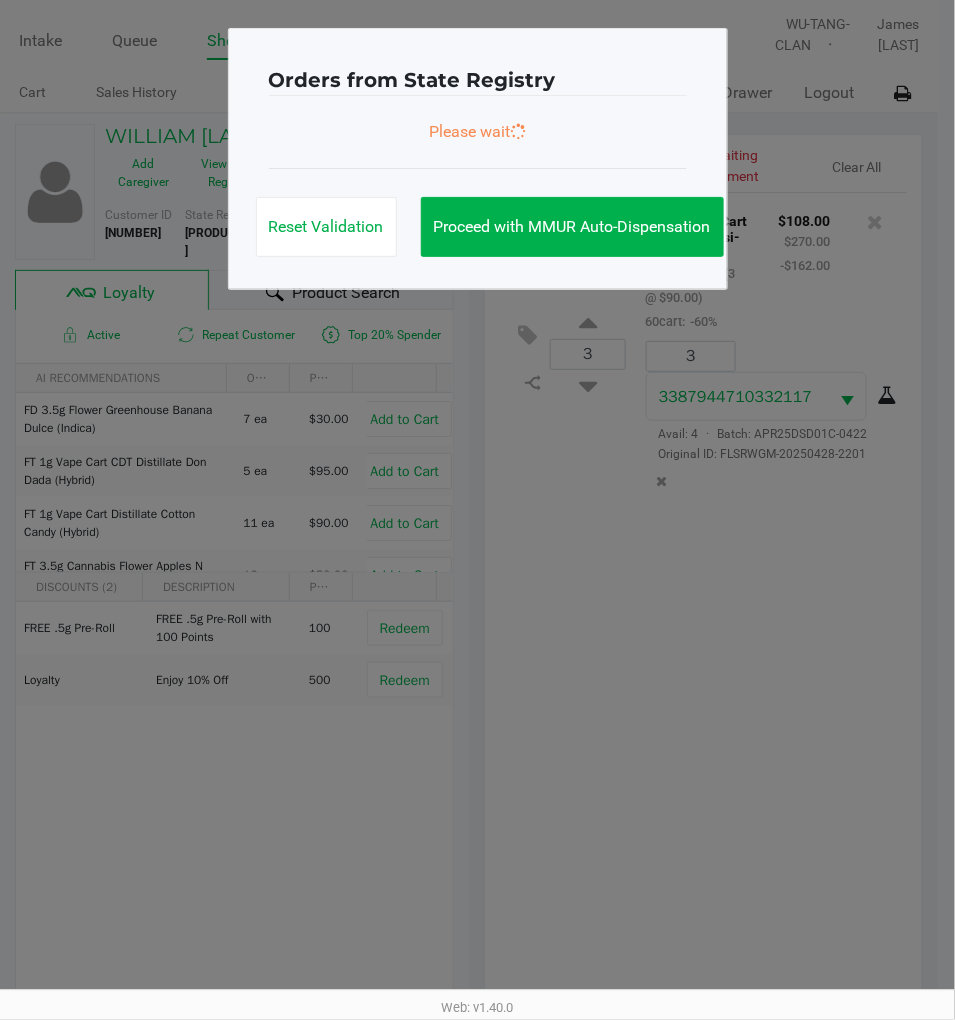 scroll, scrollTop: 0, scrollLeft: 0, axis: both 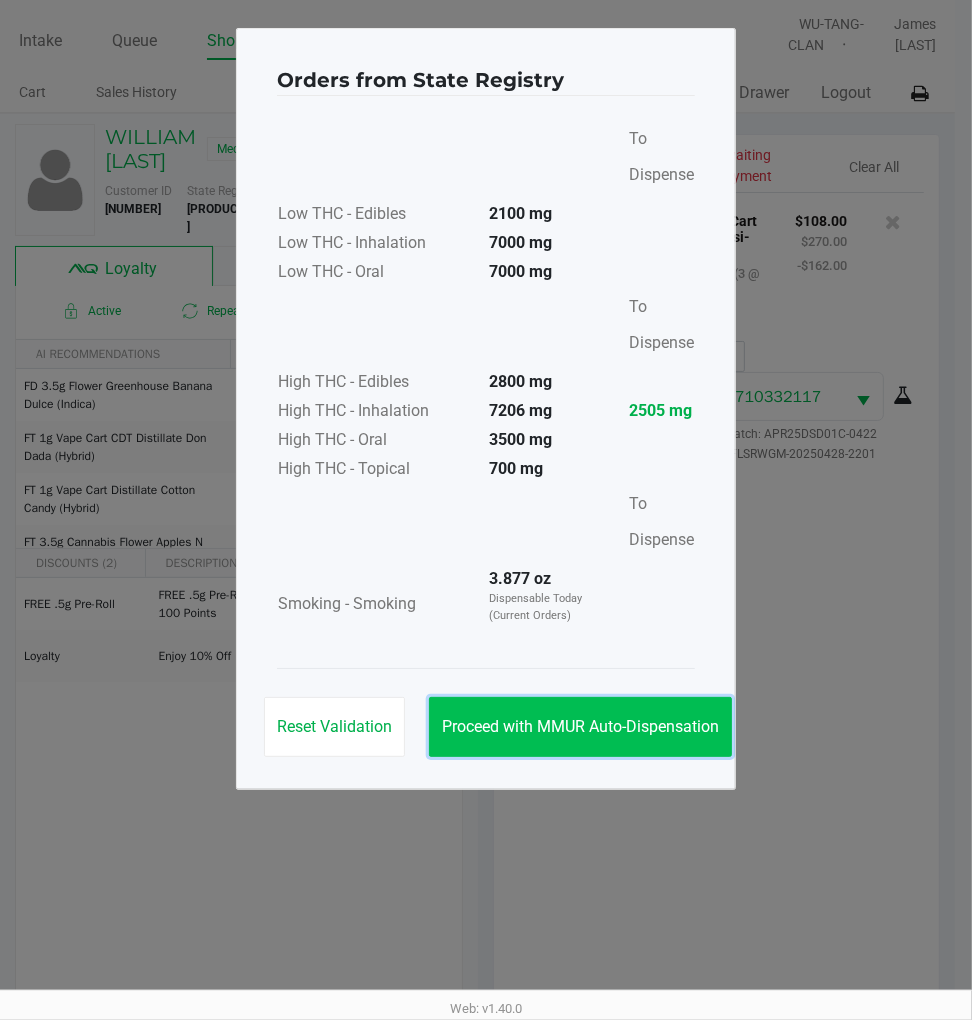 click on "Proceed with MMUR Auto-Dispensation" 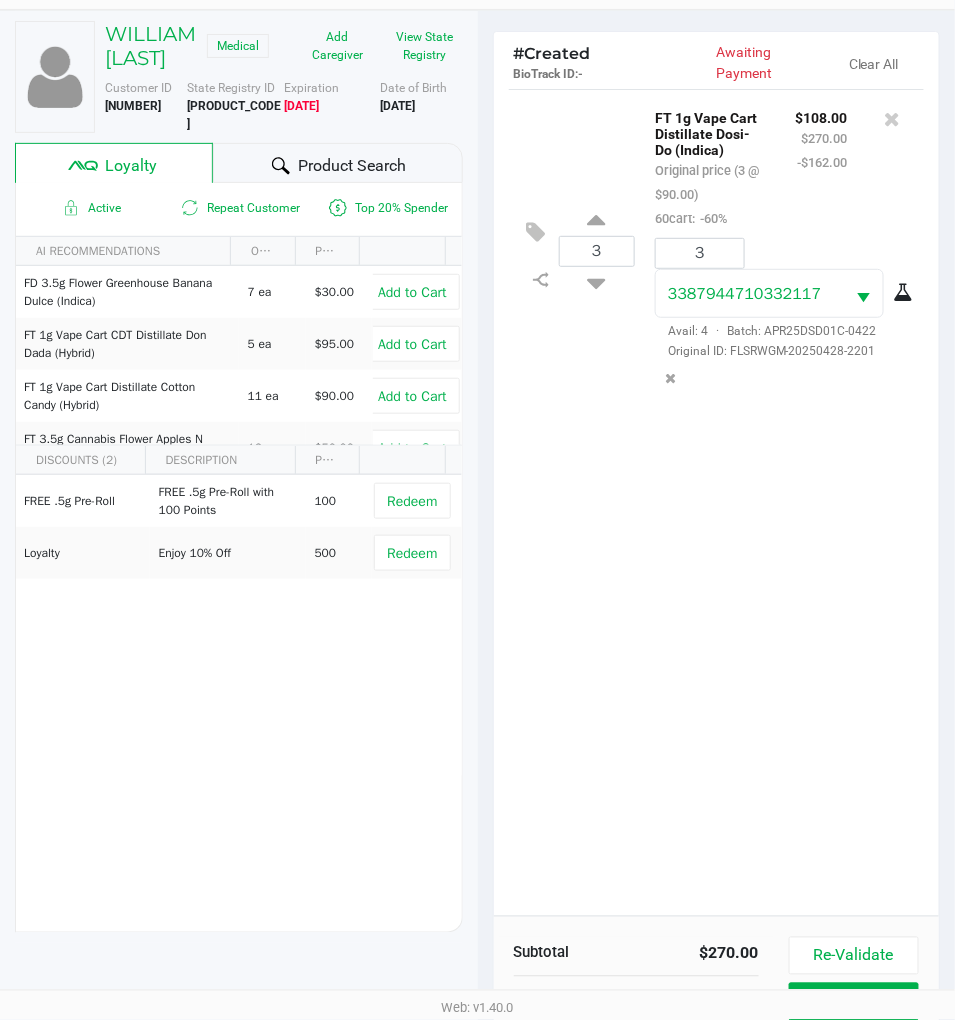 scroll, scrollTop: 266, scrollLeft: 0, axis: vertical 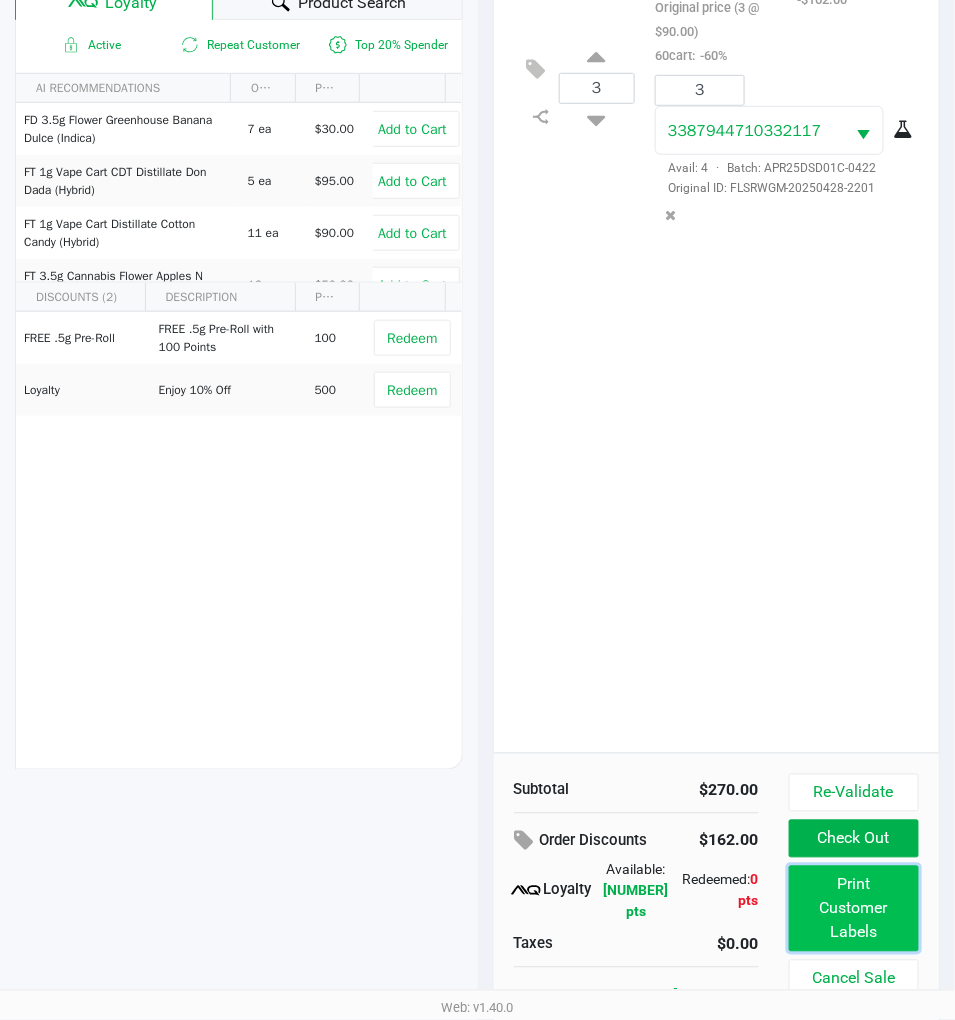 click on "Print Customer Labels" 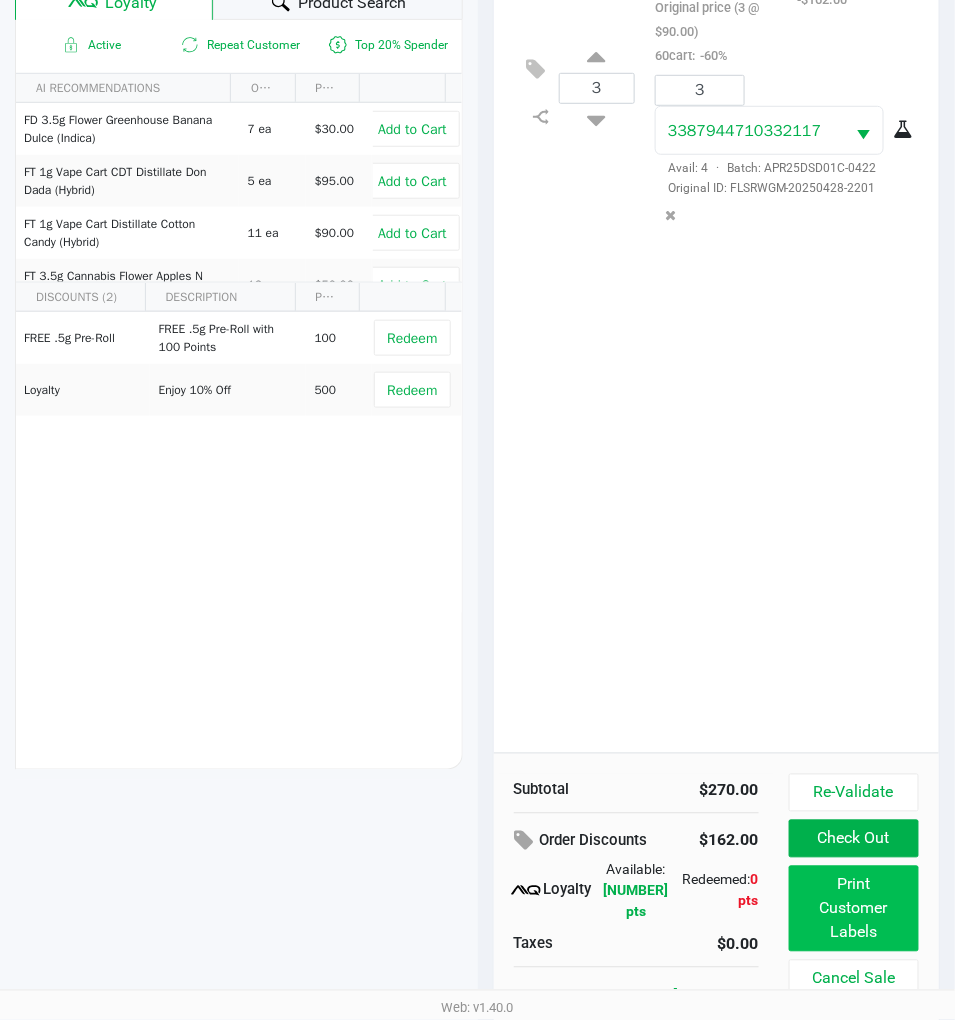scroll, scrollTop: 0, scrollLeft: 0, axis: both 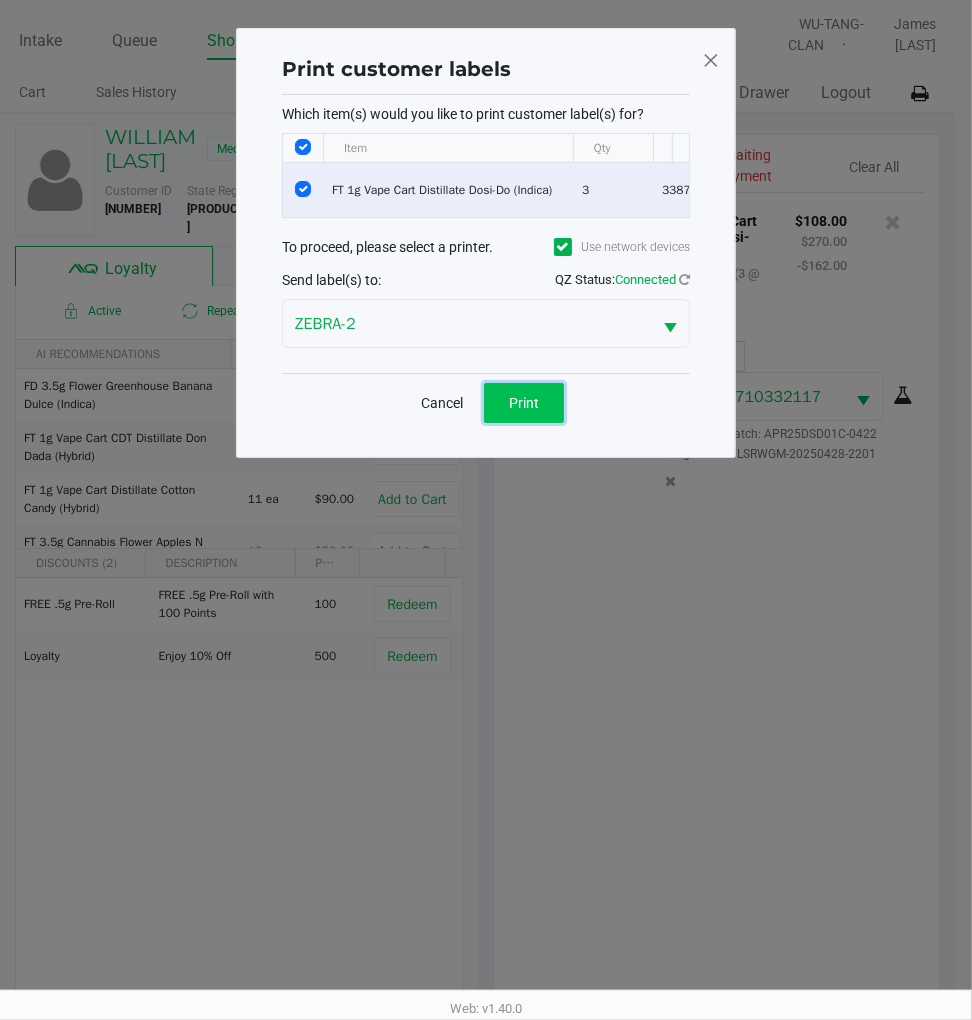 click on "Print" 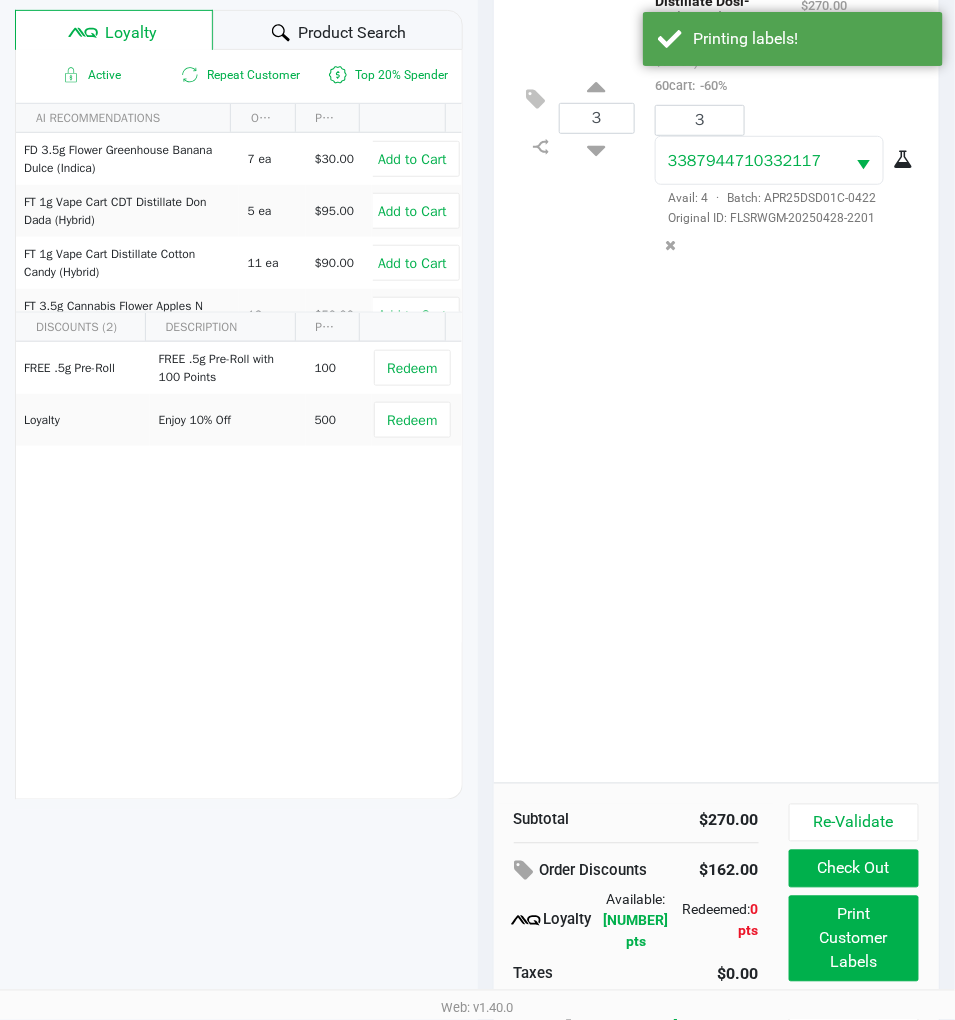 scroll, scrollTop: 266, scrollLeft: 0, axis: vertical 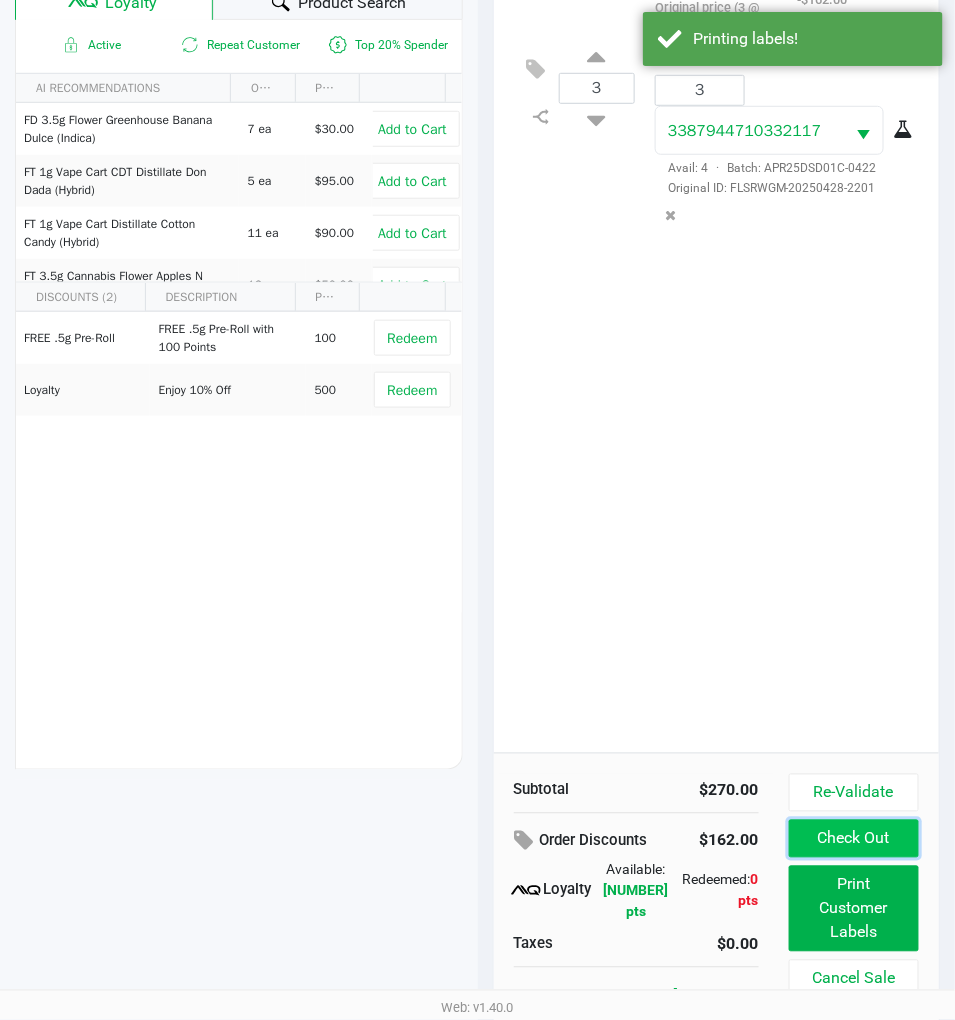 click on "Check Out" 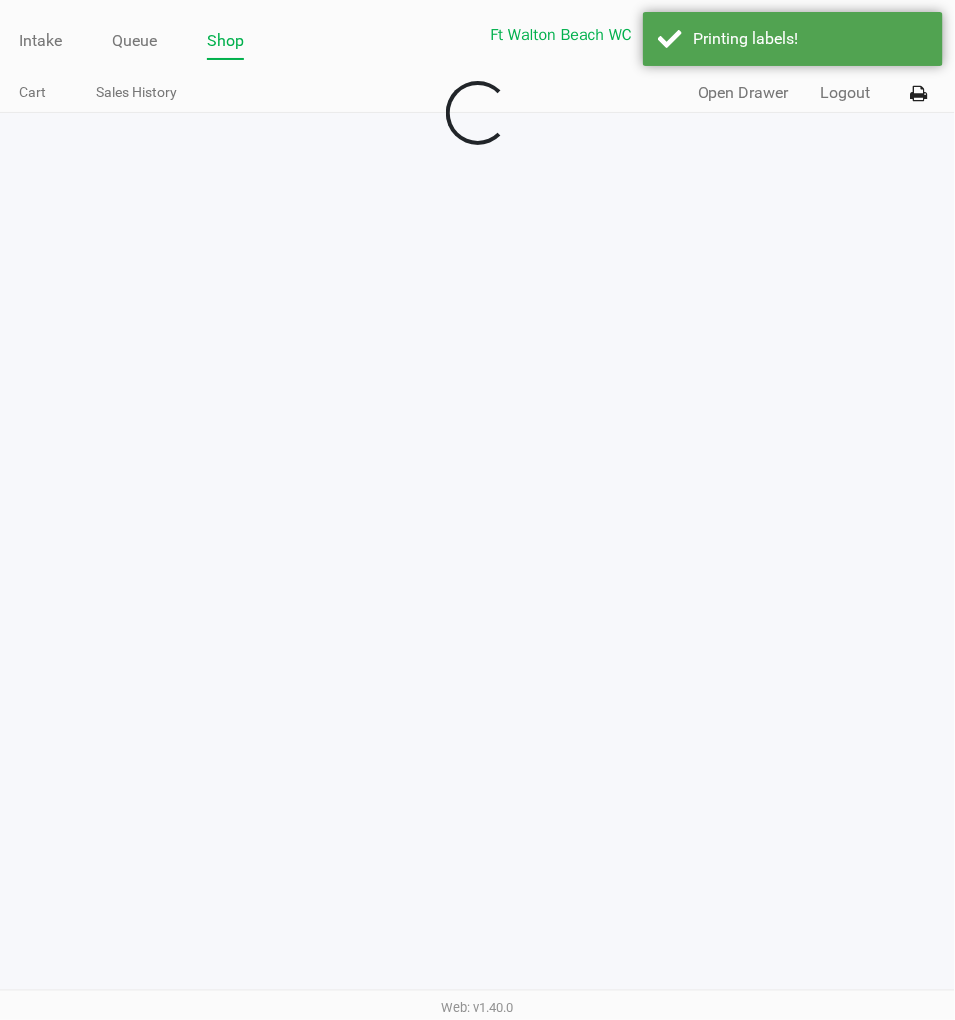 scroll, scrollTop: 0, scrollLeft: 0, axis: both 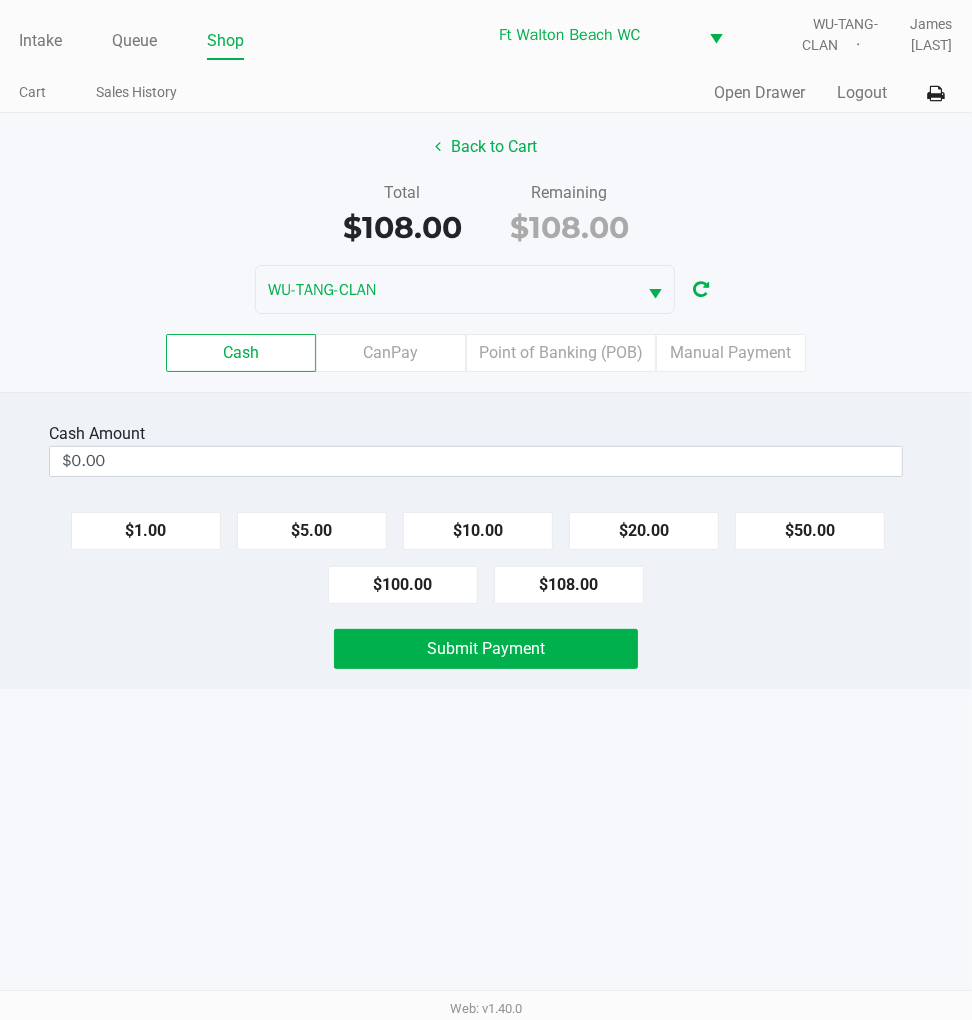 click on "$20.00" 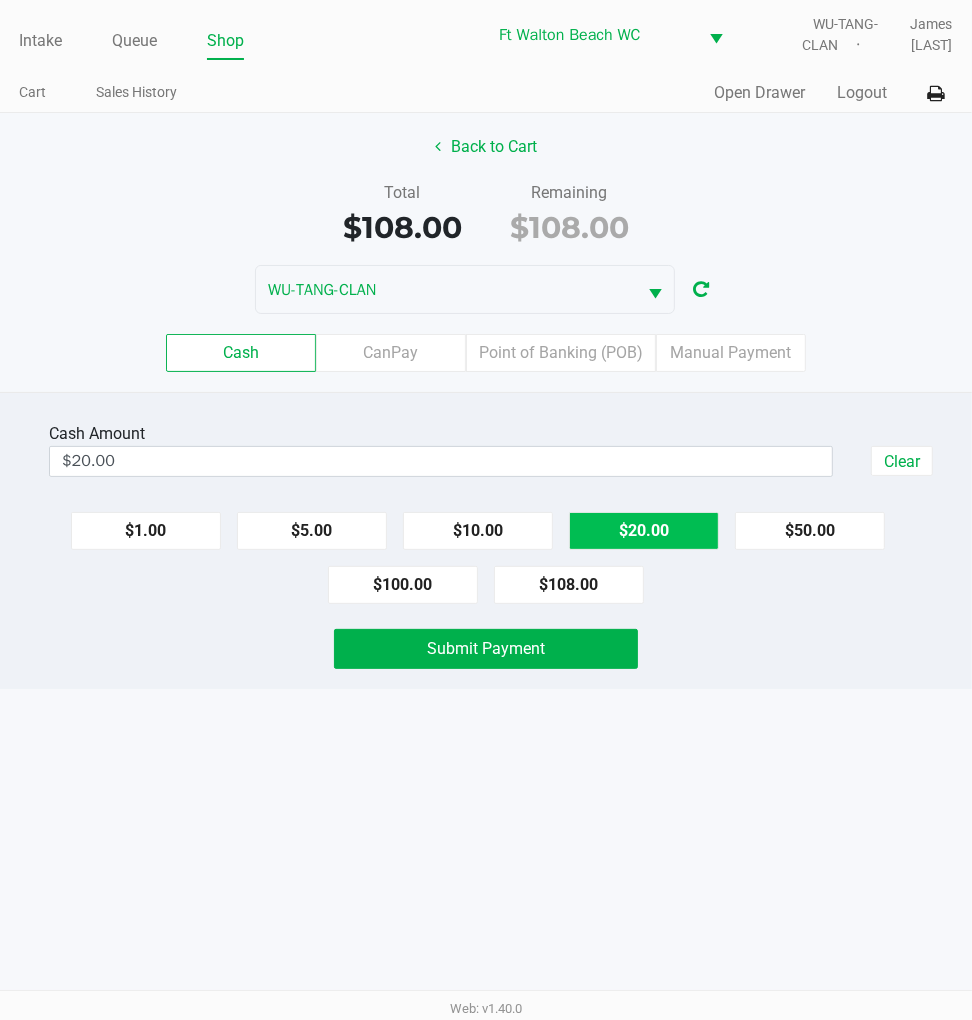 click on "$100.00" 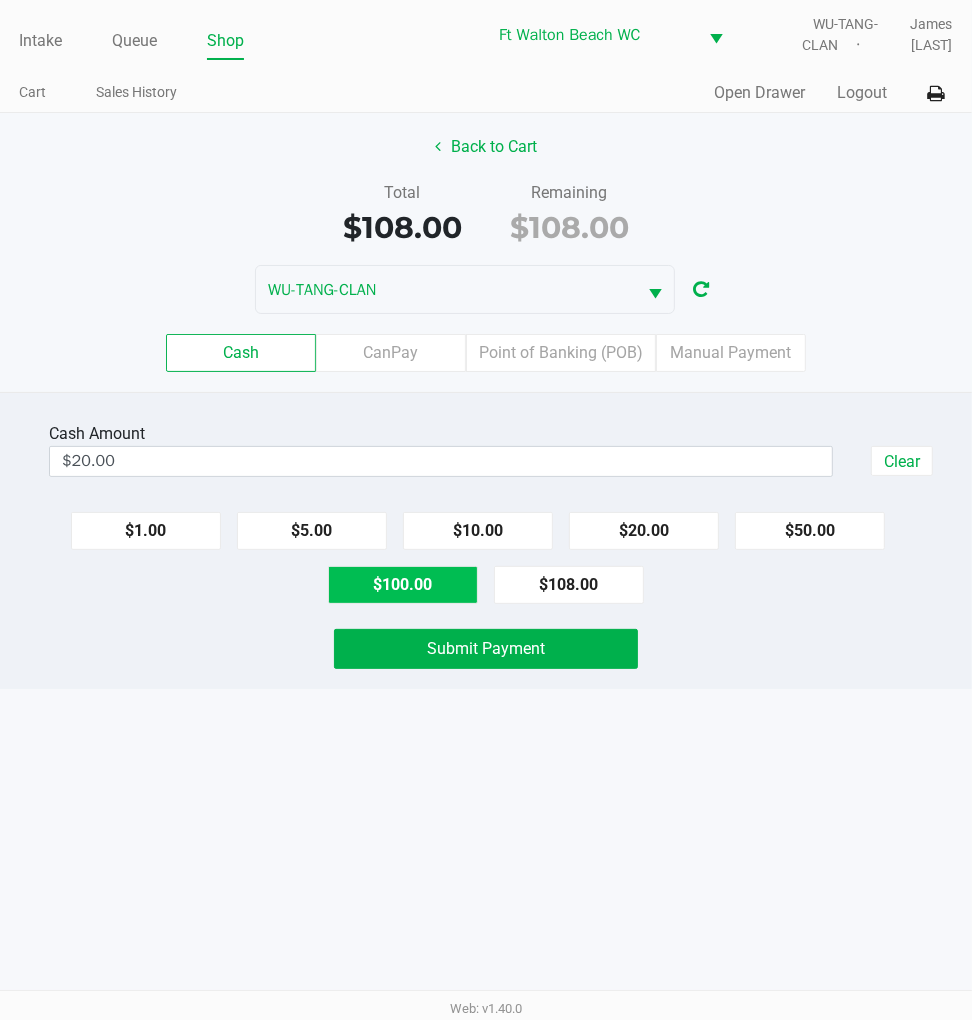 type on "$120.00" 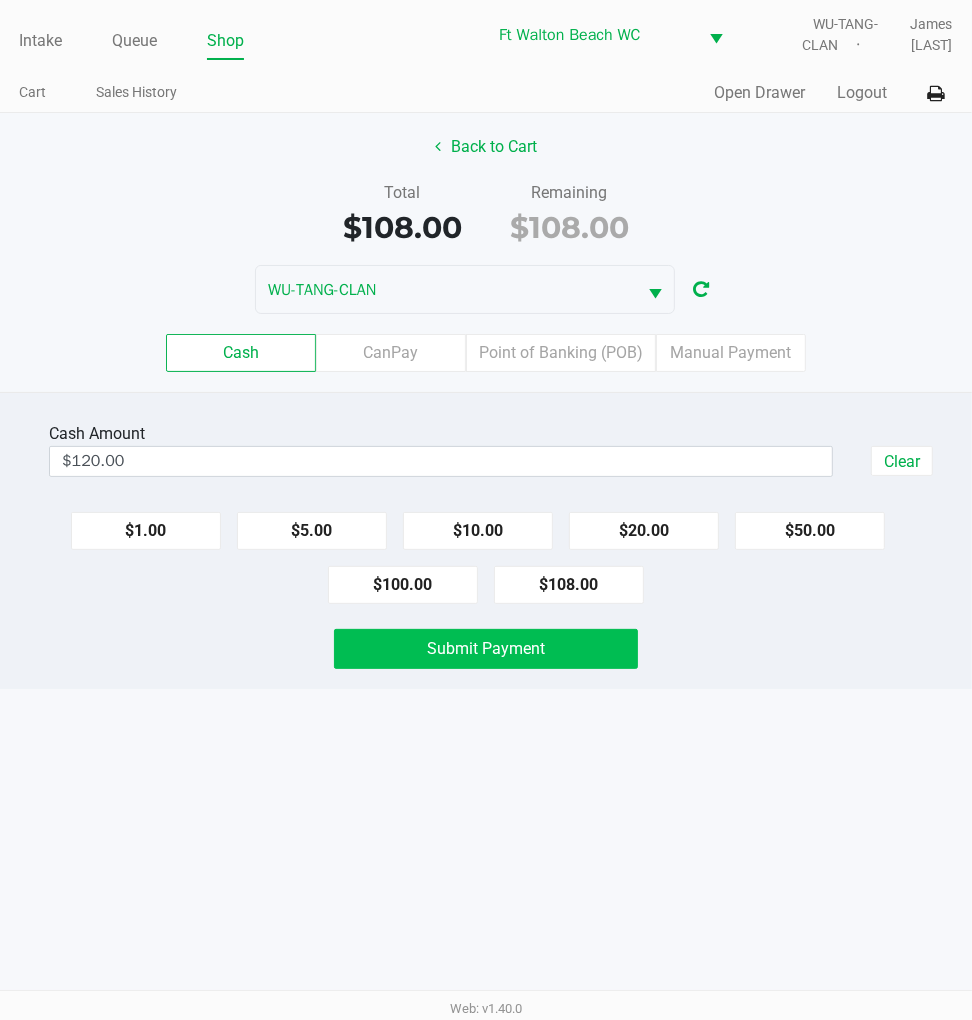 click on "Submit Payment" 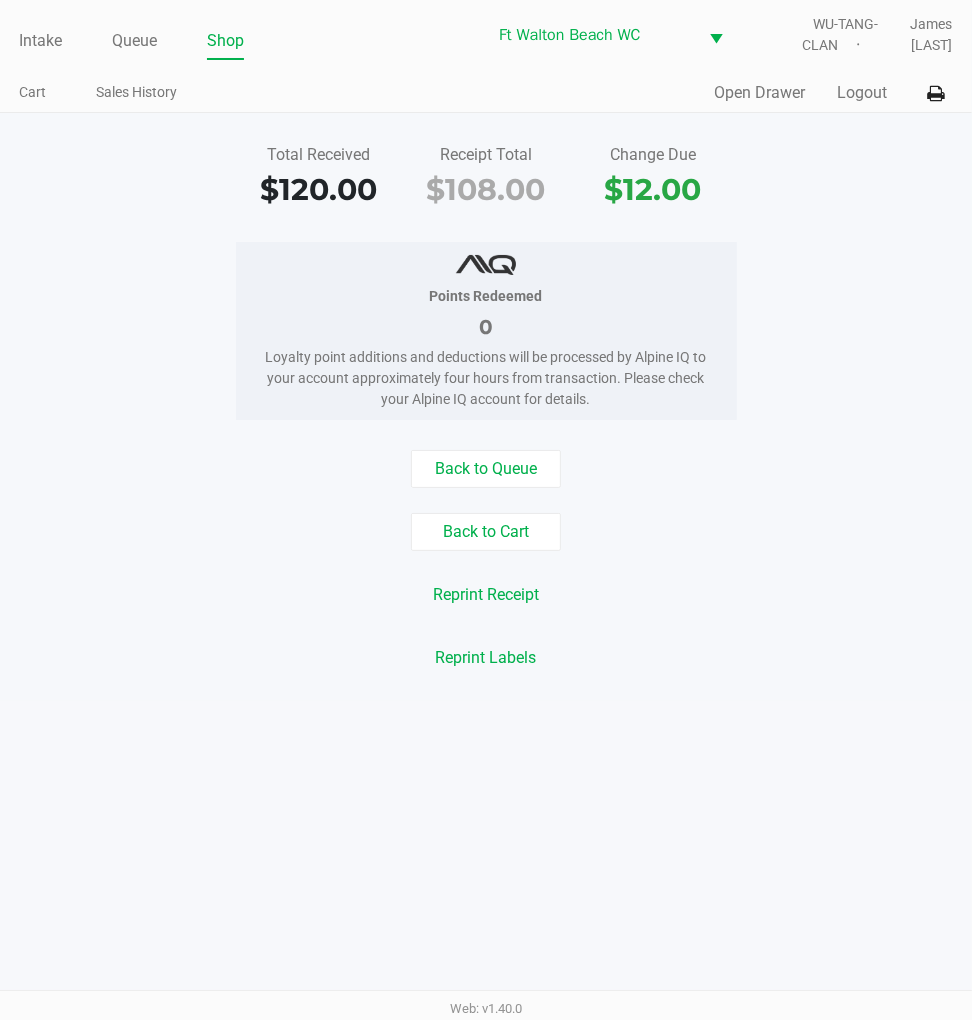 click on "Logout" 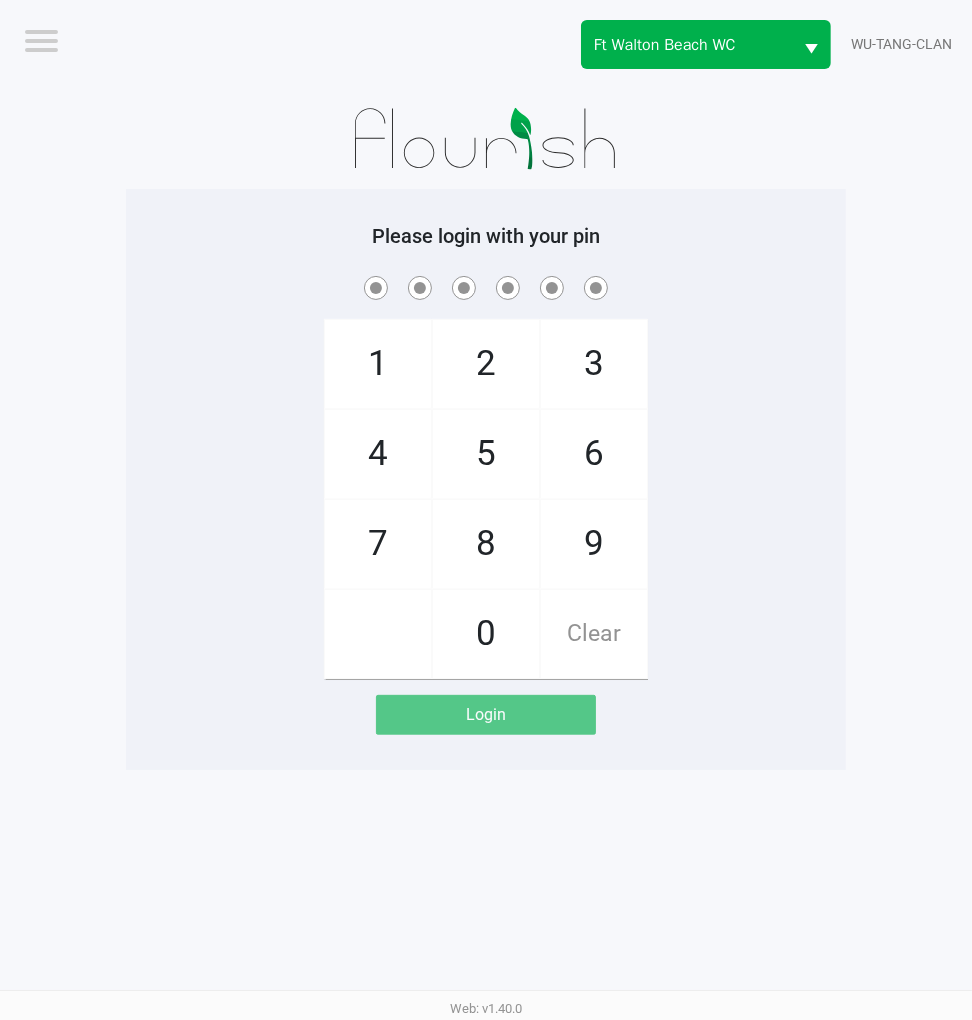 click on "1   4   7       2   5   8   0   3   6   9   Clear" 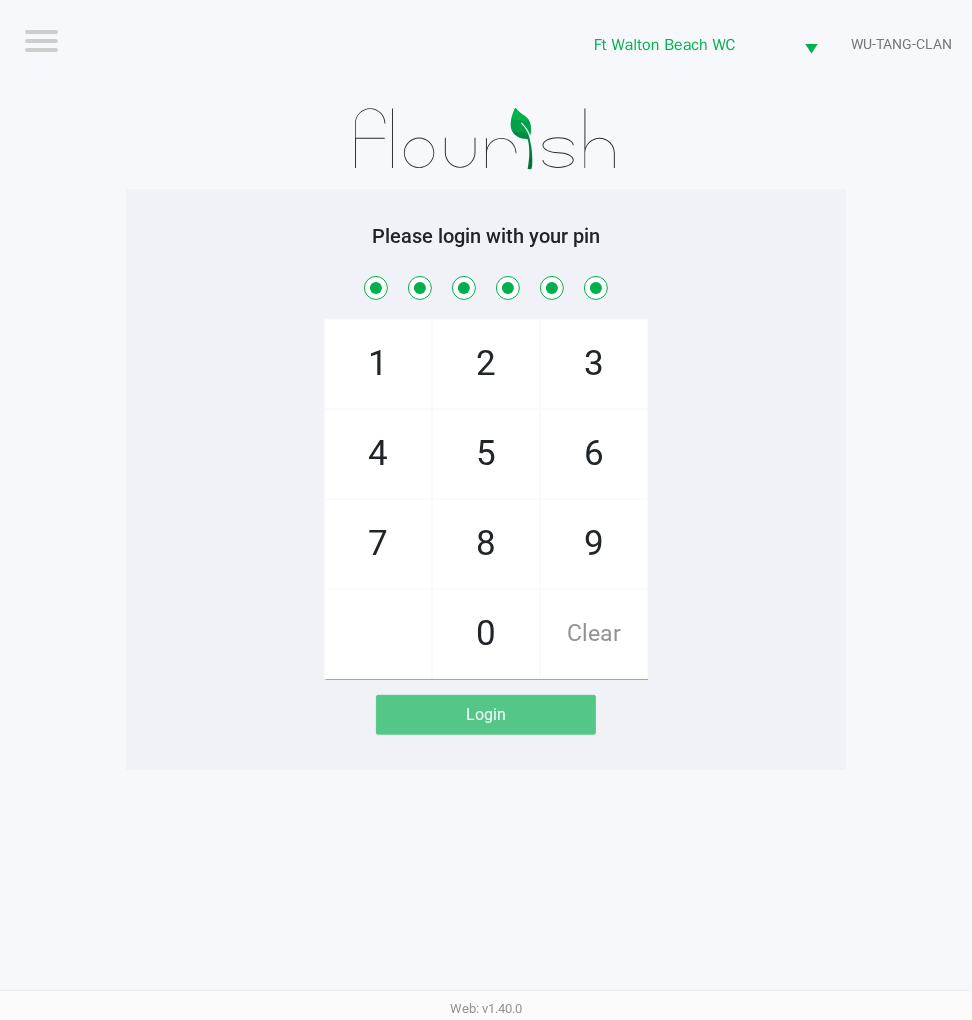 checkbox on "true" 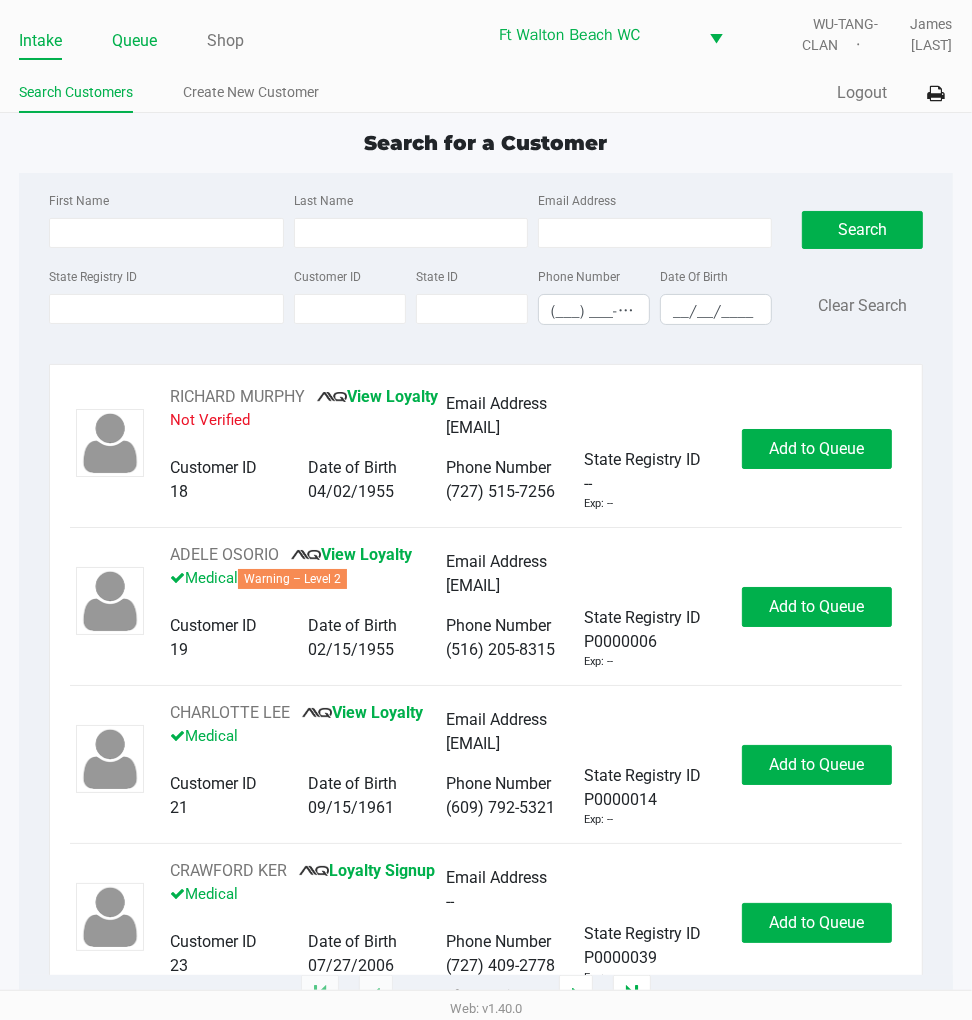 click on "Queue" 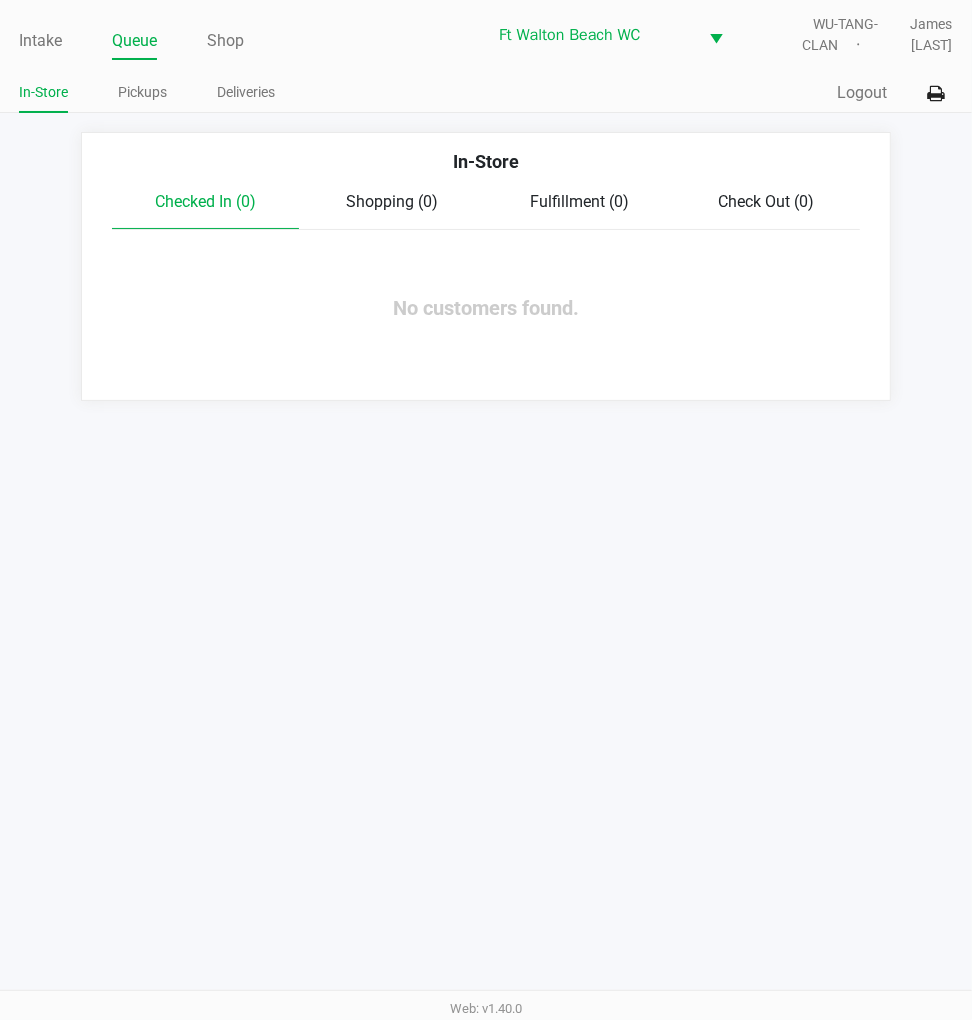 click on "Pickups" 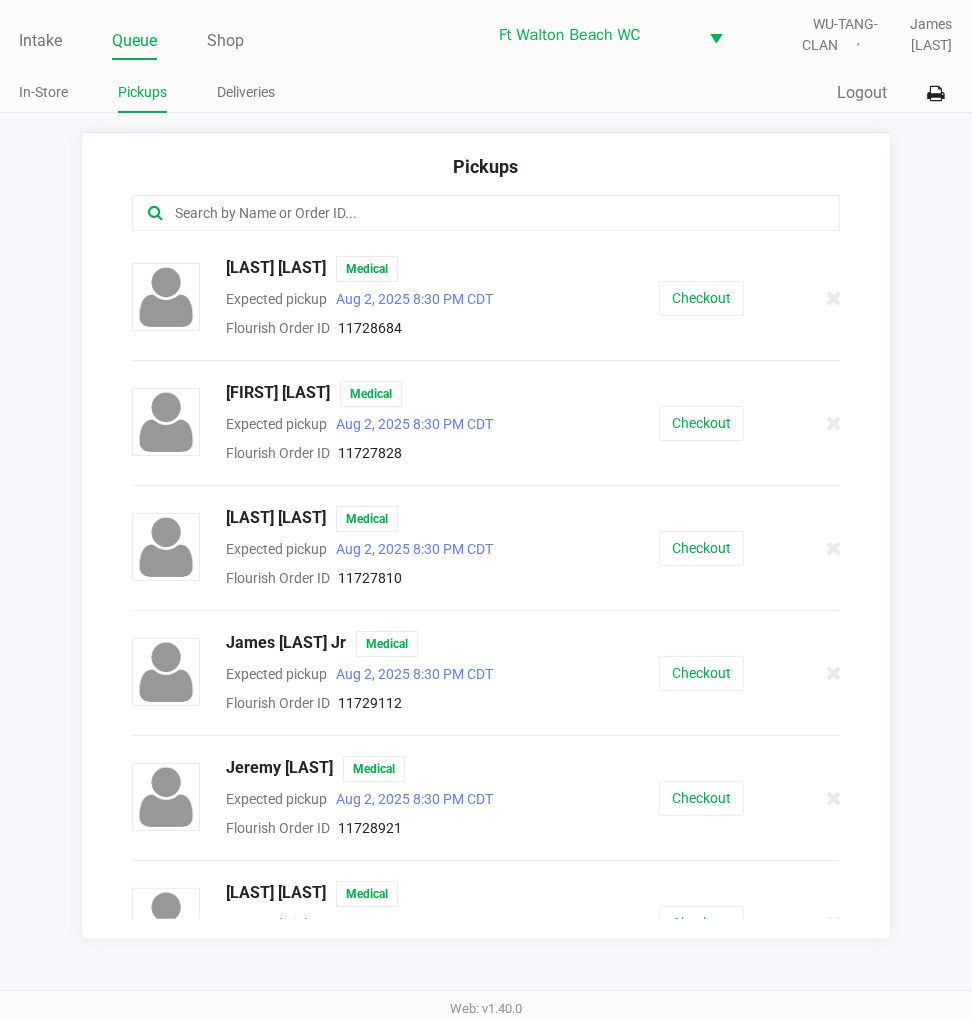 click on "Checkout" 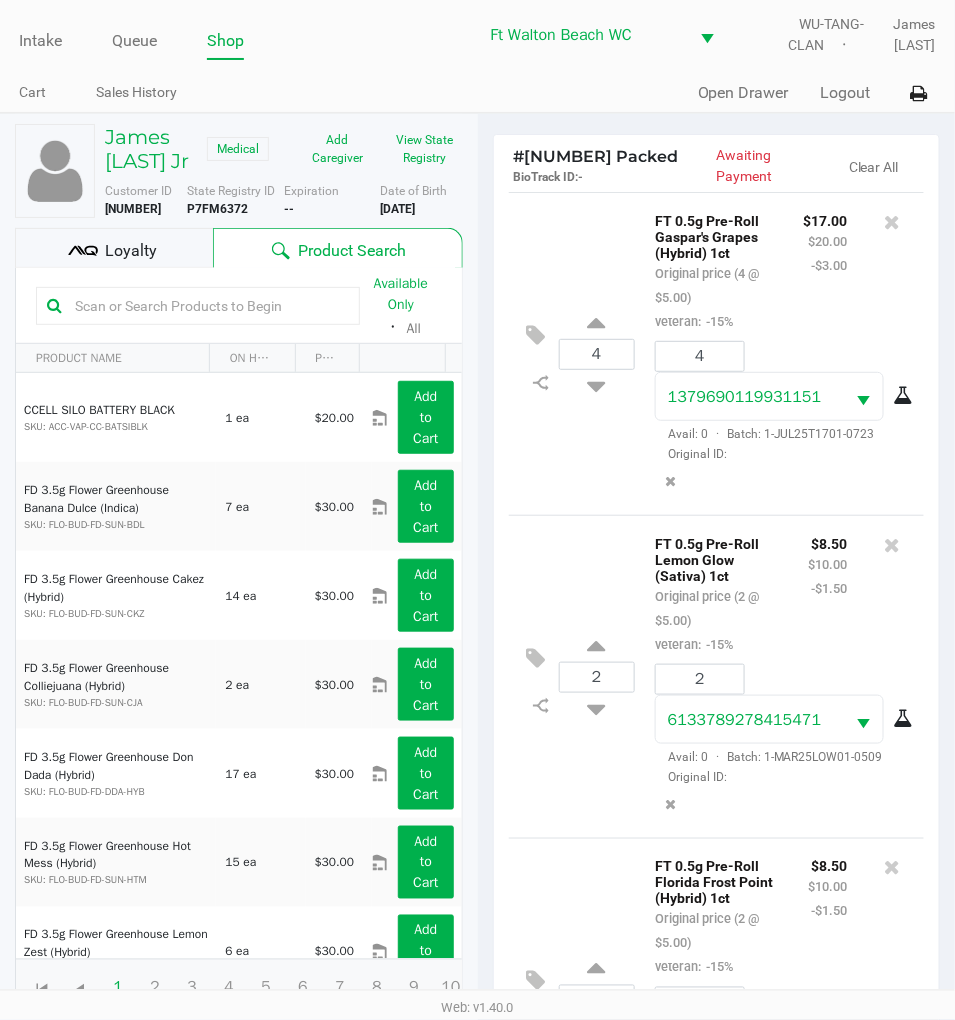 click on "Loyalty" 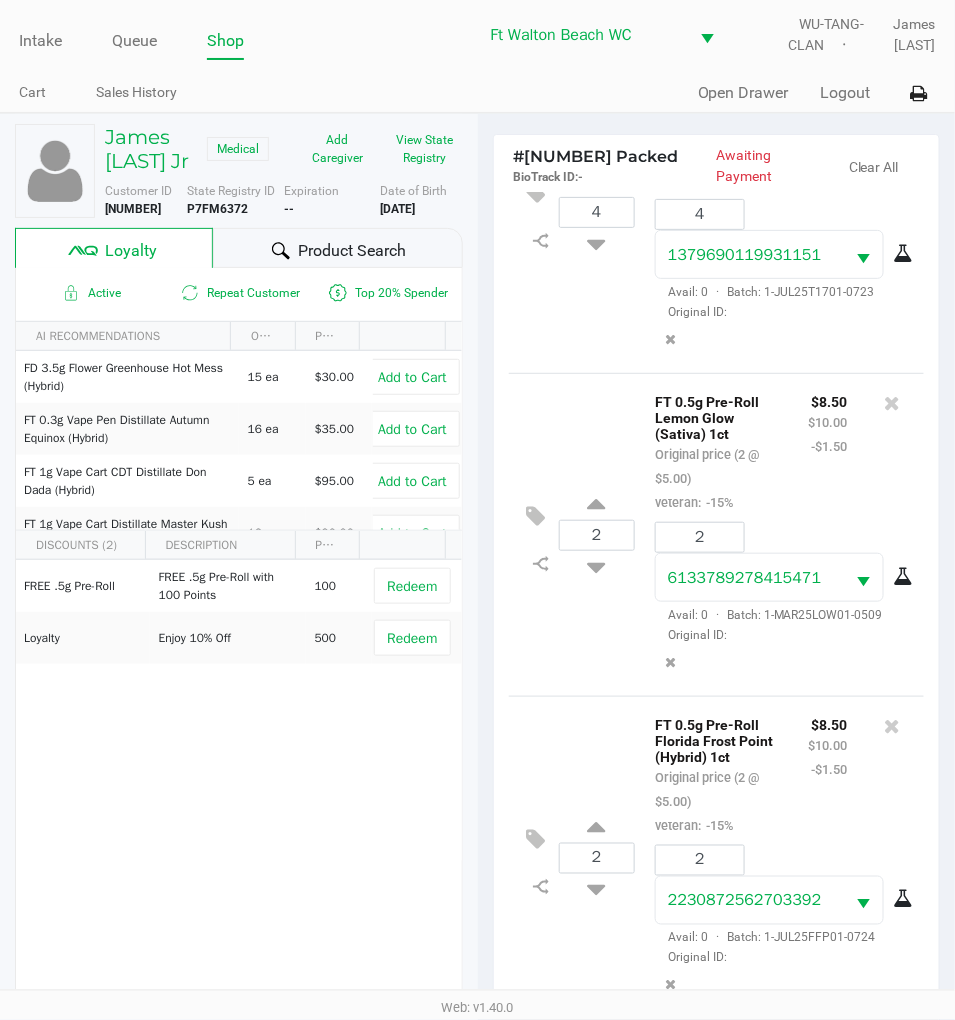 scroll, scrollTop: 182, scrollLeft: 0, axis: vertical 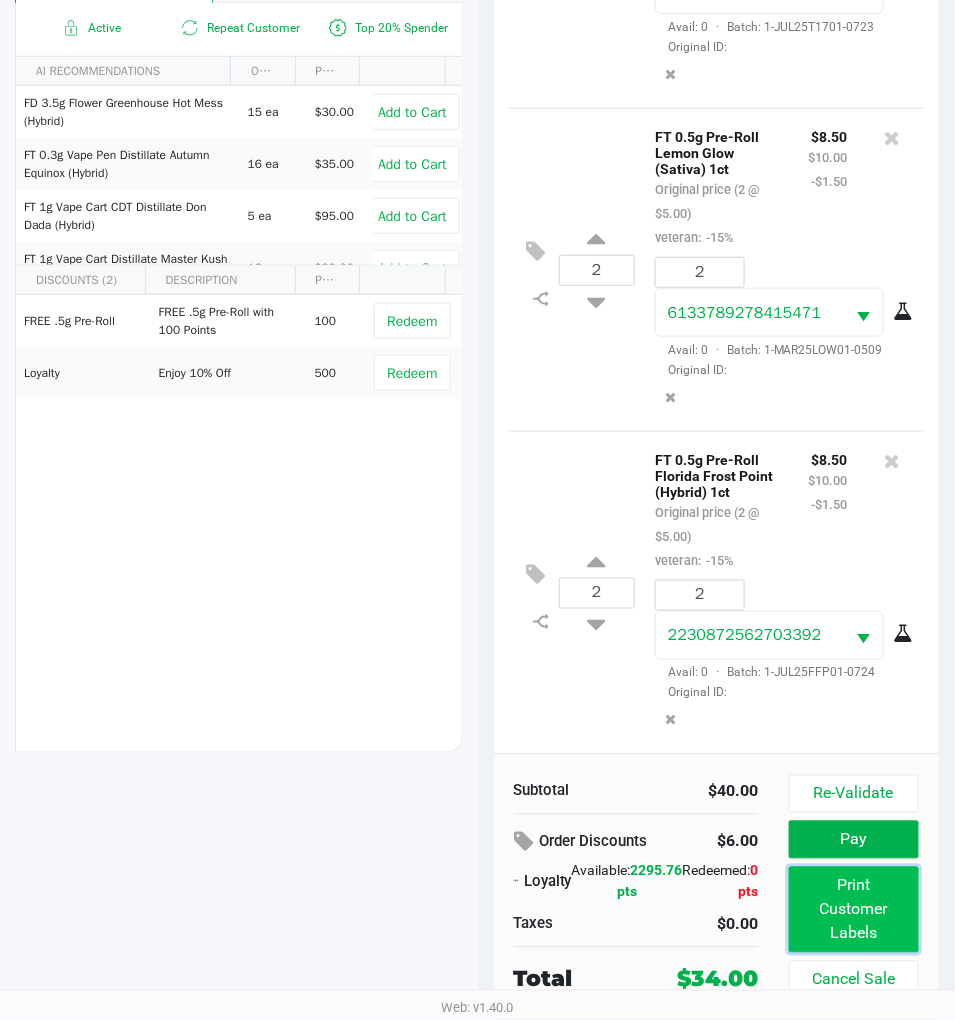 click on "Print Customer Labels" 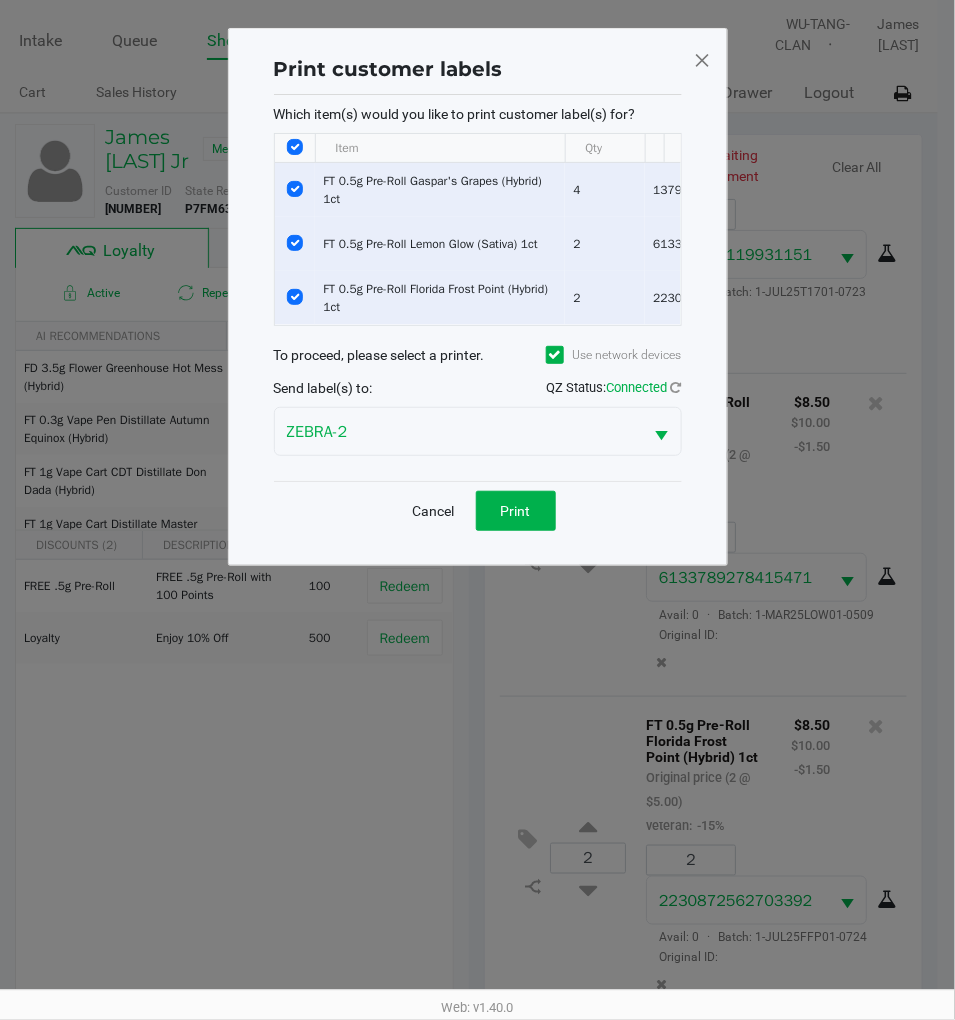 scroll, scrollTop: 0, scrollLeft: 0, axis: both 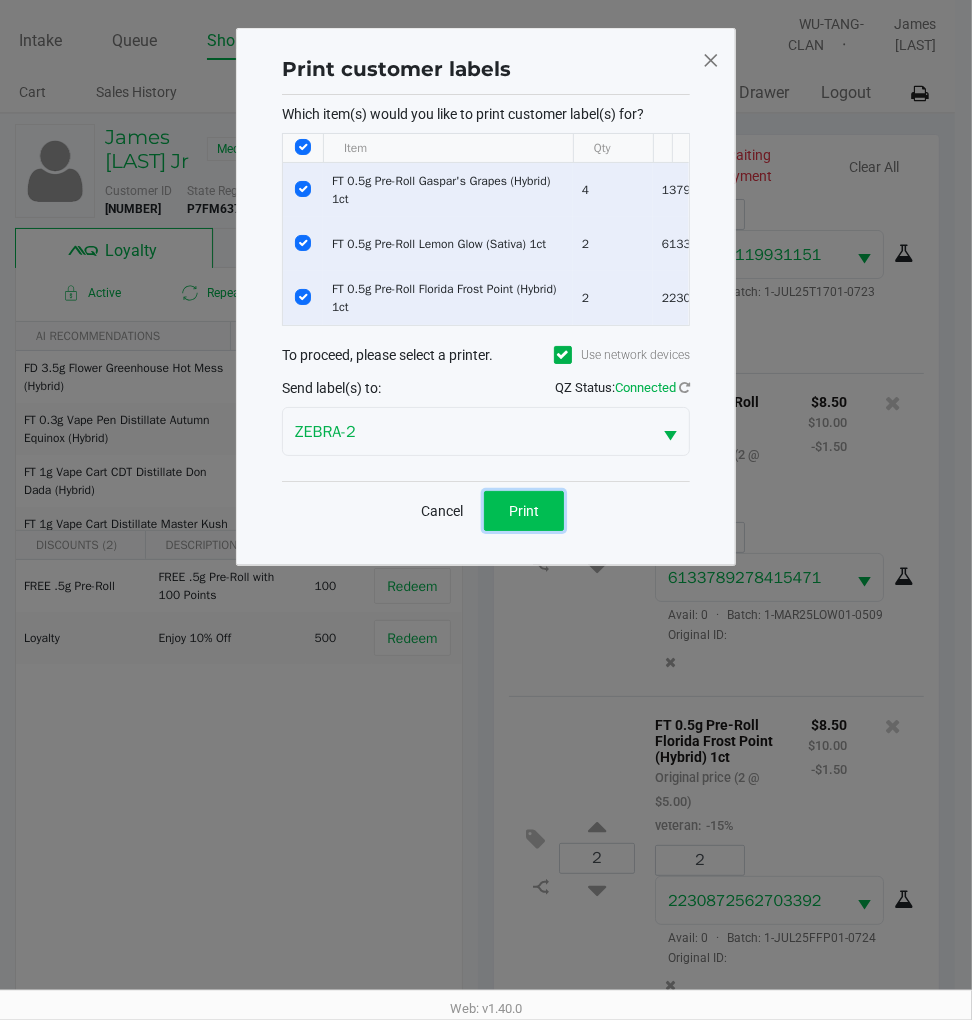 click on "Print" 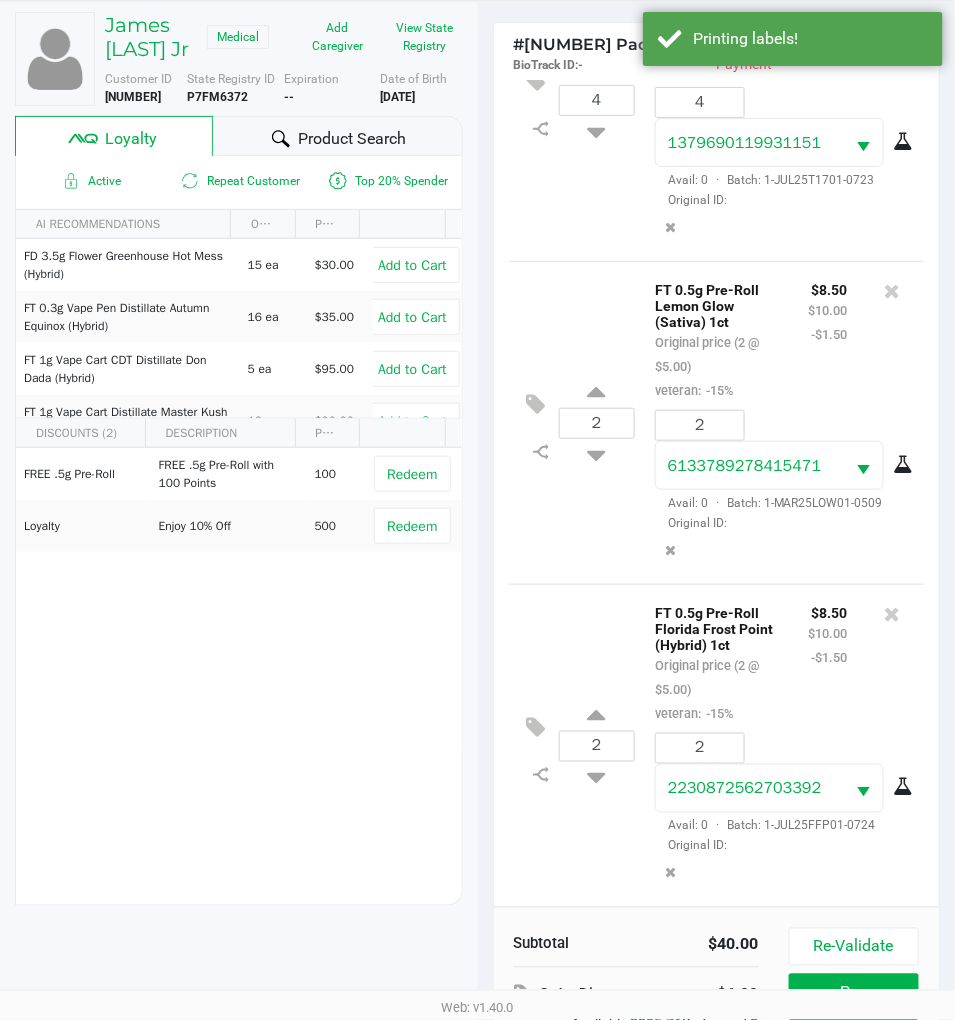 scroll, scrollTop: 266, scrollLeft: 0, axis: vertical 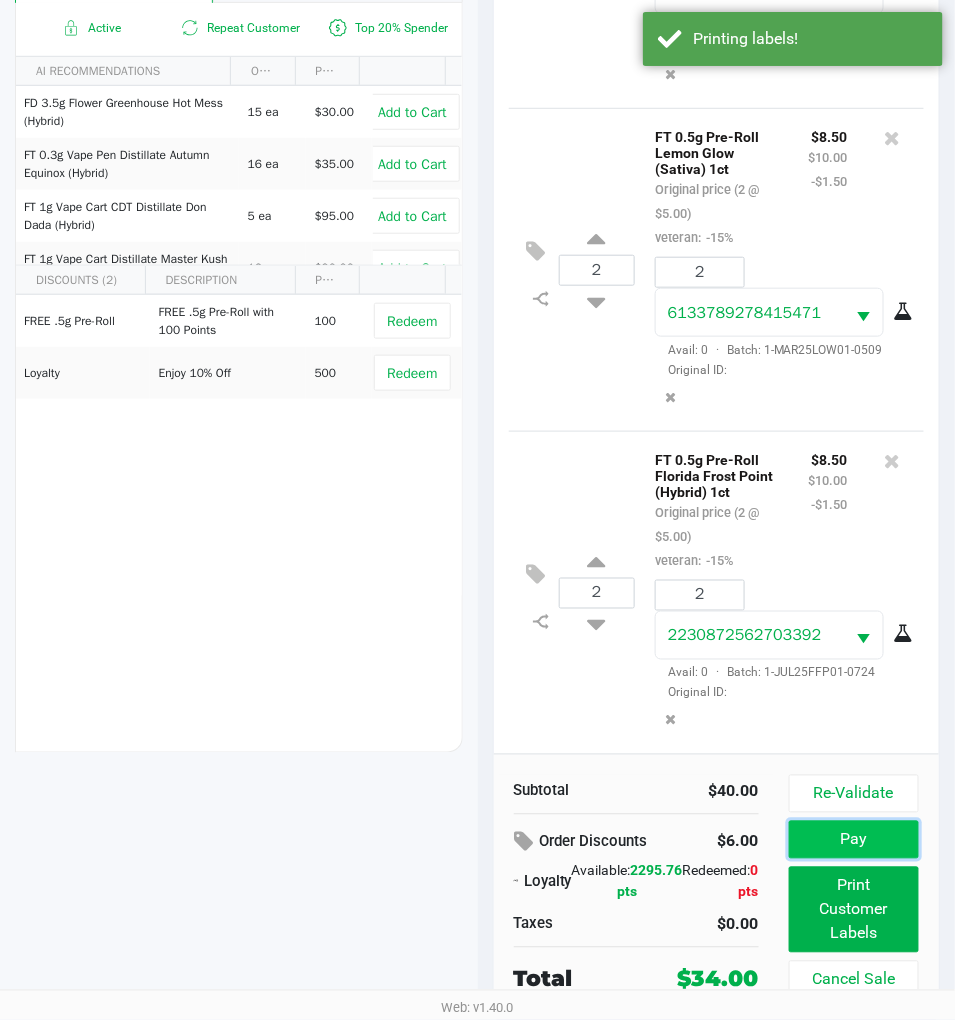 click on "Pay" 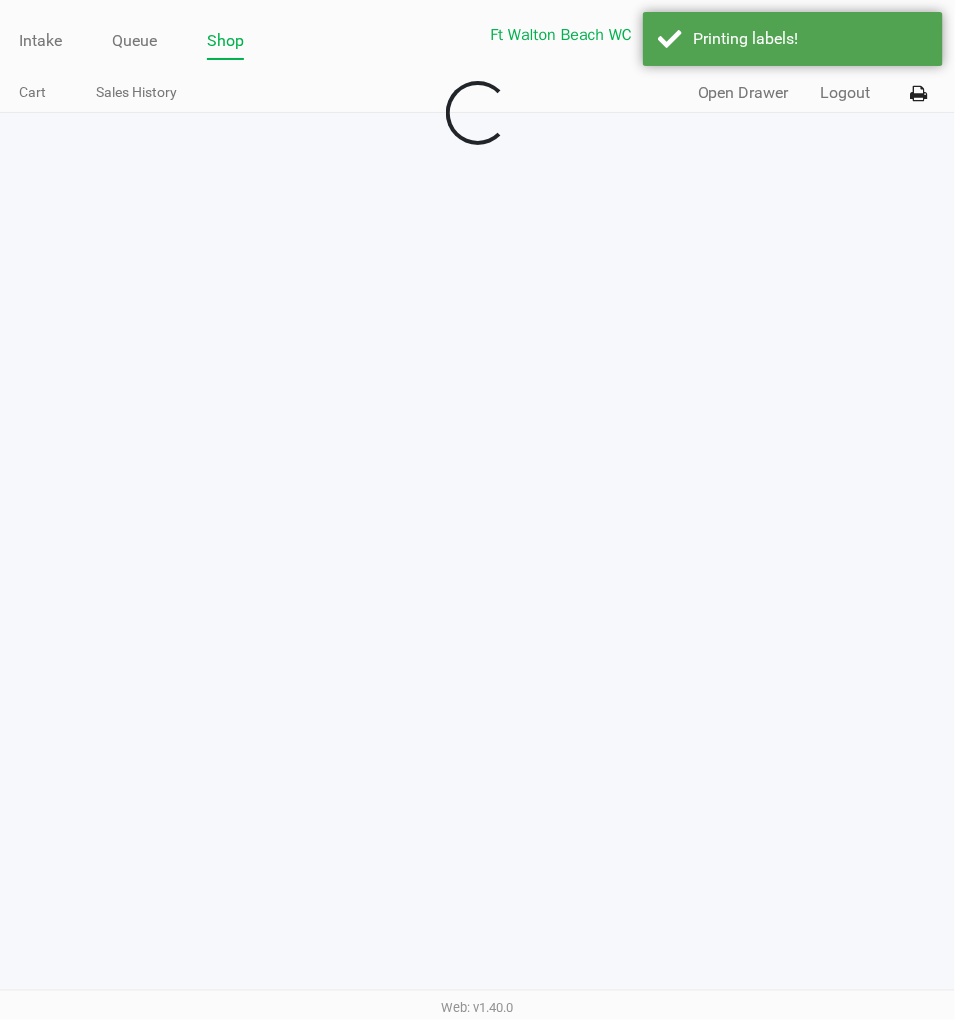 scroll, scrollTop: 0, scrollLeft: 0, axis: both 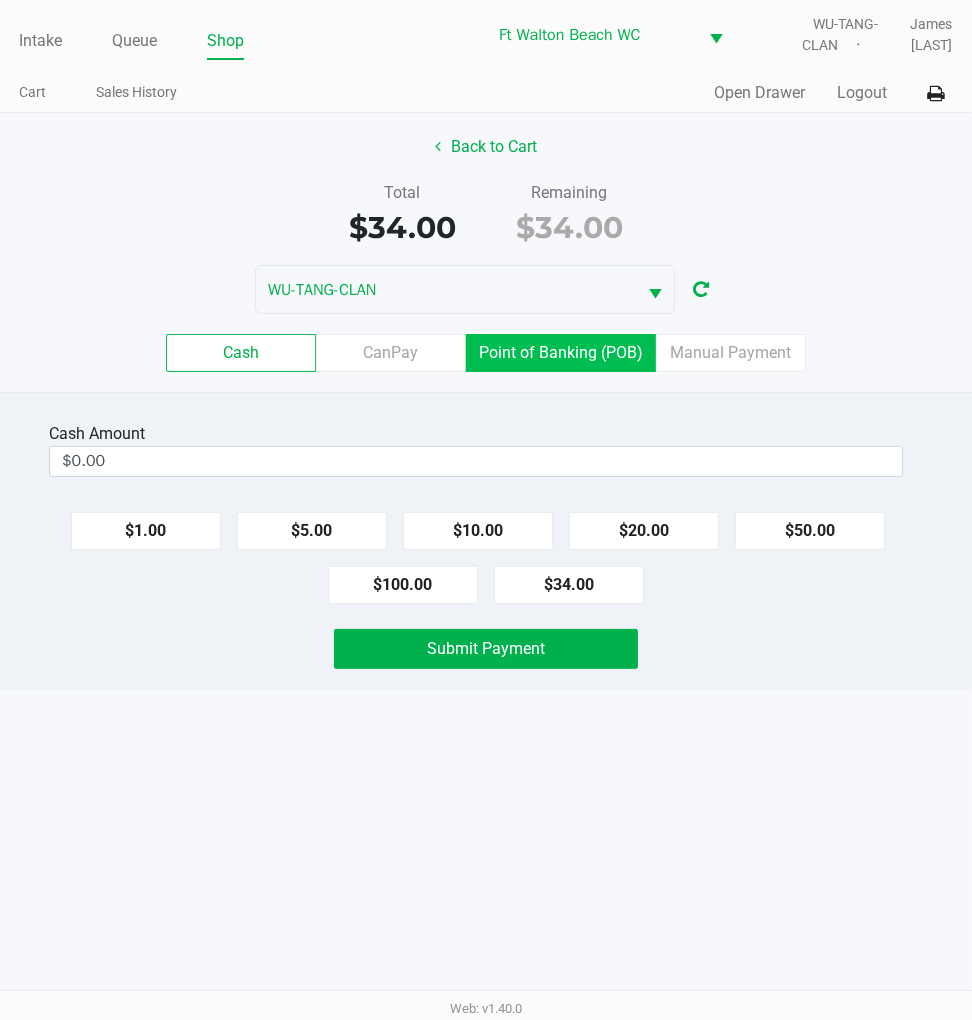 click on "Point of Banking (POB)" 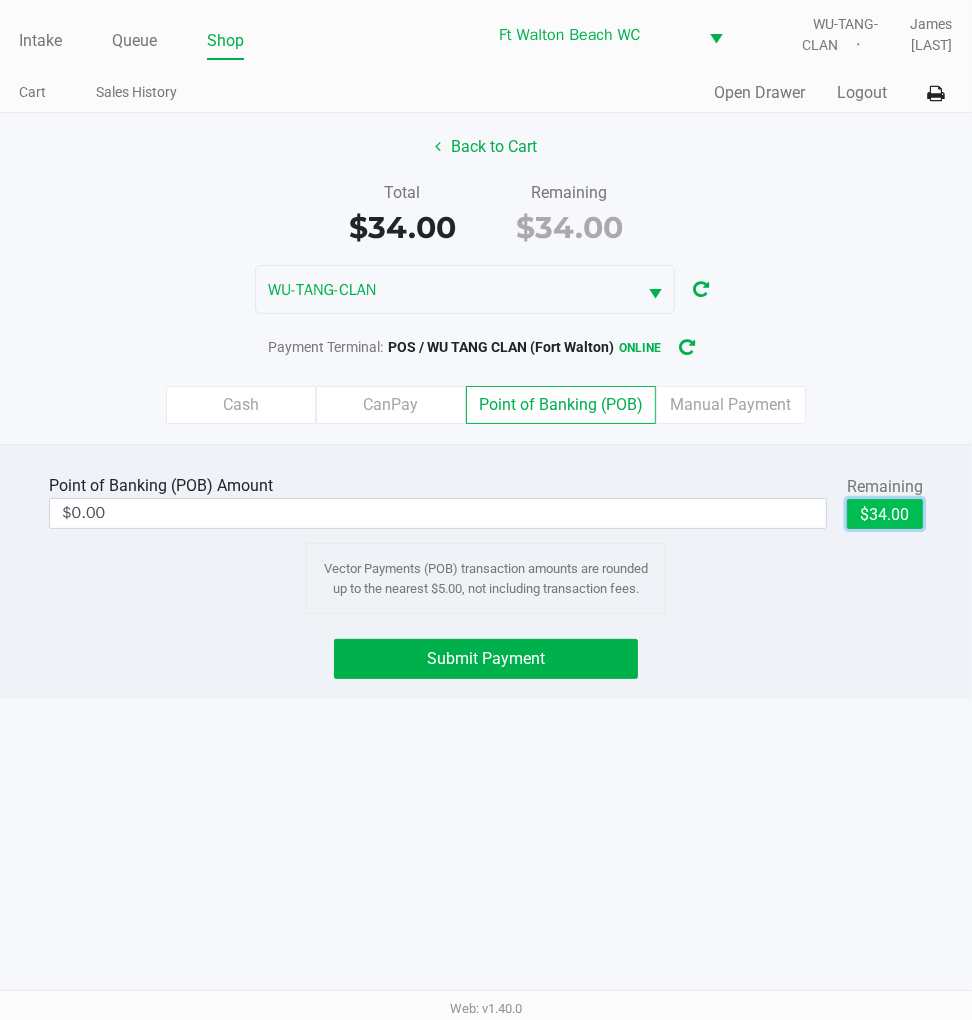 click on "$34.00" 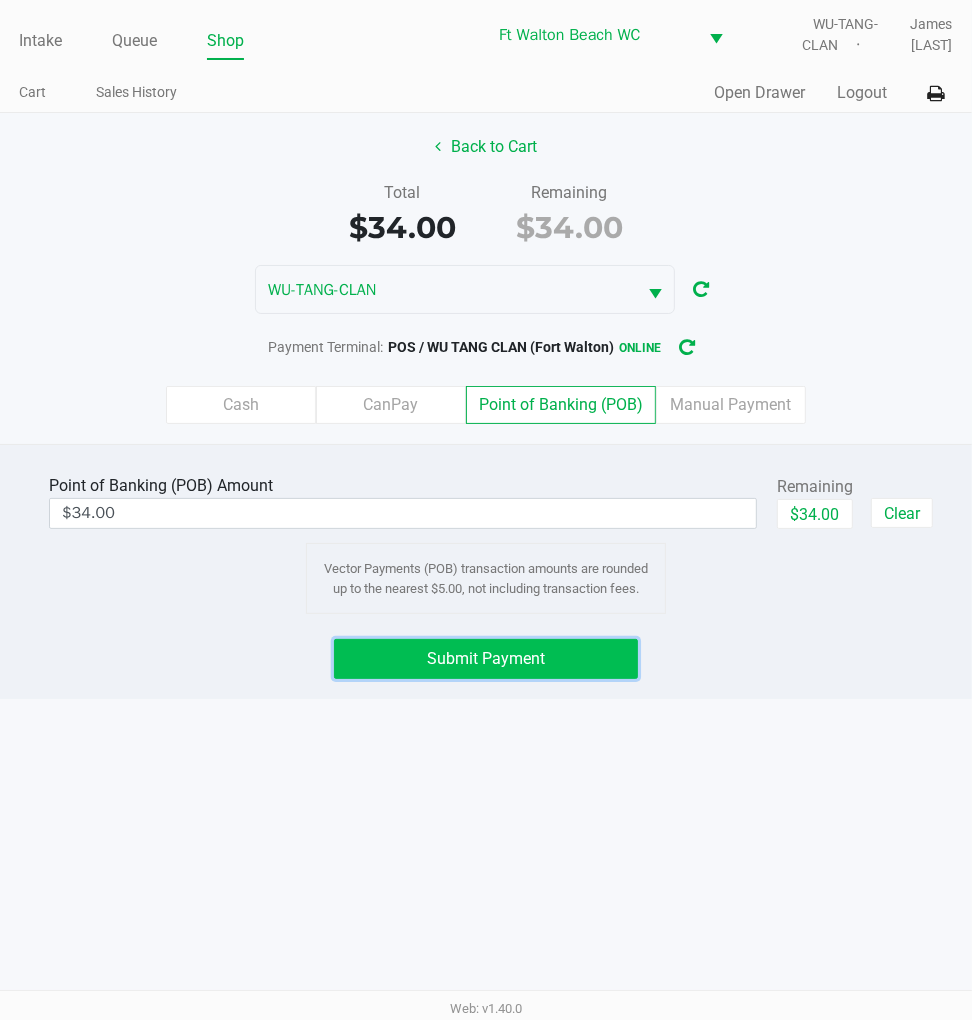 click on "Submit Payment" 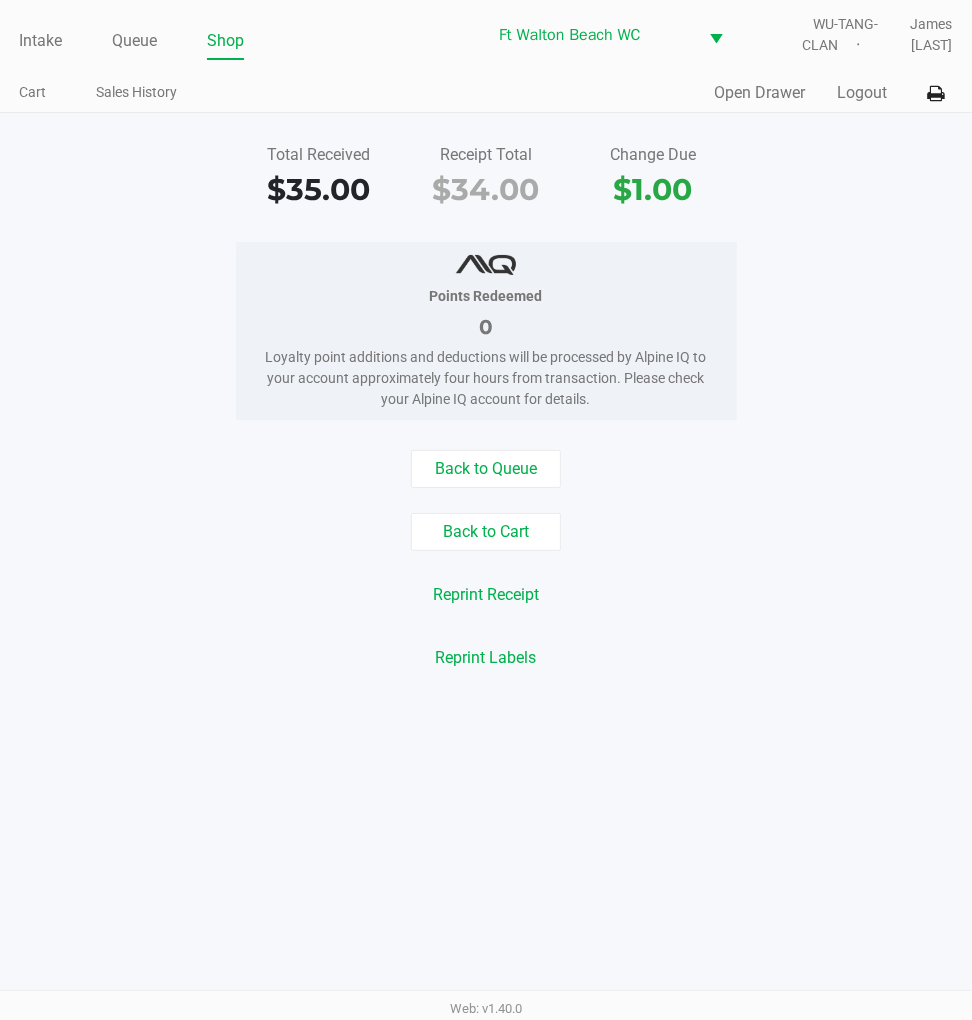 click on "Logout" 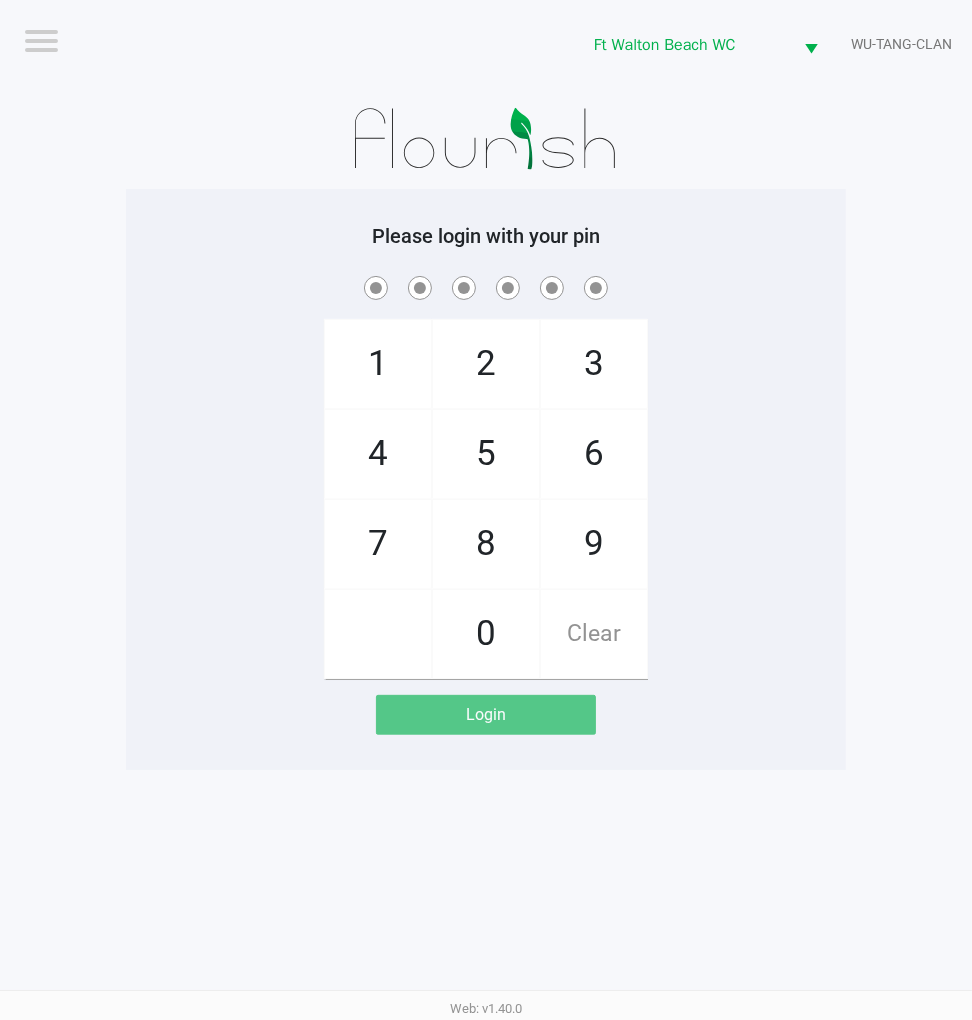 click on "1   4   7       2   5   8   0   3   6   9   Clear" 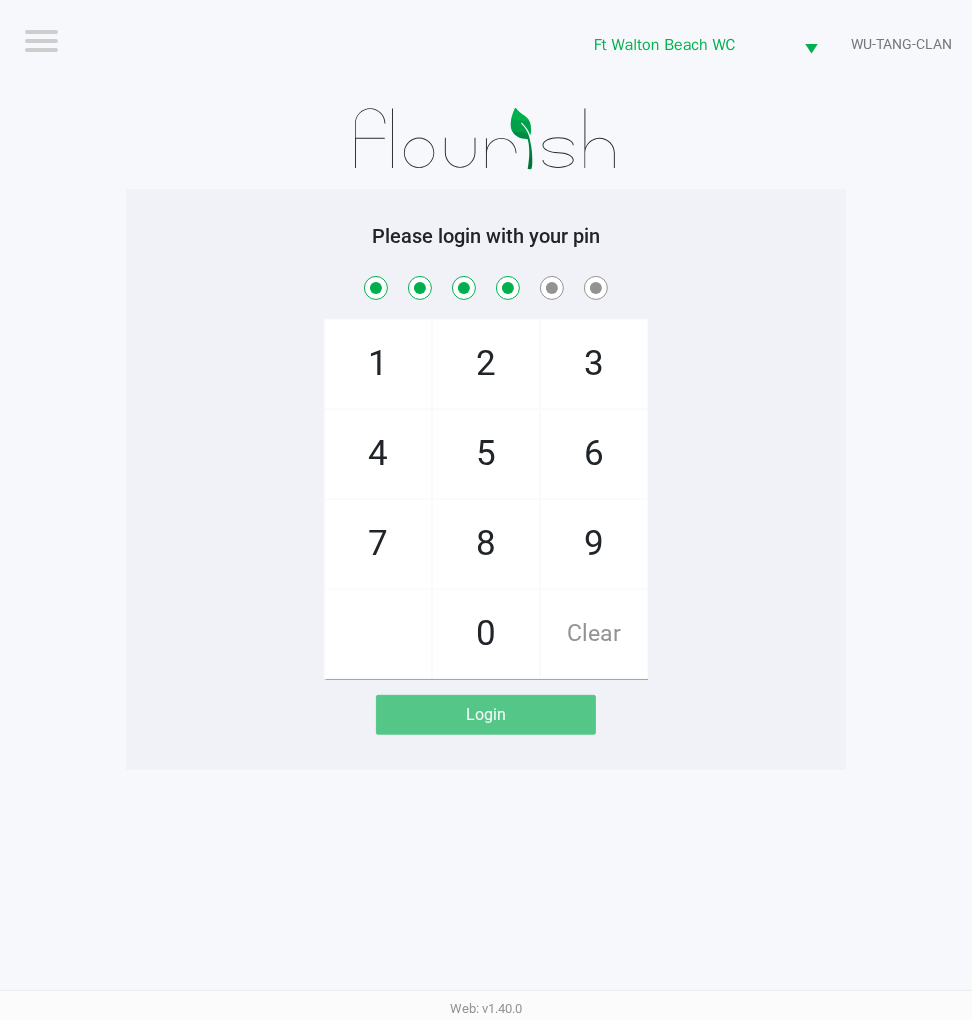 checkbox on "true" 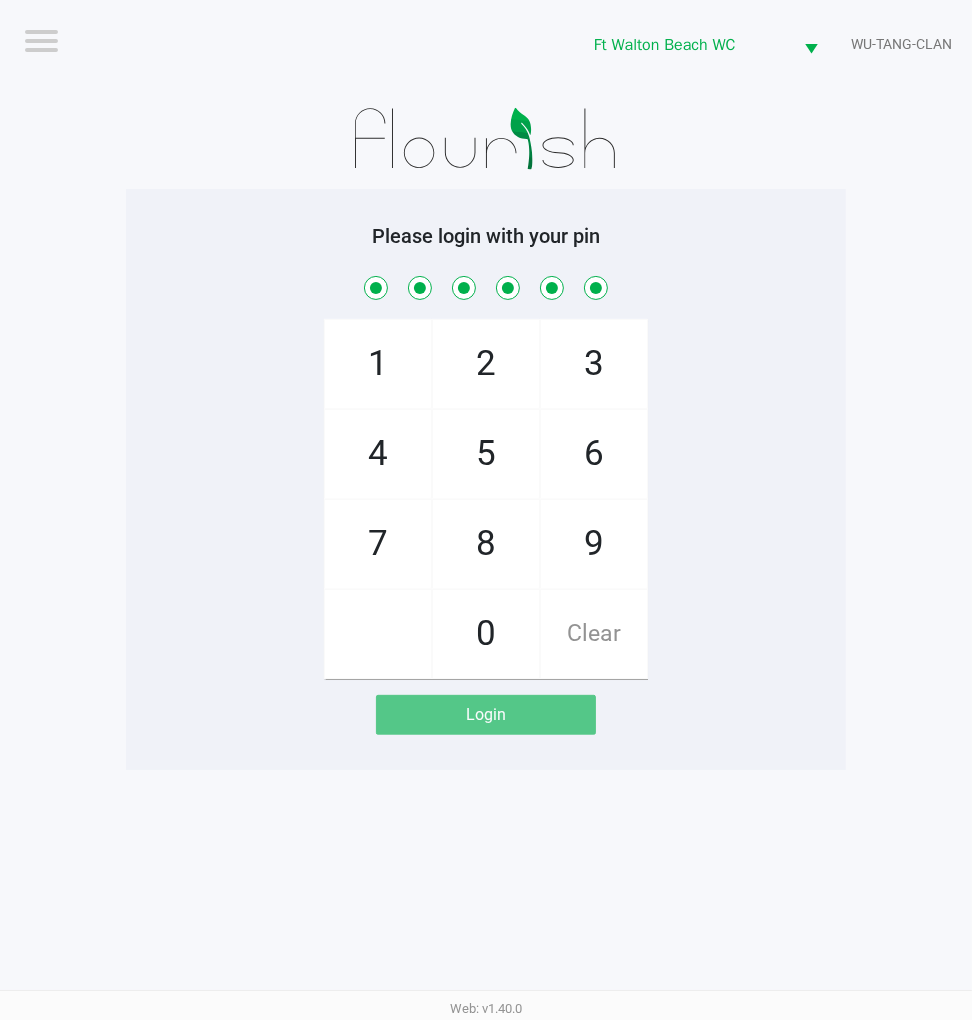 checkbox on "true" 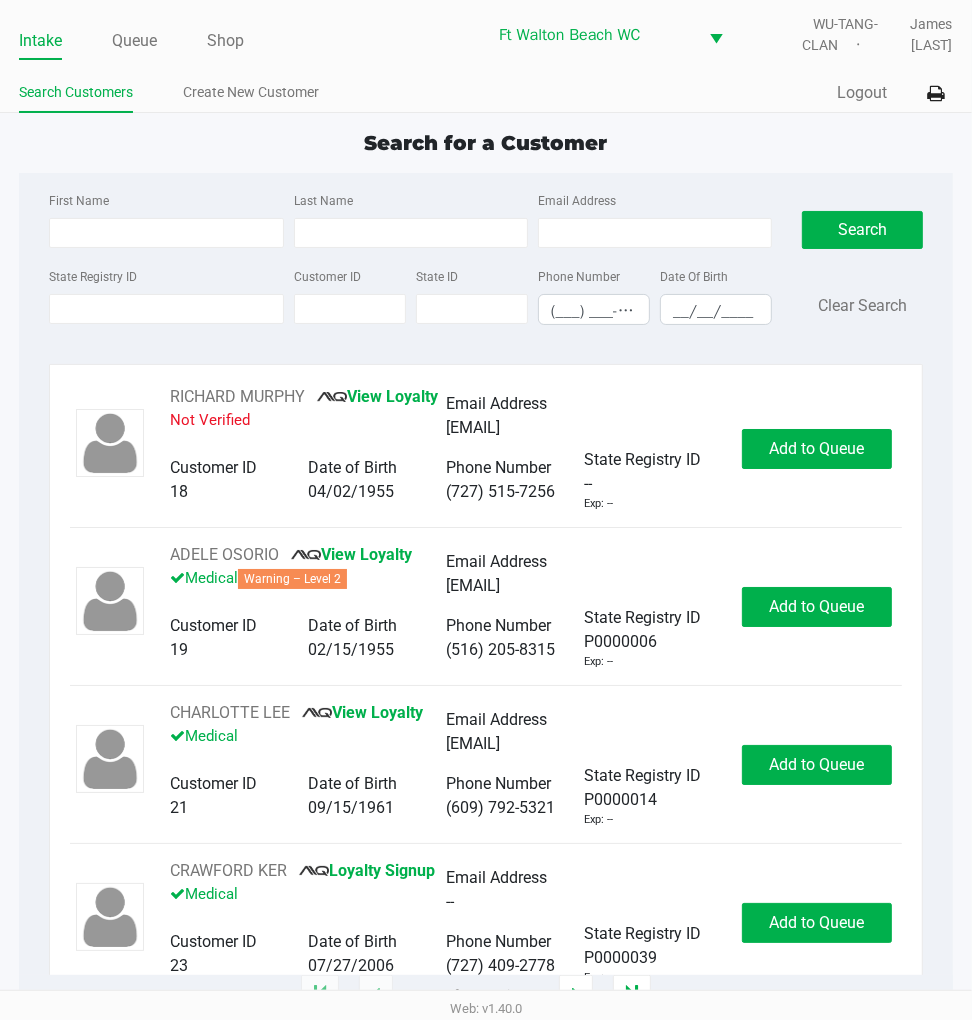 click on "First Name" at bounding box center [166, 233] 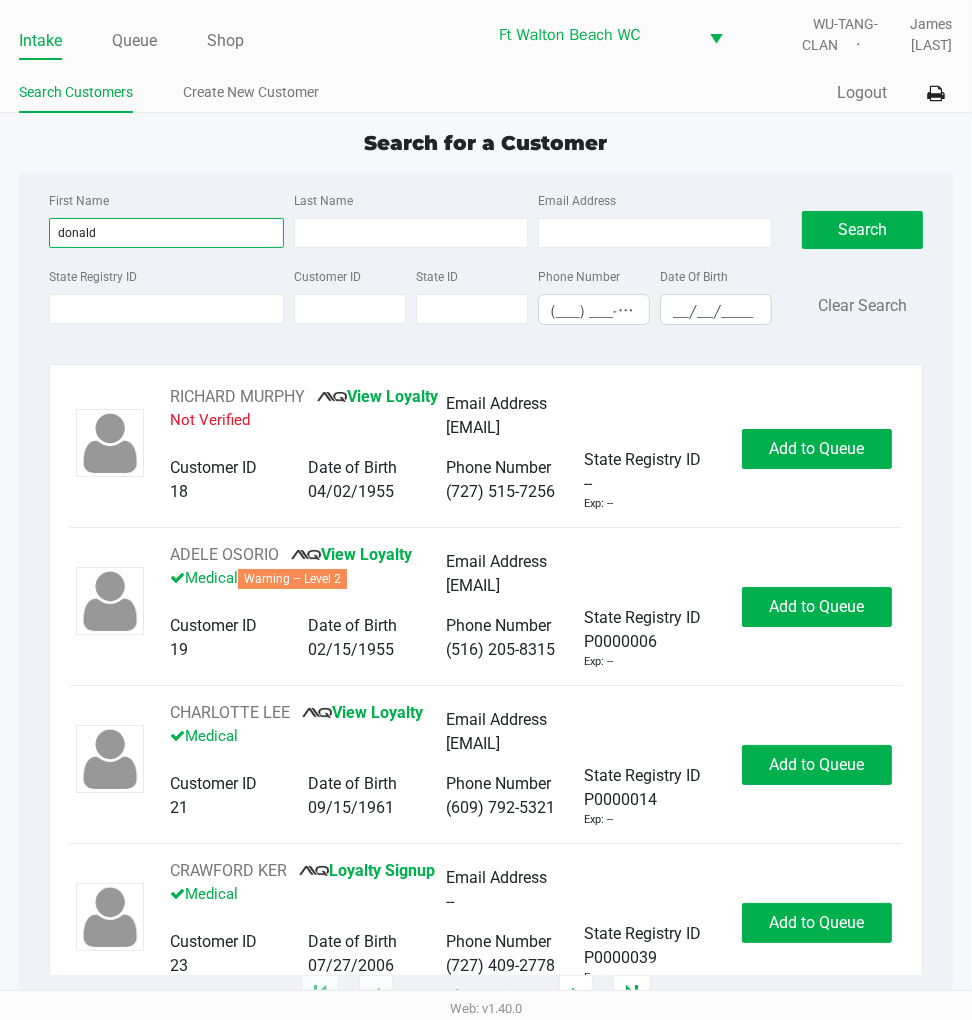 type on "donald" 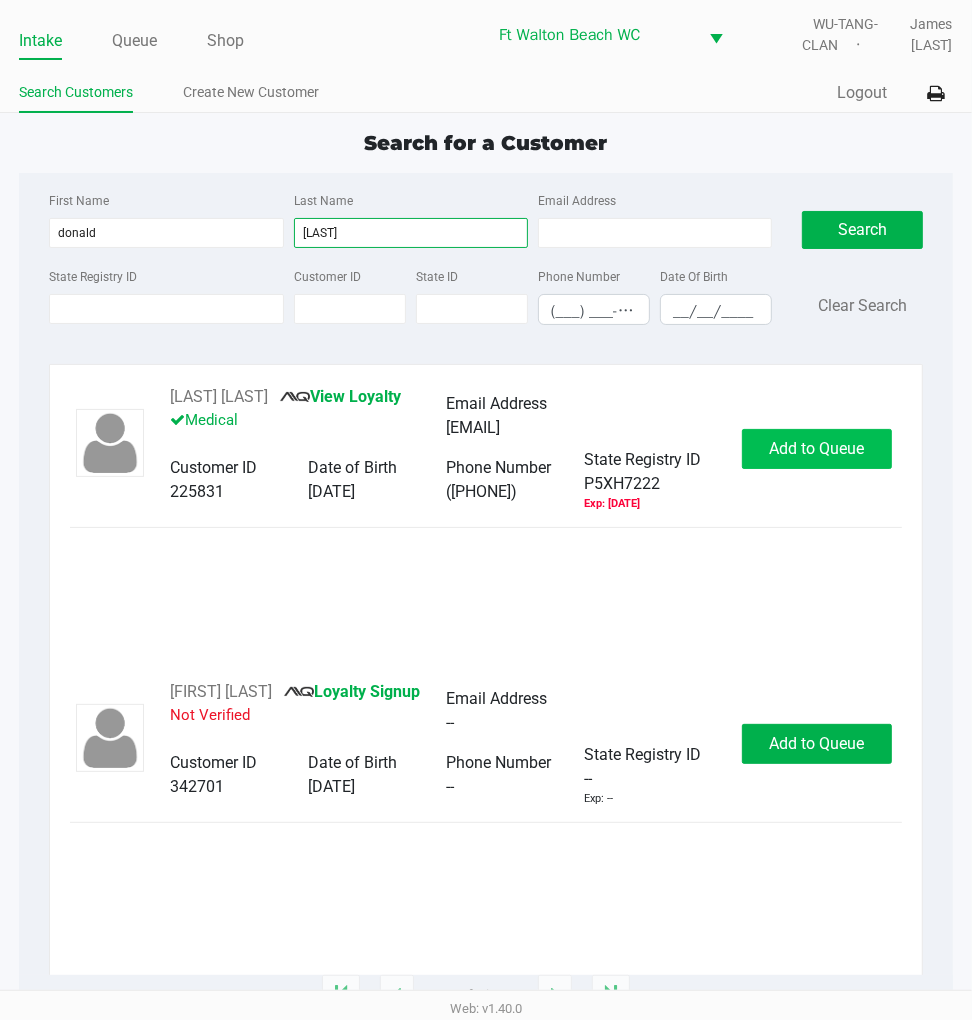 type on "stockton" 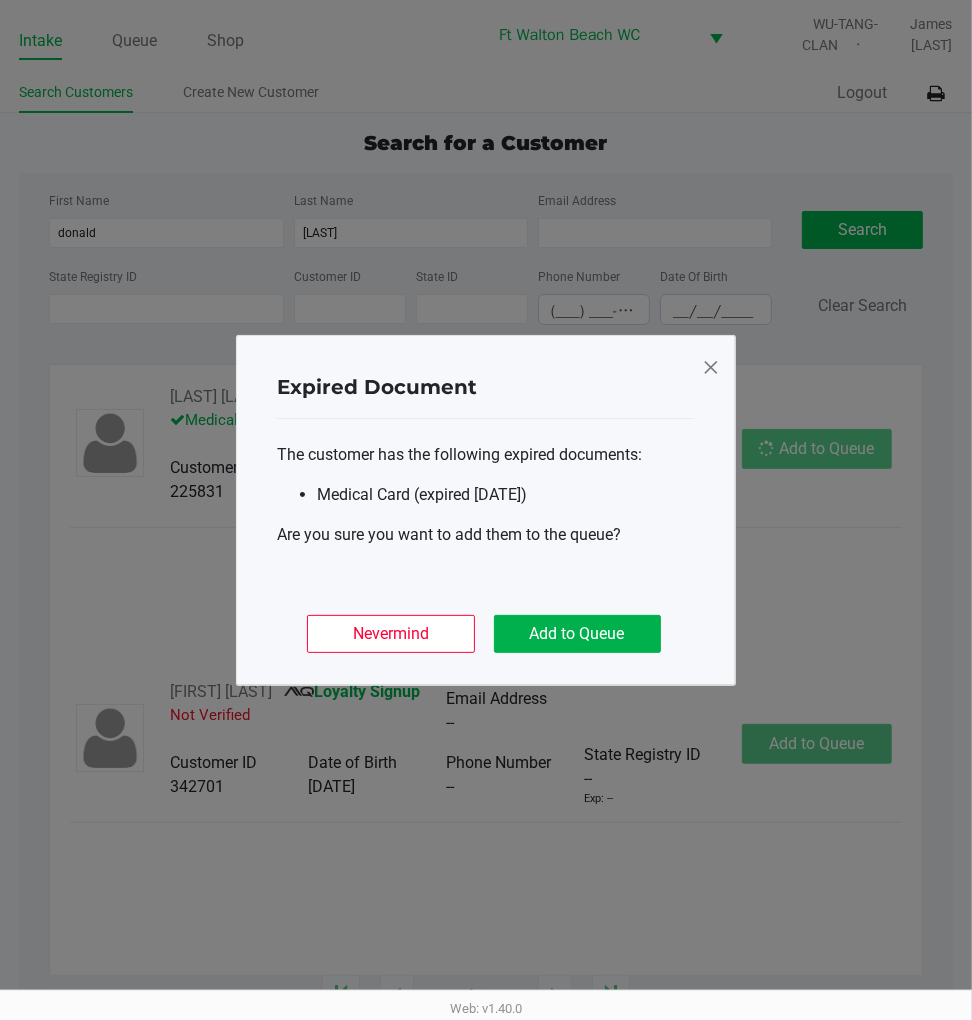click on "Add to Queue" 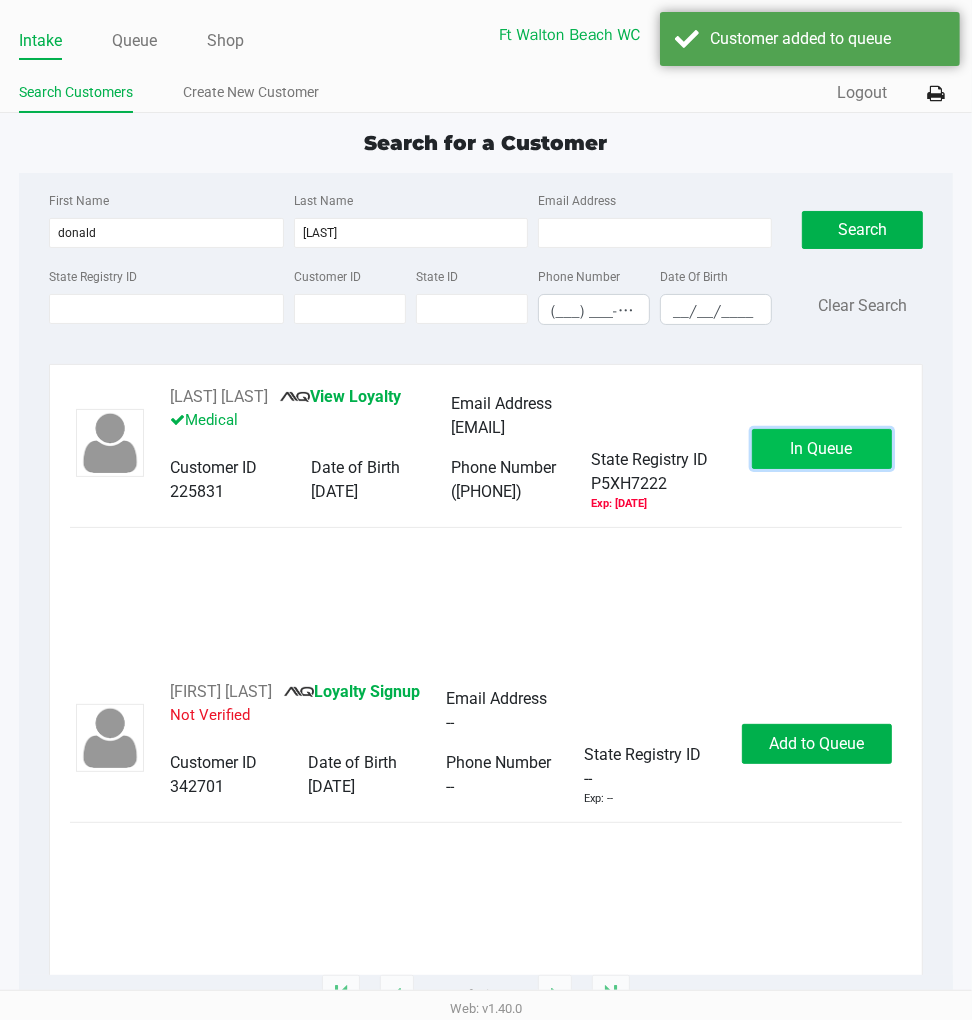 click on "In Queue" 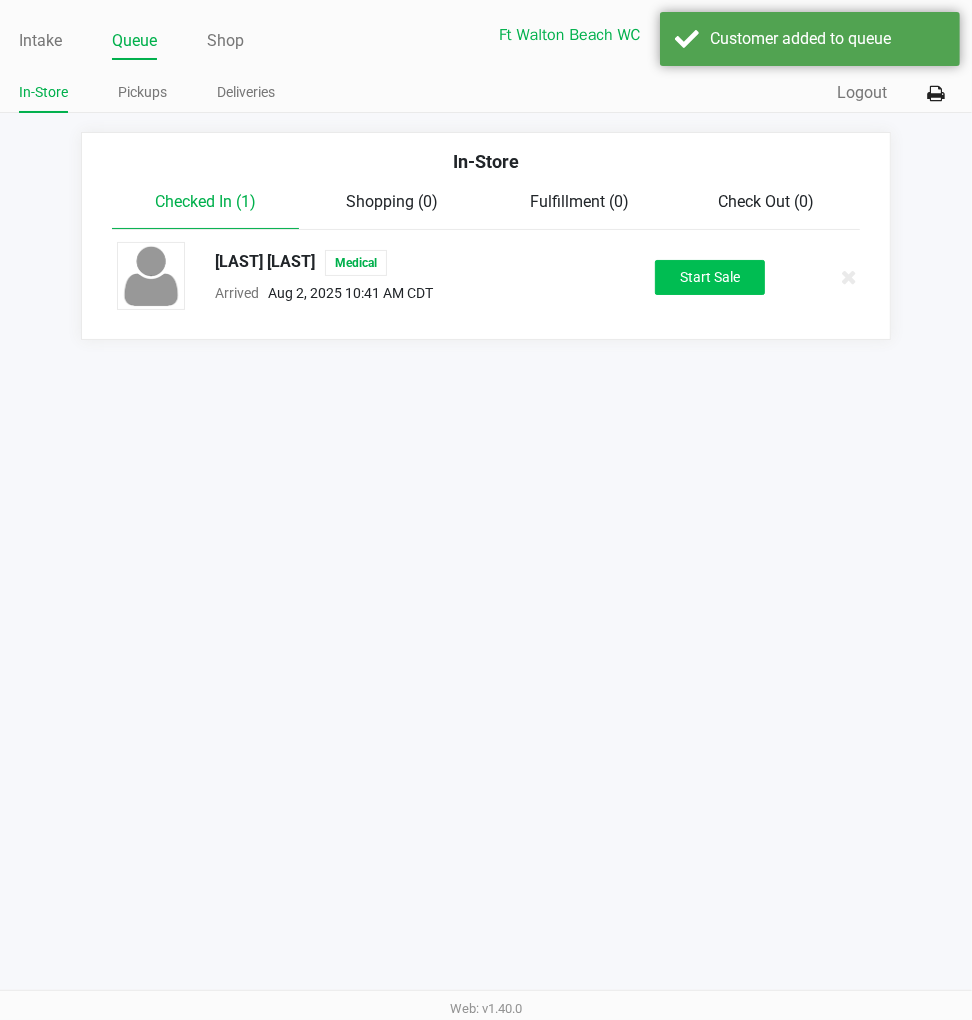 click on "Start Sale" 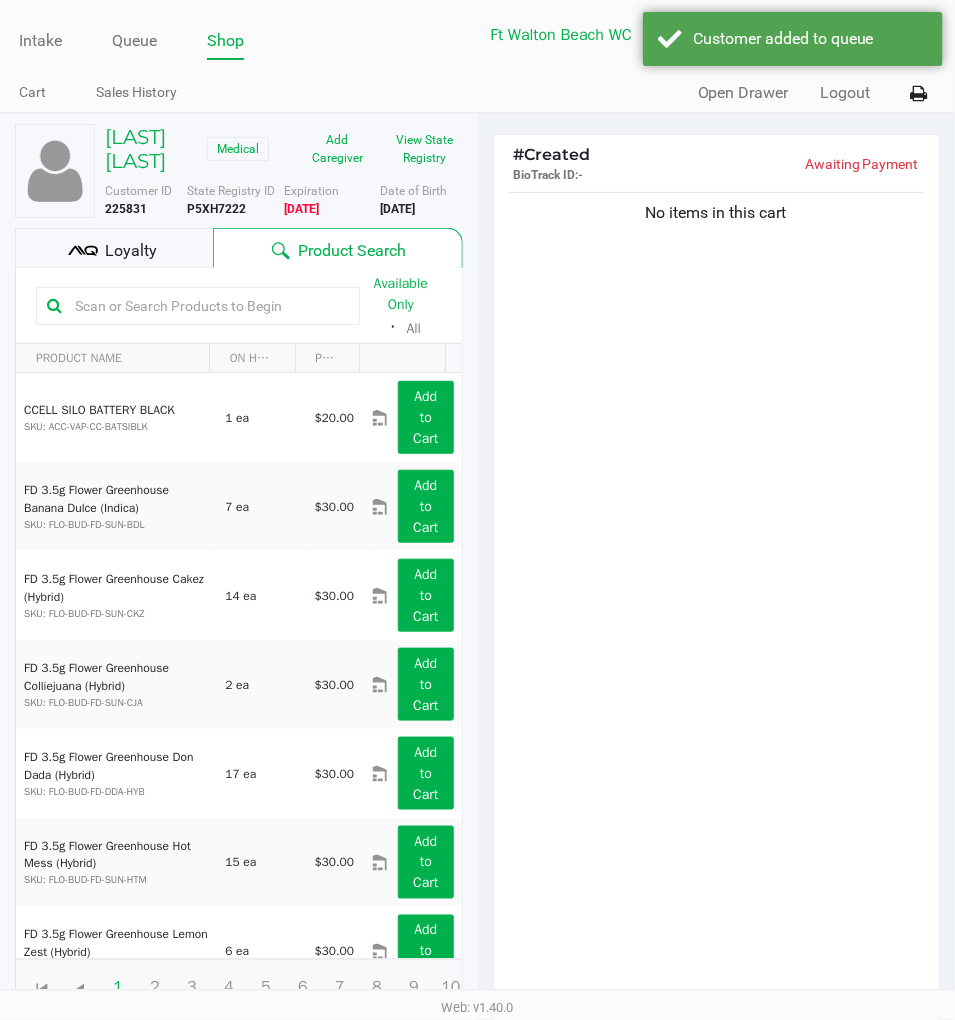 click on "Loyalty" 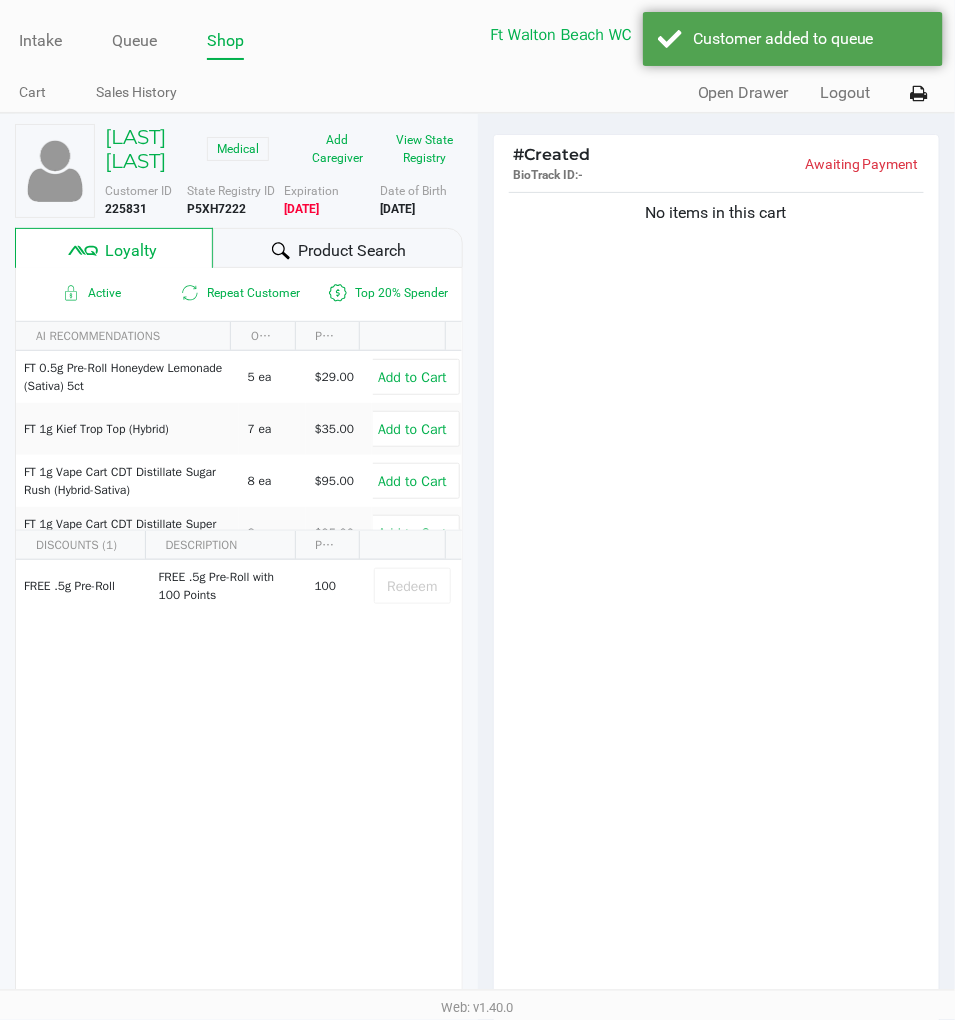 click on "DONALD STOCKTON" 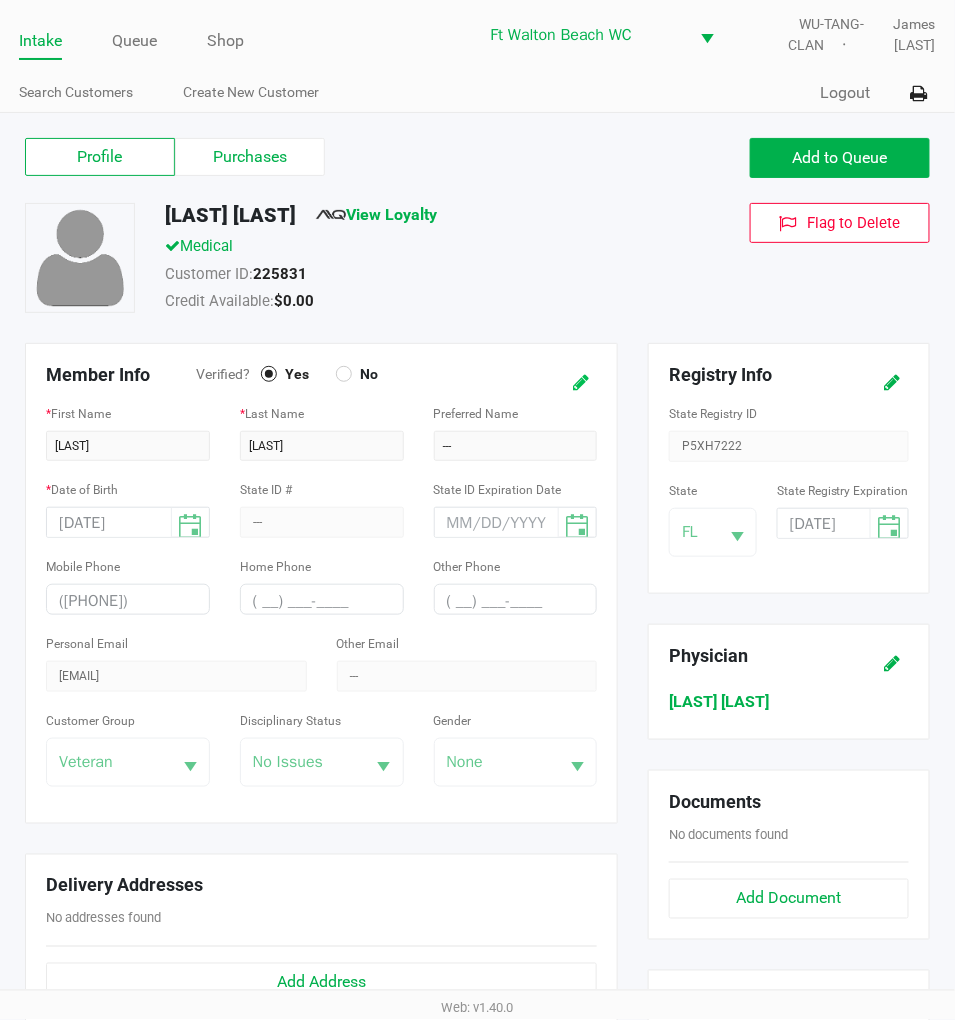 click 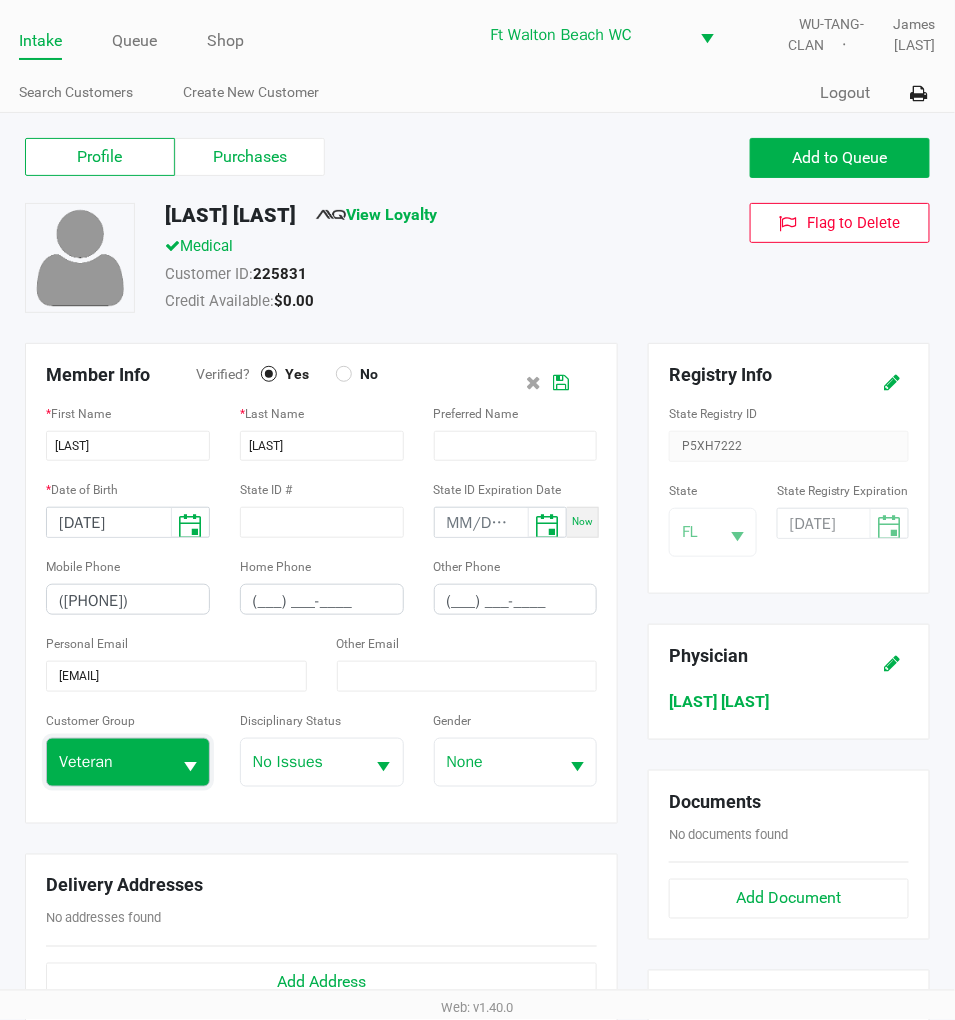 click on "Veteran" at bounding box center [109, 762] 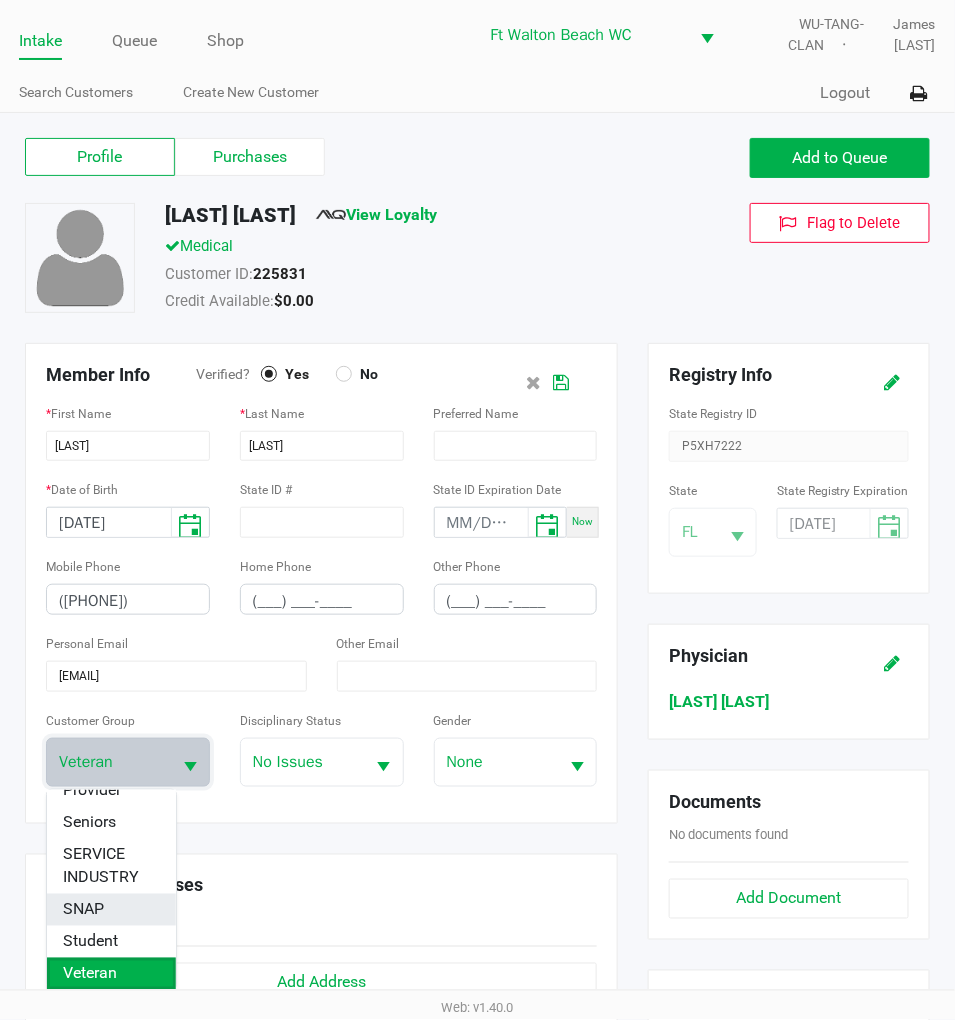 scroll, scrollTop: 352, scrollLeft: 0, axis: vertical 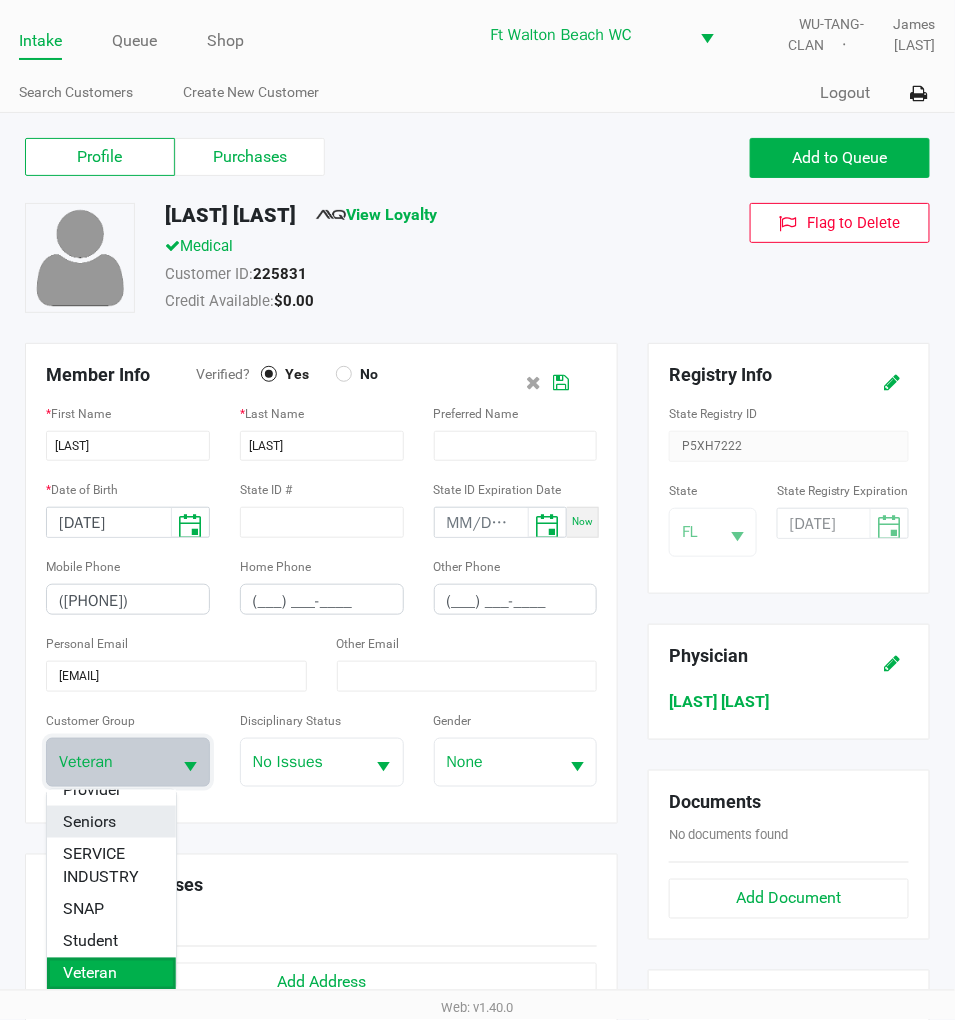 click on "Seniors" at bounding box center (89, 822) 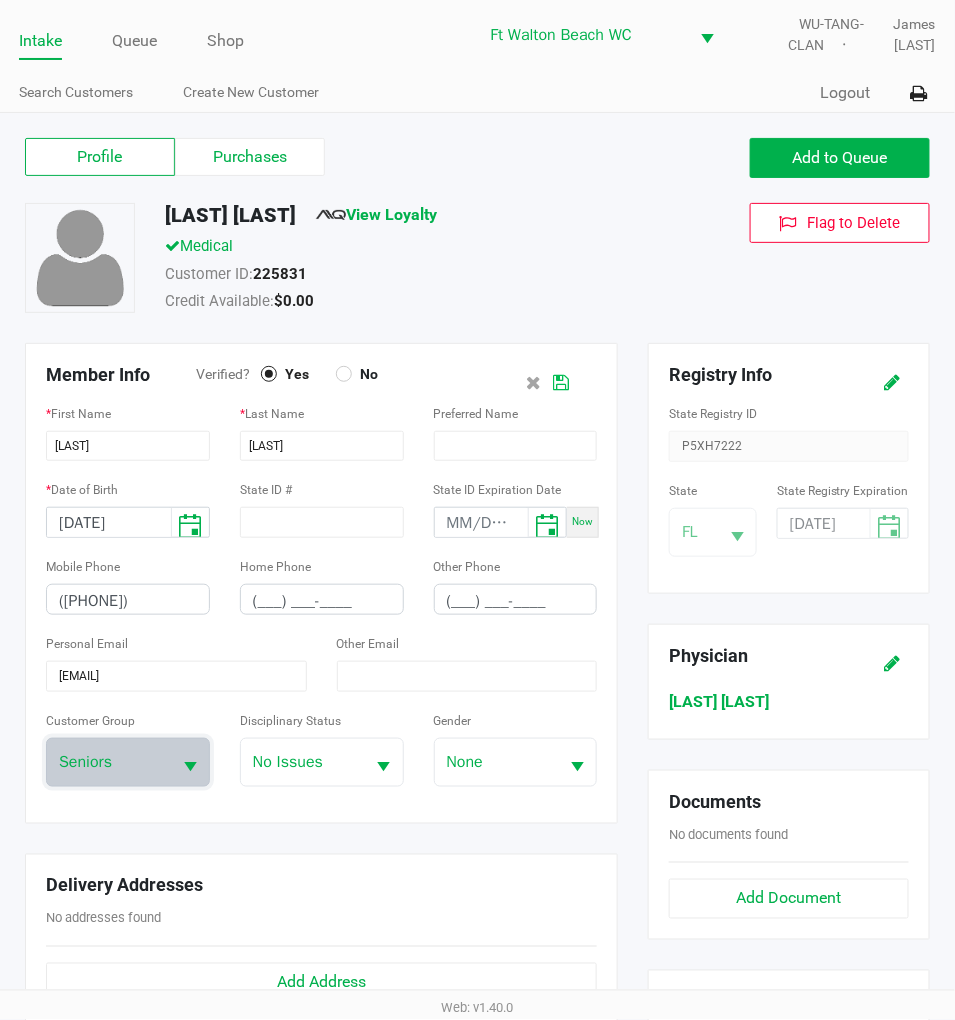click 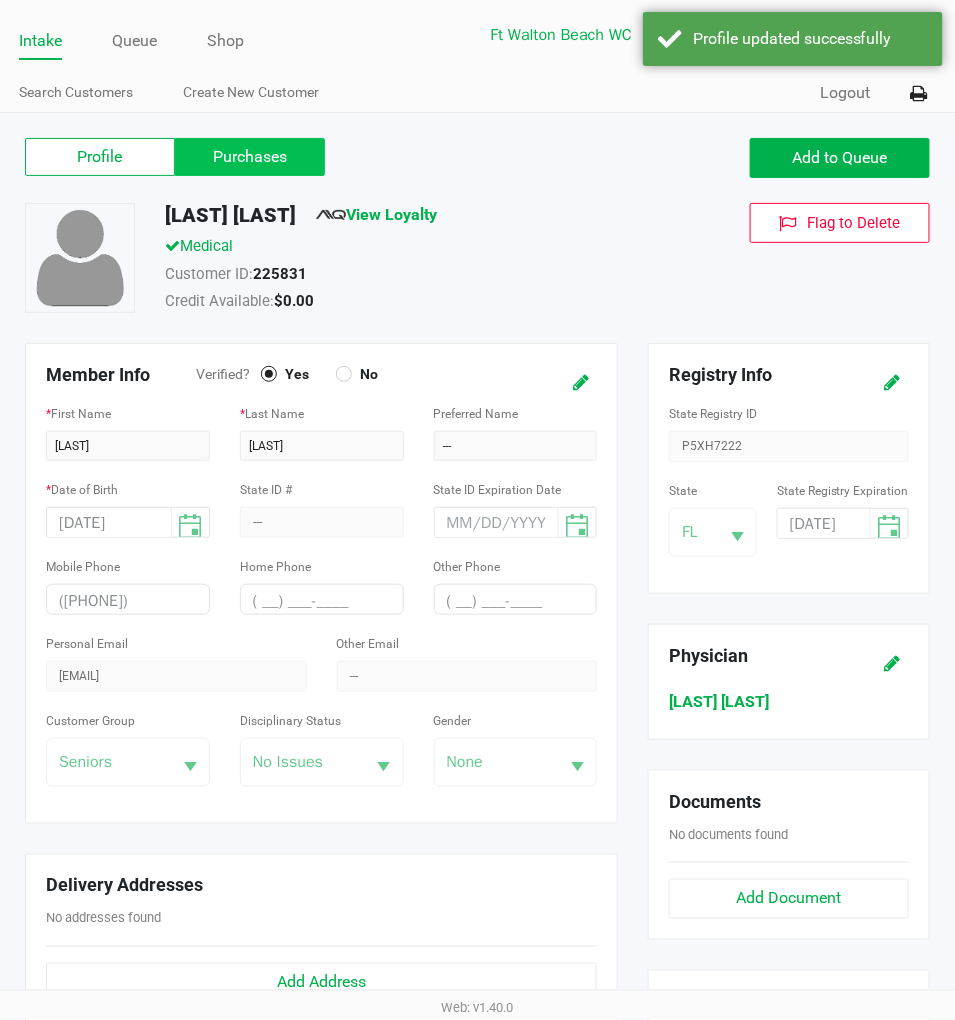 click on "Purchases" 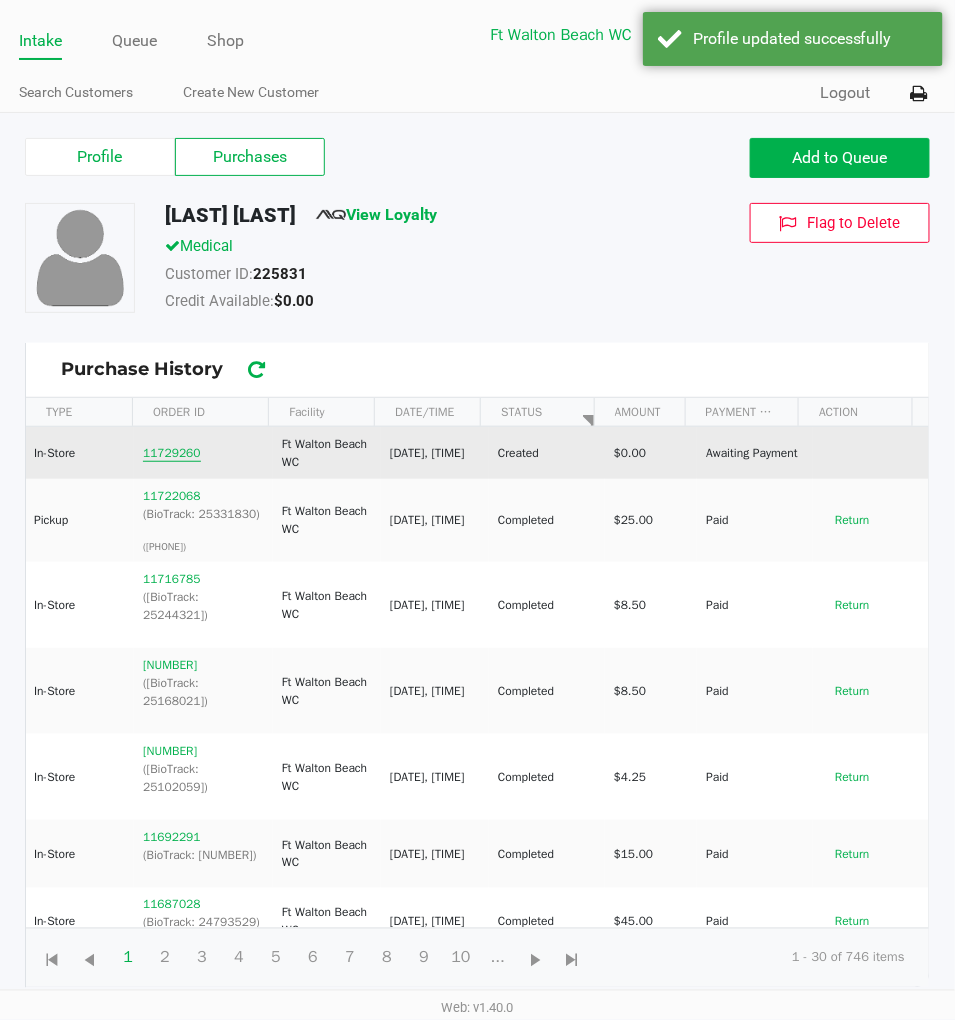 click on "11729260" 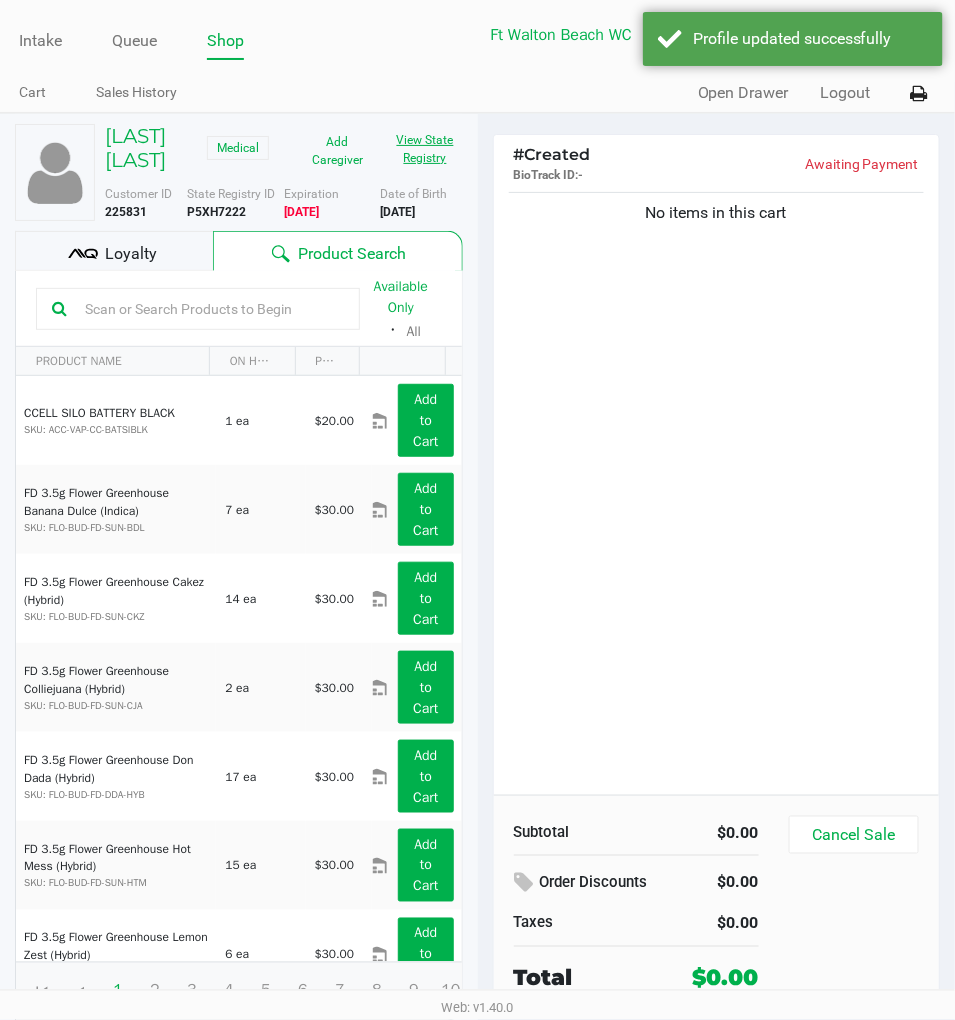 click on "View State Registry" 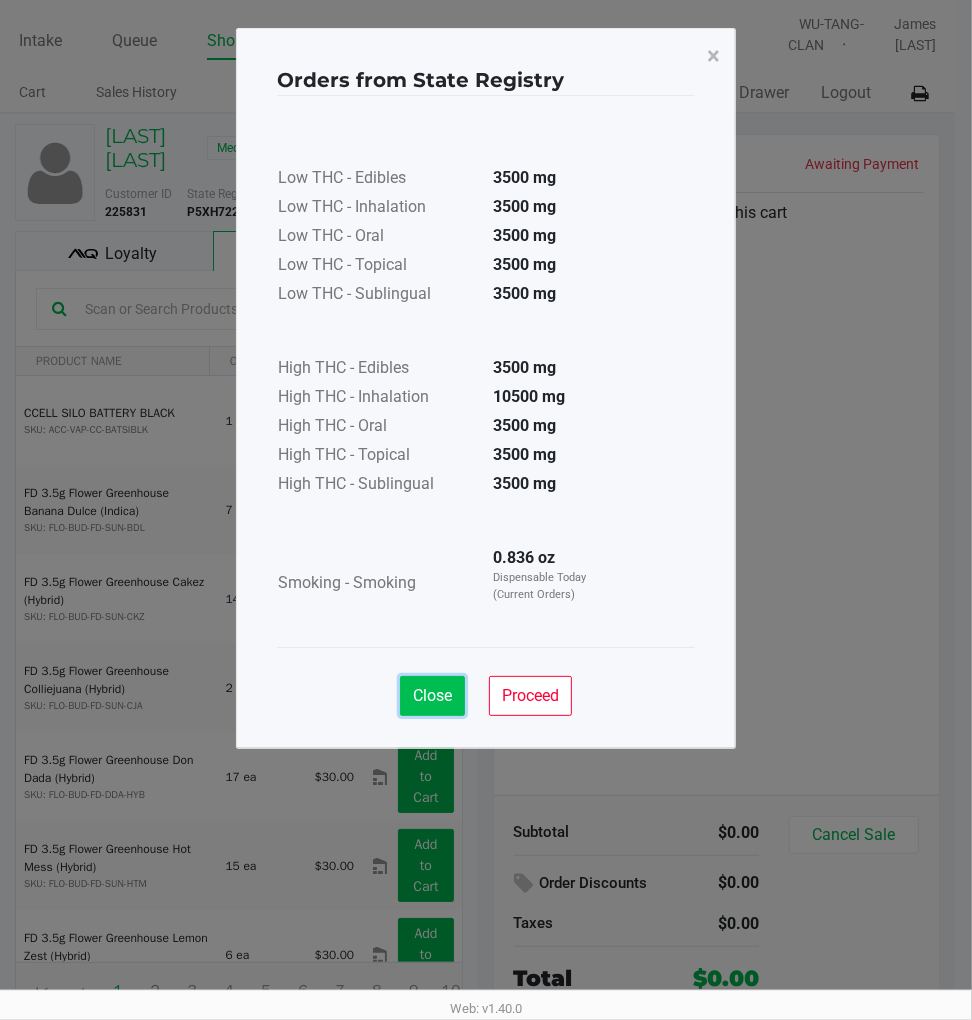 click on "Close" 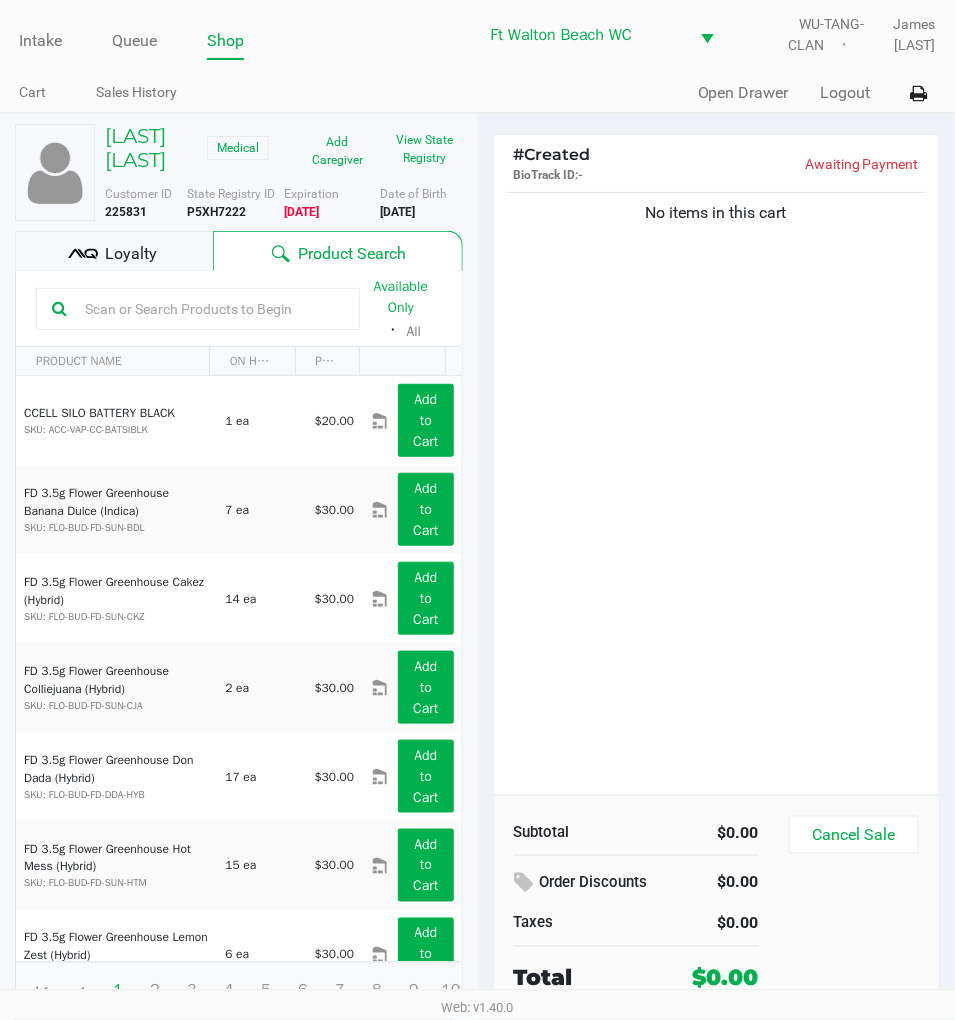 click on "No items in this cart" 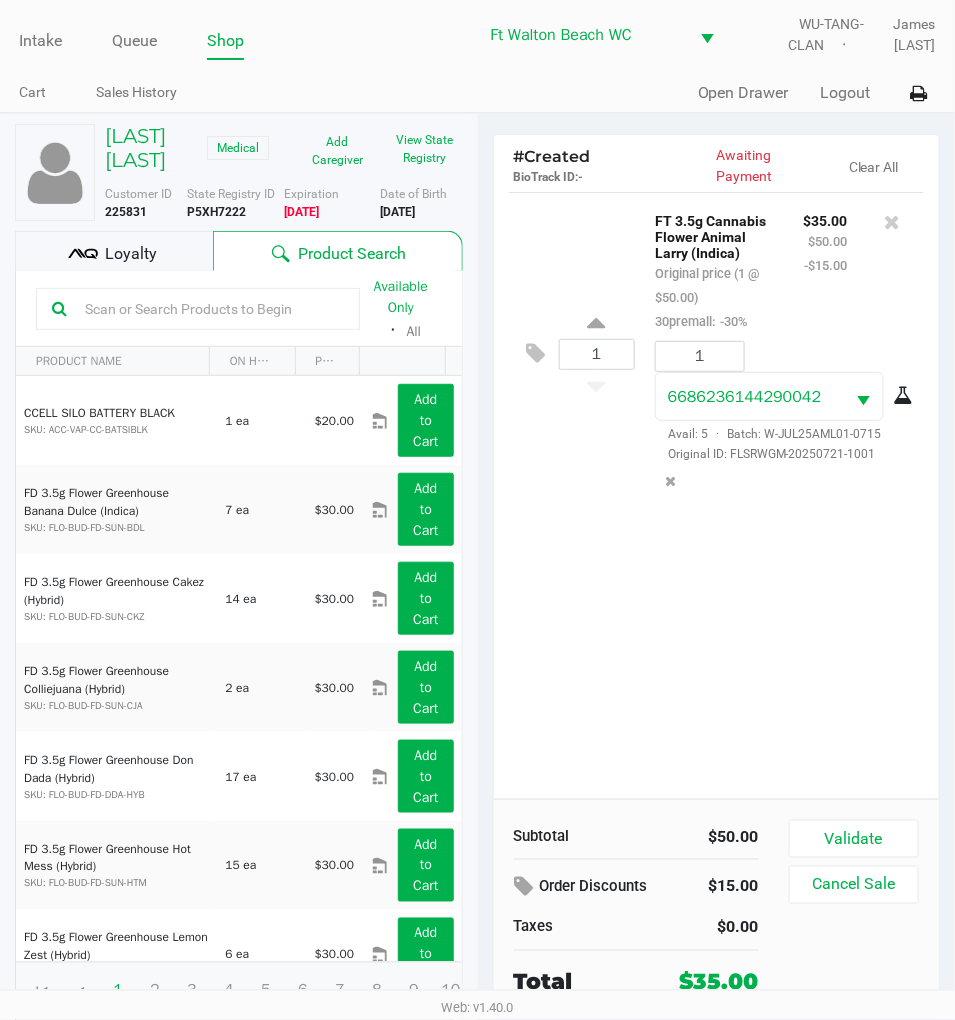 click on "1  FT 3.5g Cannabis Flower Animal Larry (Indica)   Original price (1 @ $50.00)  30premall:  -30% $35.00 $50.00 -$15.00 1 6686236144290042  Avail: 5  ·  Batch: W-JUL25AML01-0715   Original ID: FLSRWGM-20250721-1001" 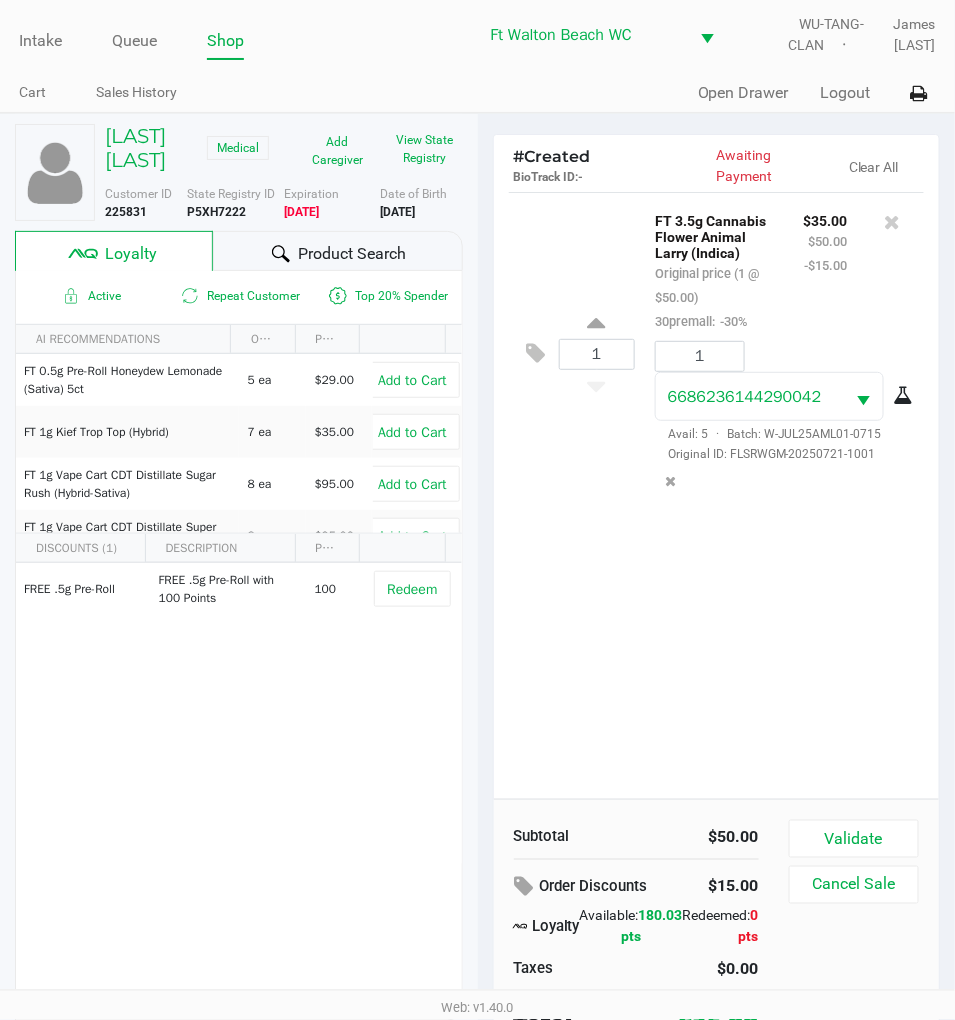 click on "Product Search" 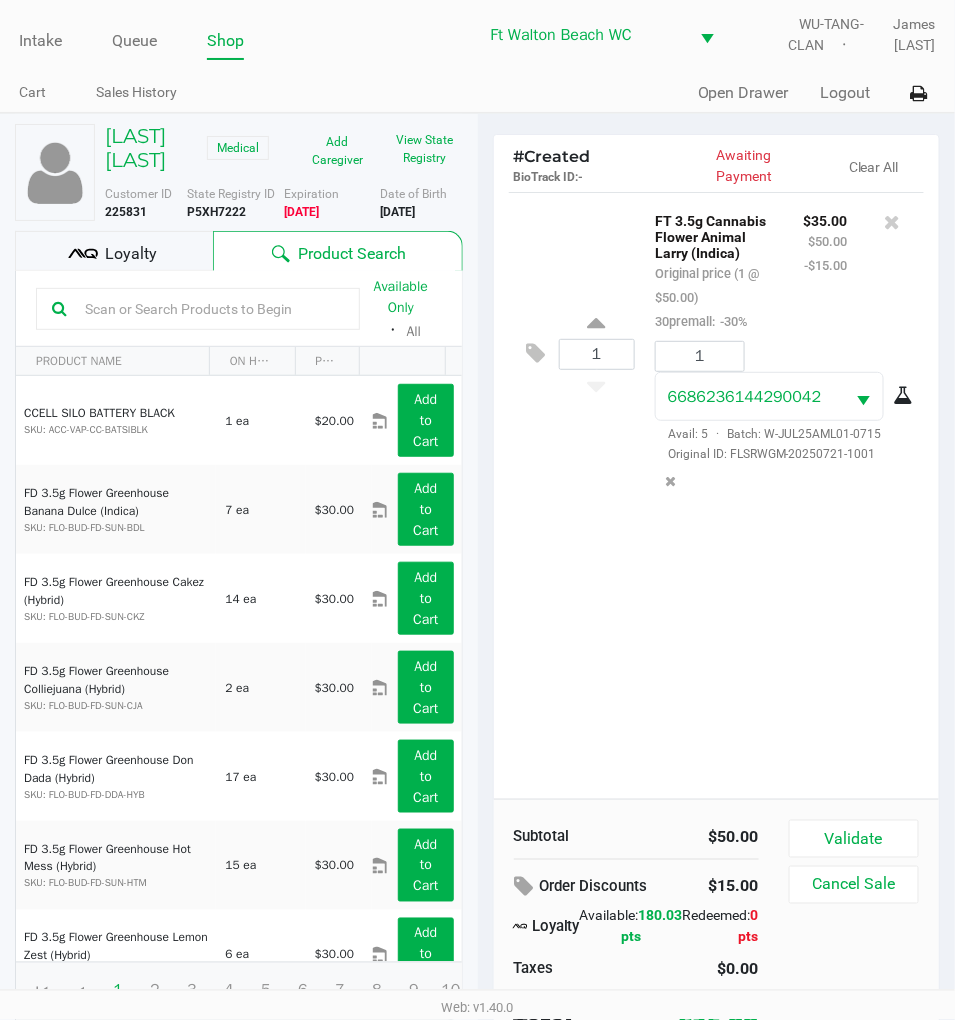 click on "1  FT 3.5g Cannabis Flower Animal Larry (Indica)   Original price (1 @ $50.00)  30premall:  -30% $35.00 $50.00 -$15.00 1 6686236144290042  Avail: 5  ·  Batch: W-JUL25AML01-0715   Original ID: FLSRWGM-20250721-1001" 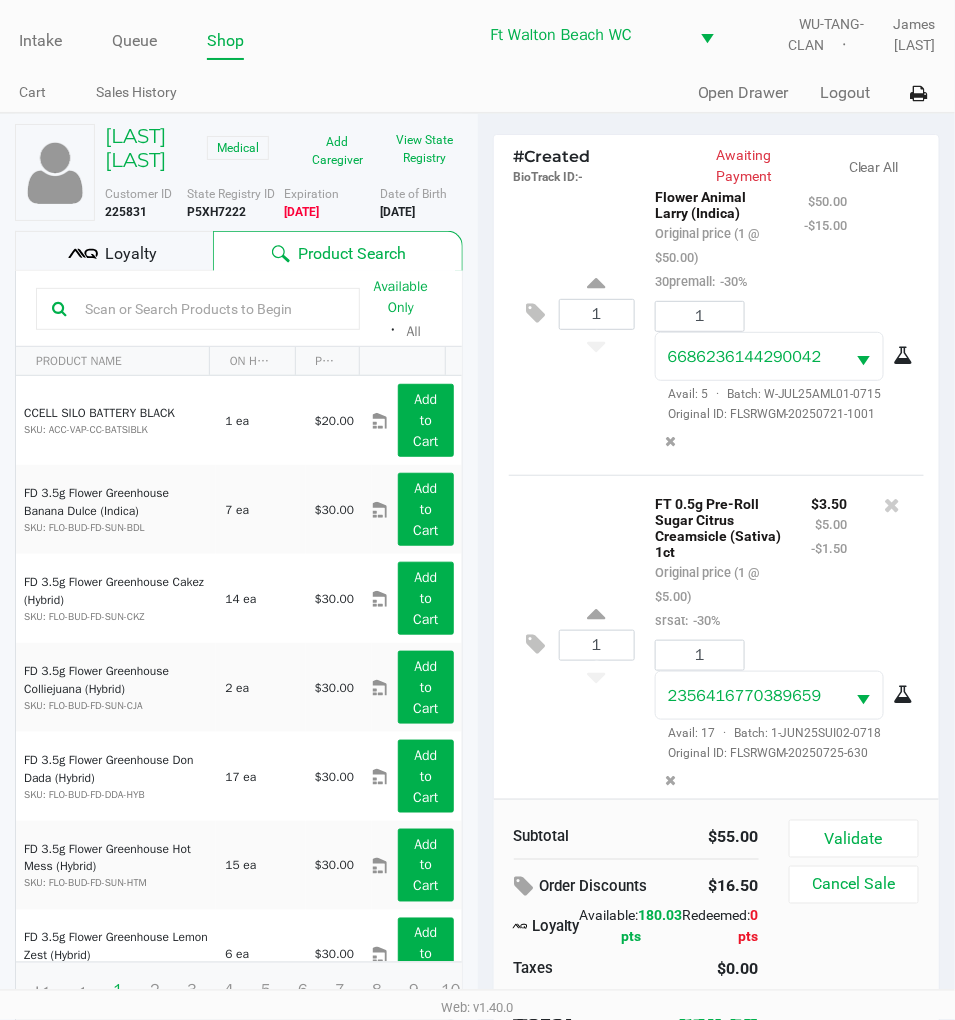 scroll, scrollTop: 76, scrollLeft: 0, axis: vertical 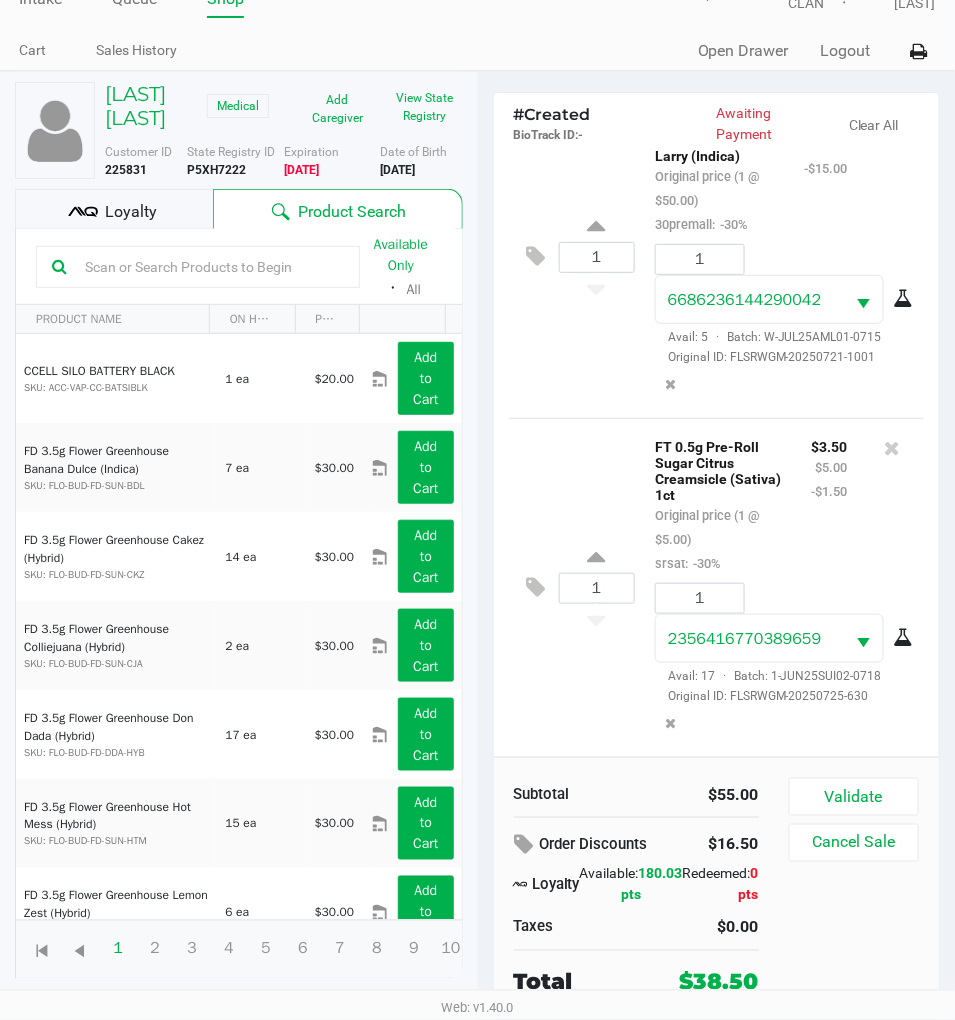 click on "Loyalty" 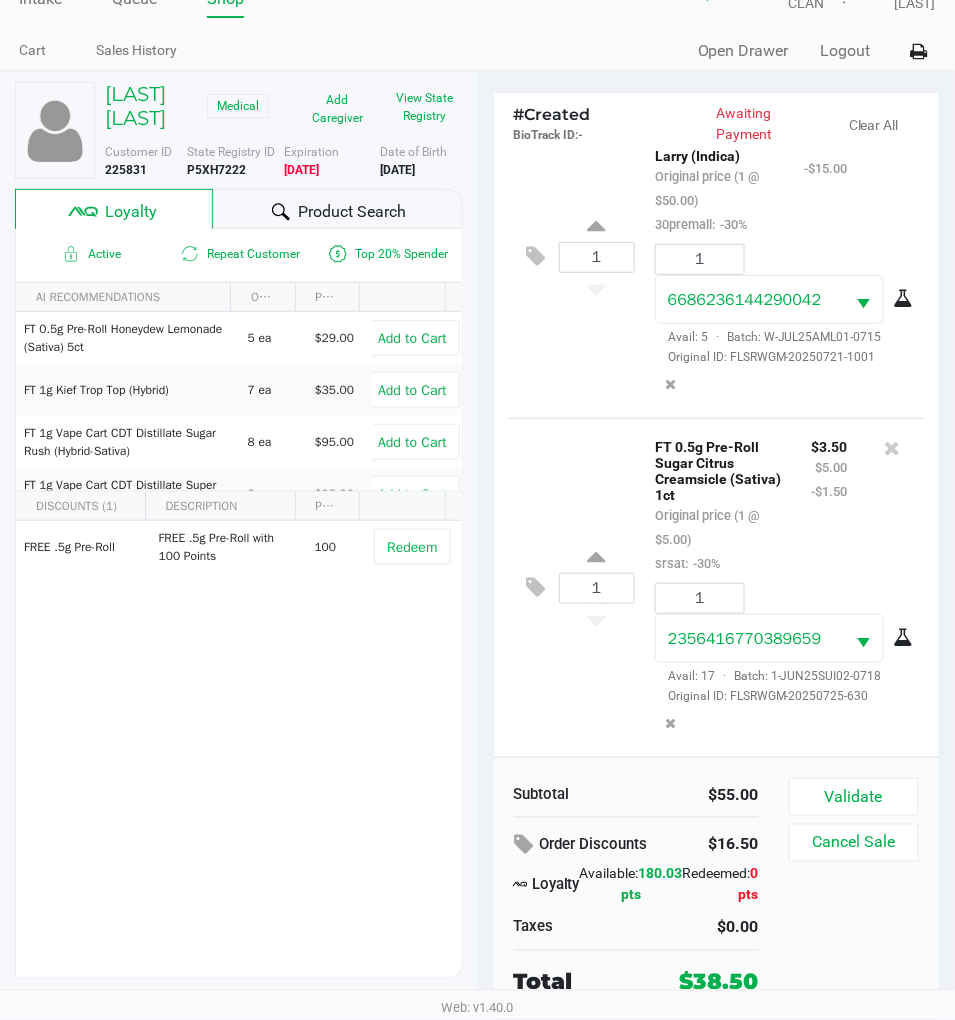 click on "Product Search" 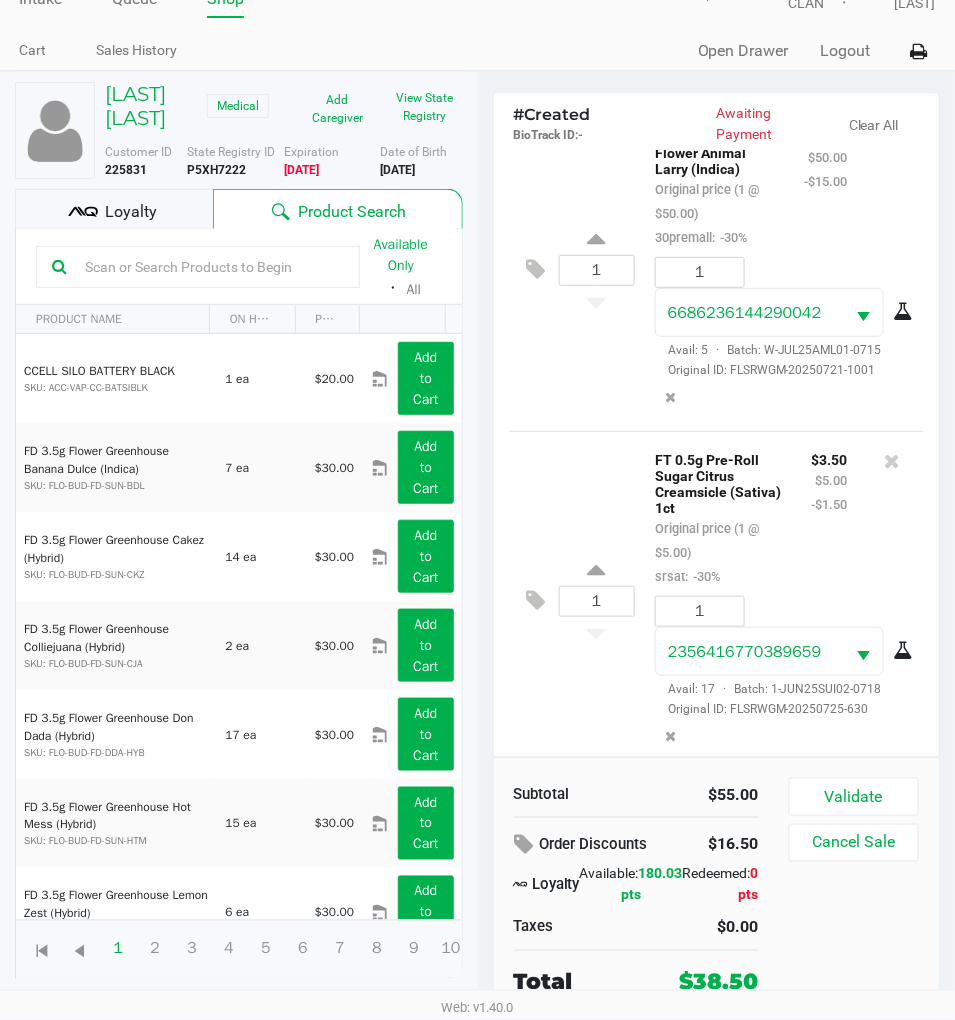 scroll, scrollTop: 76, scrollLeft: 0, axis: vertical 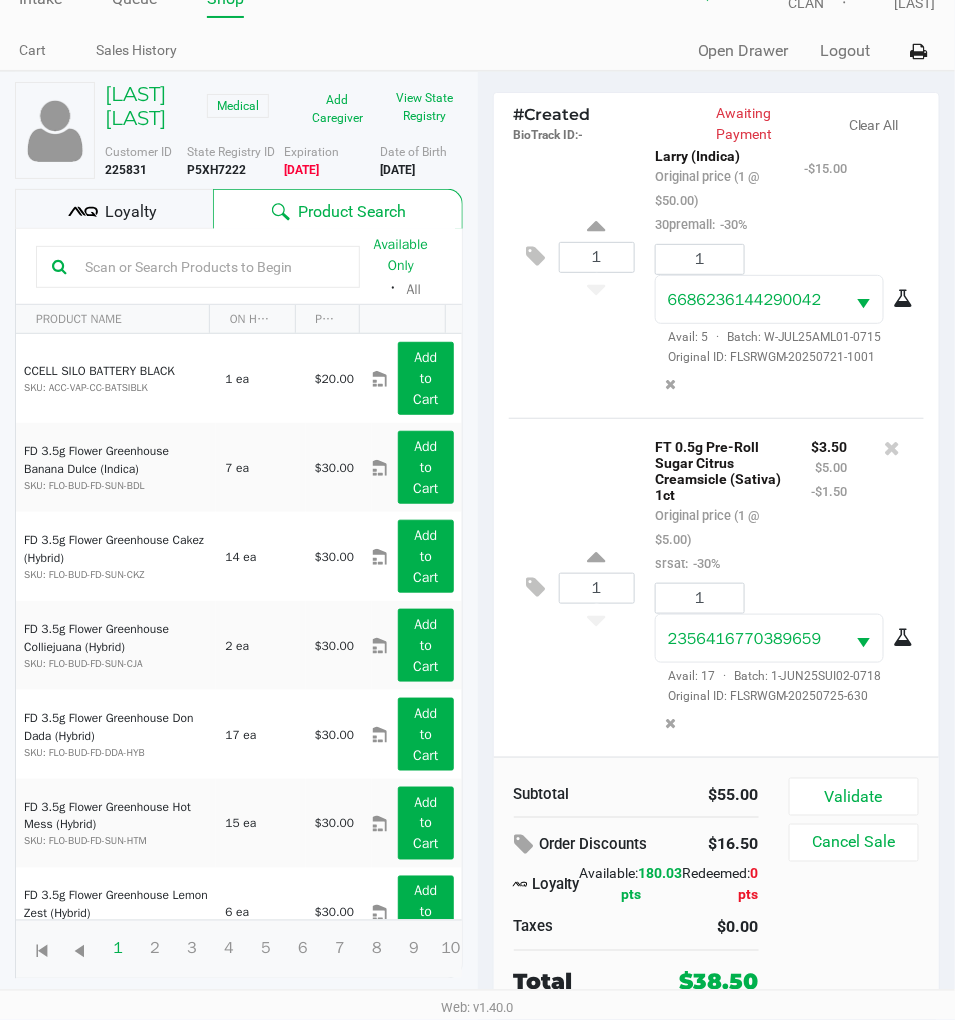 click on "Loyalty" 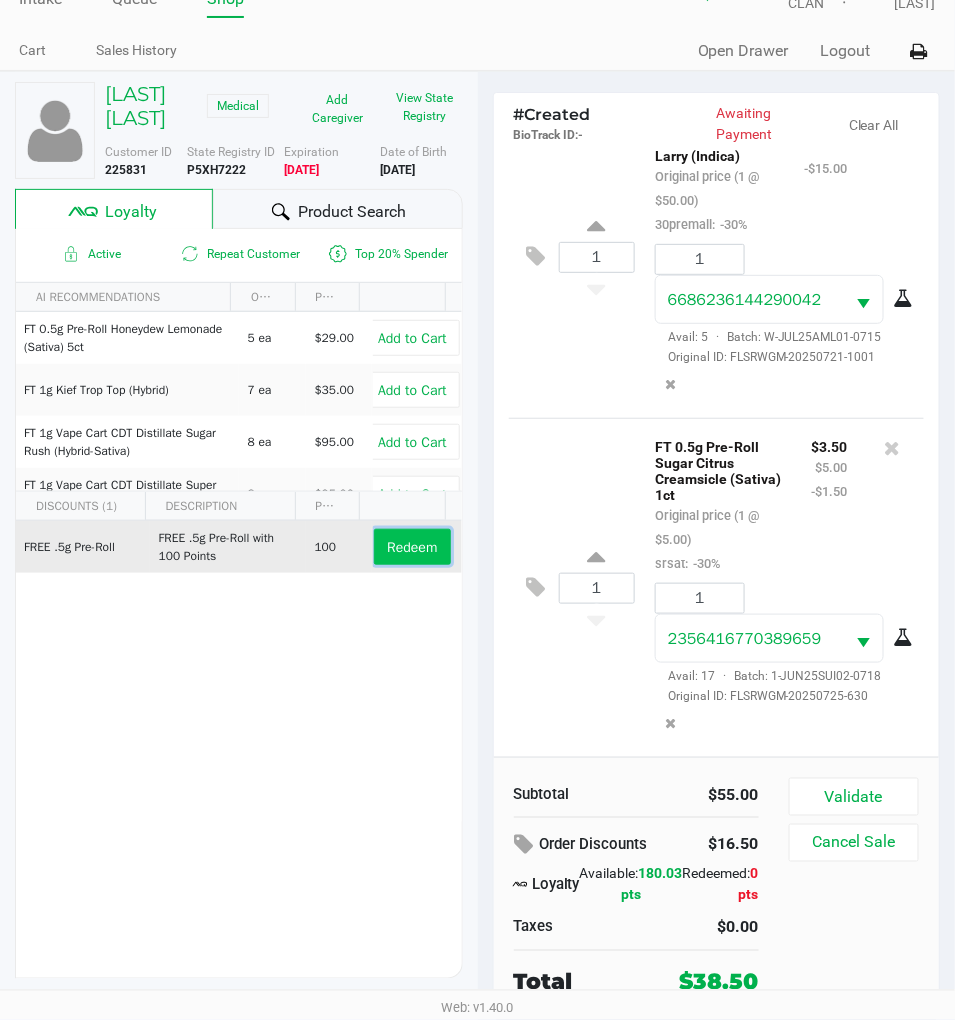click on "Redeem" 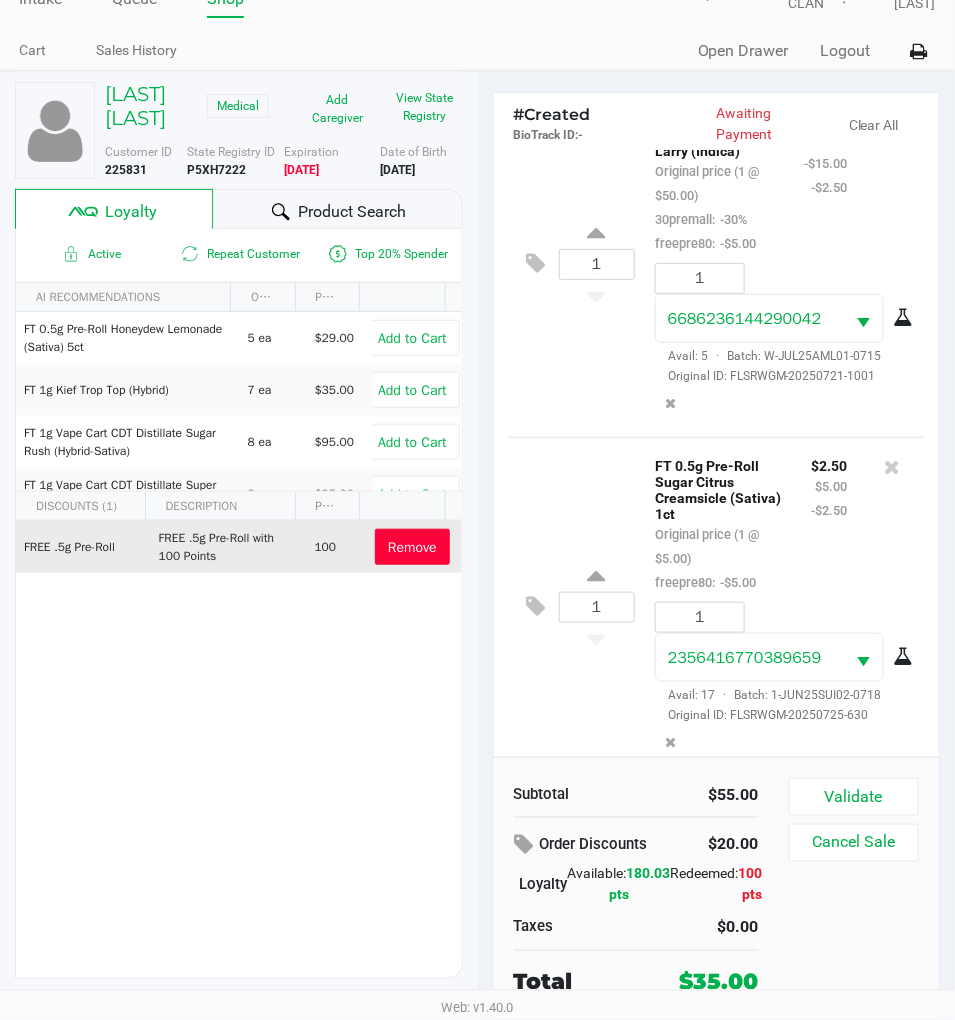 scroll, scrollTop: 0, scrollLeft: 0, axis: both 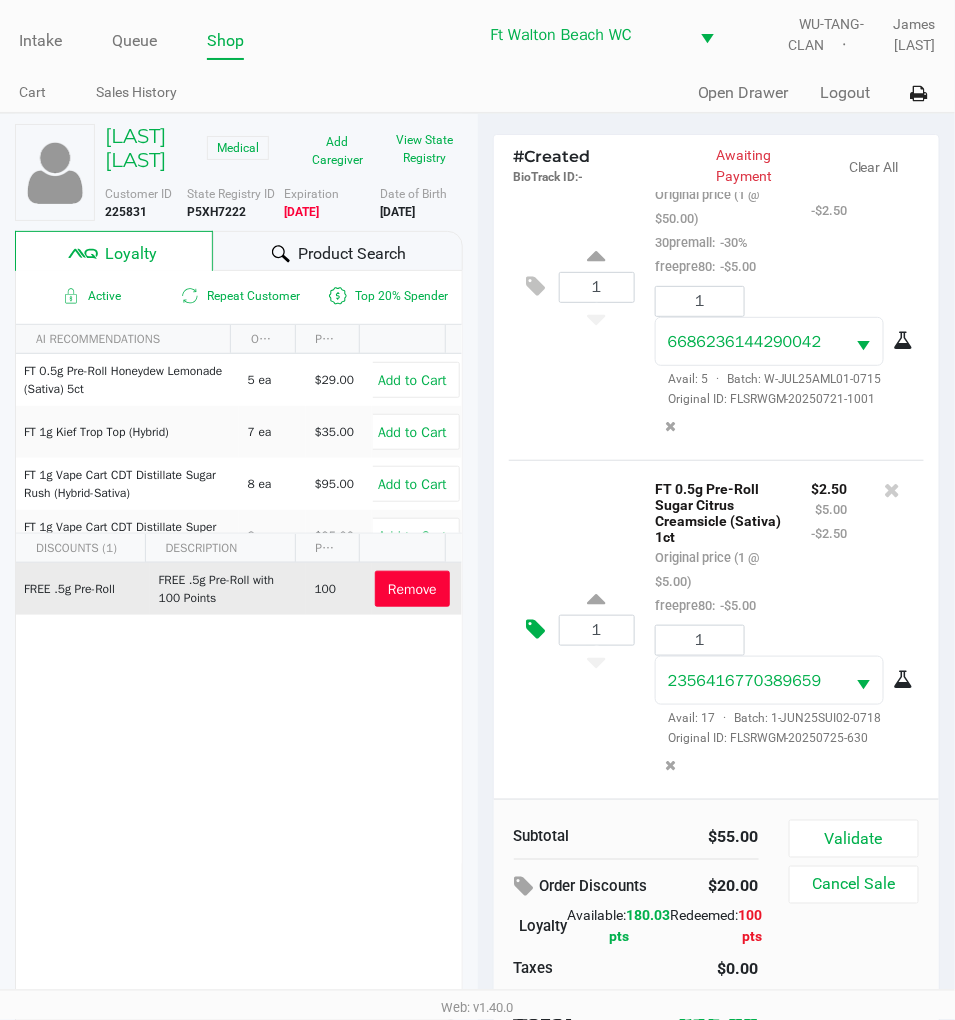 click 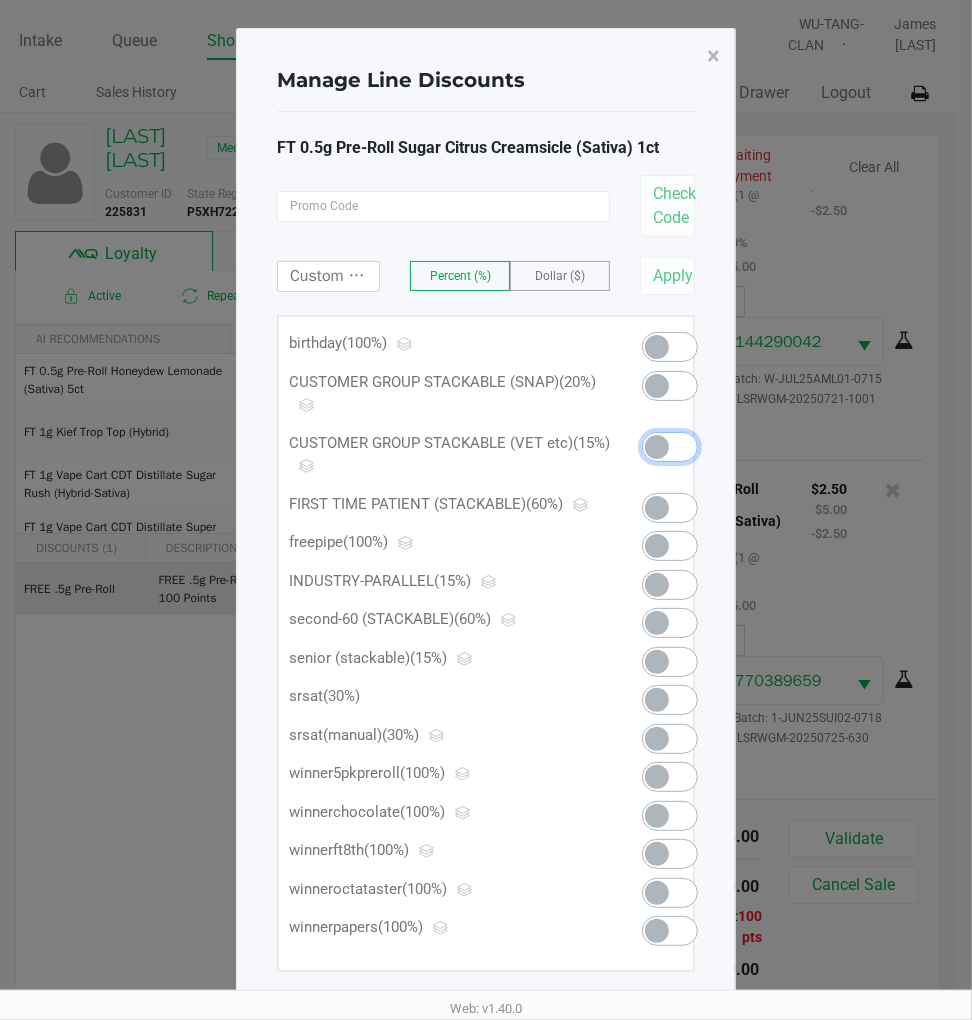 click at bounding box center [670, 447] 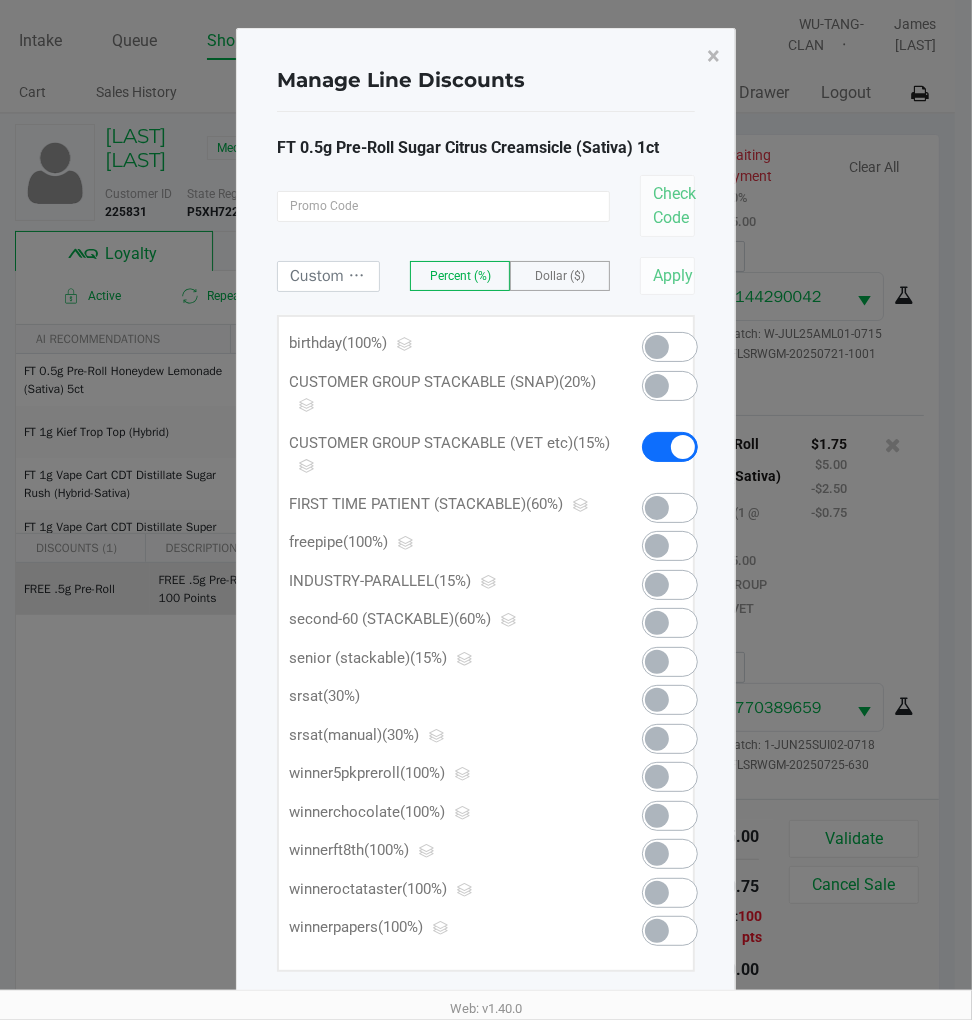 scroll, scrollTop: 125, scrollLeft: 0, axis: vertical 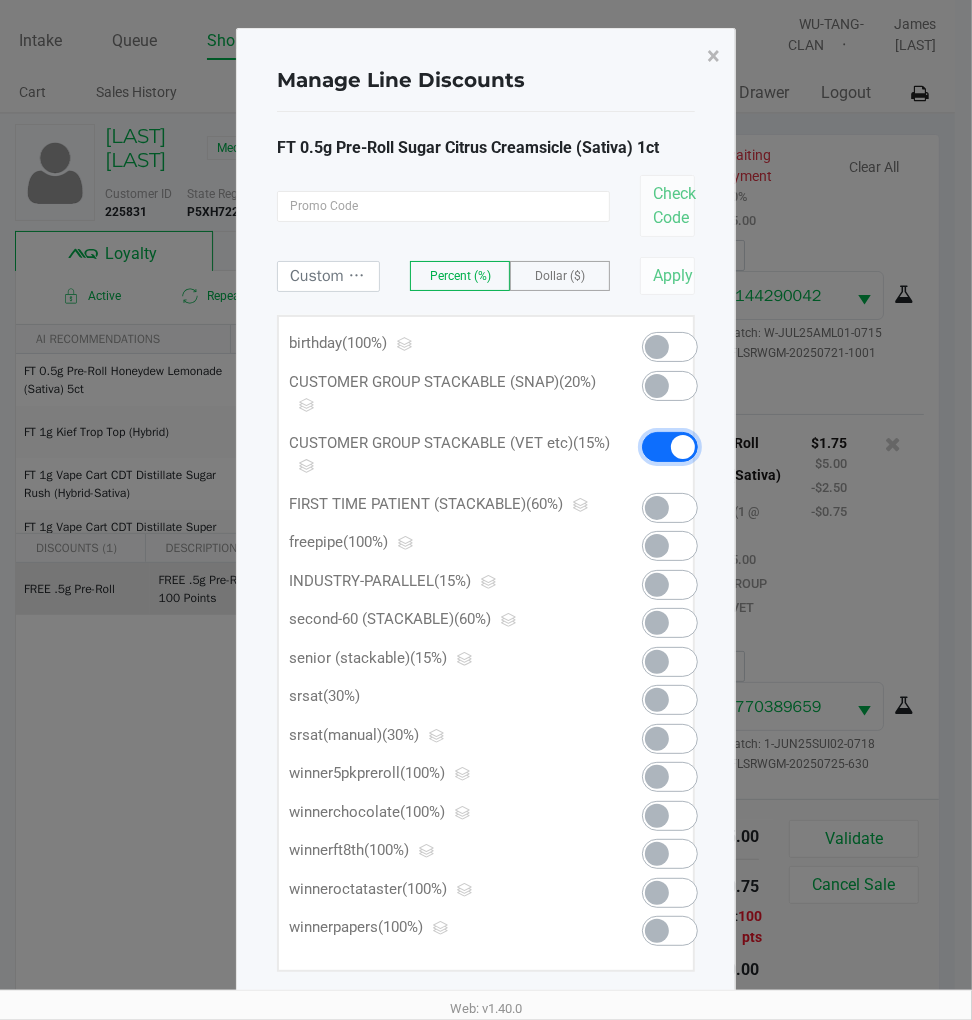click 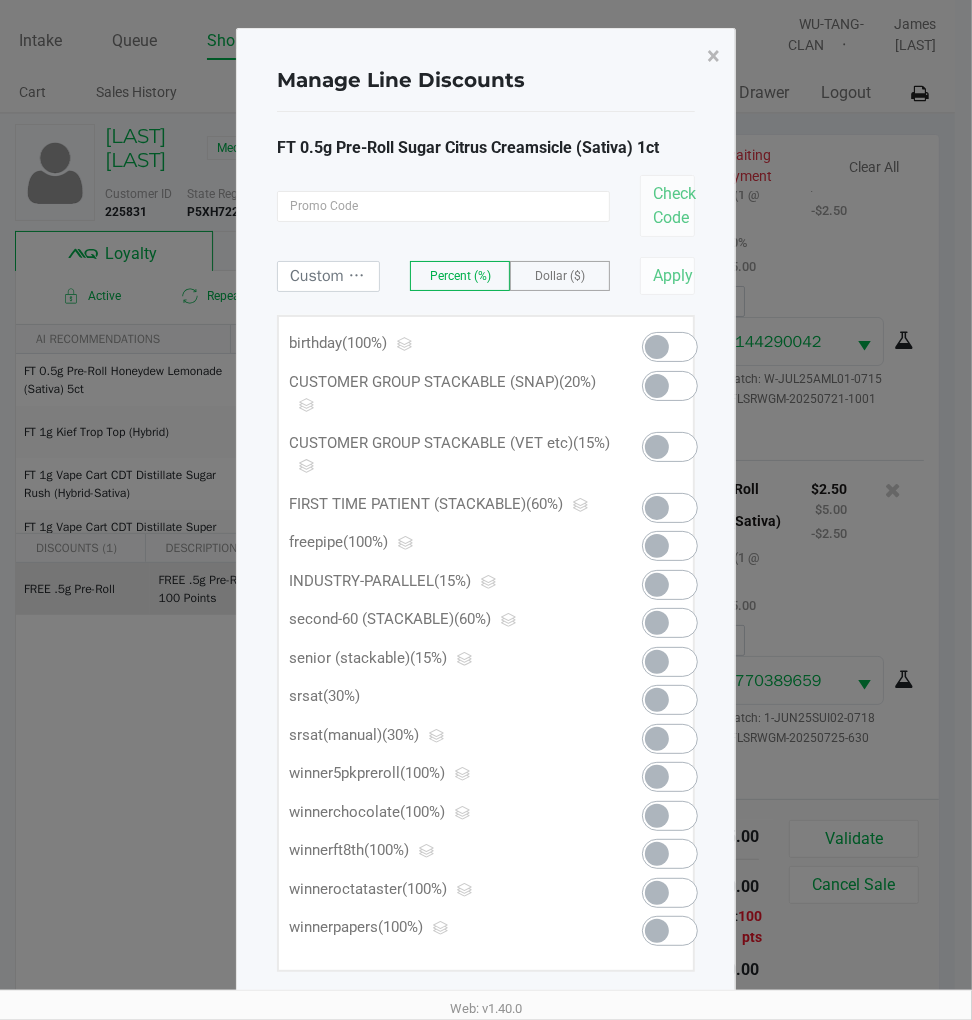 scroll, scrollTop: 125, scrollLeft: 0, axis: vertical 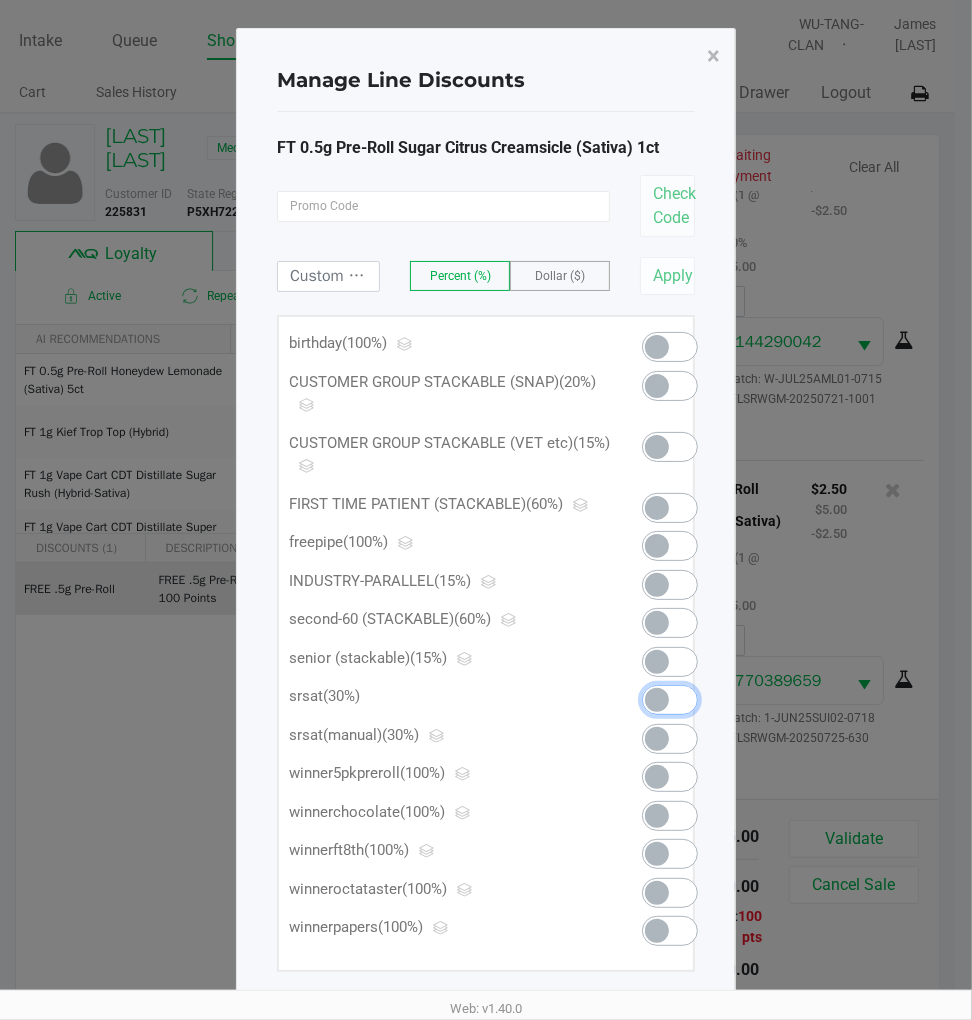 click 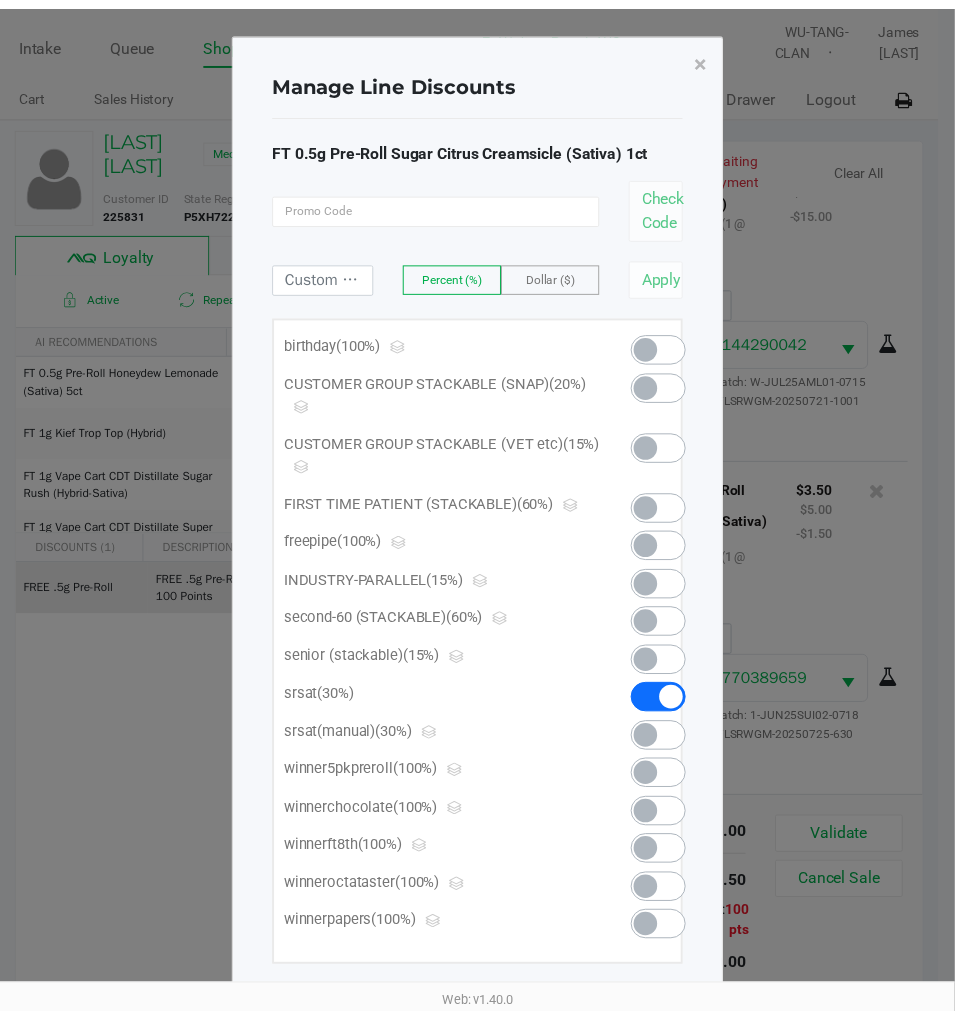 scroll, scrollTop: 77, scrollLeft: 0, axis: vertical 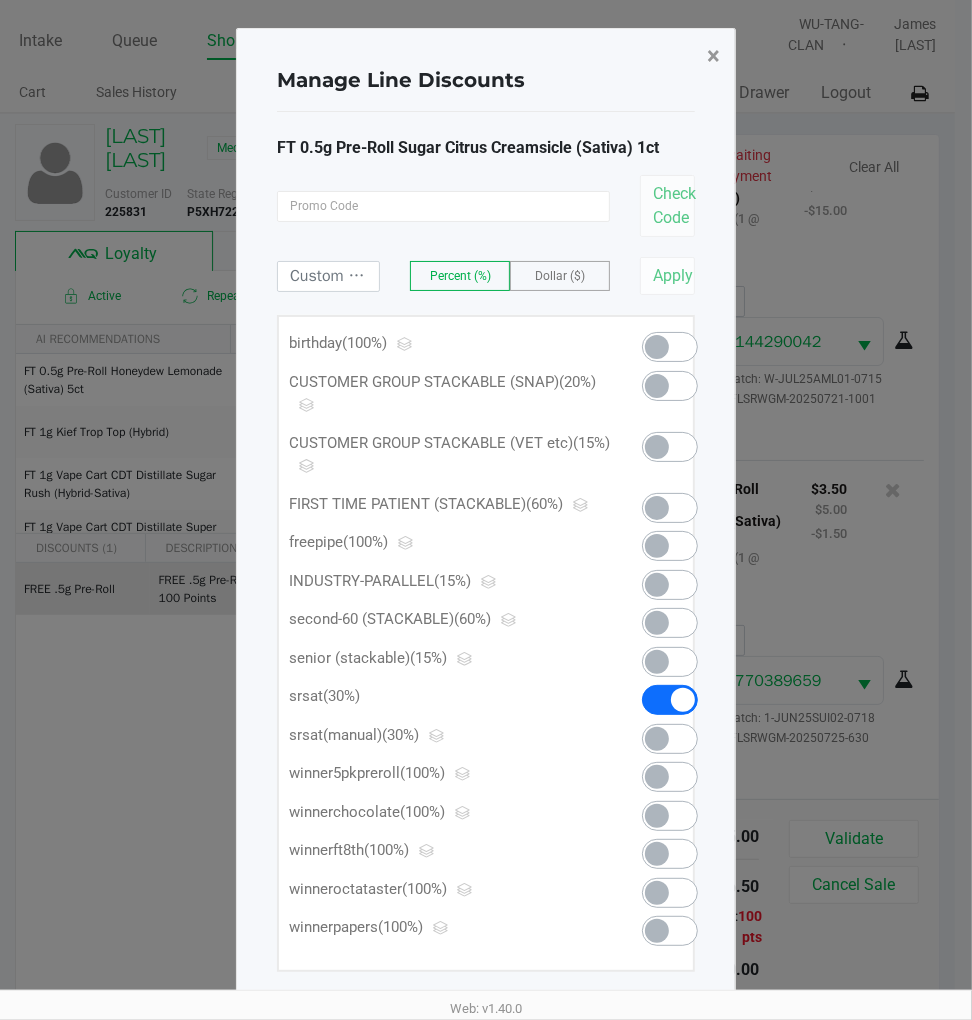 click on "×" 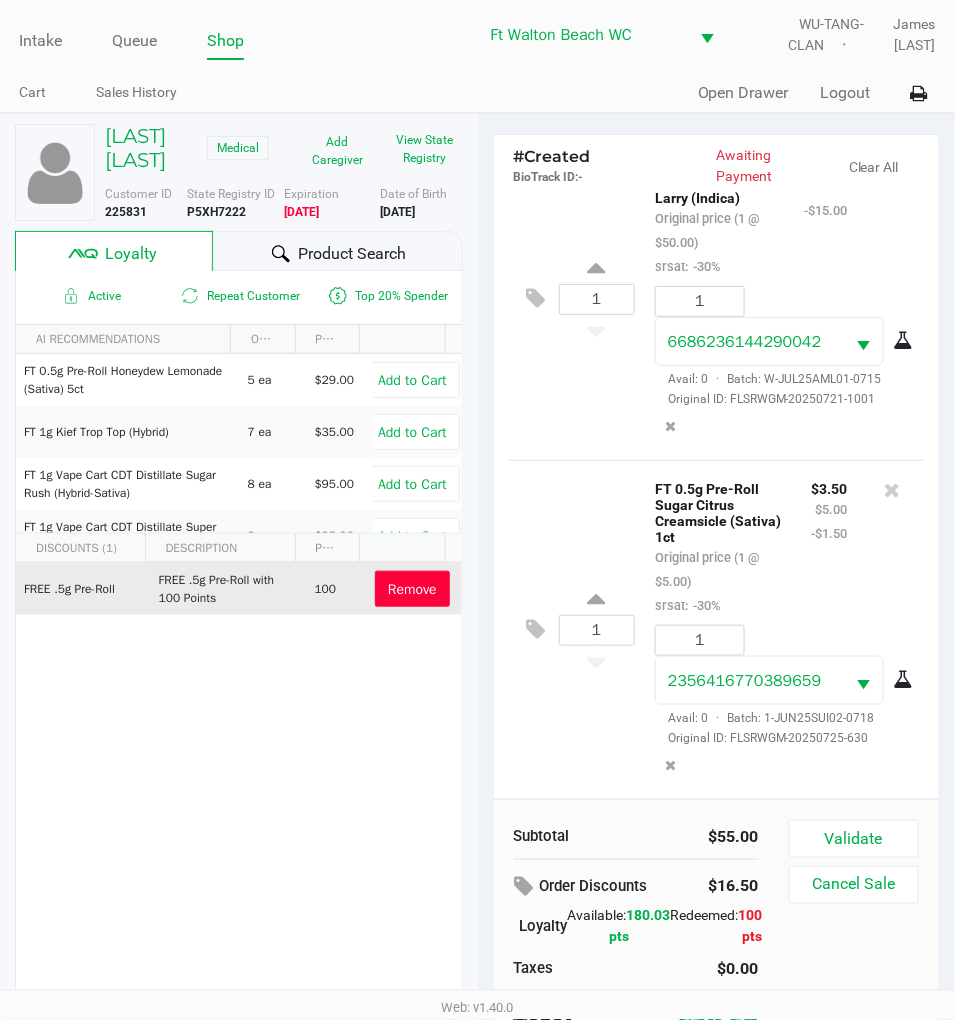 scroll, scrollTop: 76, scrollLeft: 0, axis: vertical 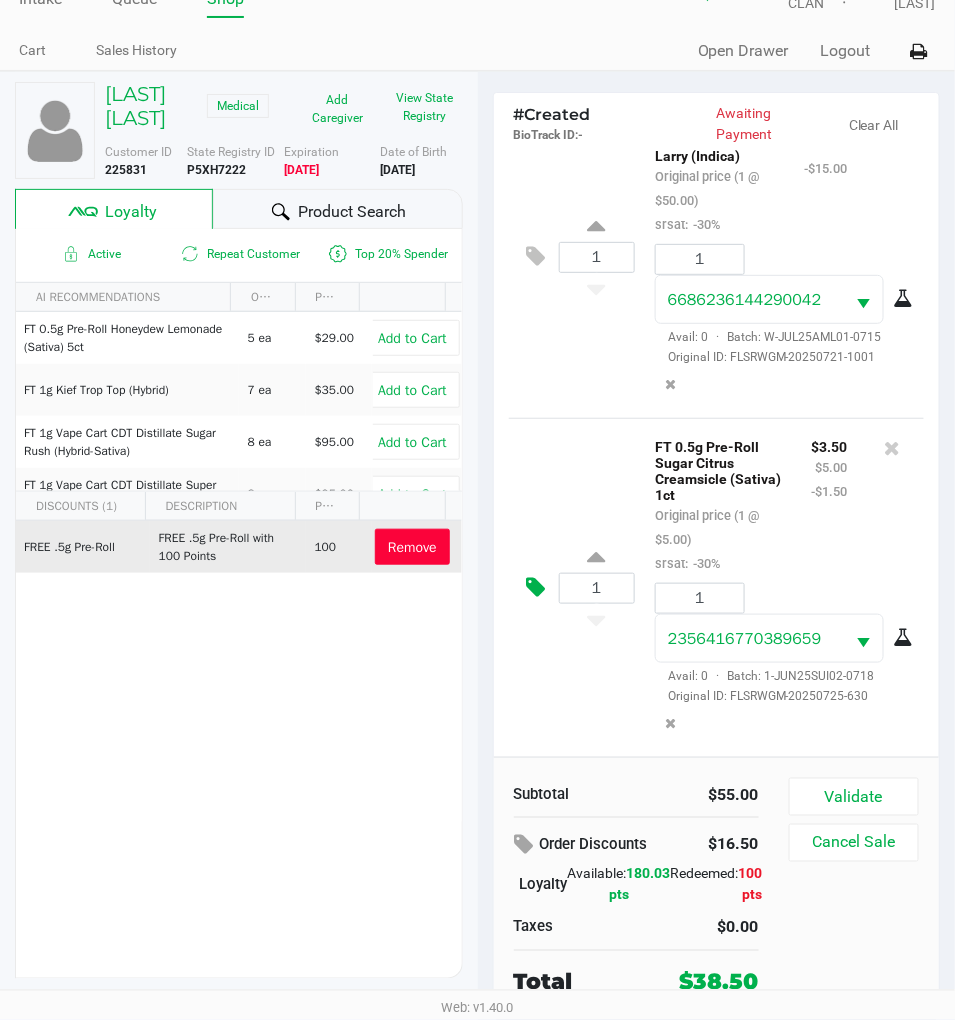 click 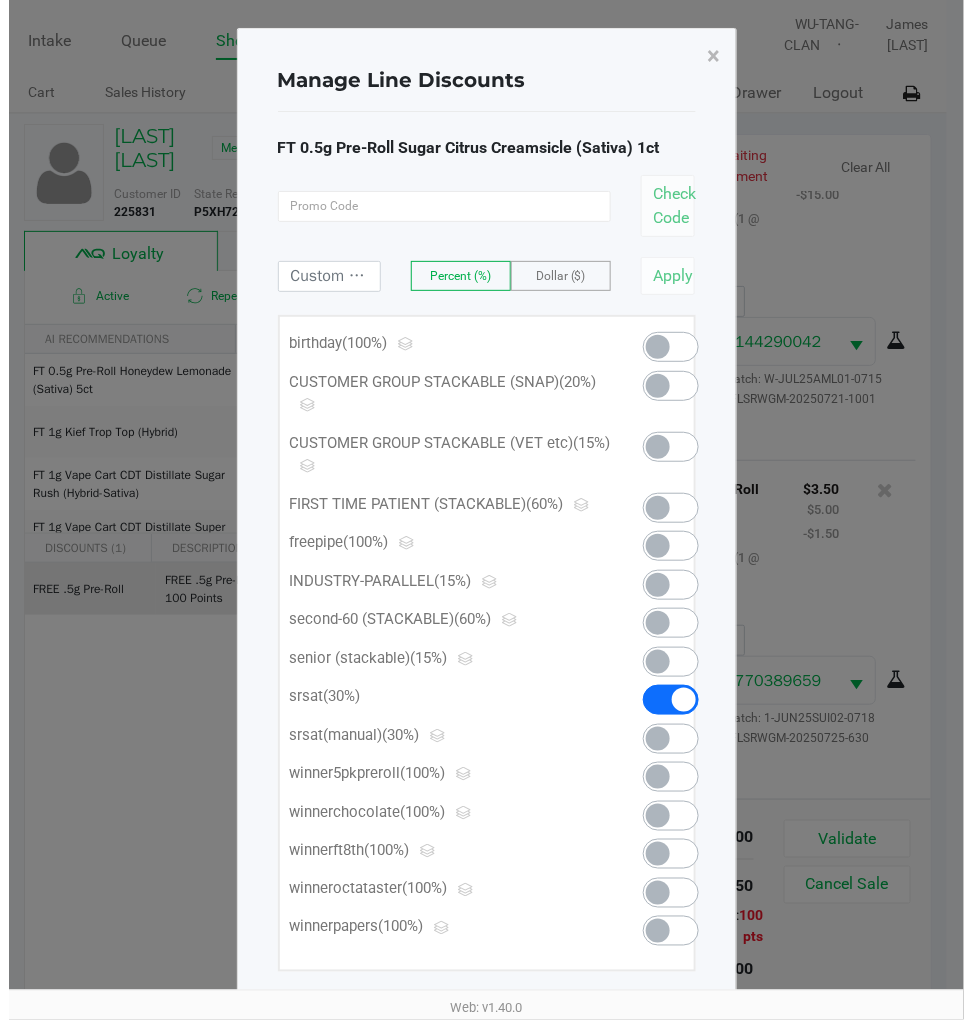 scroll, scrollTop: 0, scrollLeft: 0, axis: both 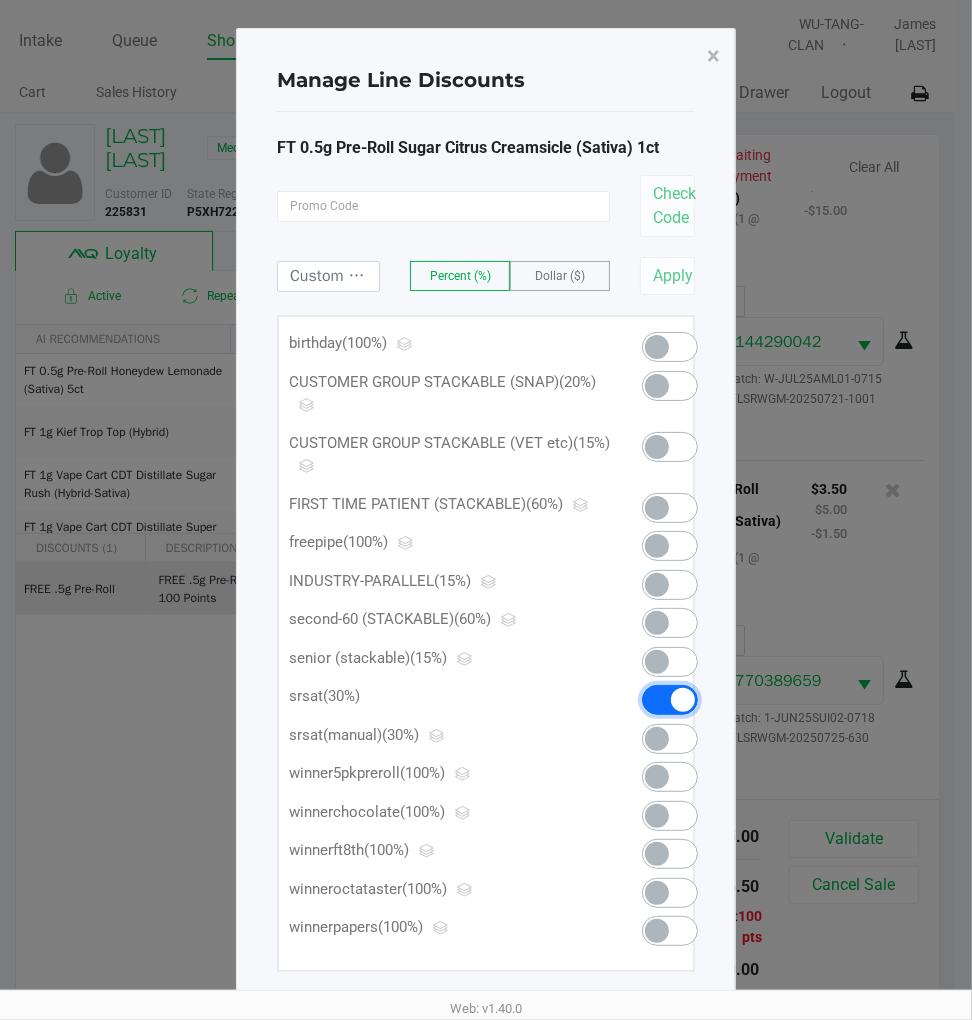click 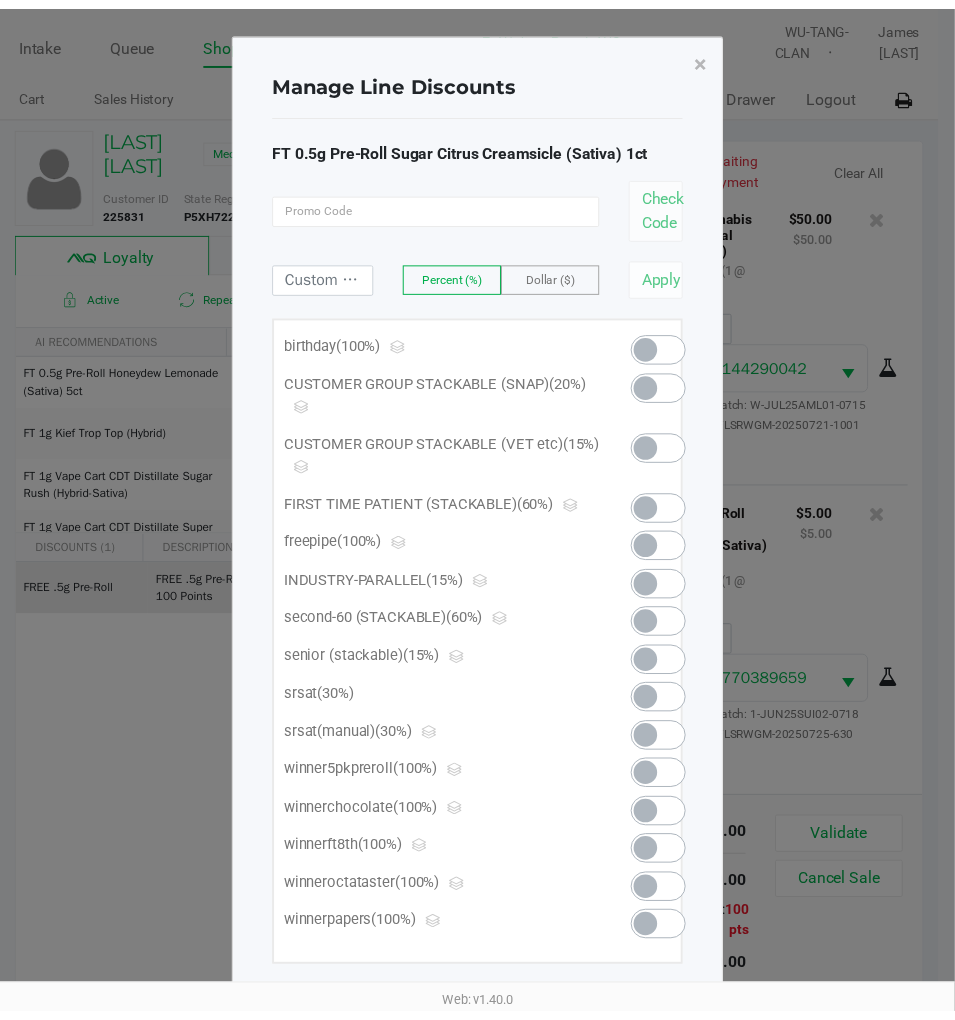 scroll, scrollTop: 28, scrollLeft: 0, axis: vertical 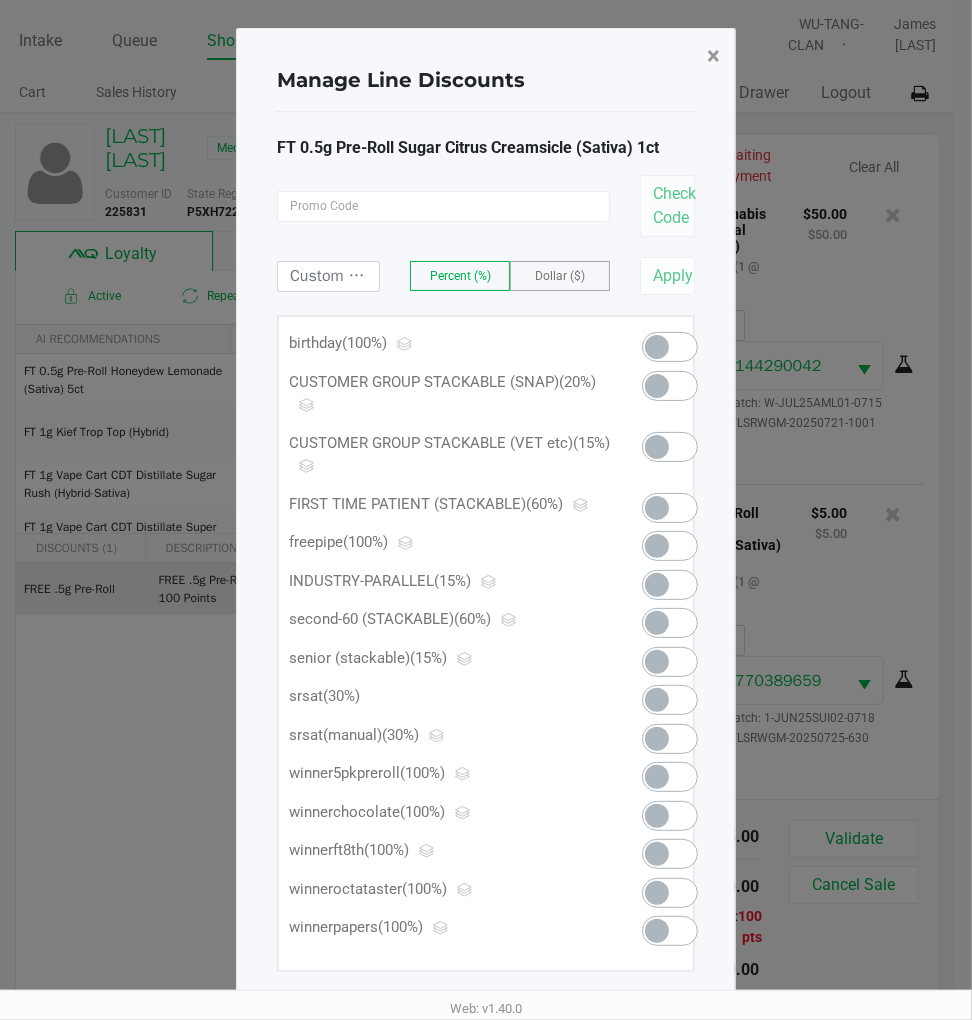 click on "×" 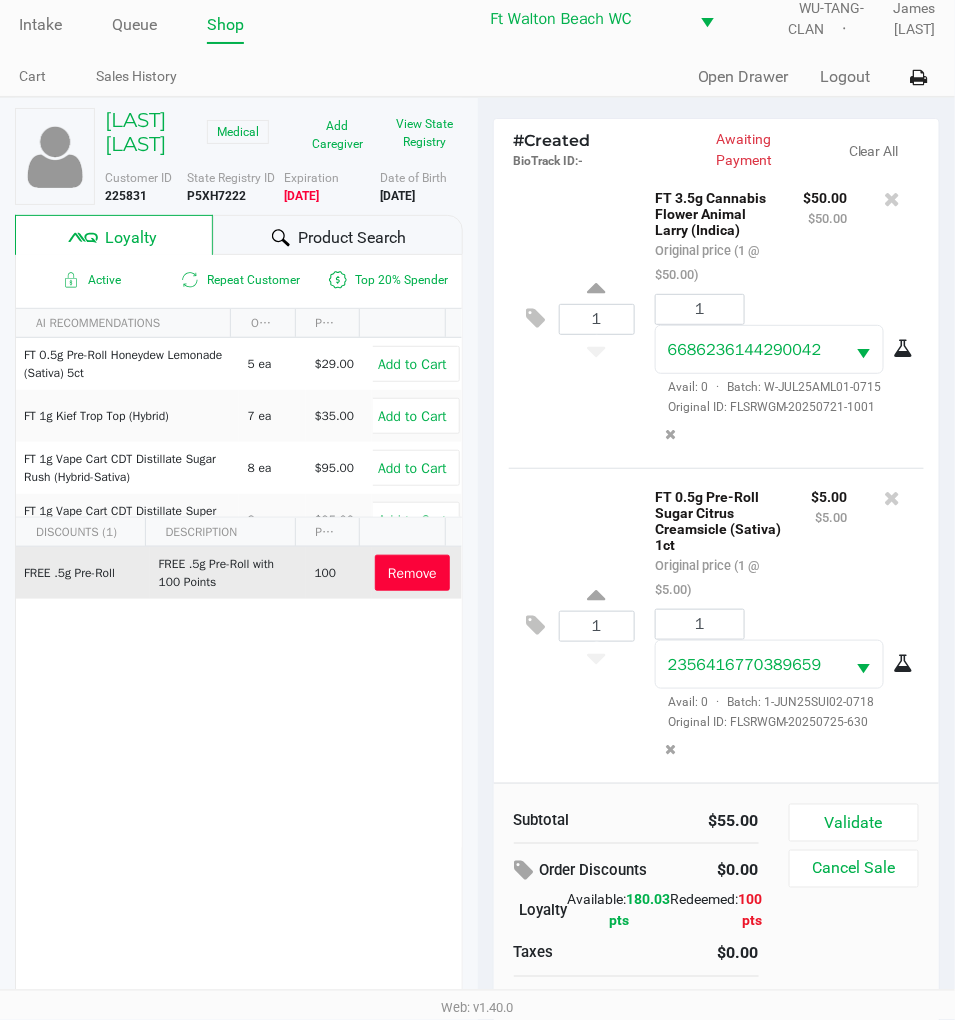 scroll, scrollTop: 43, scrollLeft: 0, axis: vertical 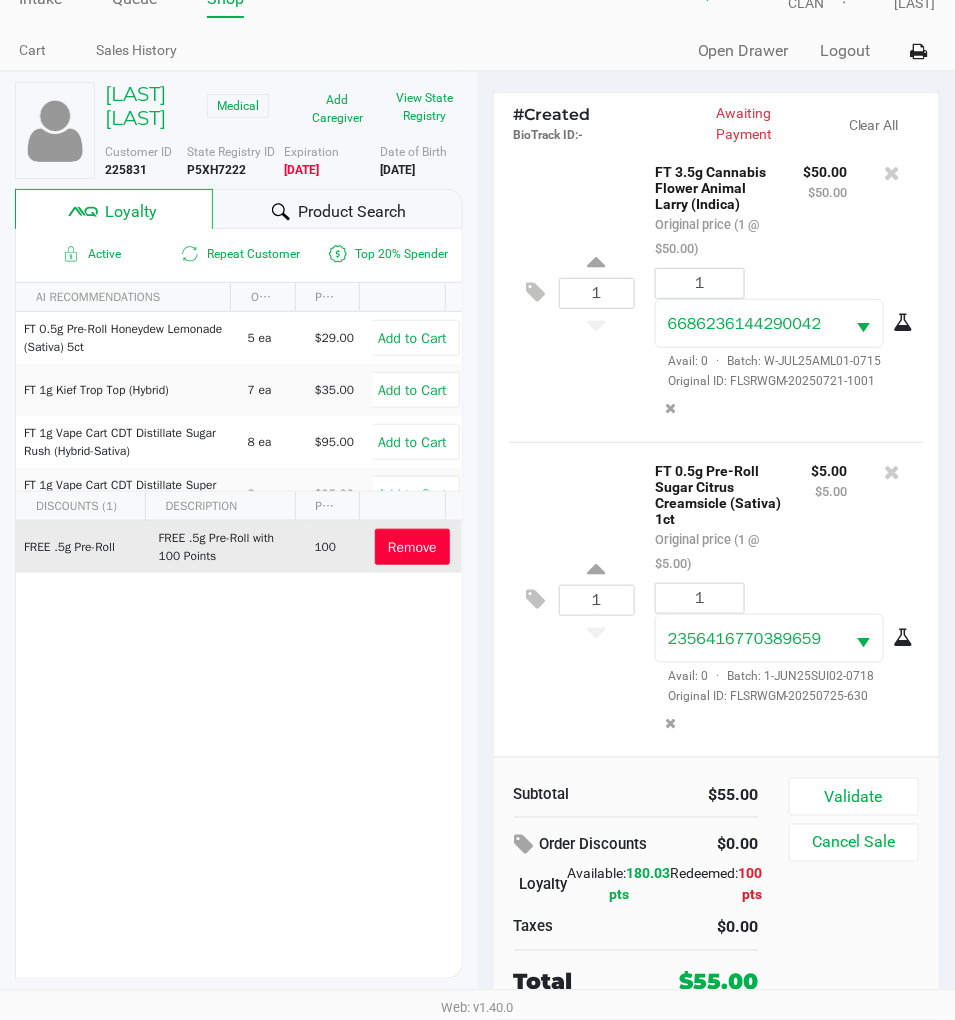 click on "Remove" 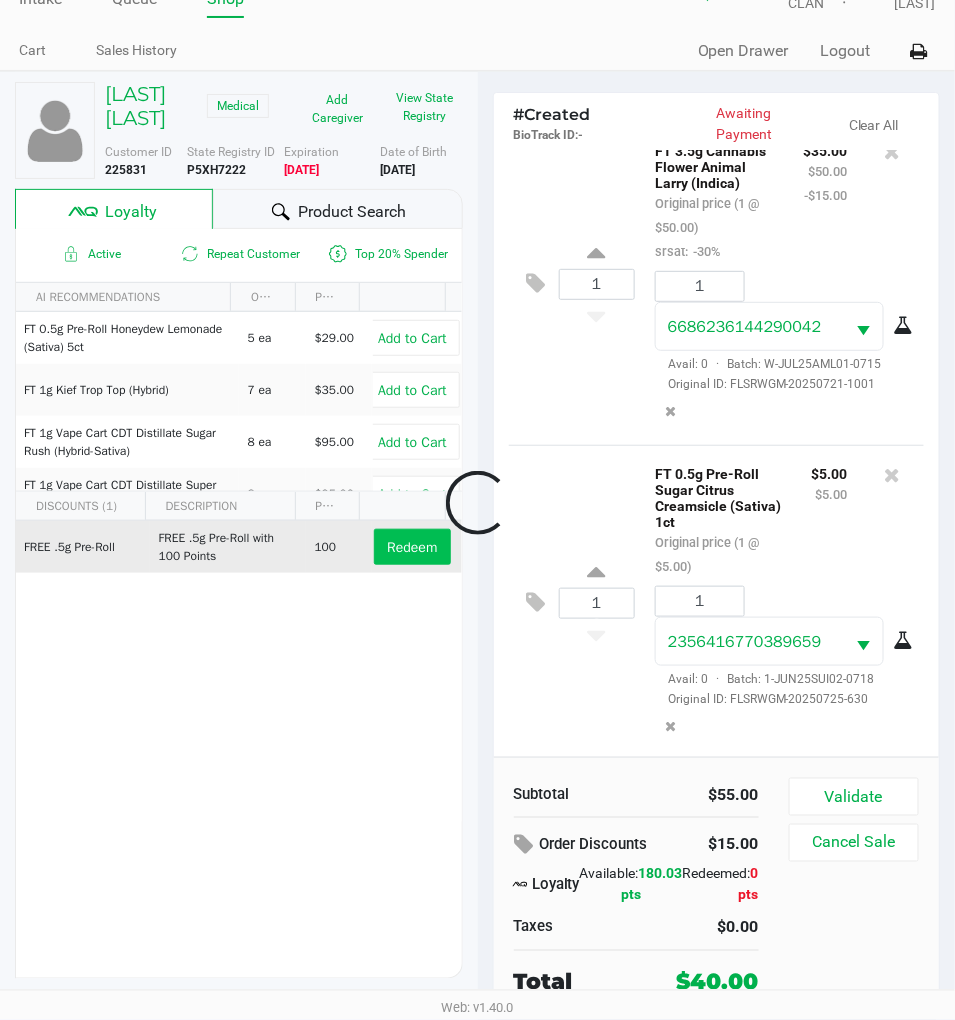 scroll, scrollTop: 53, scrollLeft: 0, axis: vertical 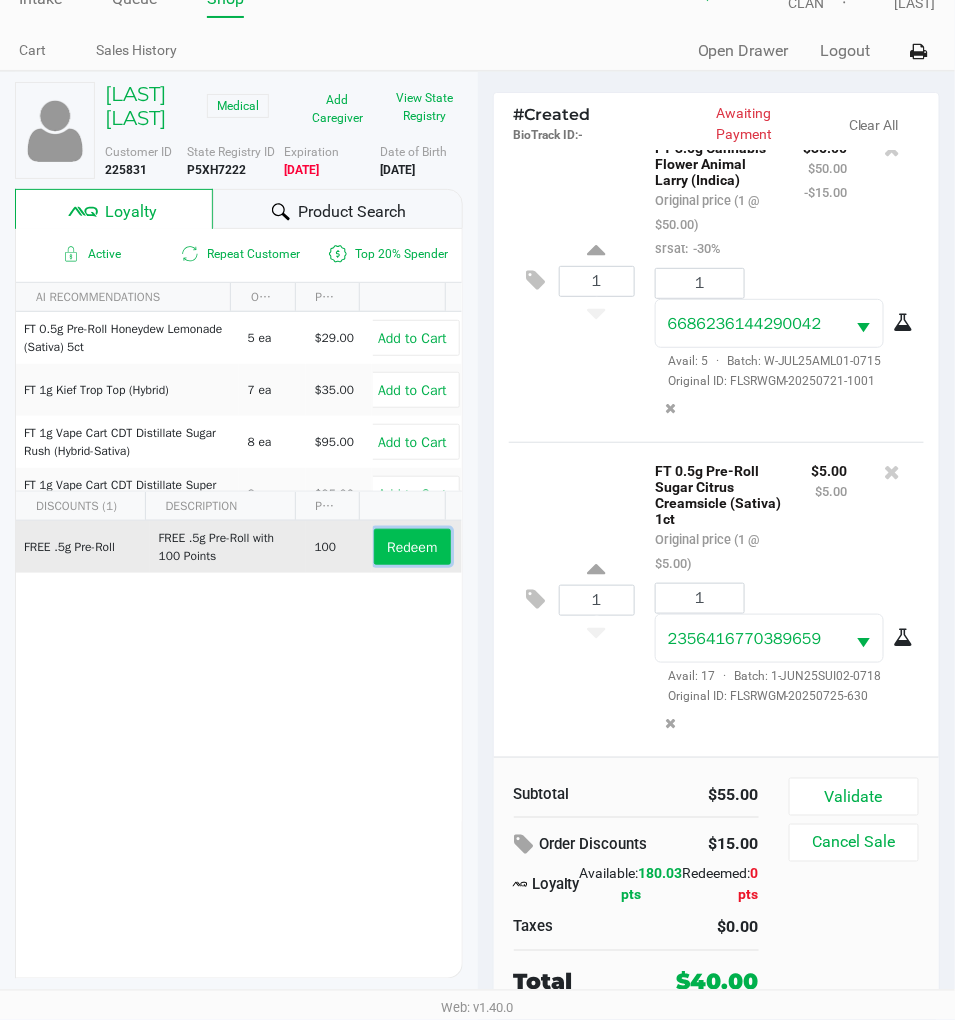 click on "Redeem" 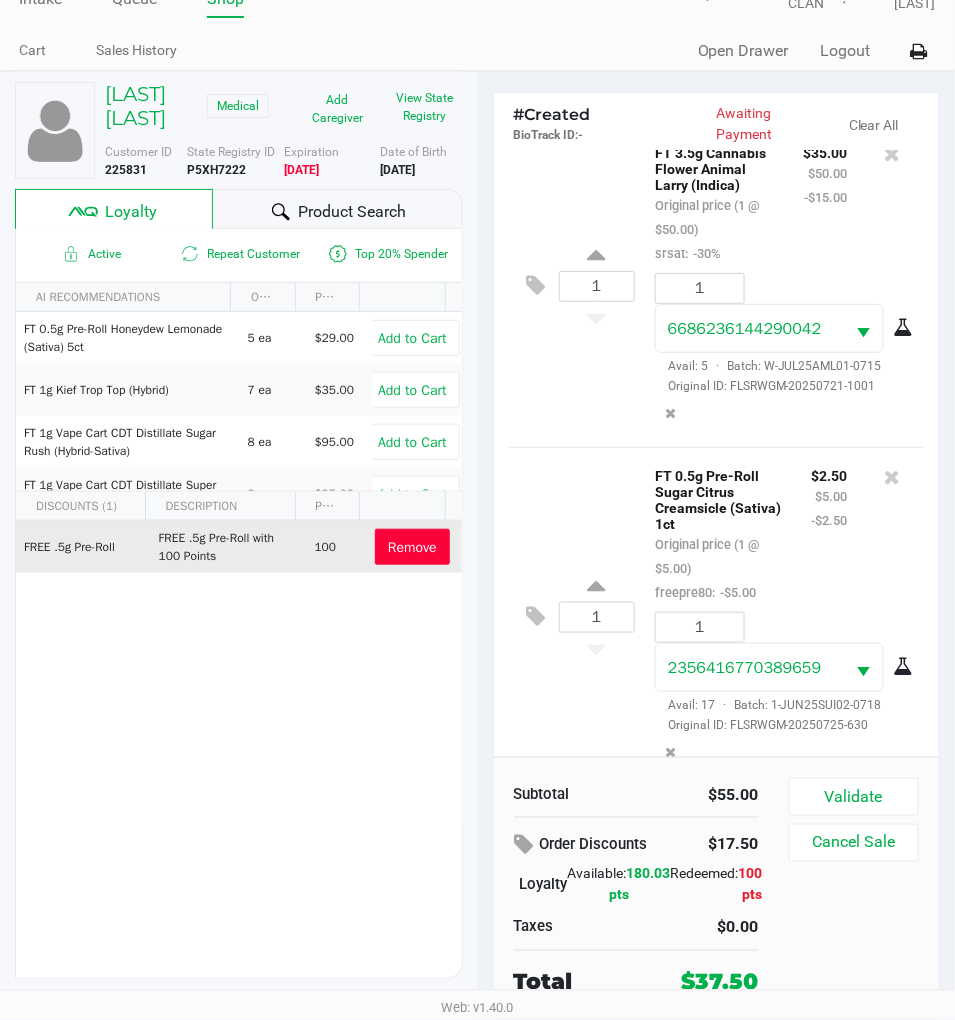 scroll, scrollTop: 0, scrollLeft: 0, axis: both 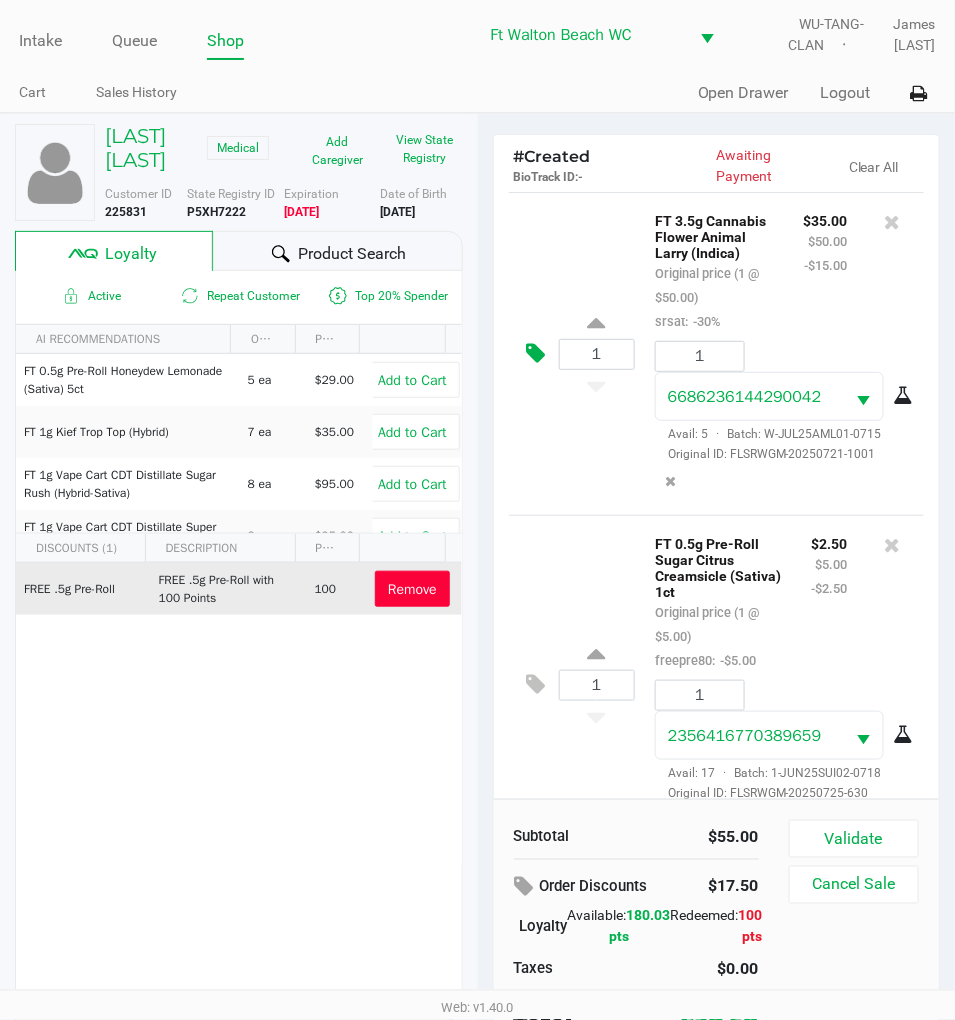 click 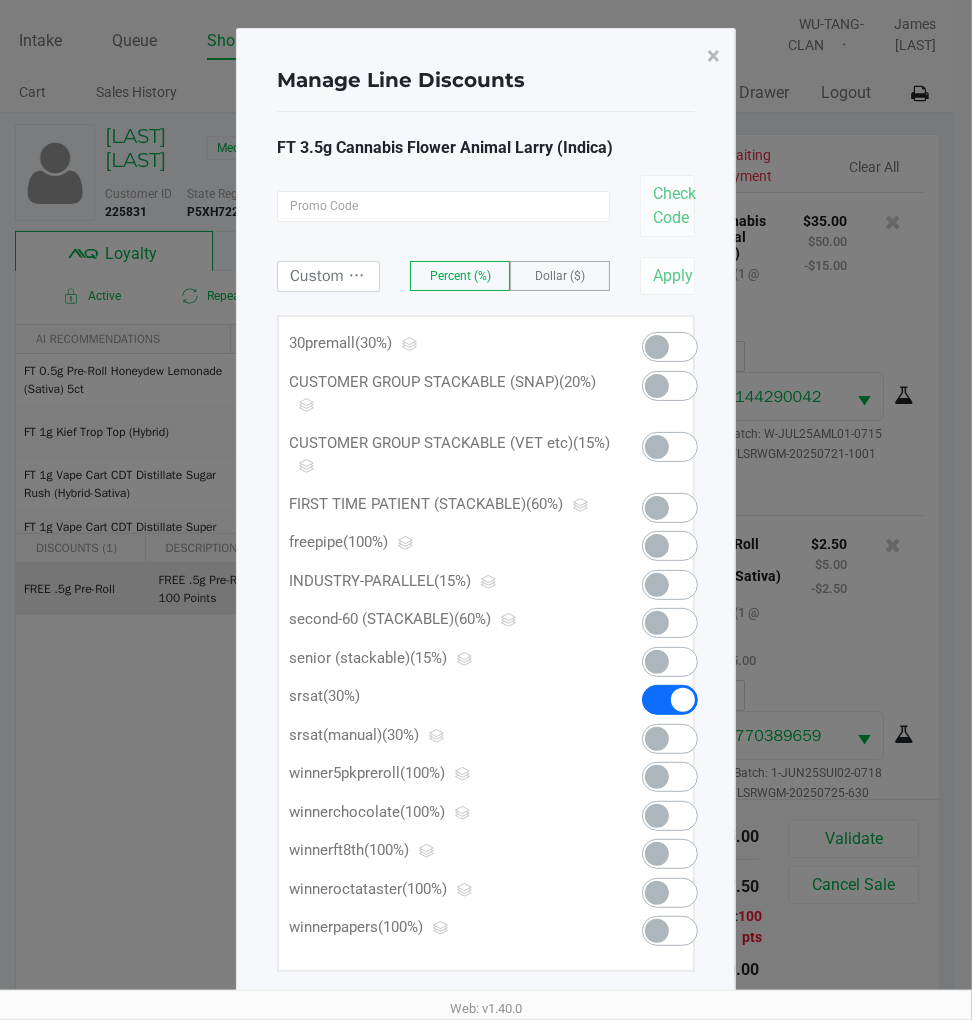 click 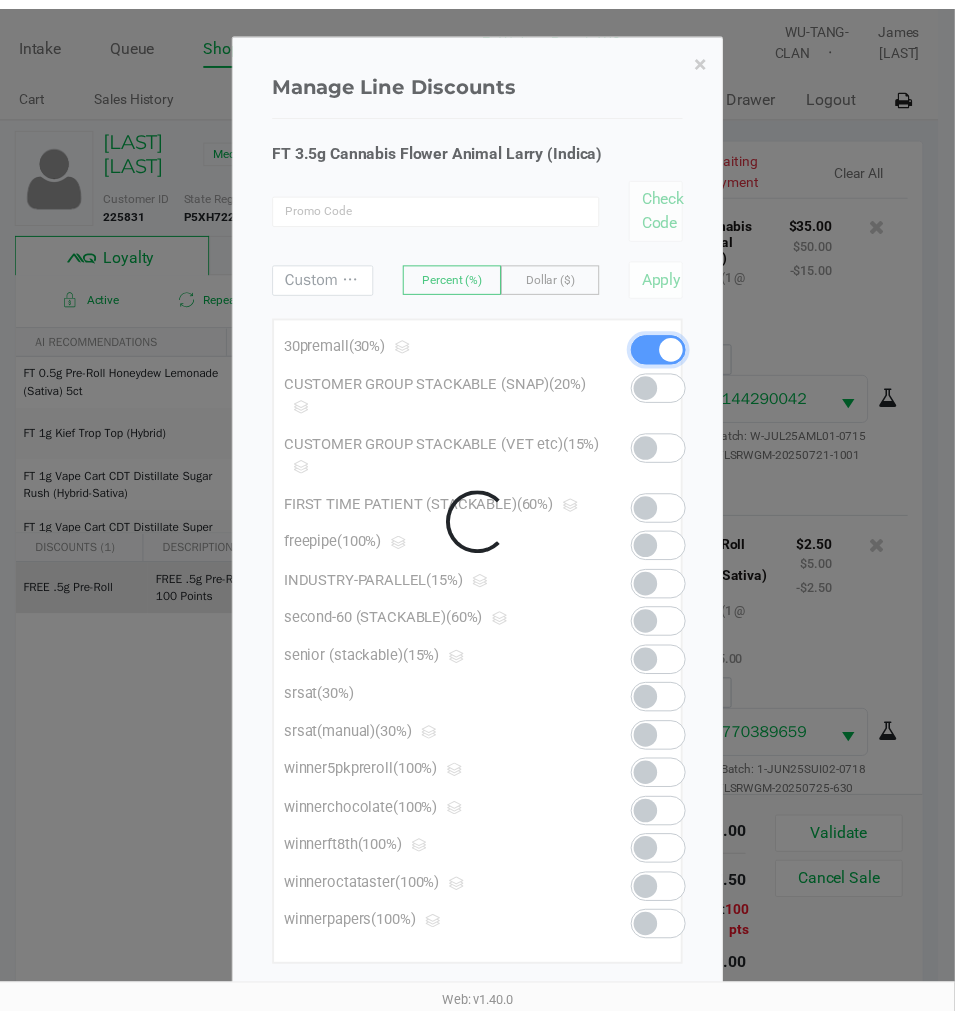 scroll, scrollTop: 77, scrollLeft: 0, axis: vertical 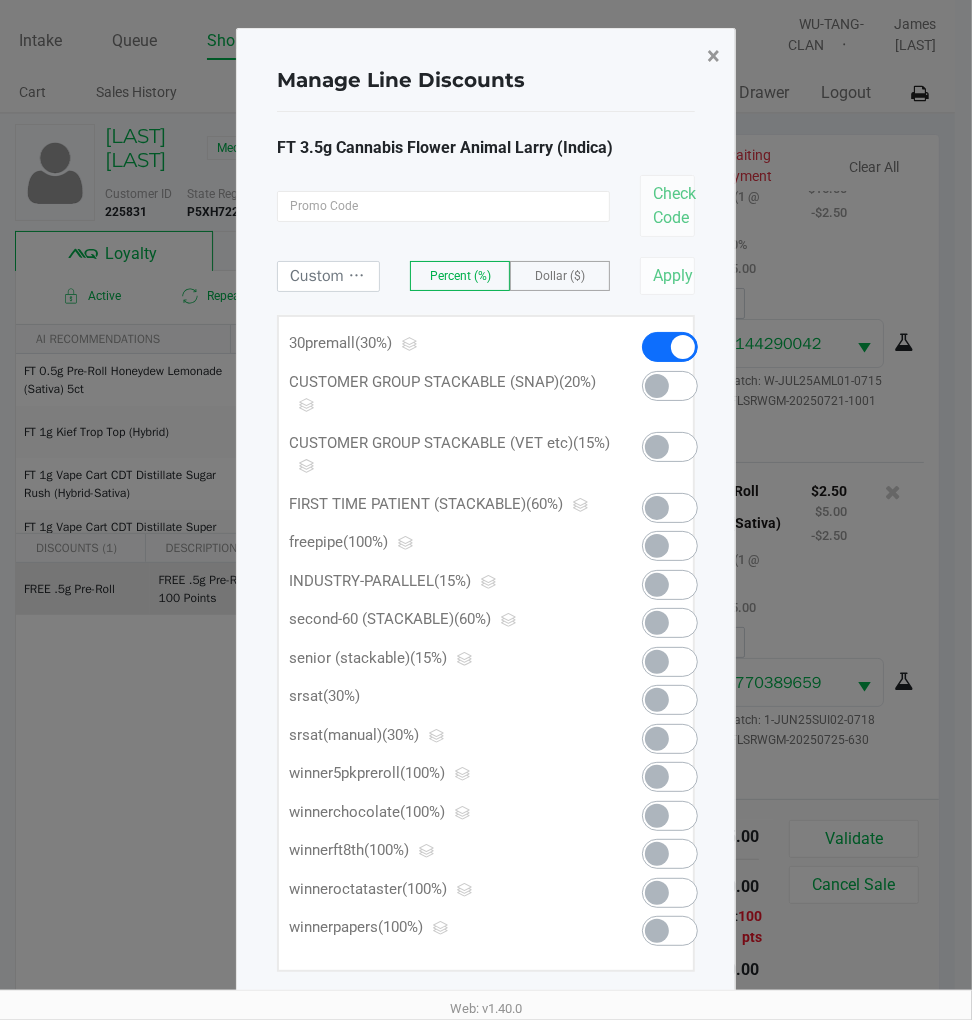 click on "×" 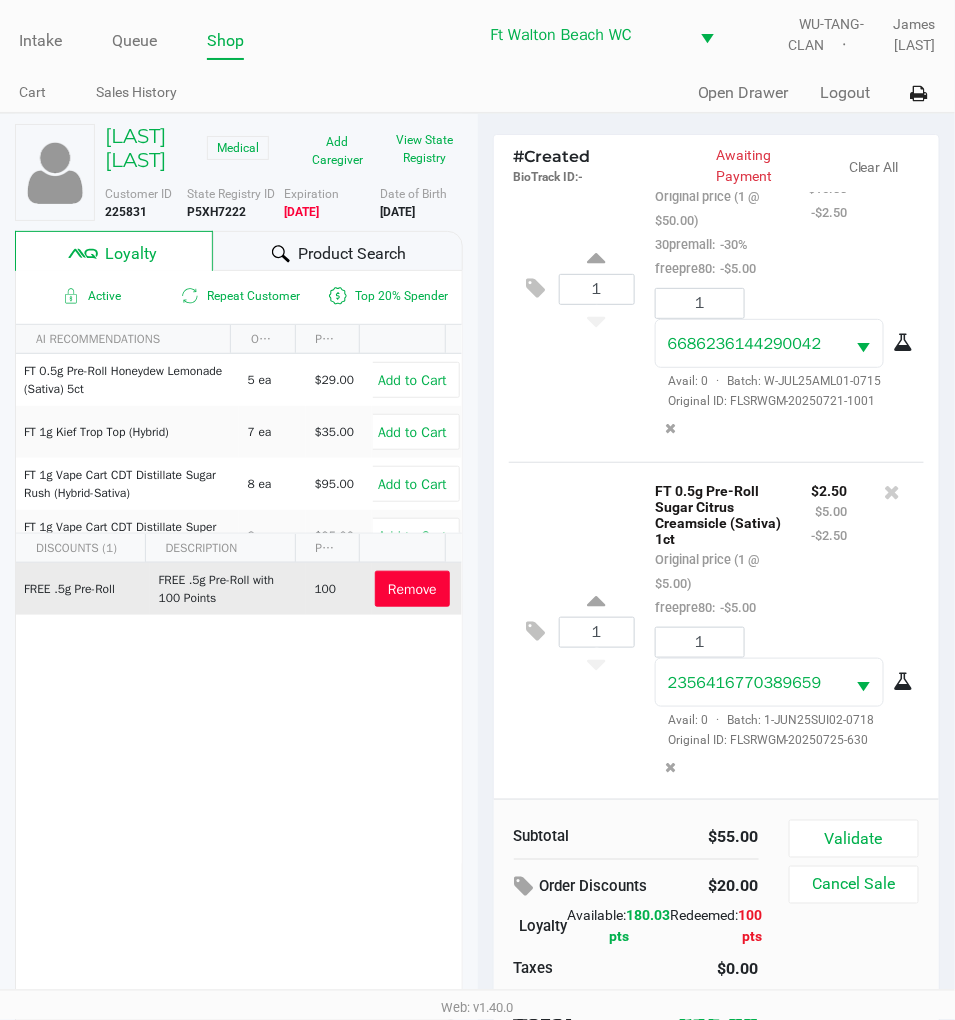 scroll, scrollTop: 124, scrollLeft: 0, axis: vertical 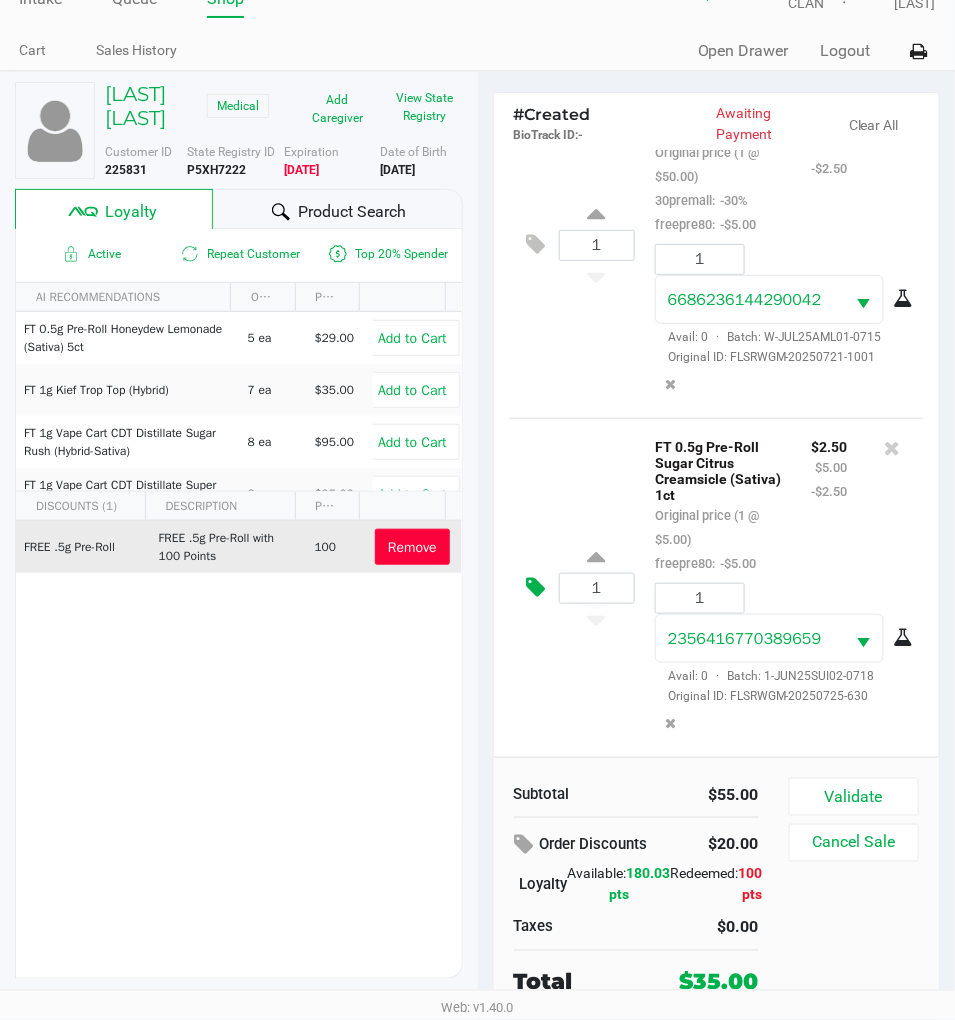 click 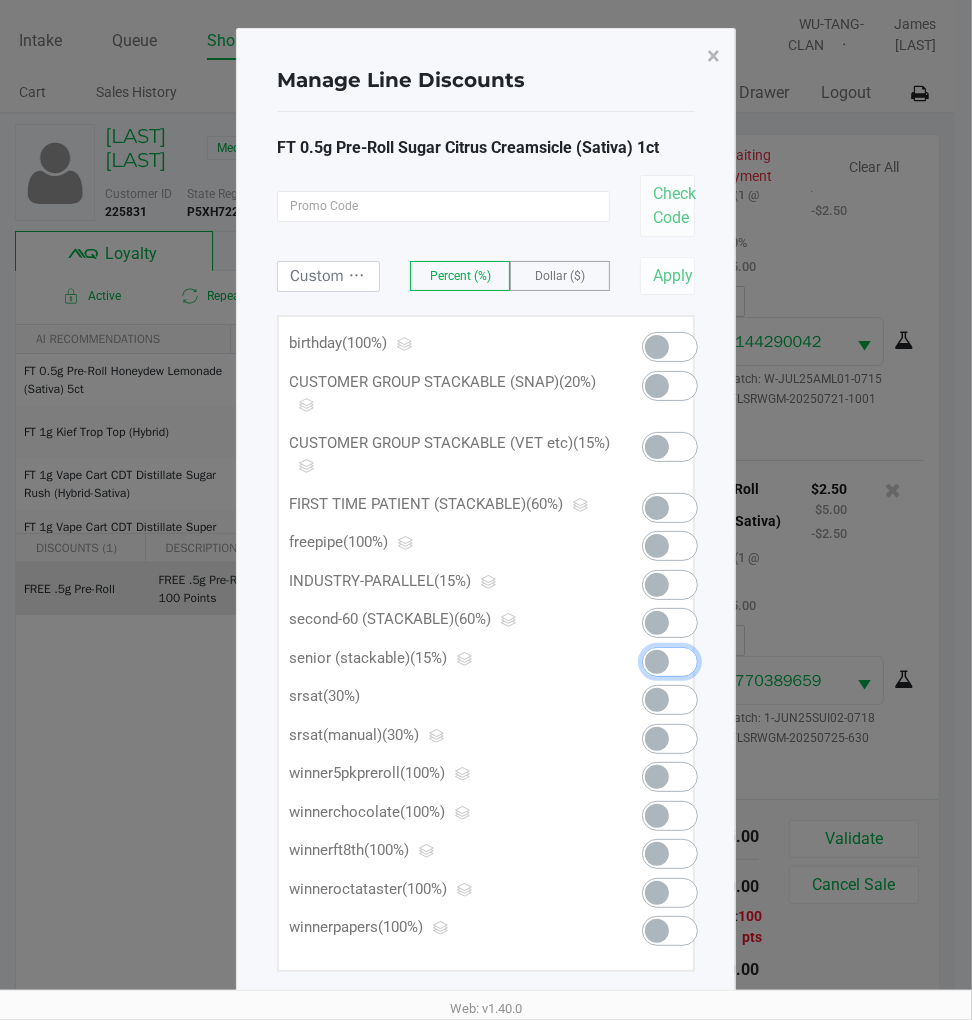 click at bounding box center [670, 662] 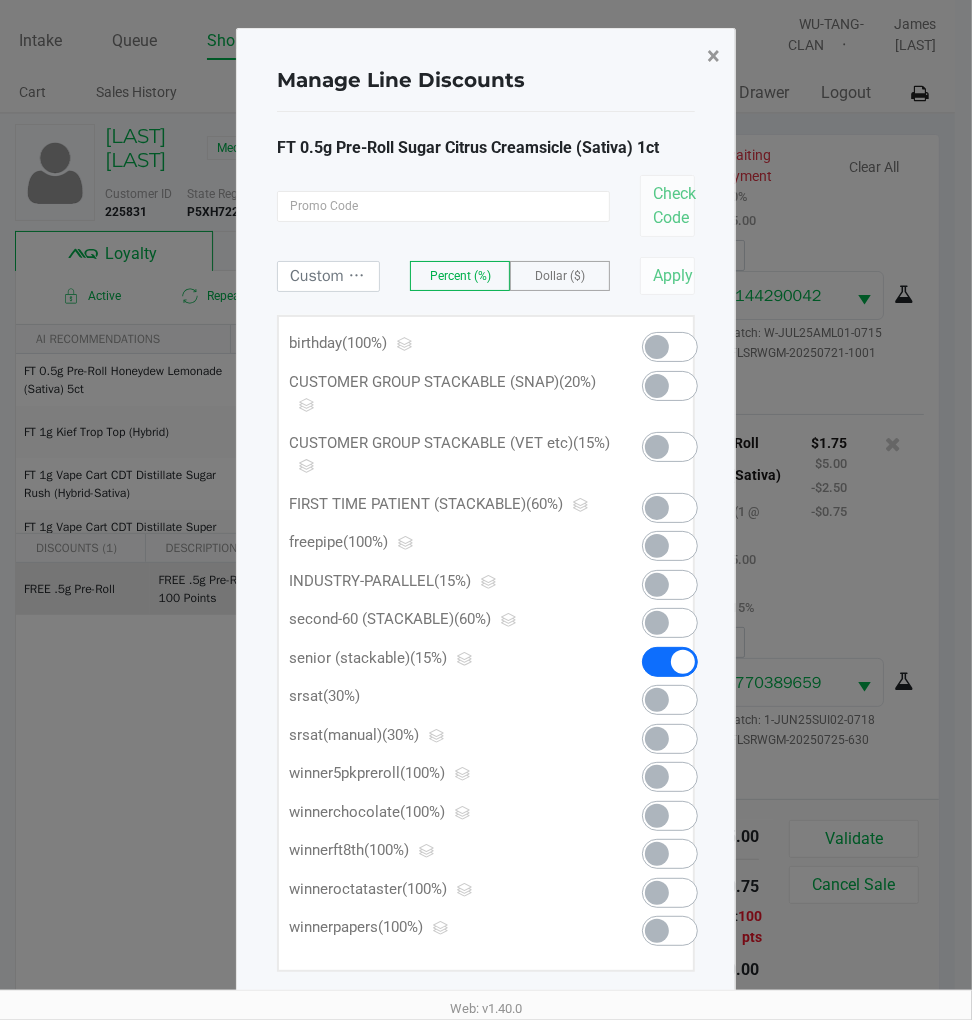click on "×" 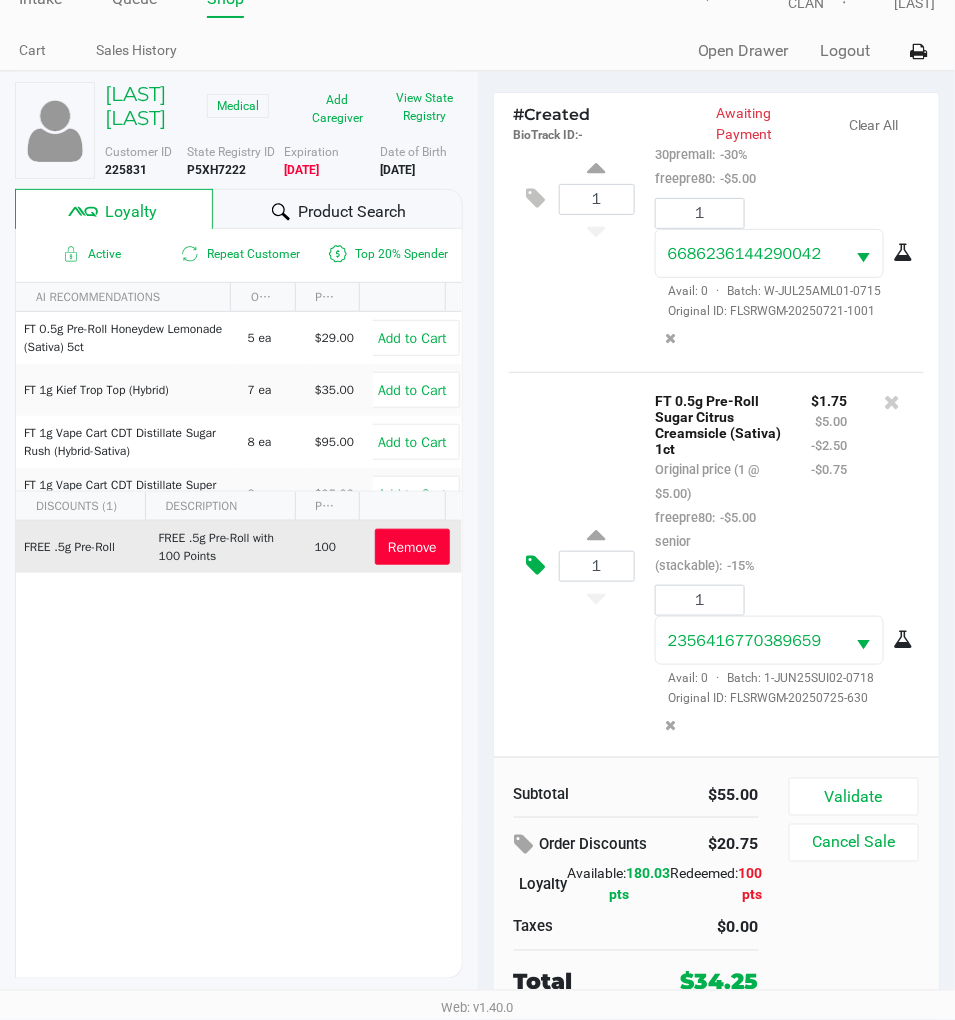 click 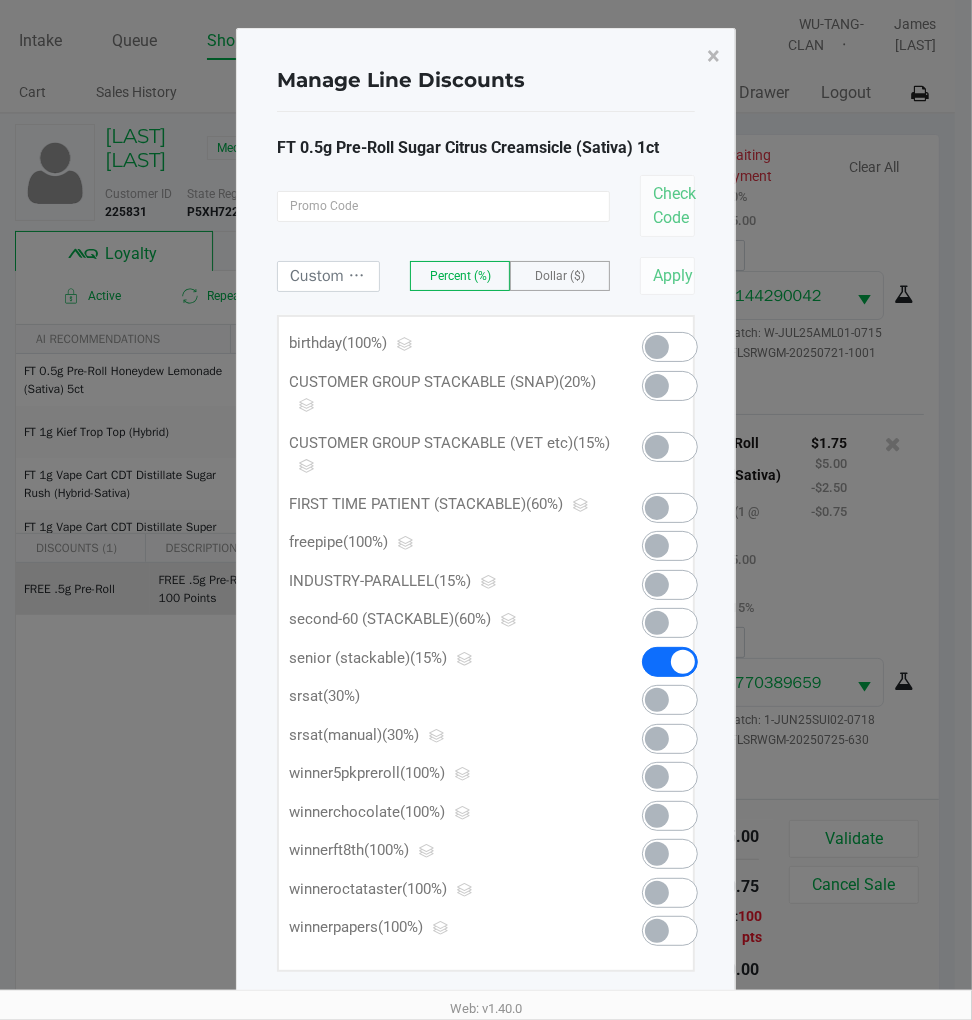 click 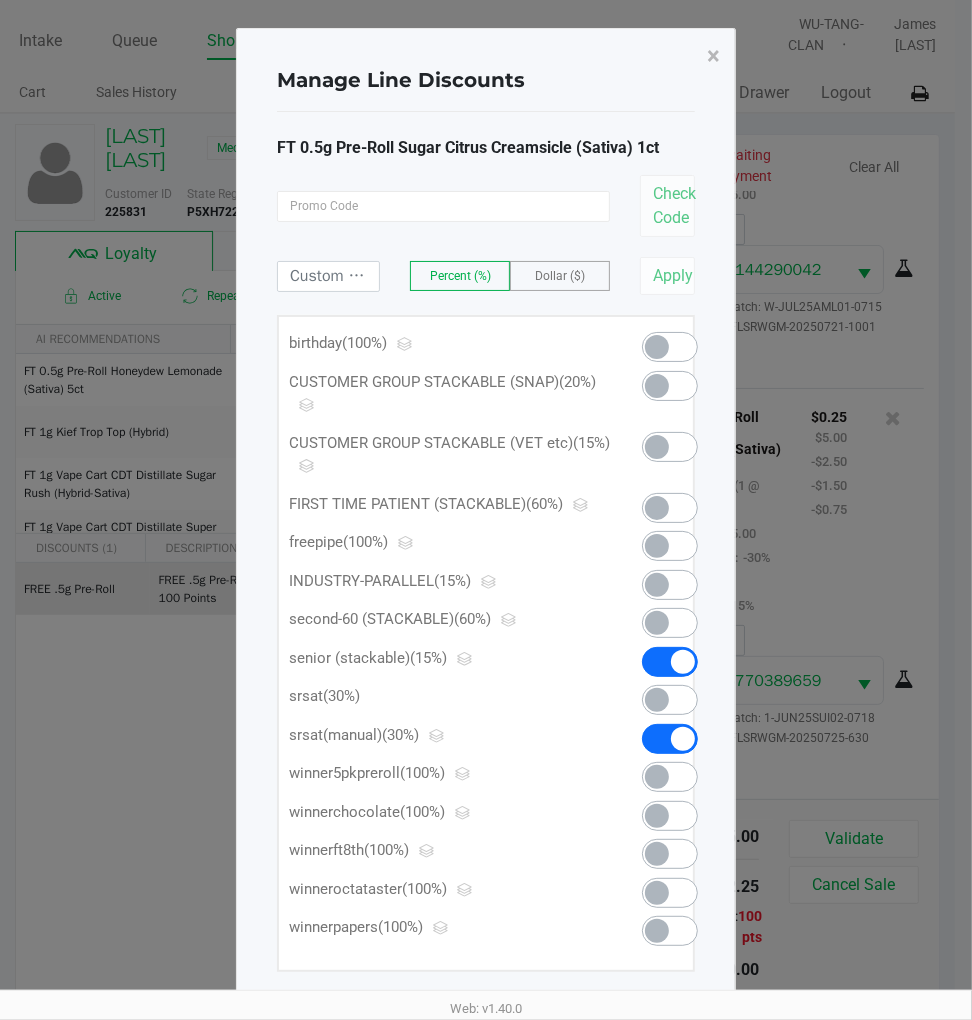 click 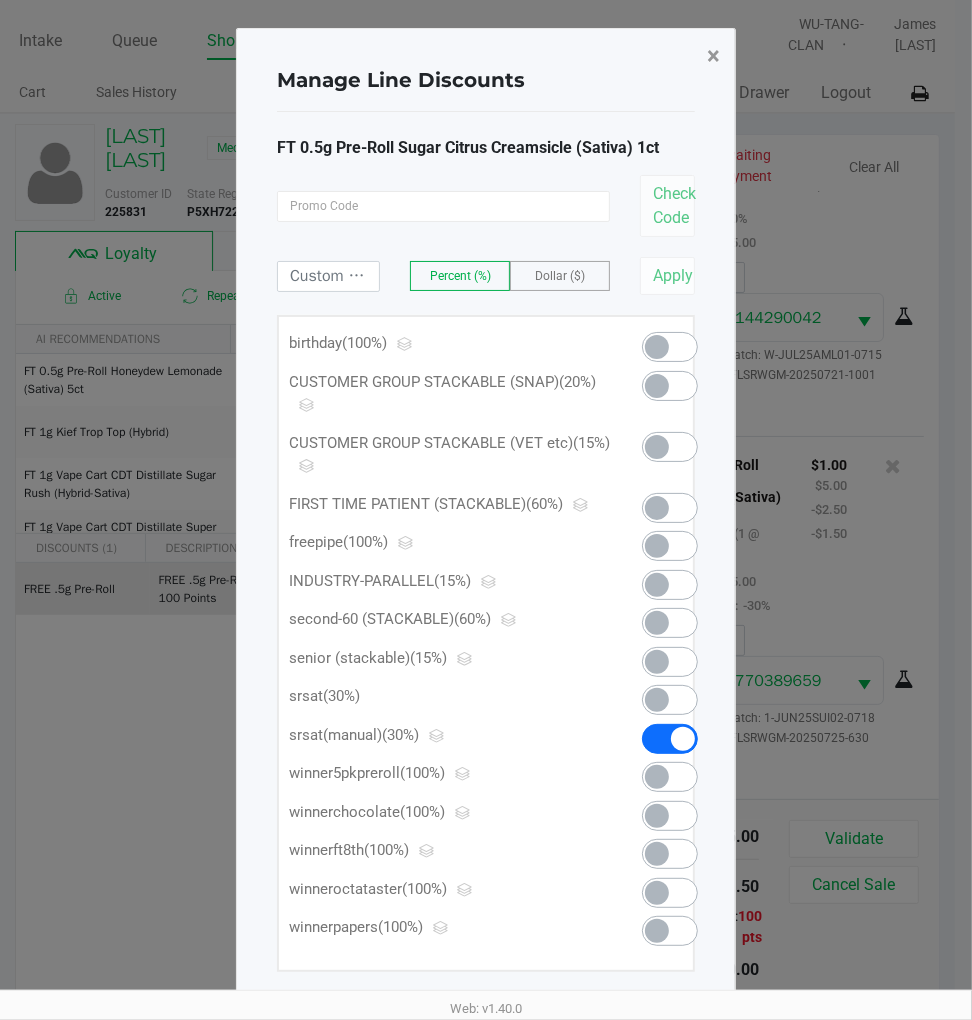 click on "×" 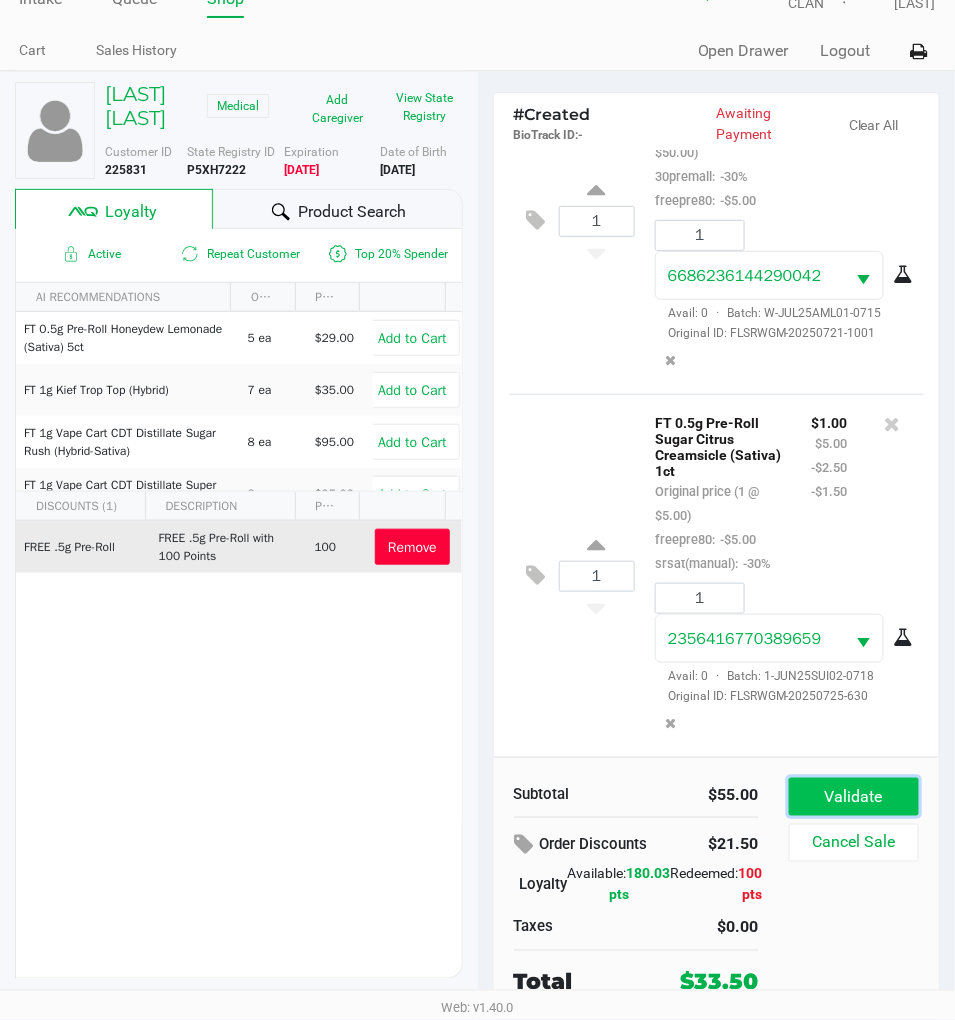 click on "Validate" 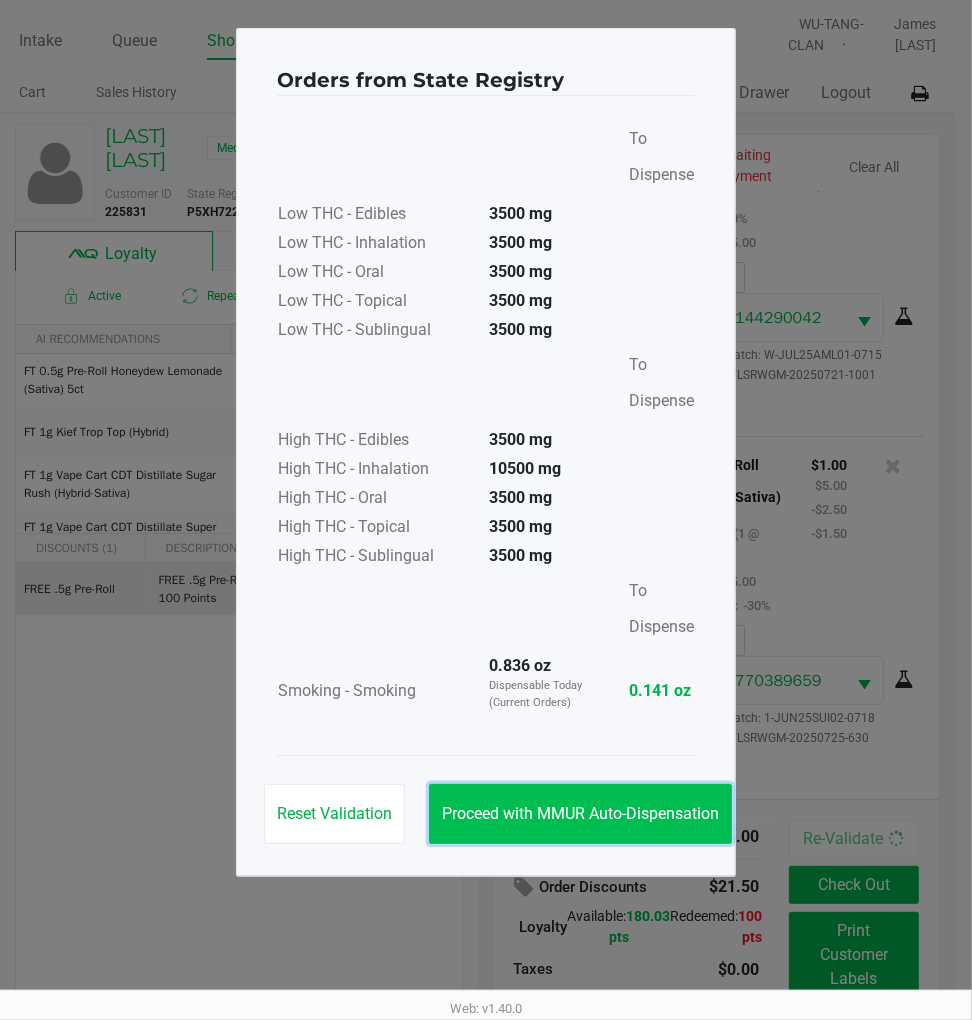 click on "Proceed with MMUR Auto-Dispensation" 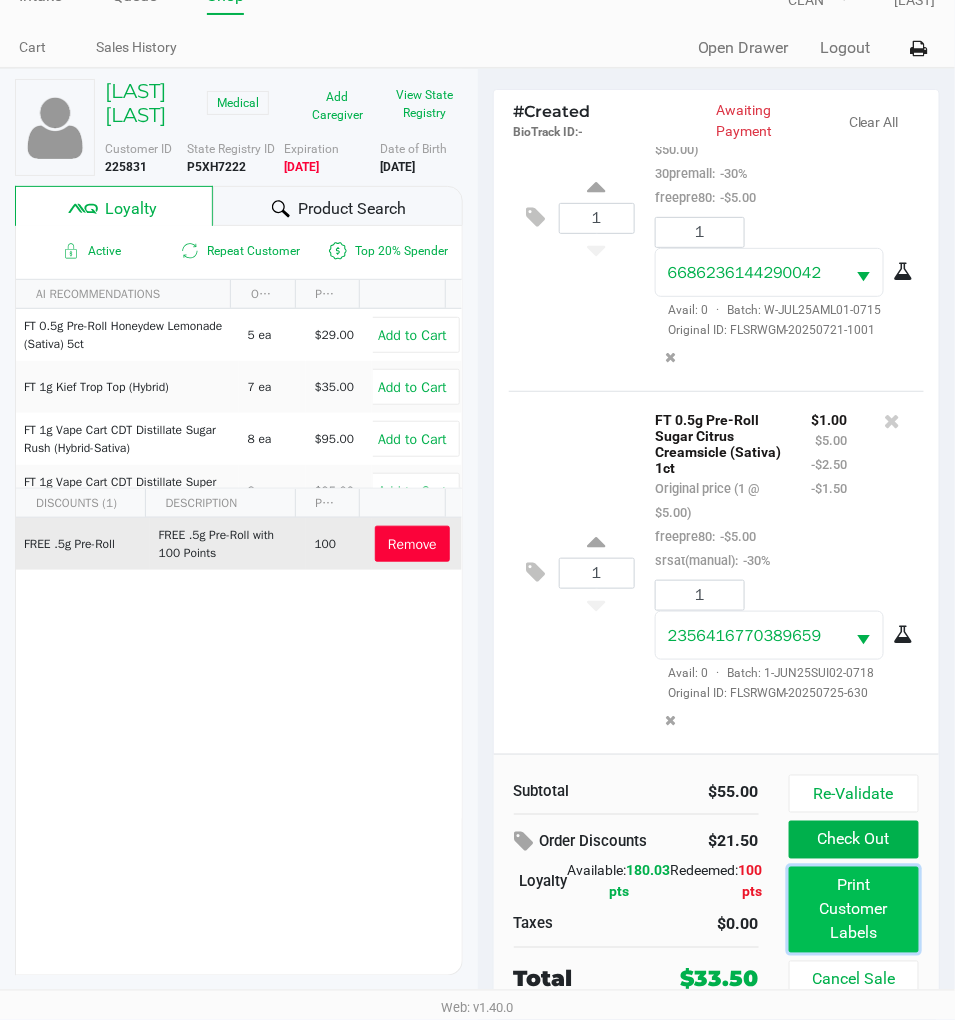 click on "Print Customer Labels" 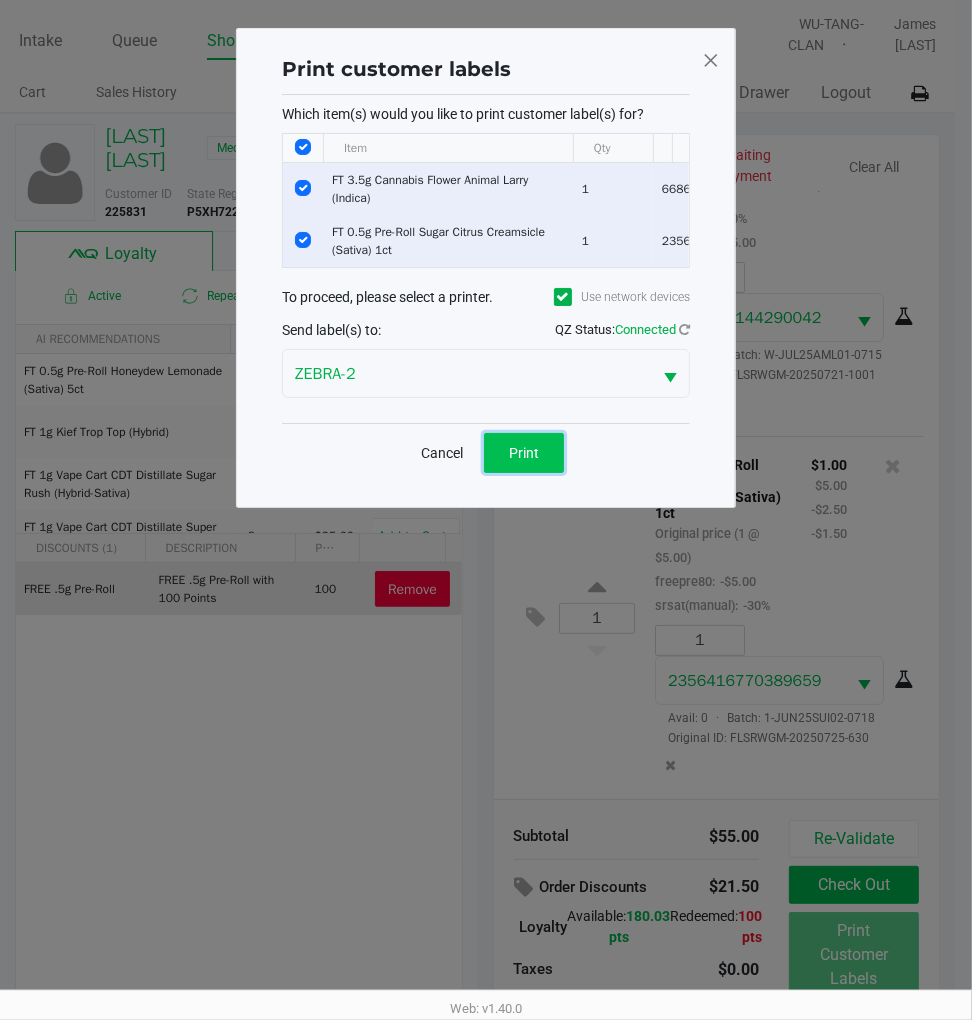 click on "Print" 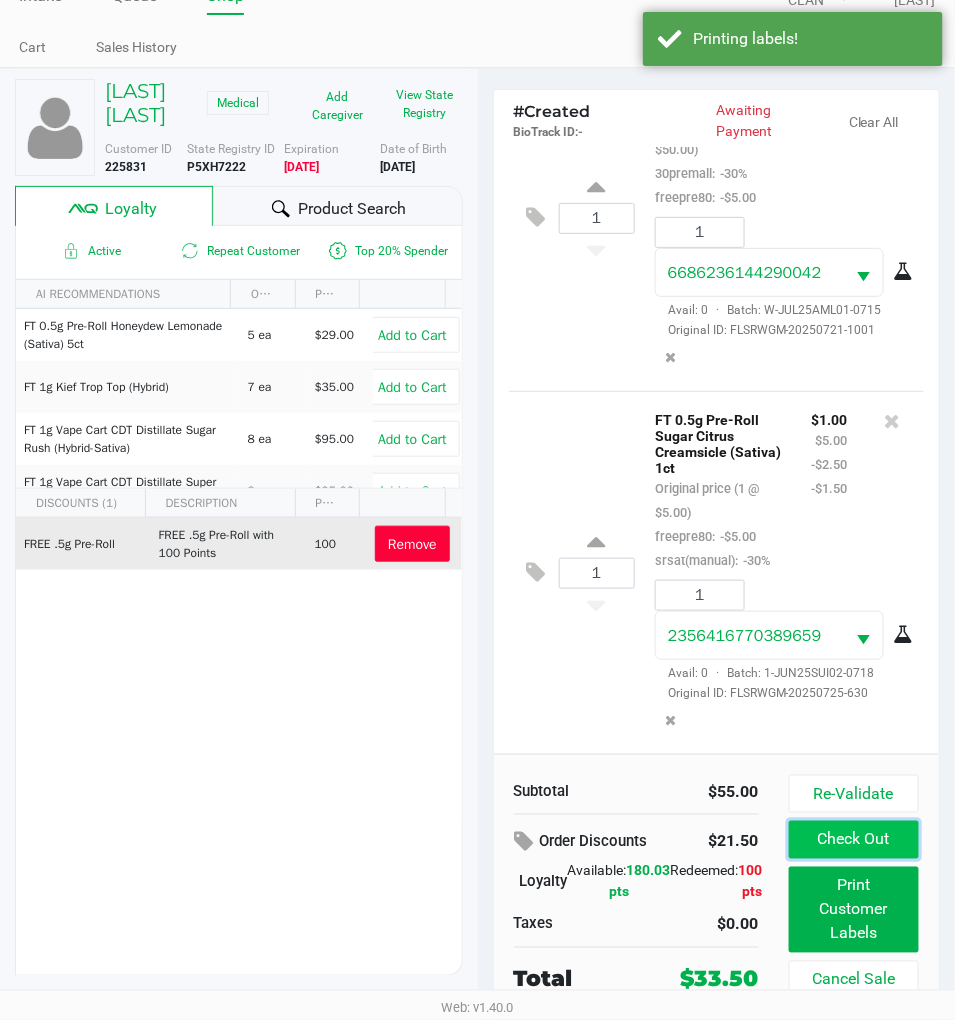 click on "Check Out" 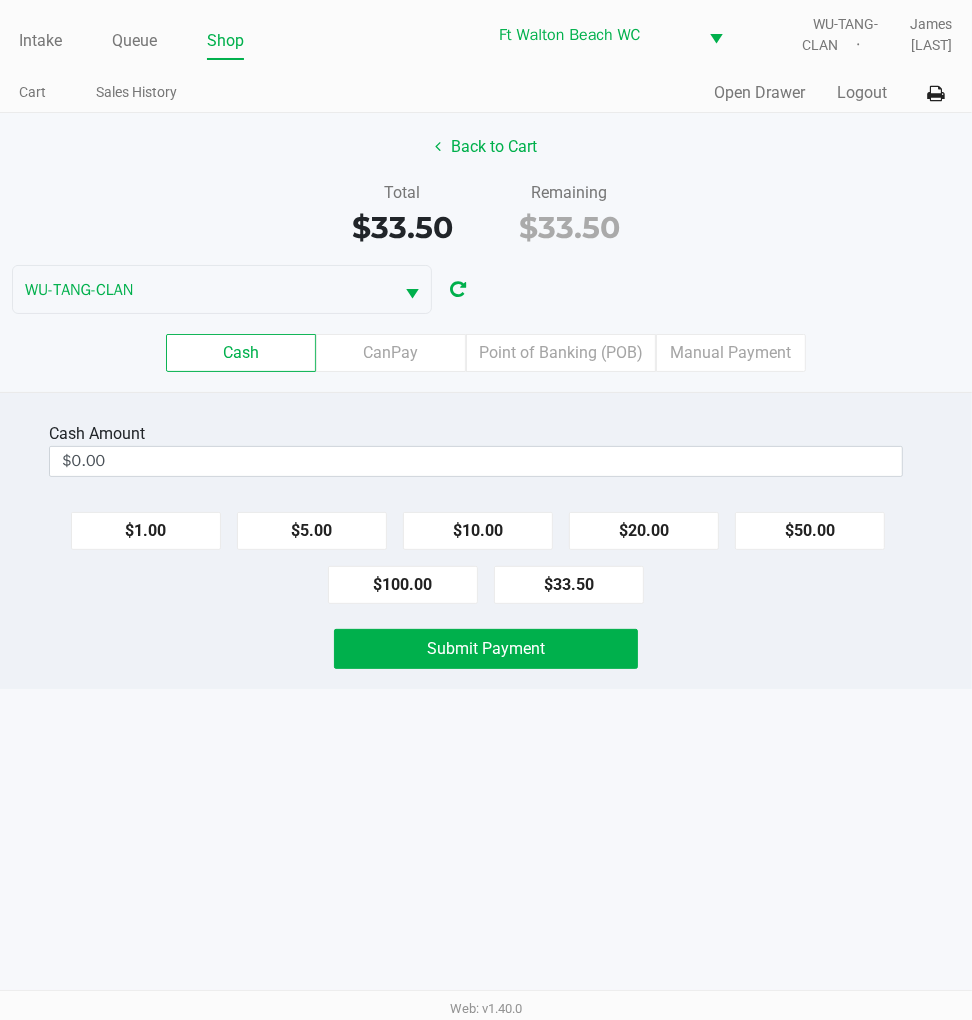 click on "Back to Cart" 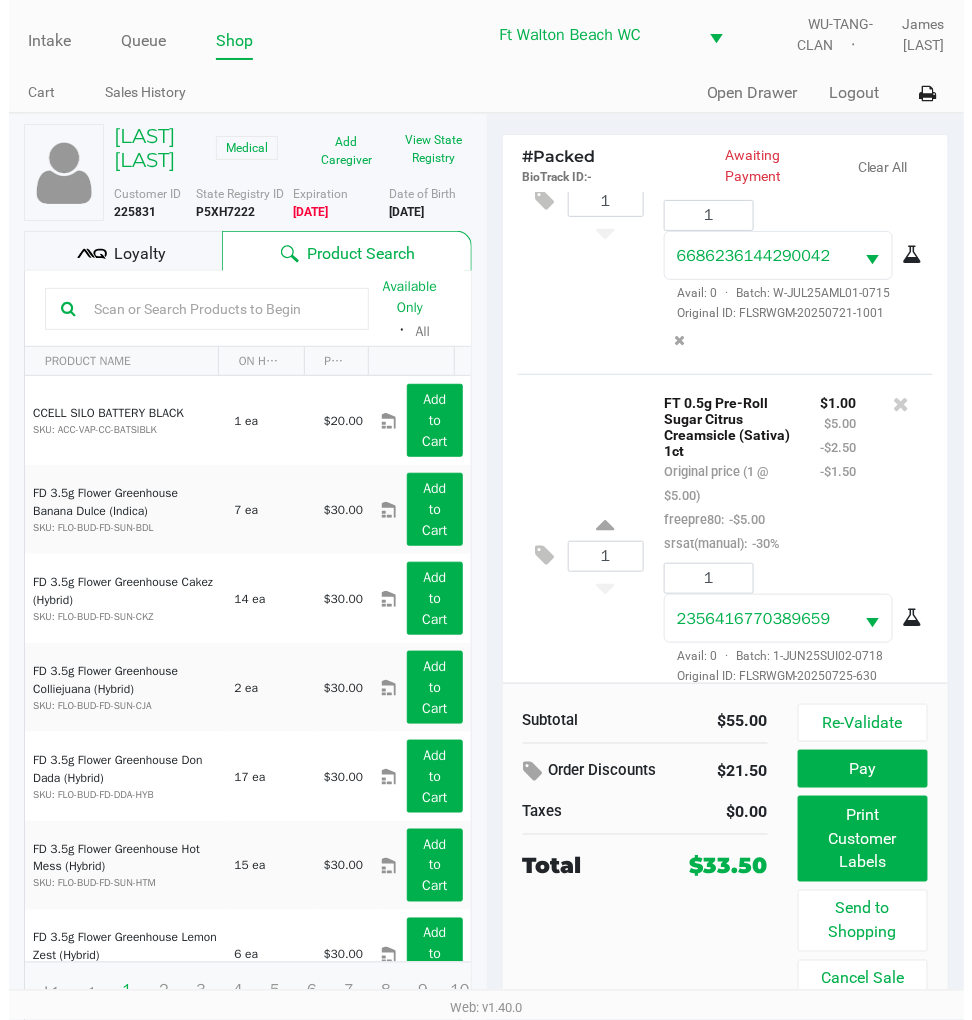 scroll, scrollTop: 288, scrollLeft: 0, axis: vertical 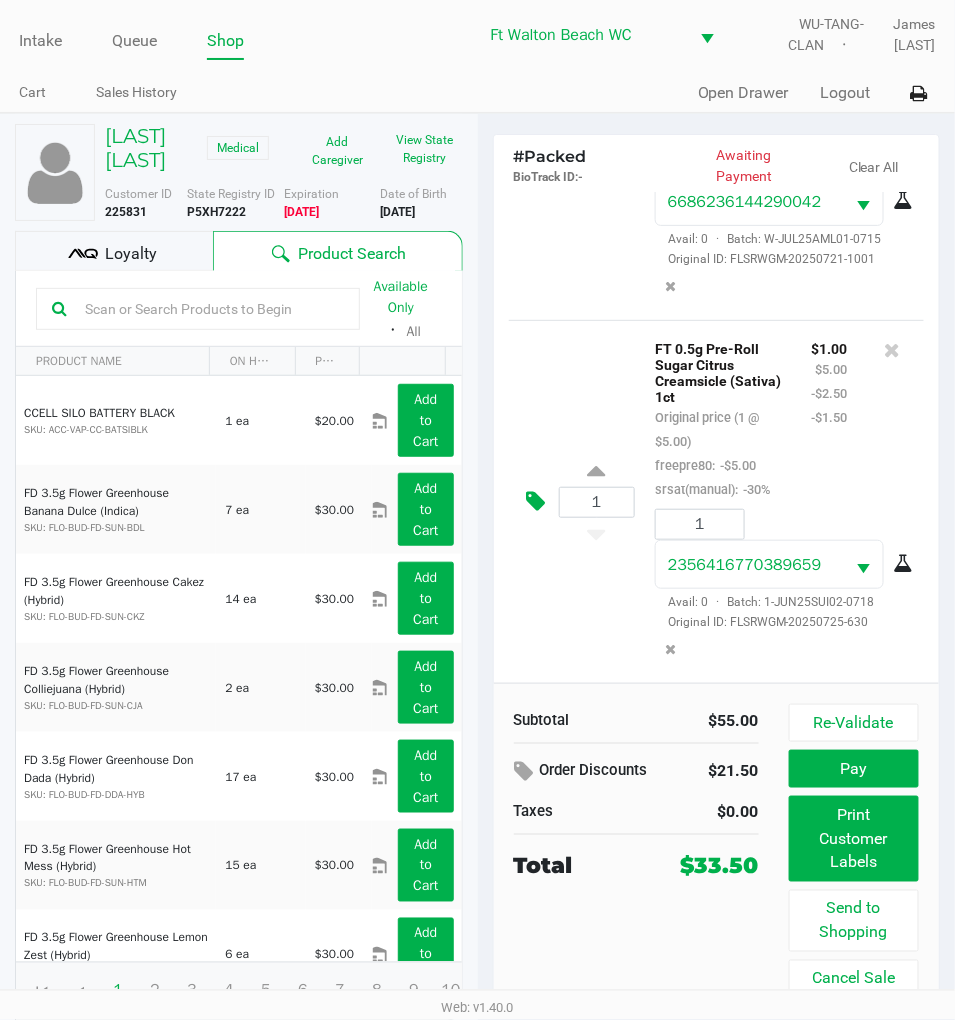 click 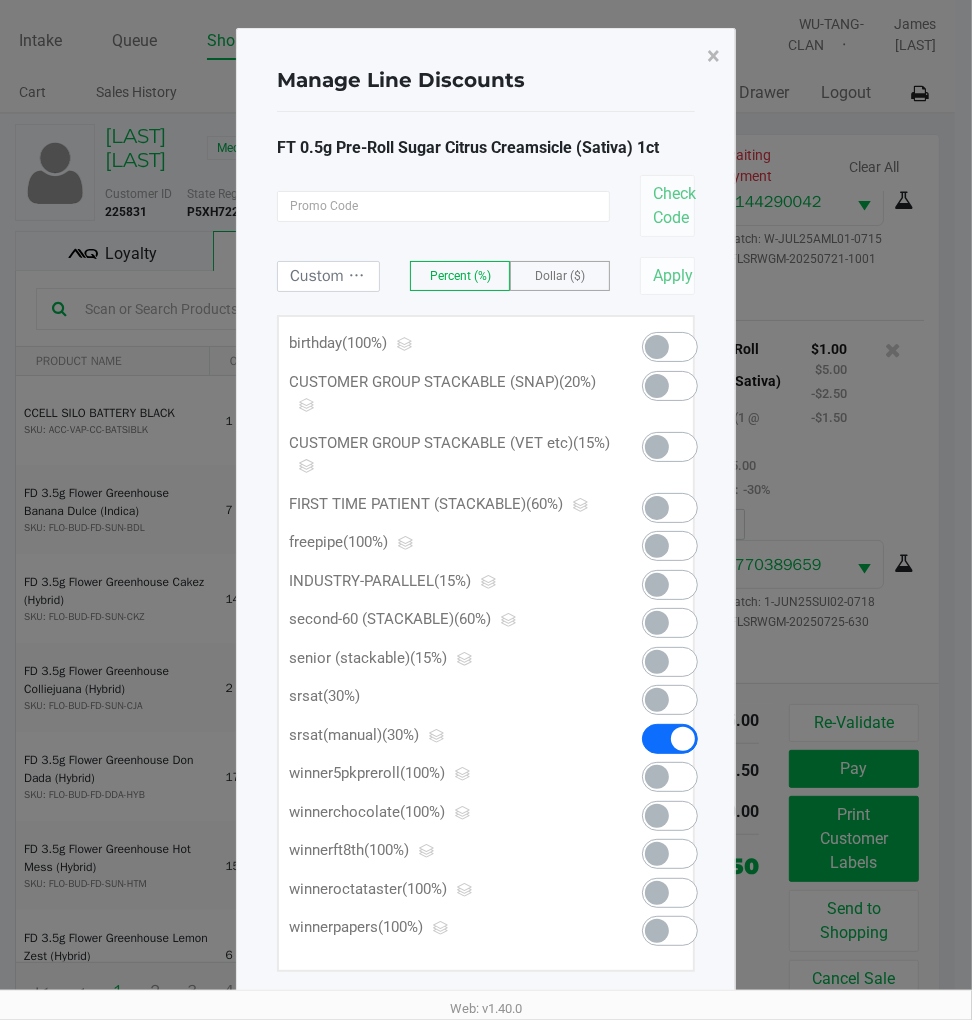 click 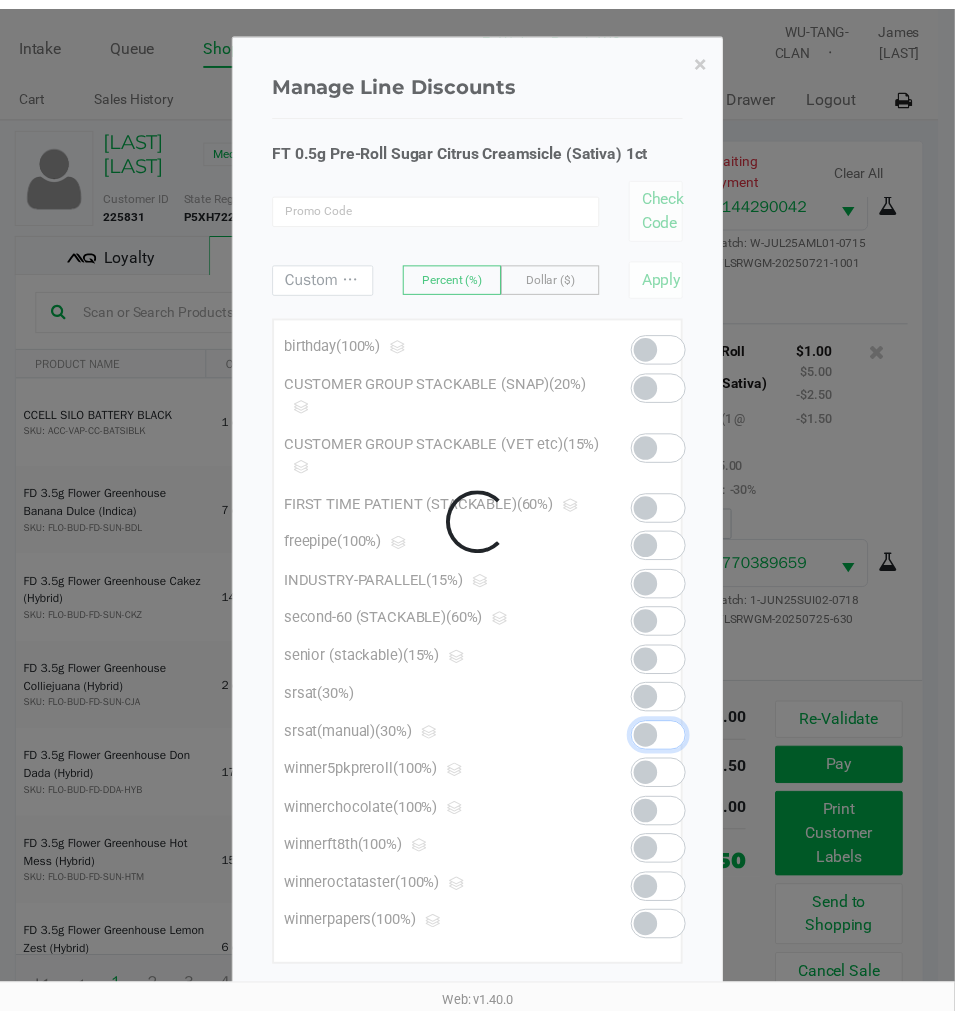 scroll, scrollTop: 241, scrollLeft: 0, axis: vertical 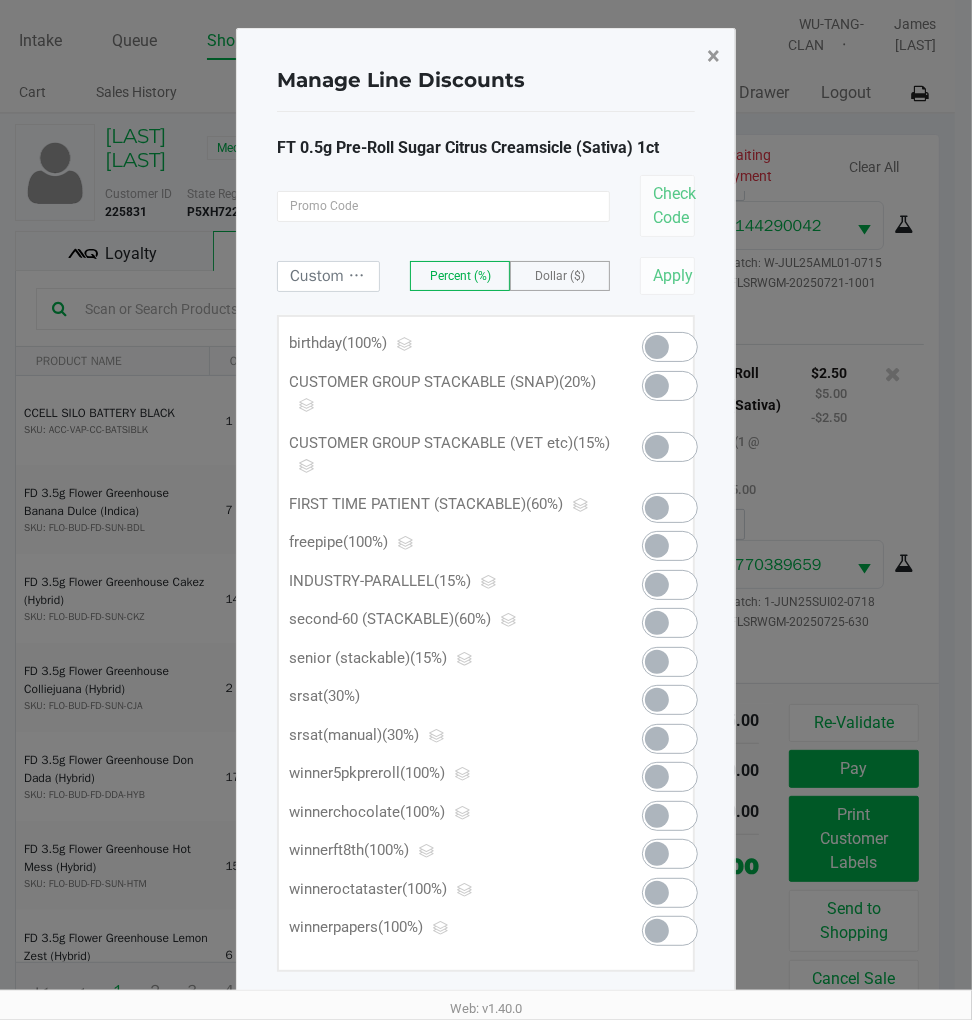 click on "×" 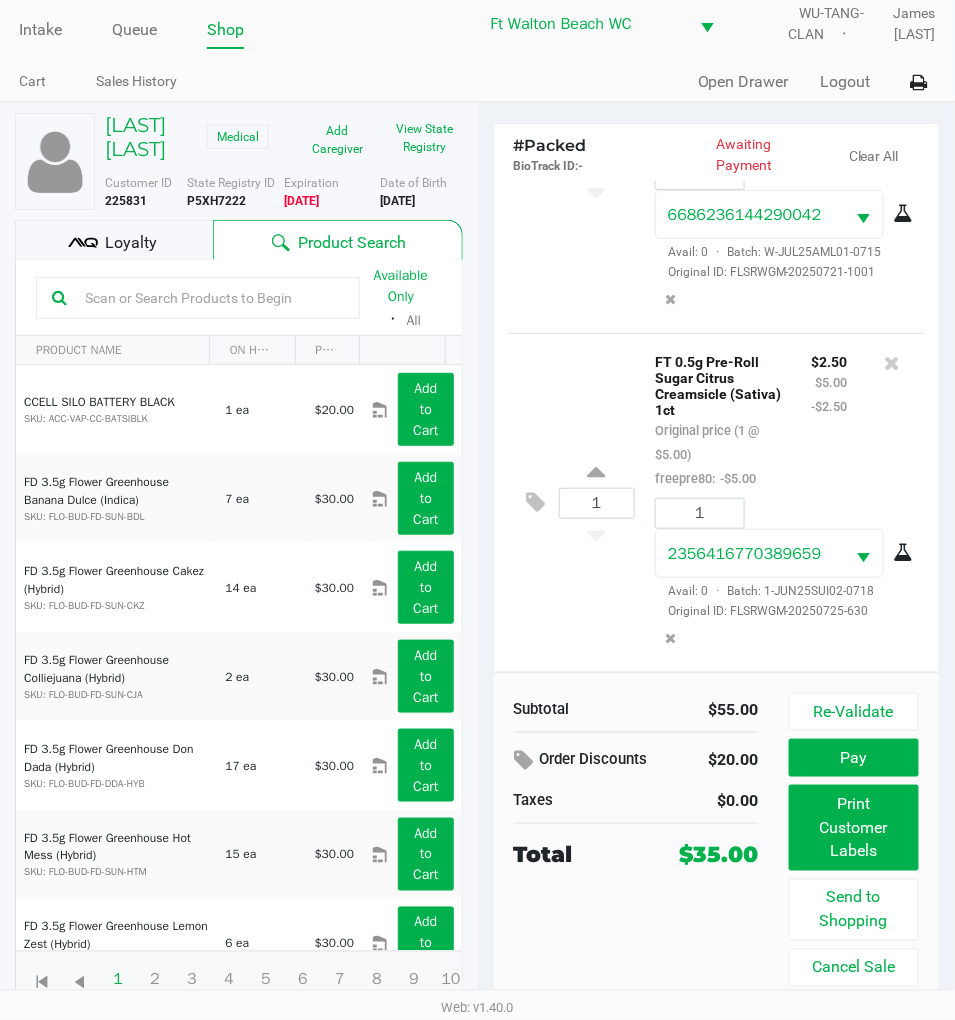 scroll, scrollTop: 37, scrollLeft: 0, axis: vertical 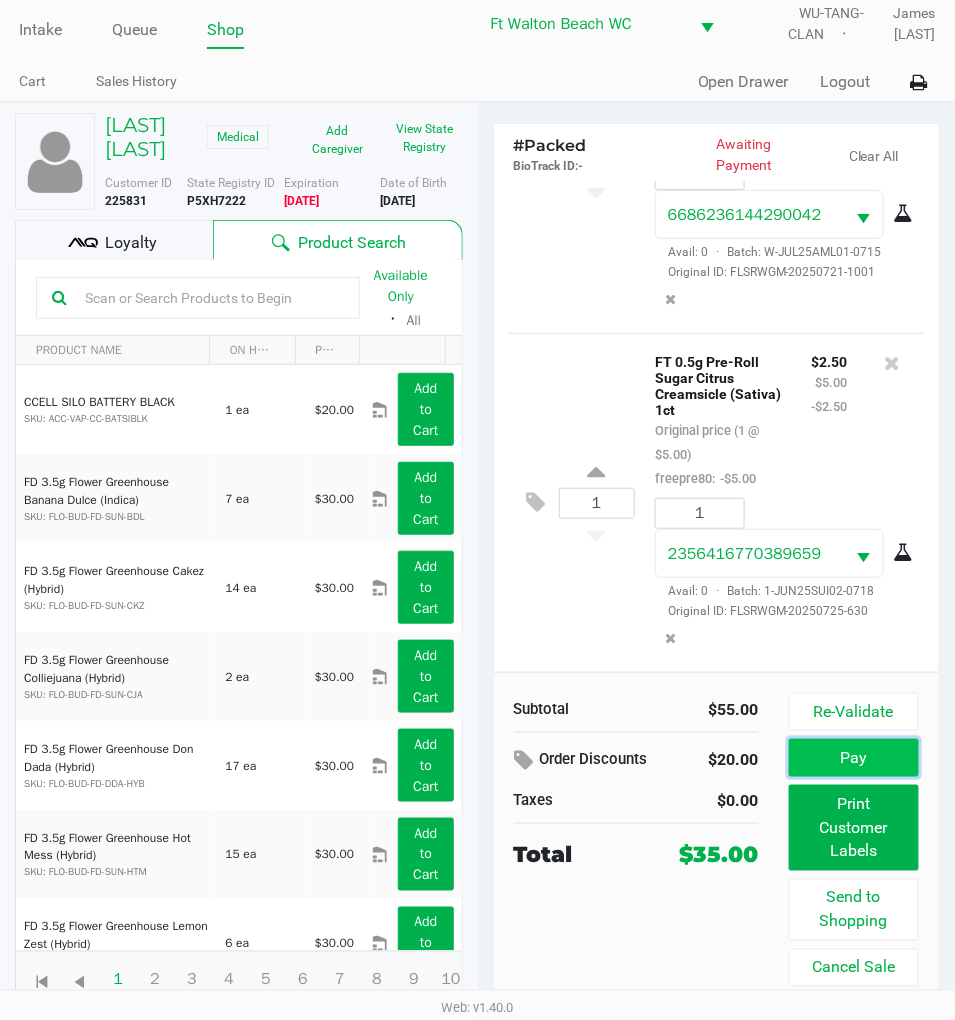 click on "Pay" 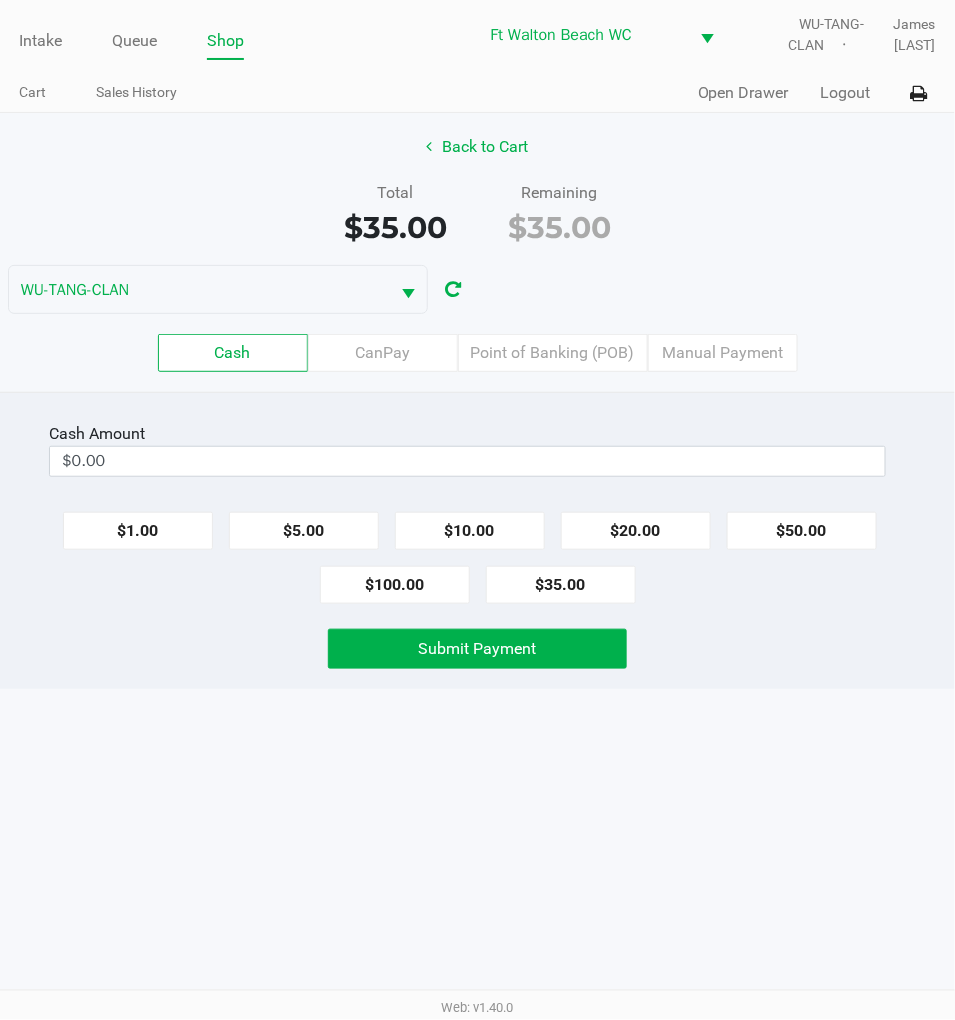 scroll, scrollTop: 0, scrollLeft: 0, axis: both 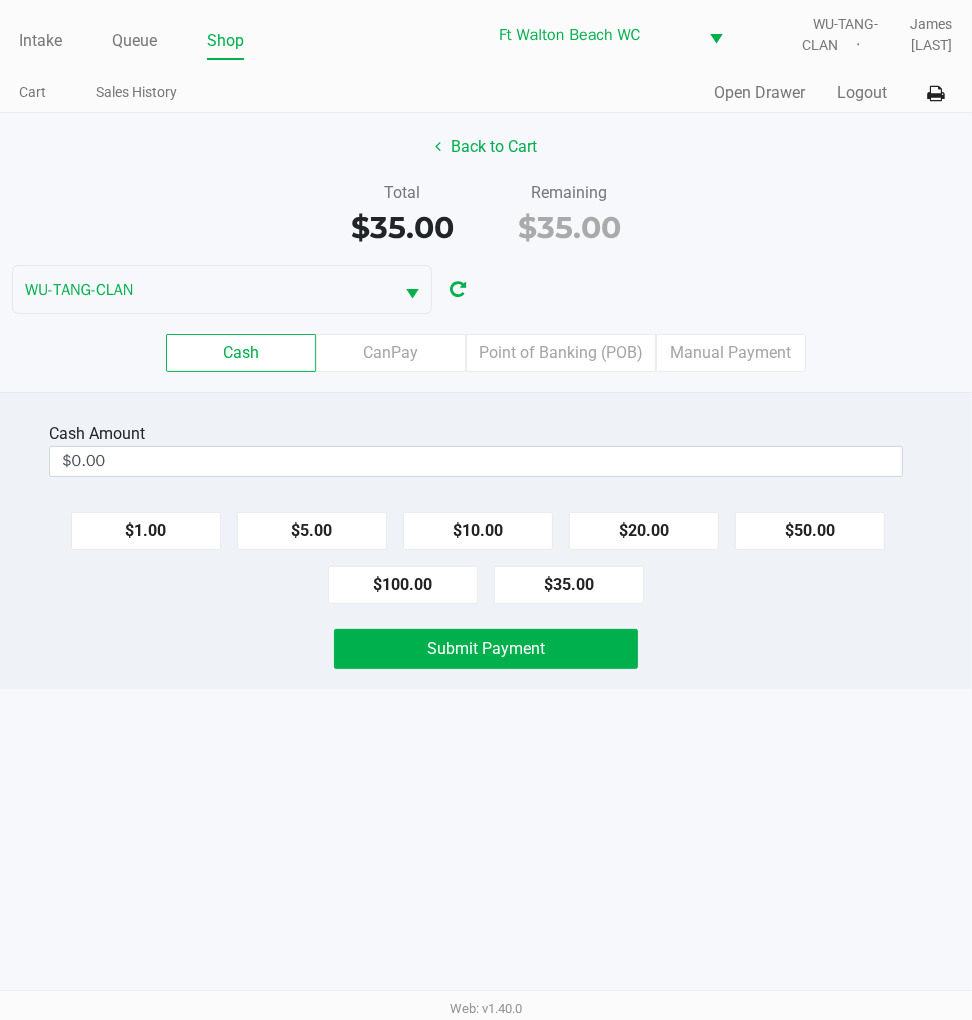 click on "Cash  Amount  $0.00  $1.00   $5.00   $10.00   $20.00   $50.00   $100.00   $35.00   Submit Payment" 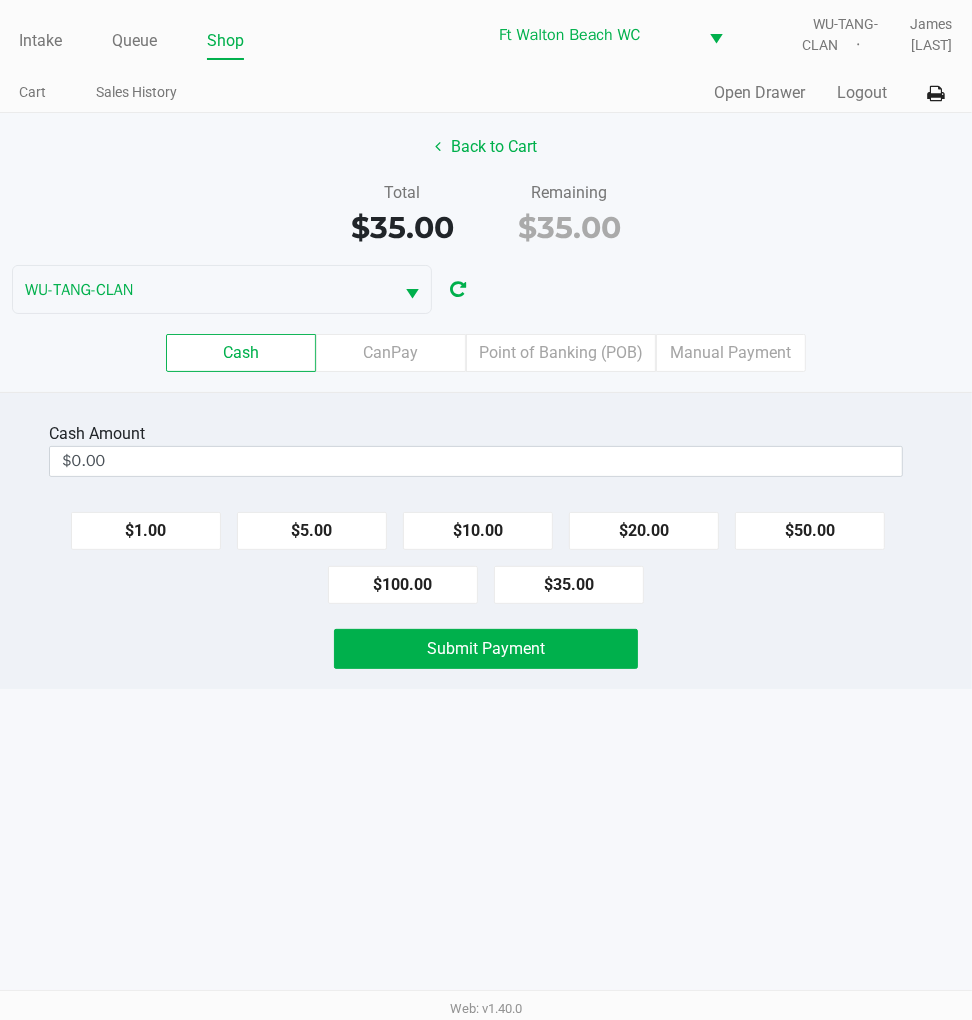 click on "Back to Cart" 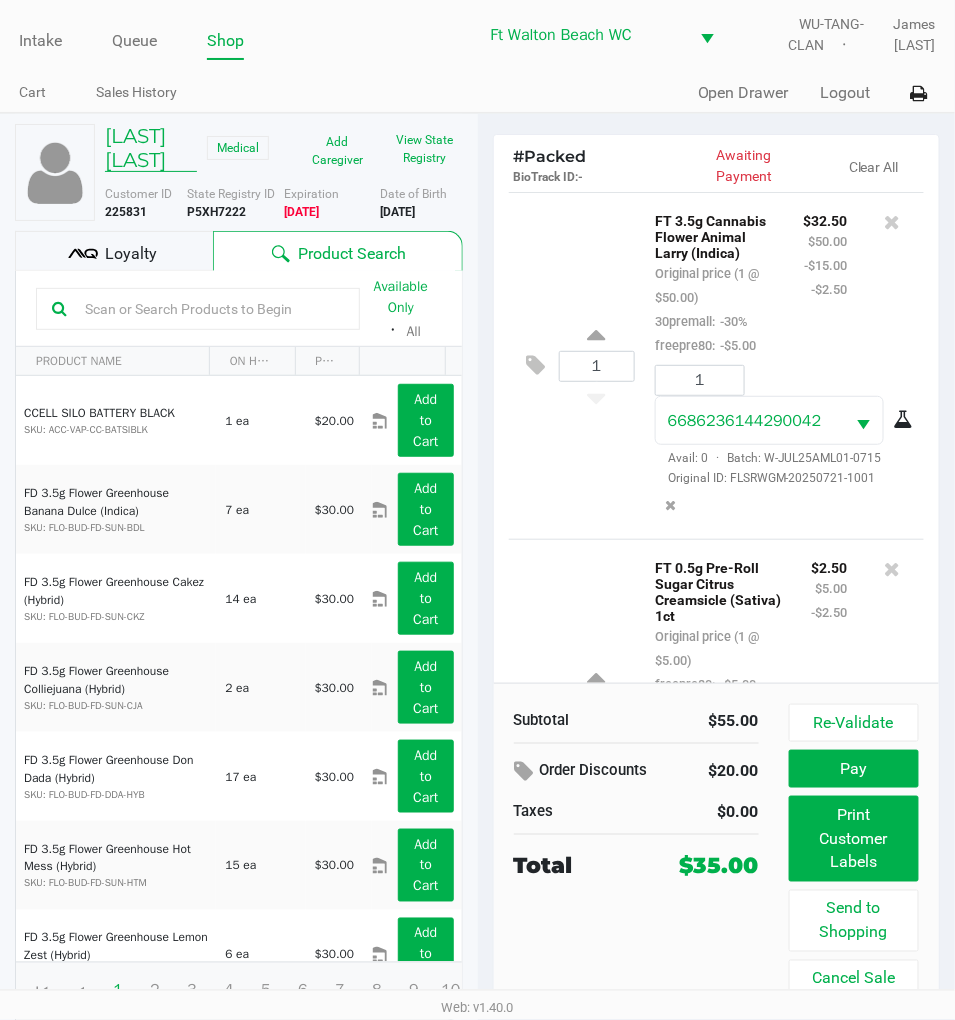 click on "DONALD STOCKTON" 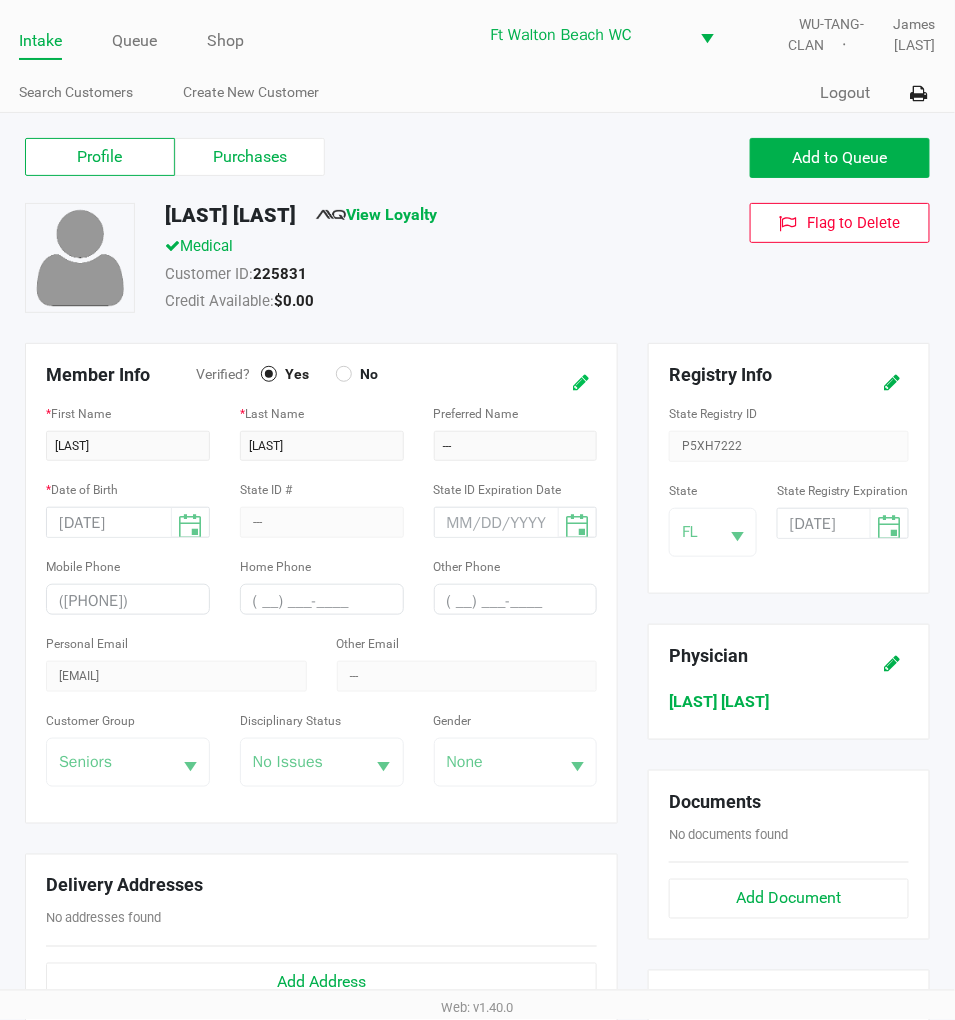 click 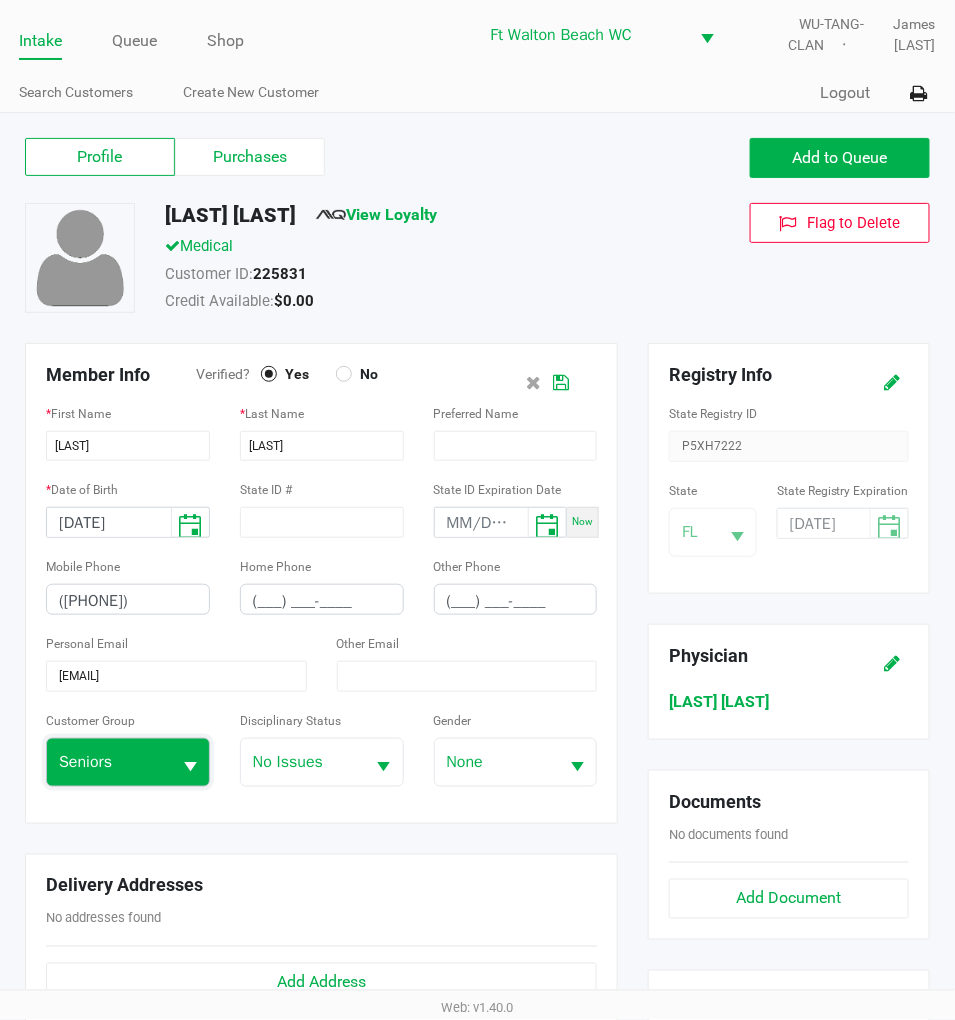 click on "Seniors" at bounding box center (109, 762) 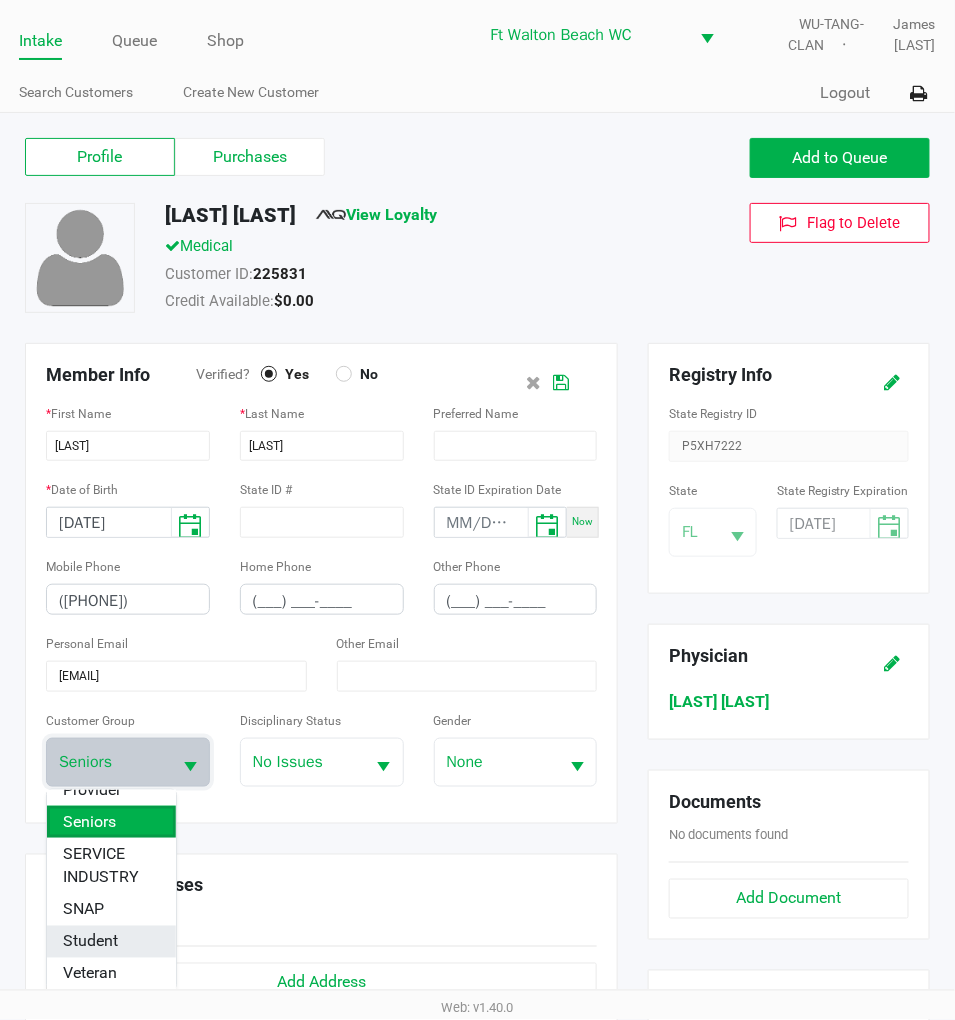 scroll, scrollTop: 352, scrollLeft: 0, axis: vertical 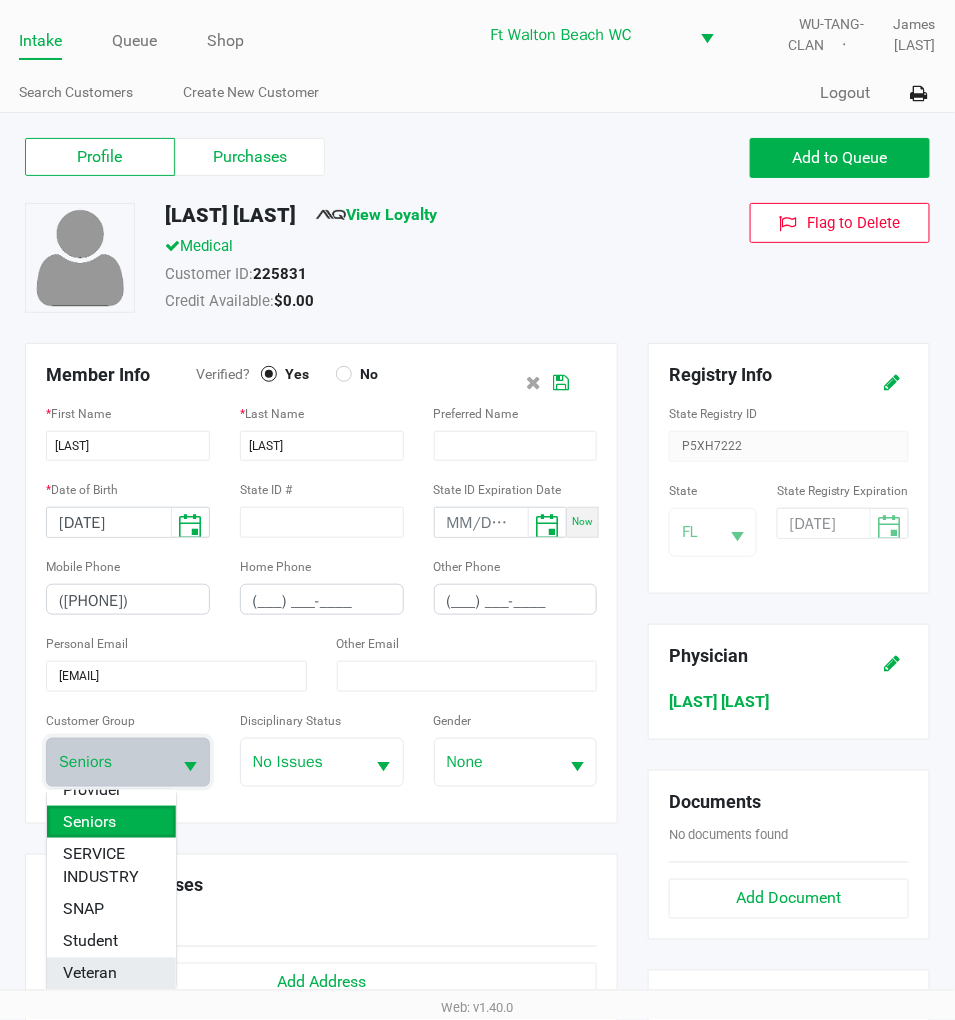 click on "Veteran" at bounding box center [90, 974] 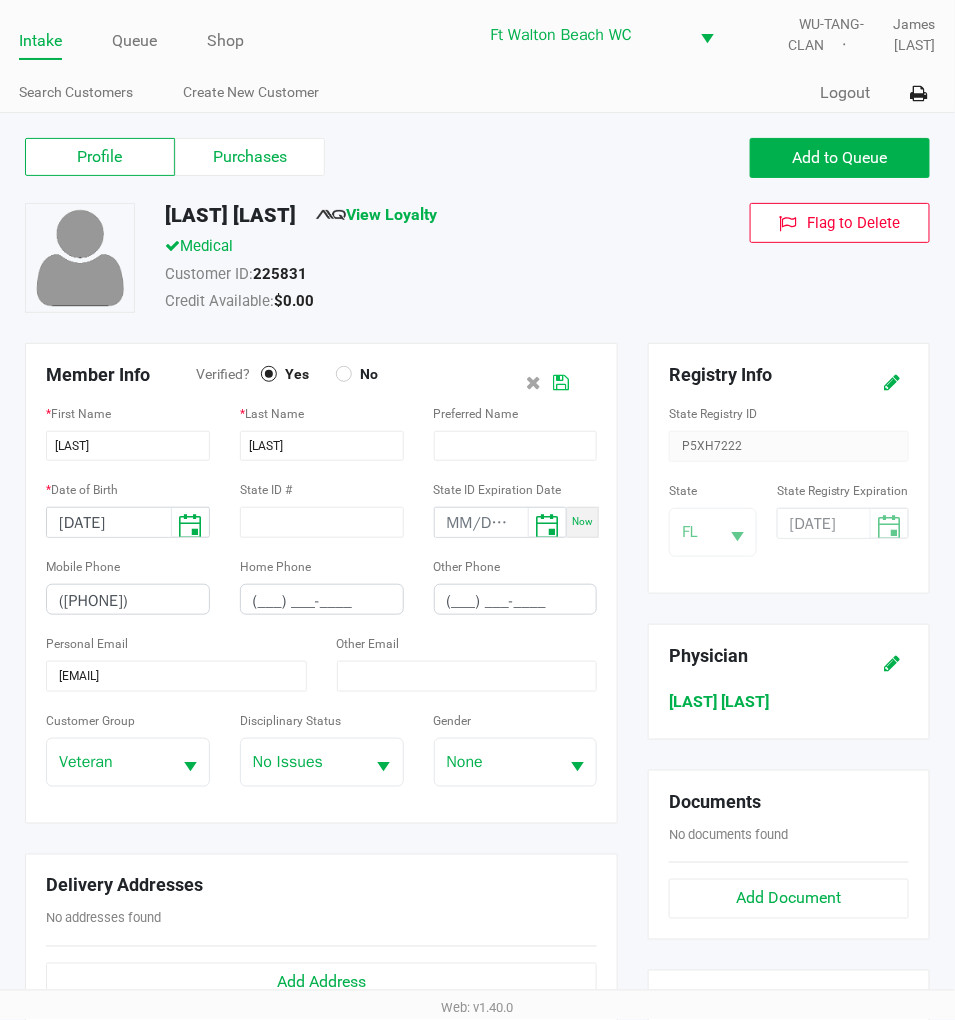 click 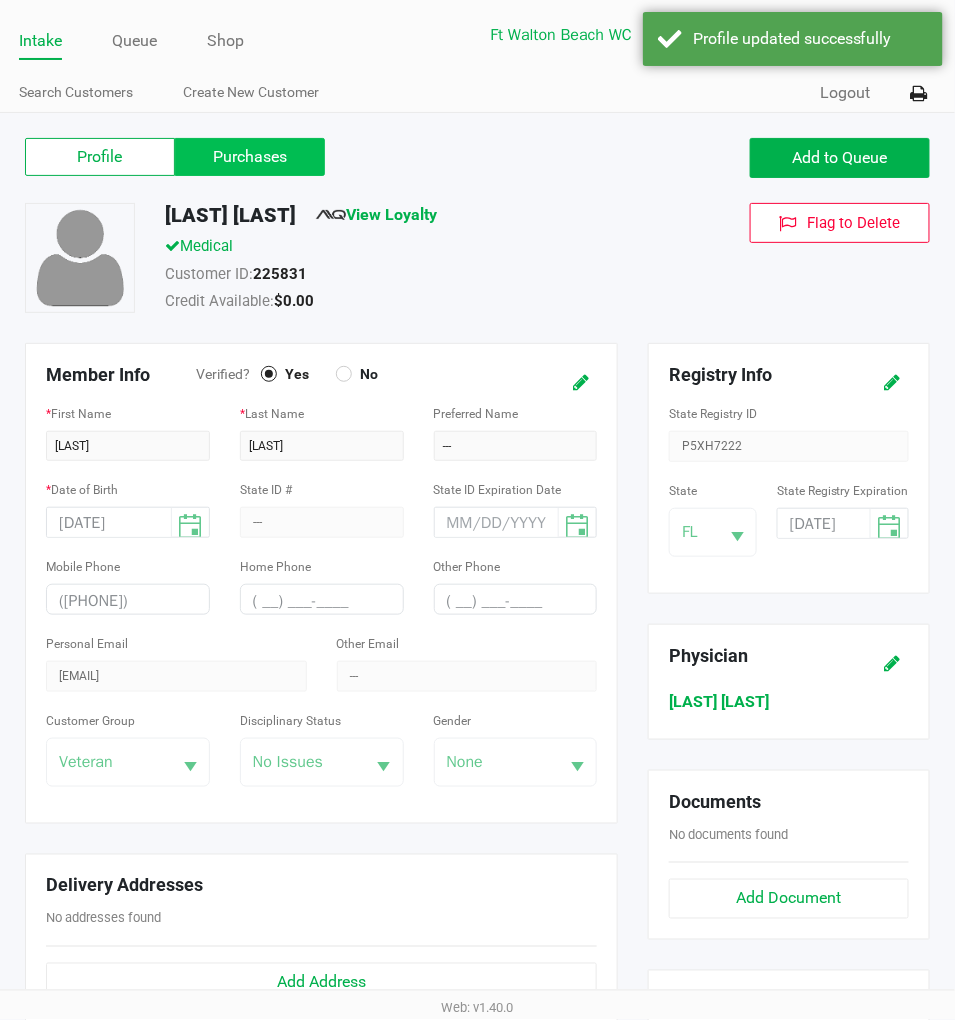 click on "Purchases" 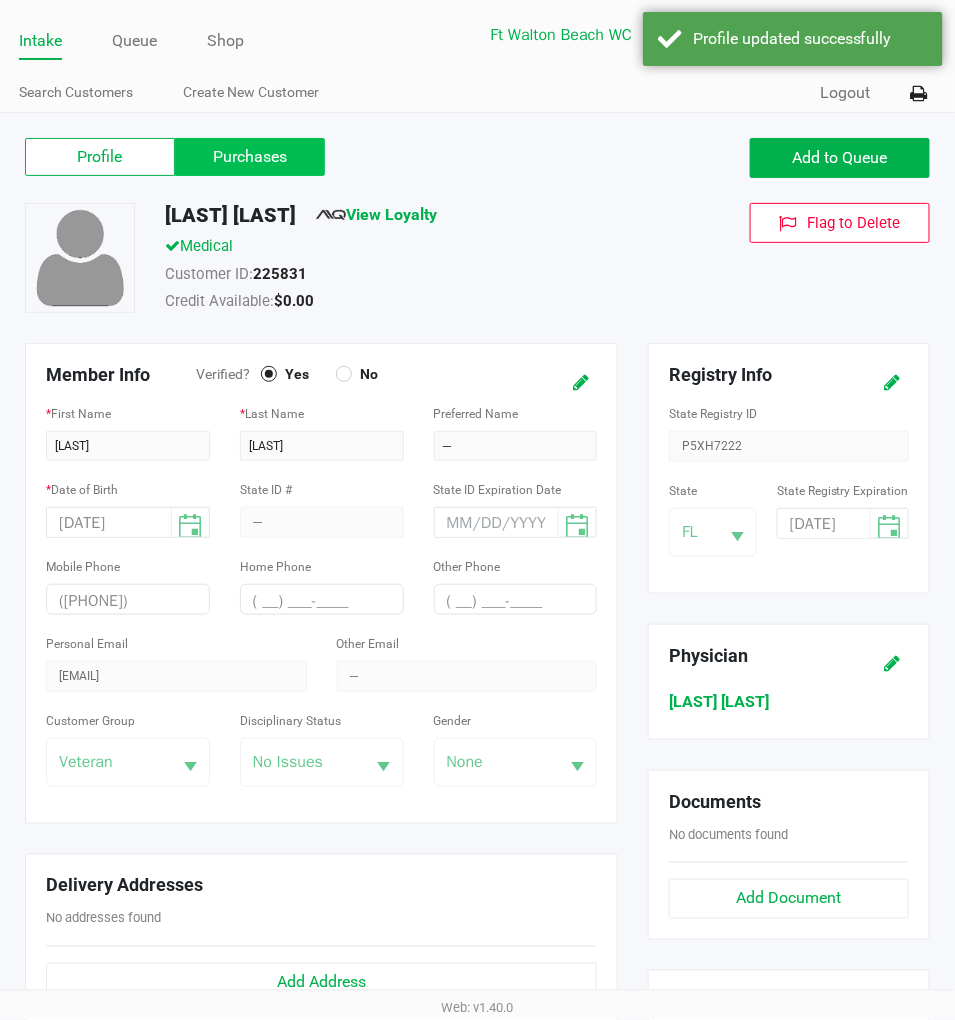 click on "Purchases" at bounding box center [0, 0] 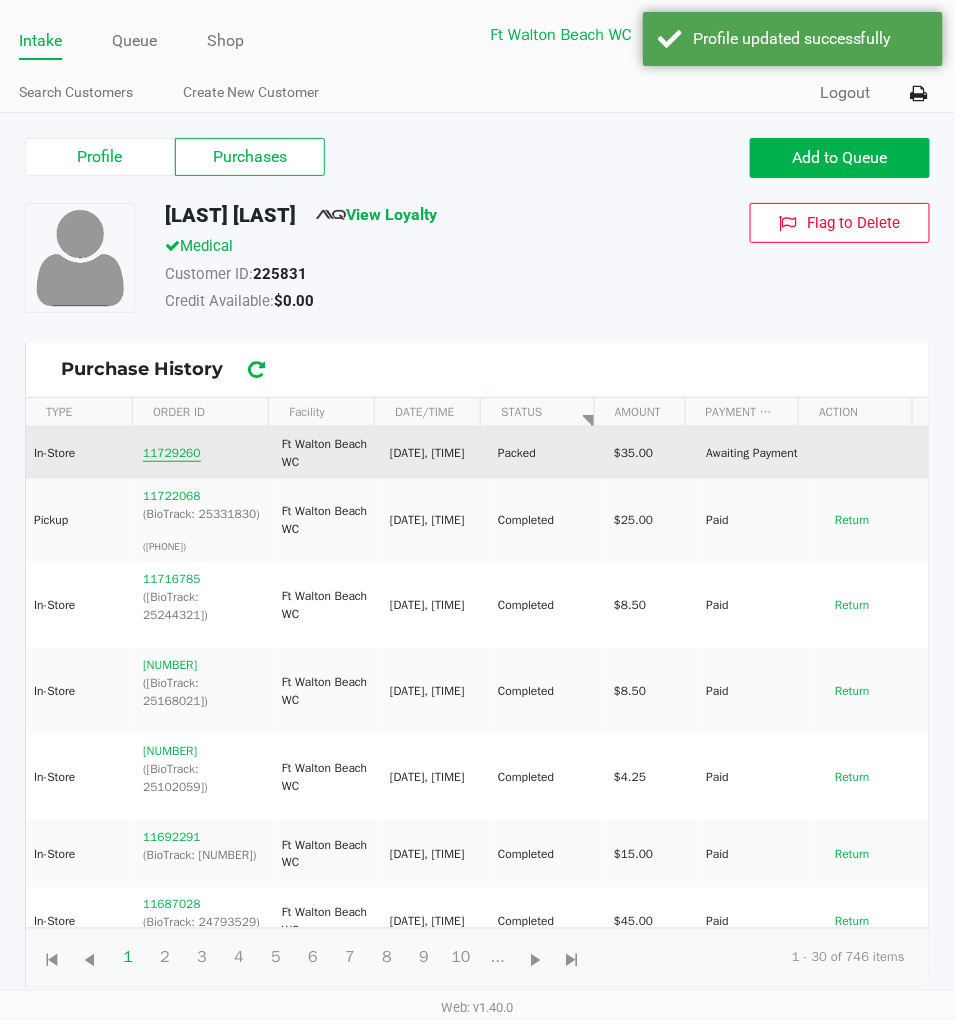 click on "11729260" 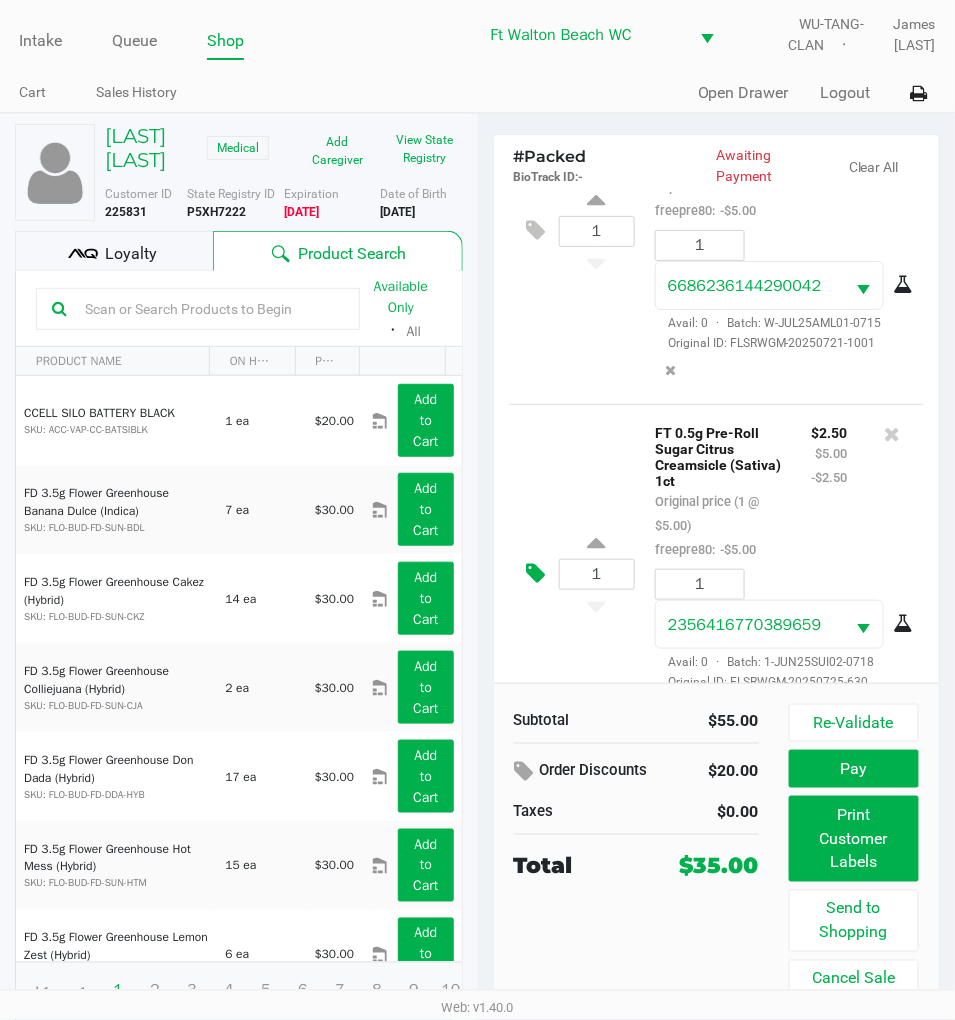scroll, scrollTop: 0, scrollLeft: 0, axis: both 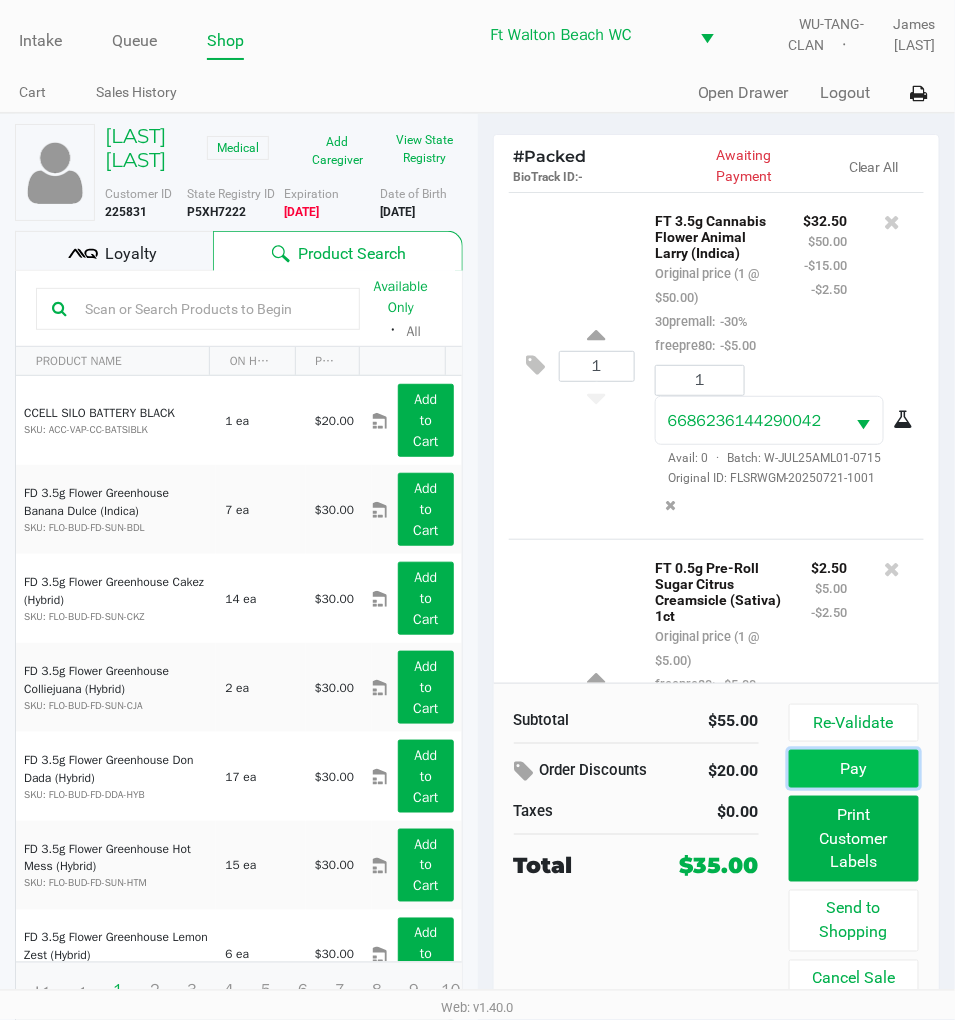click on "Pay" 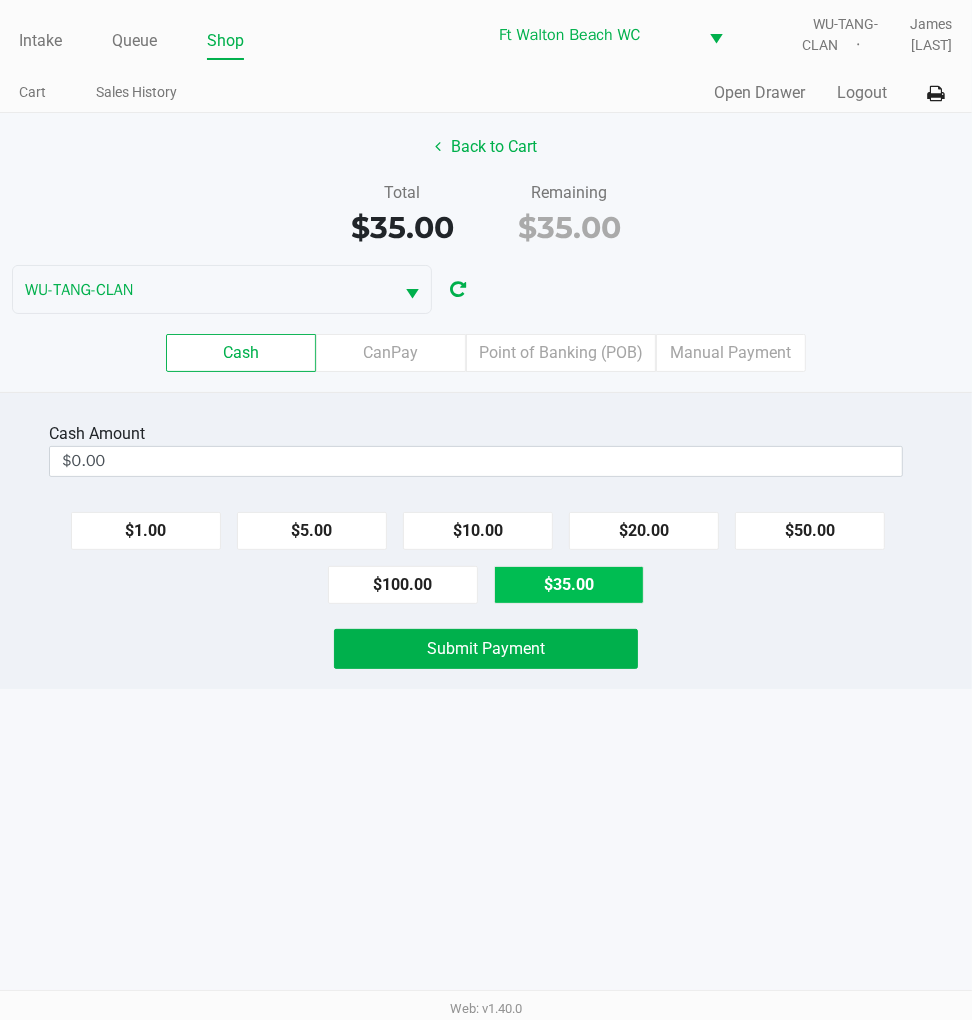 click on "$35.00" 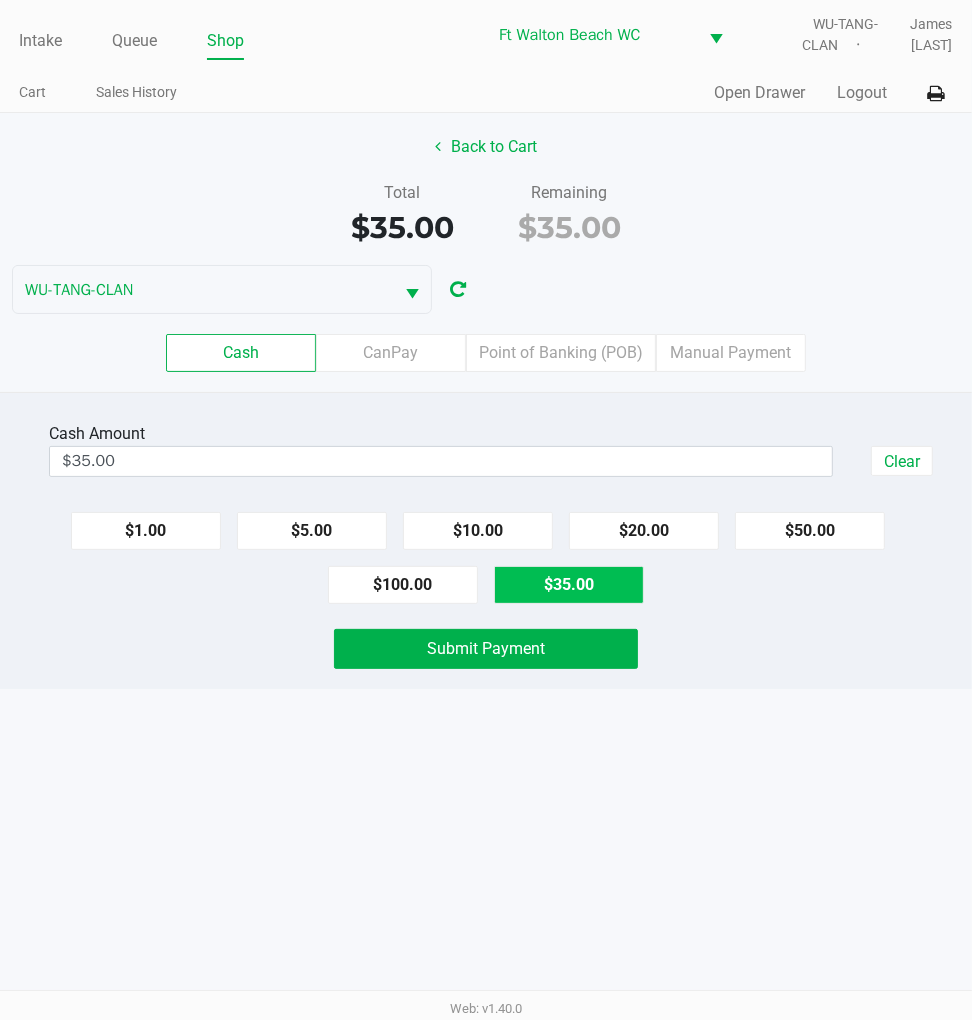 click on "Submit Payment" 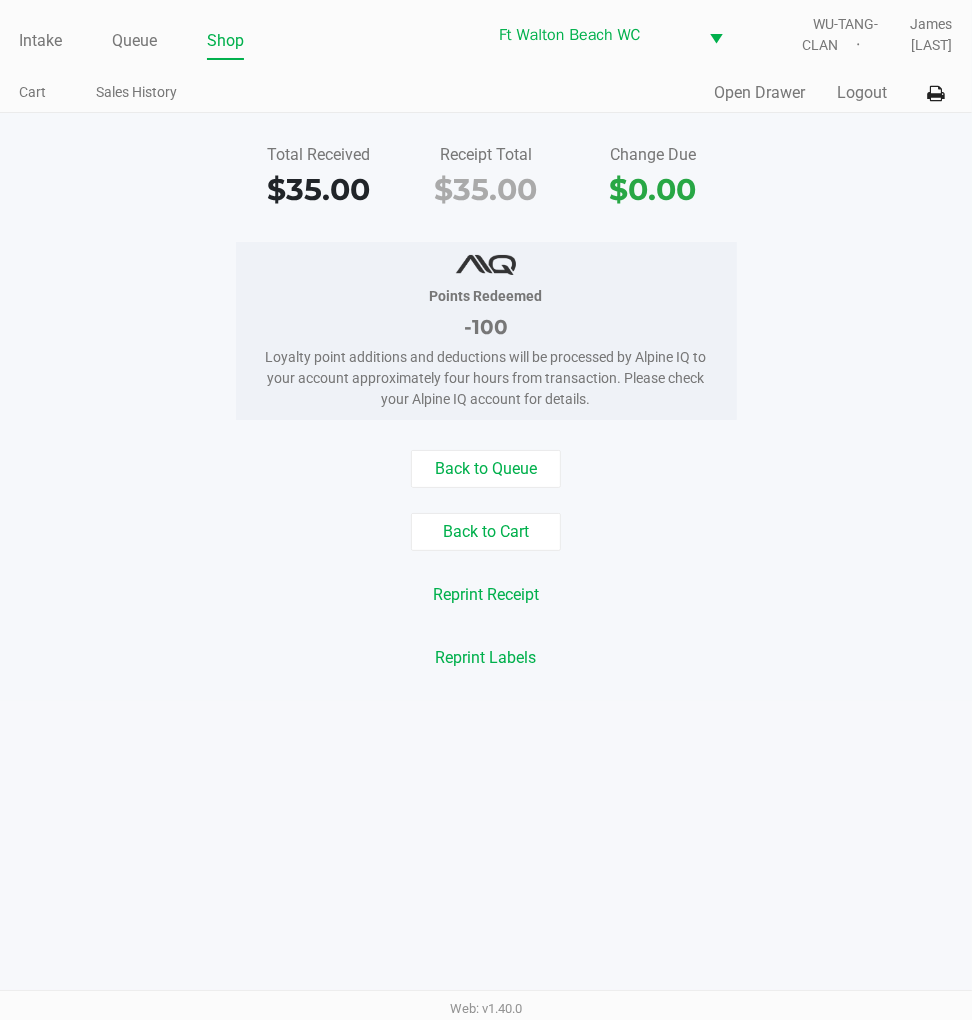 click on "Logout" 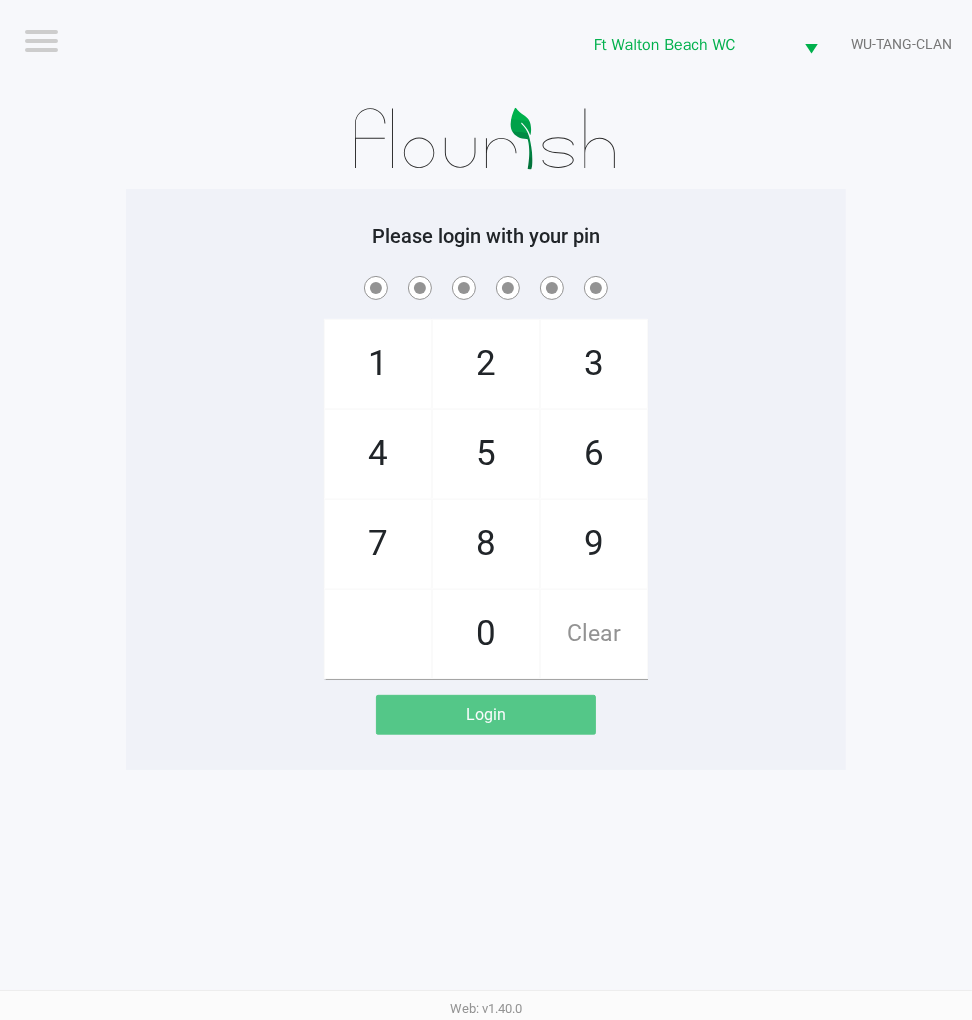 click on "1   4   7       2   5   8   0   3   6   9   Clear" 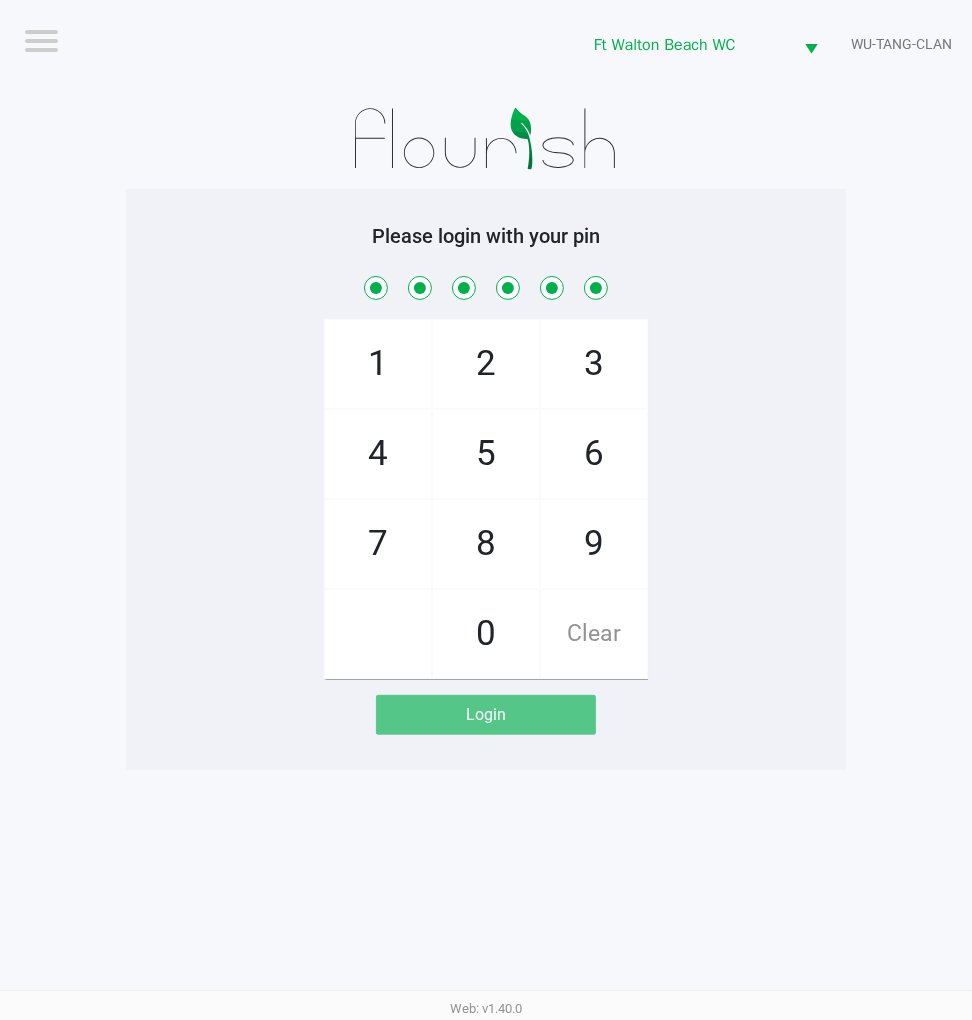 checkbox on "true" 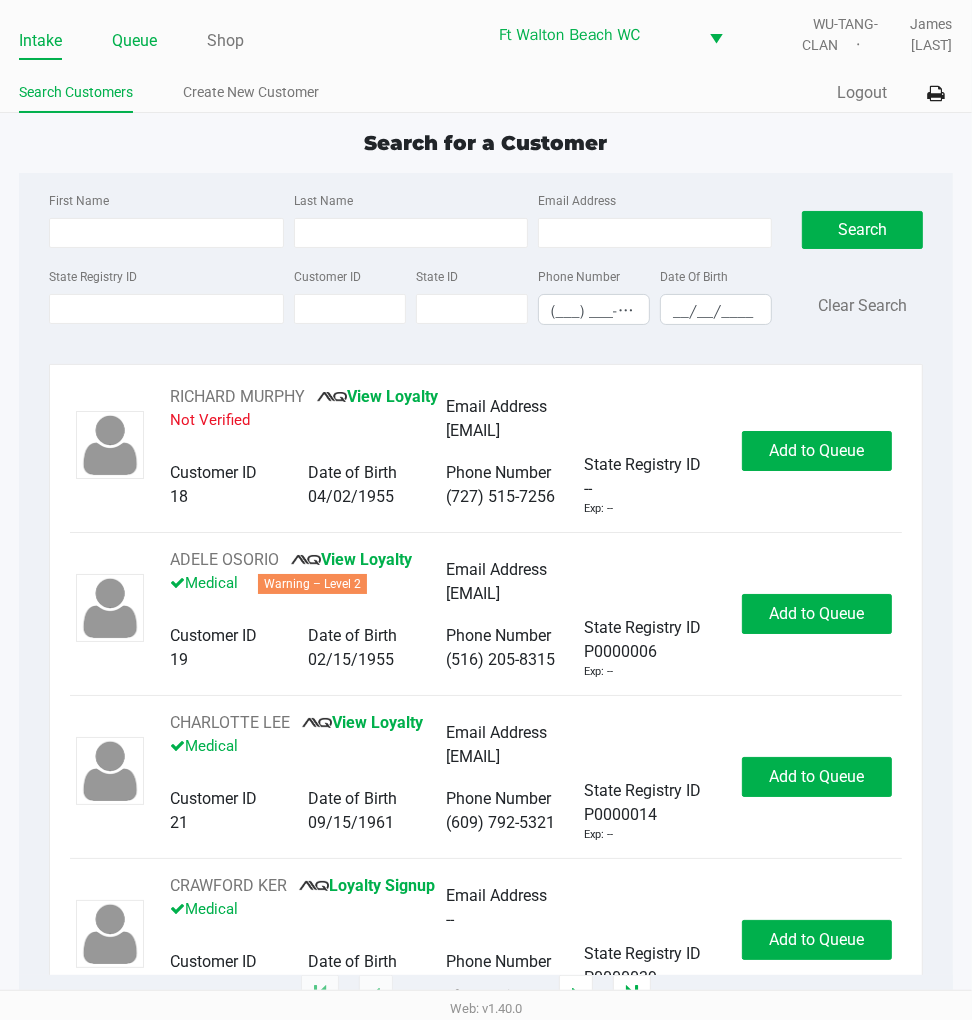 click on "Queue" 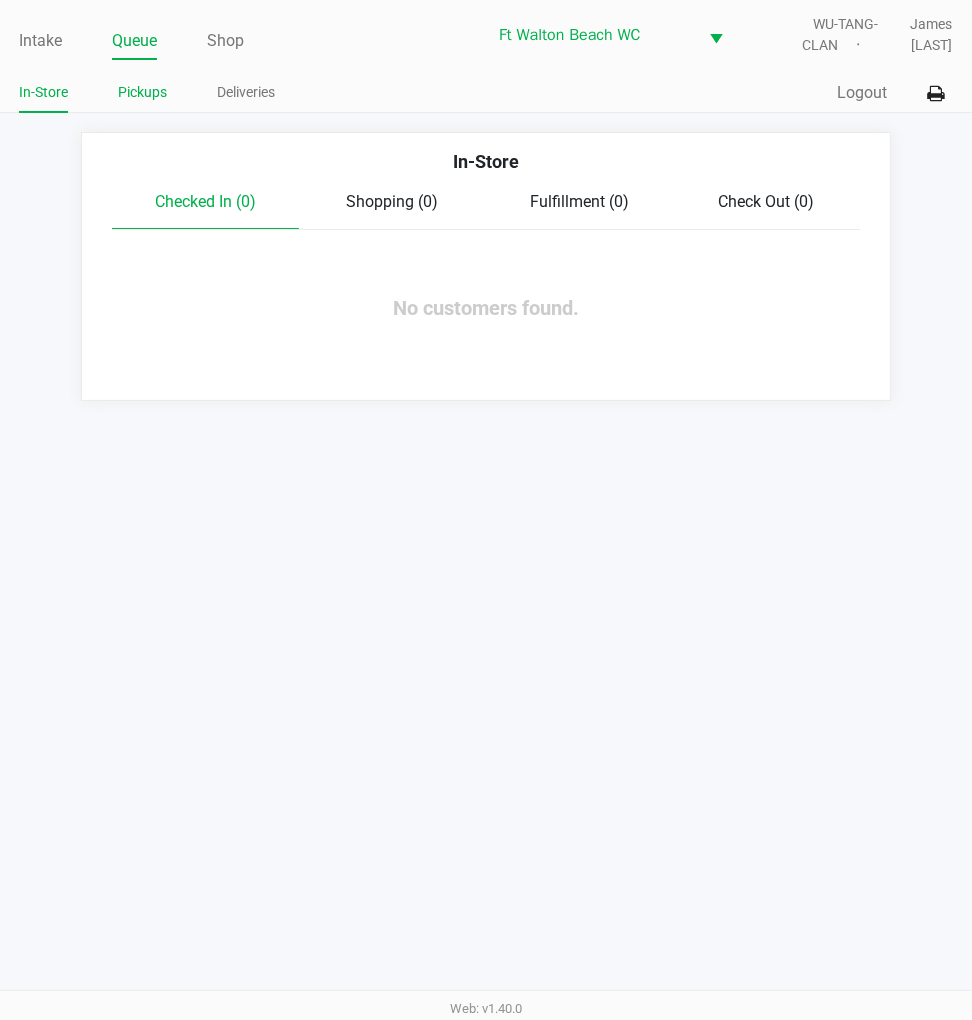 click on "Pickups" 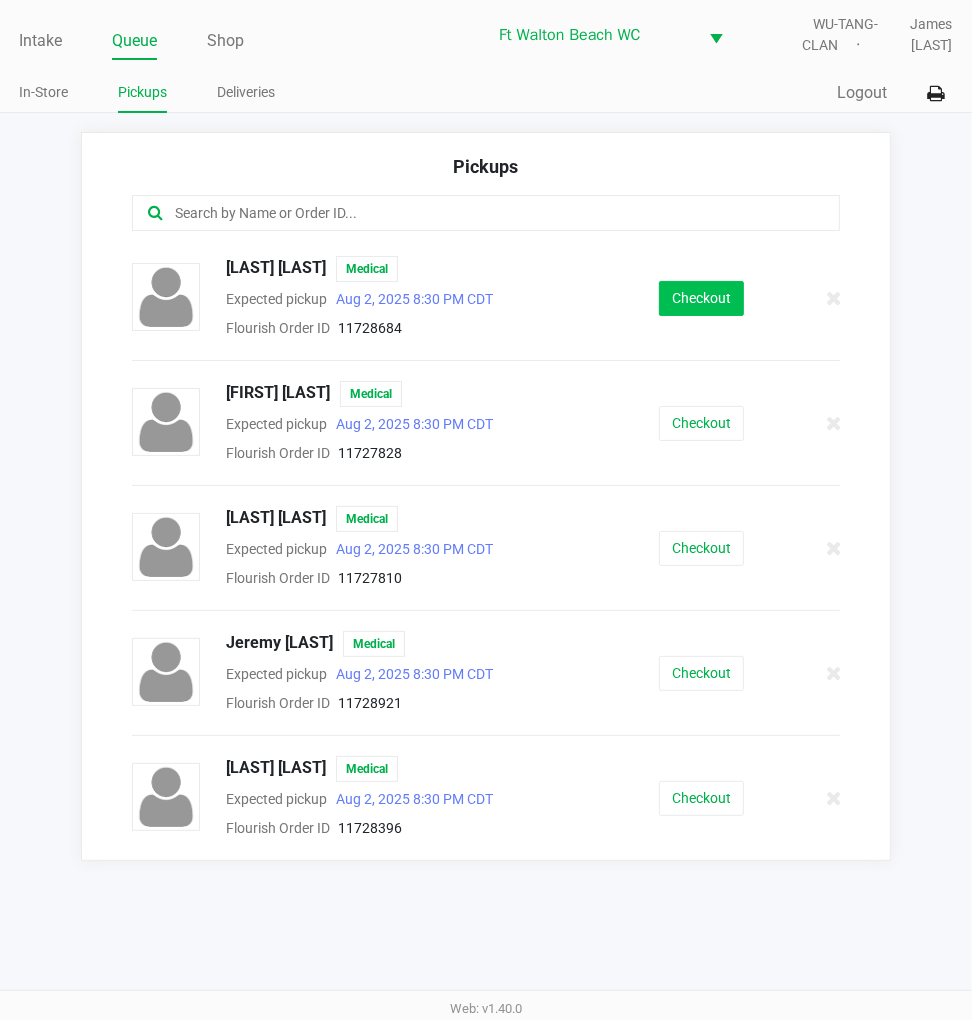 click on "Checkout" 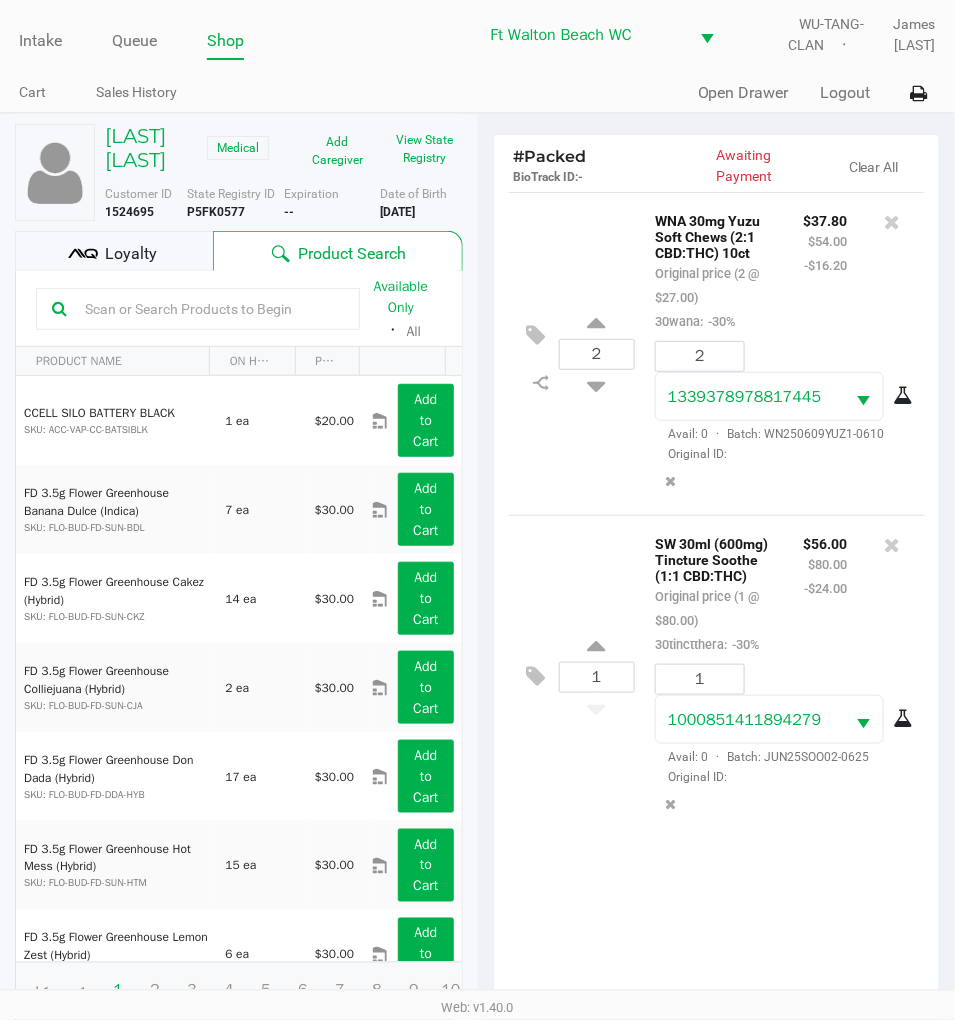 click on "Loyalty" 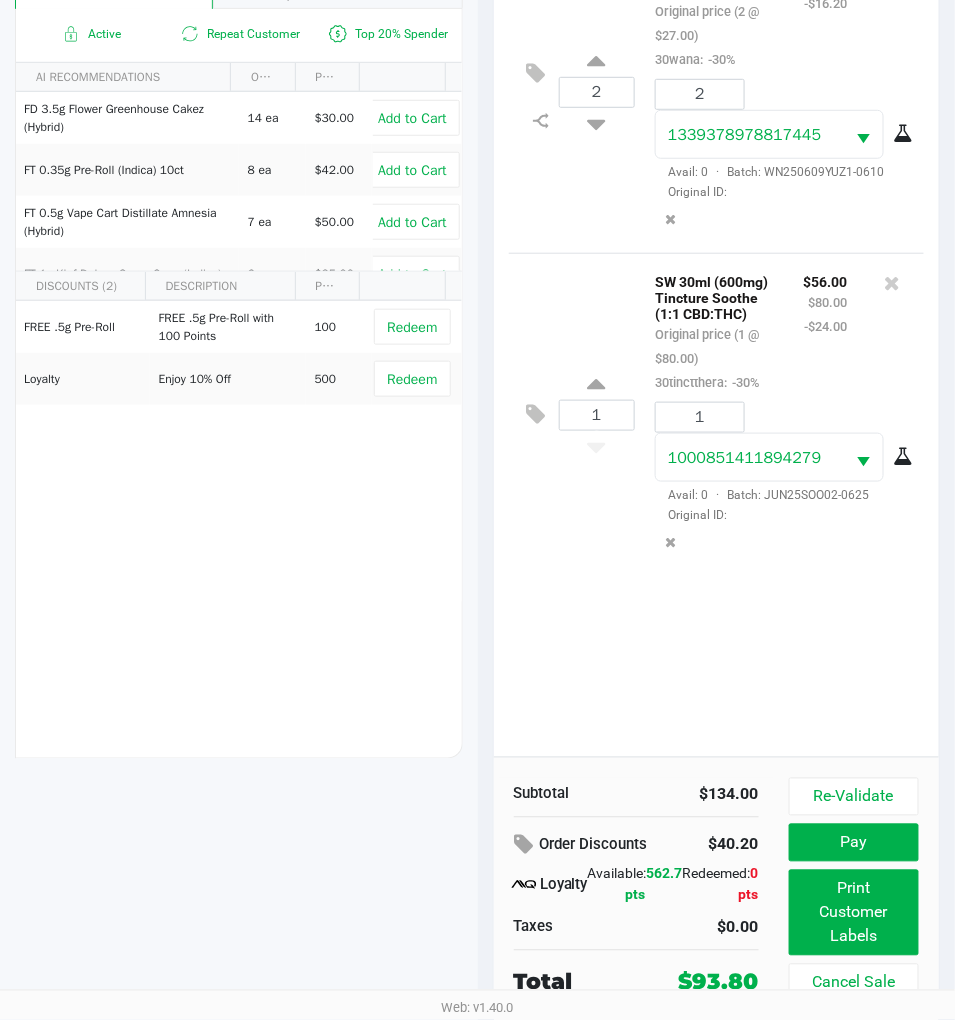 scroll, scrollTop: 266, scrollLeft: 0, axis: vertical 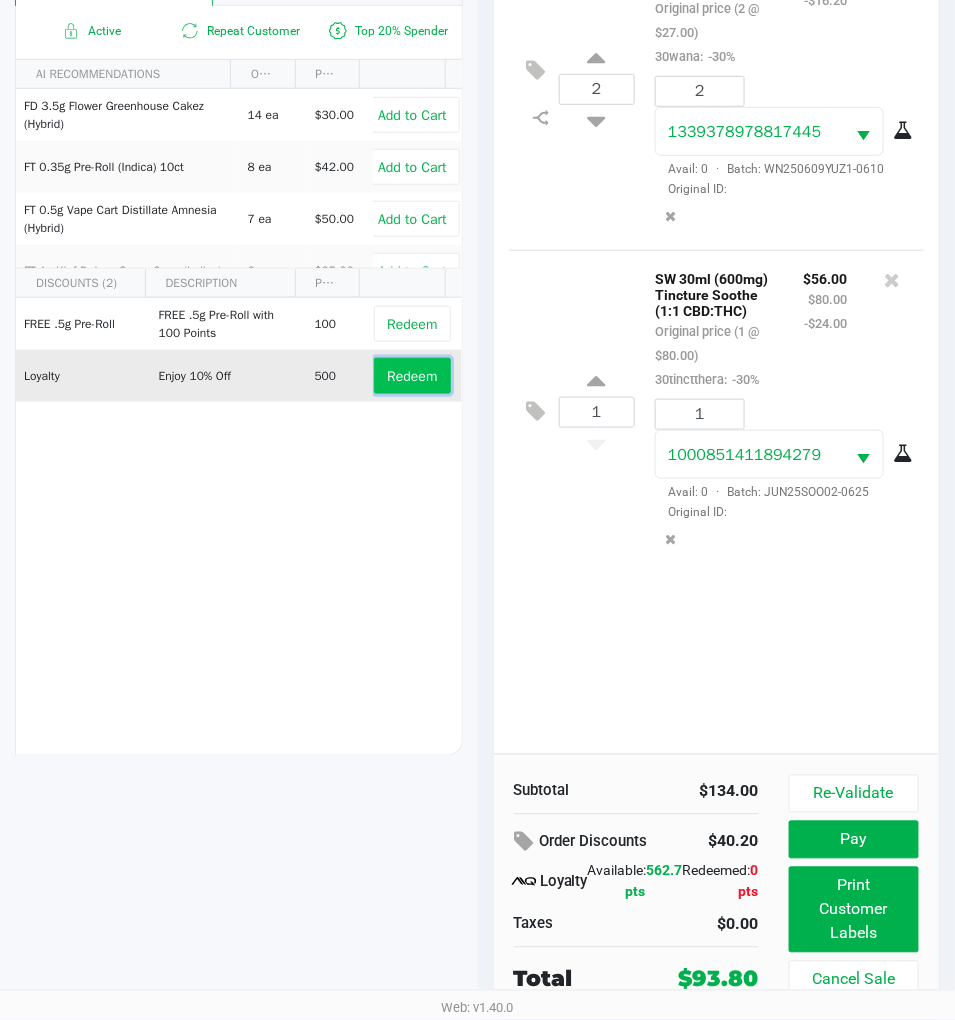 click on "Redeem" 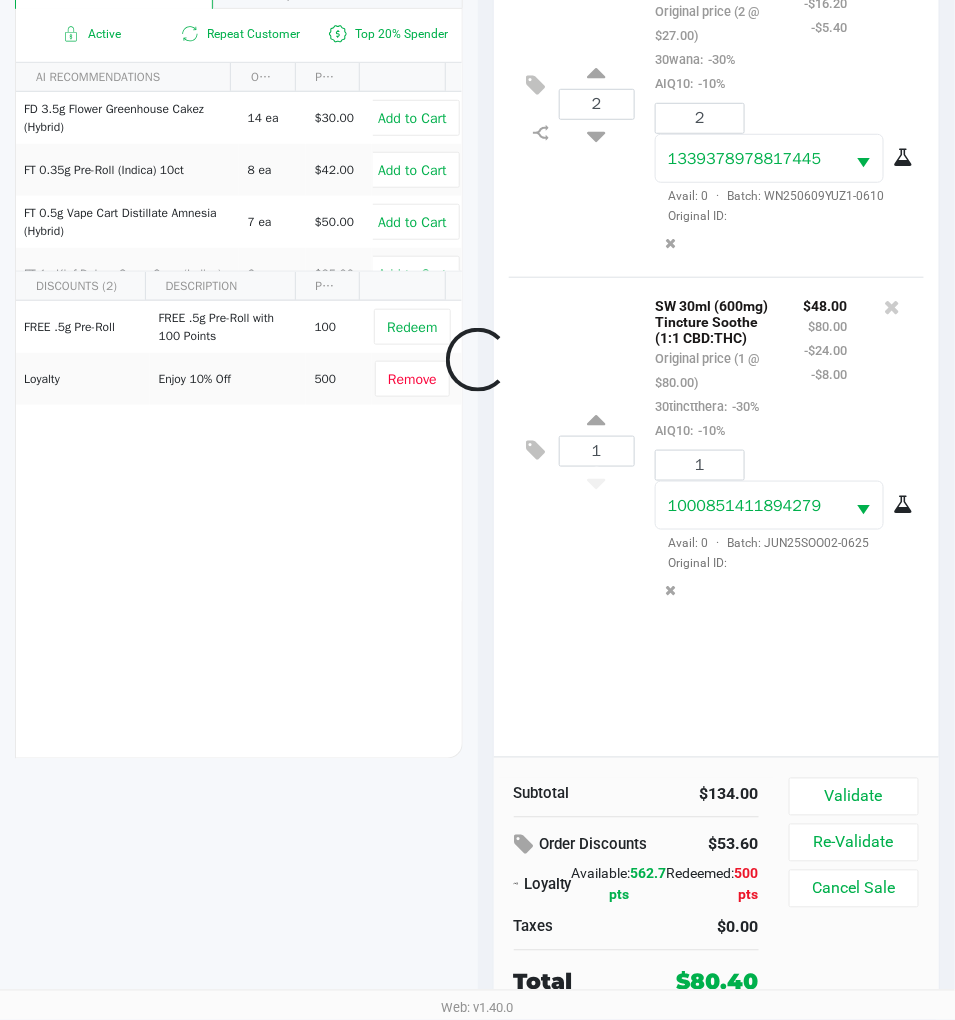 scroll, scrollTop: 266, scrollLeft: 0, axis: vertical 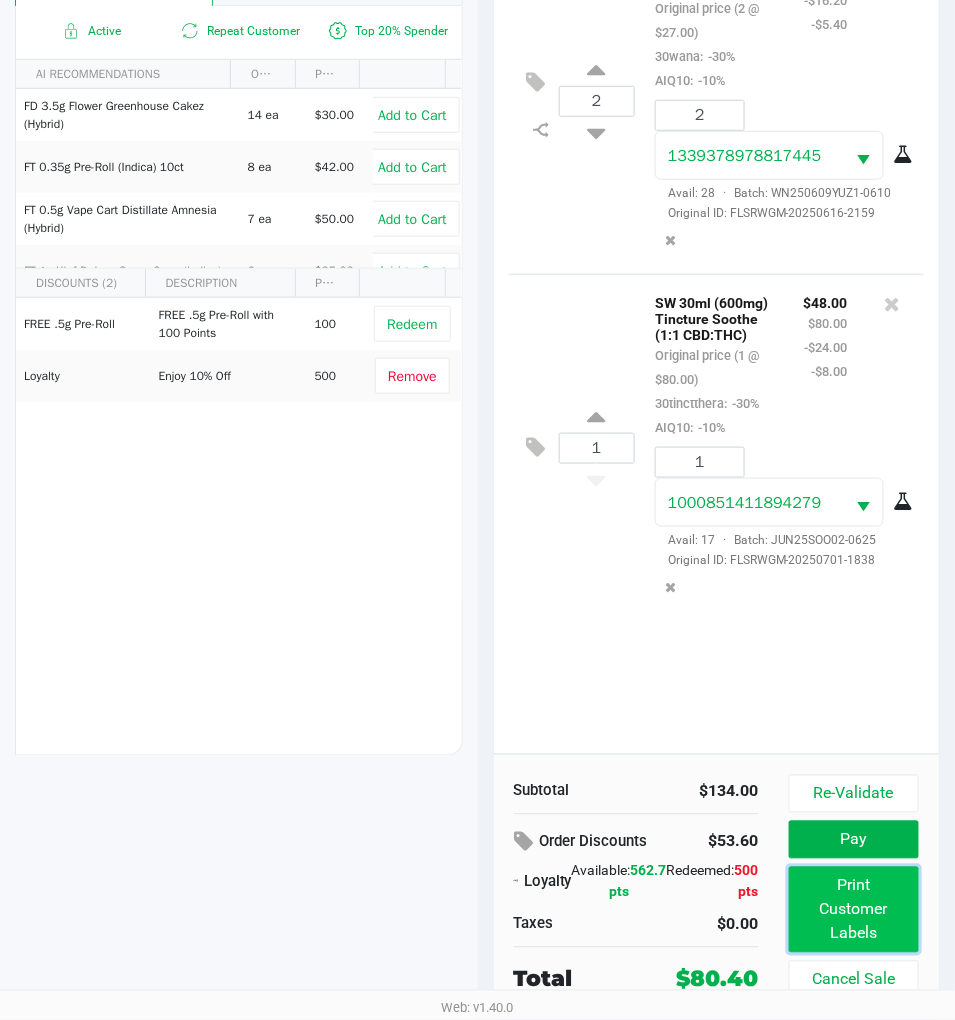 click on "Print Customer Labels" 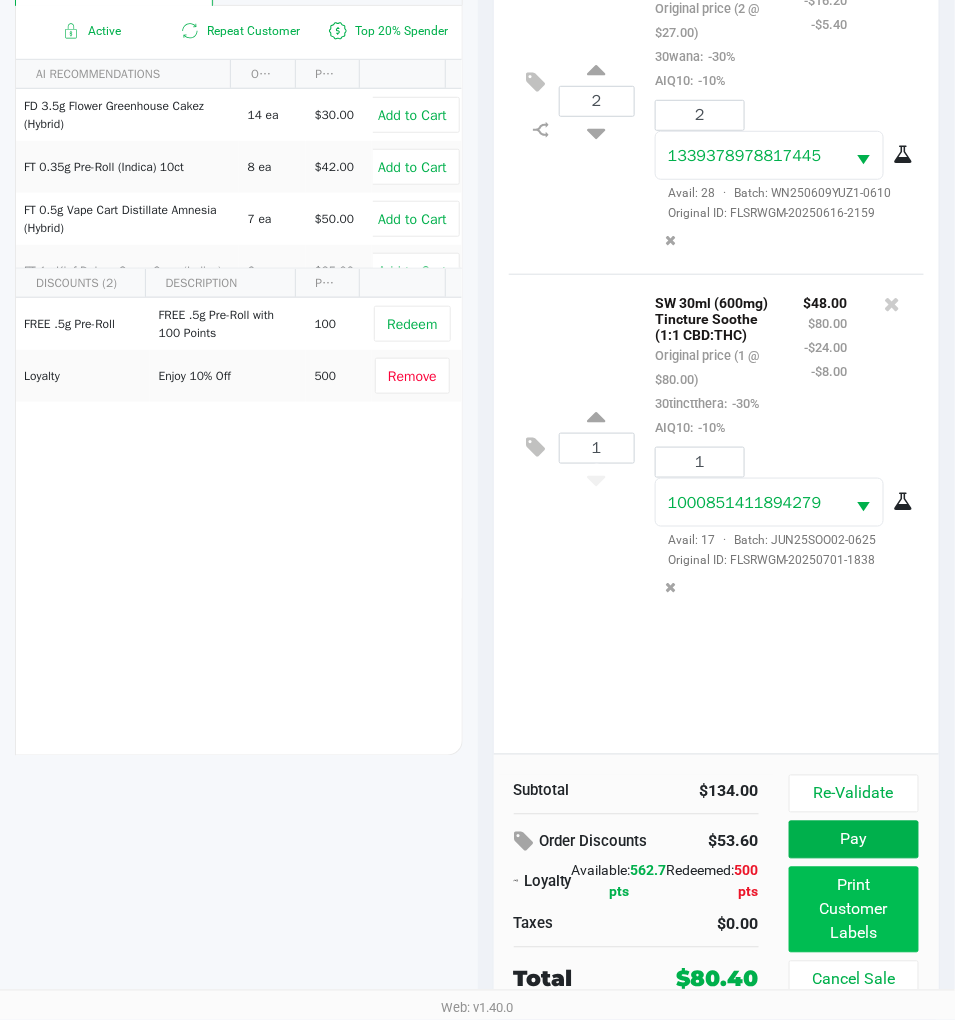 scroll, scrollTop: 0, scrollLeft: 0, axis: both 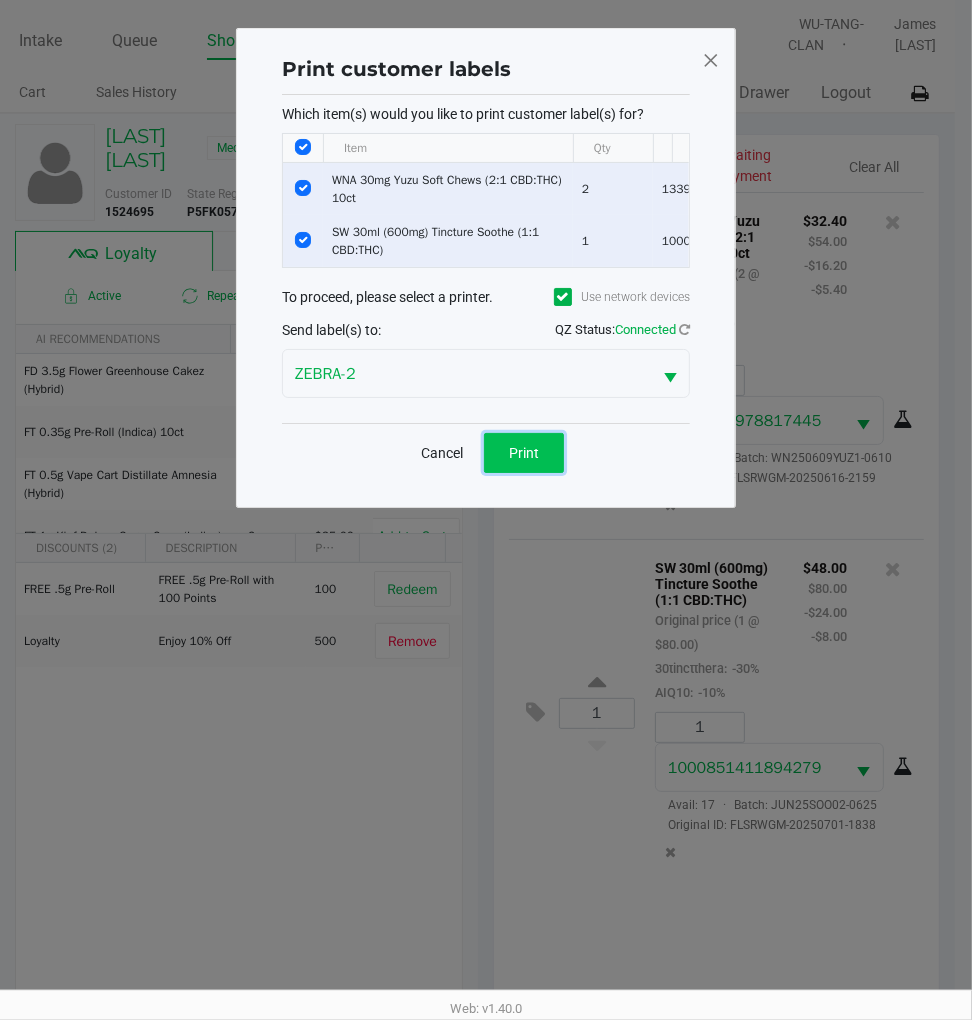 click on "Print" 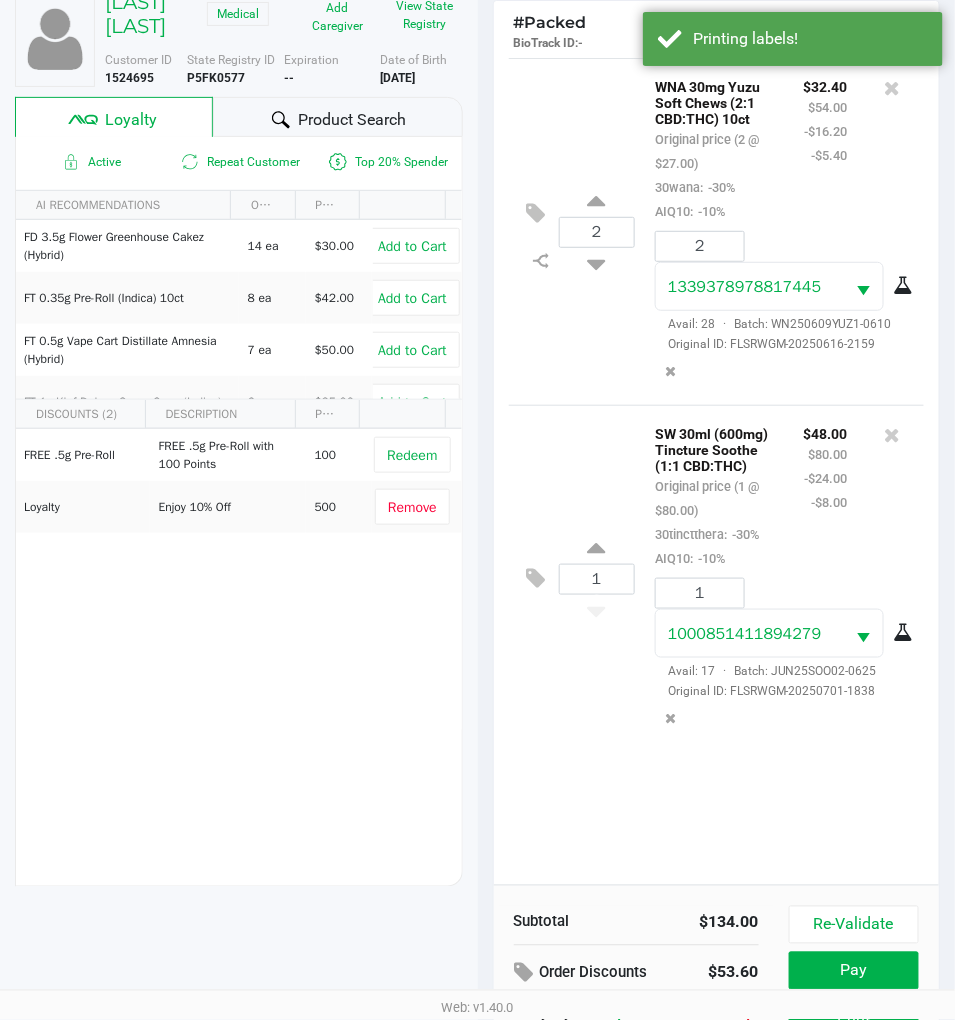 scroll, scrollTop: 266, scrollLeft: 0, axis: vertical 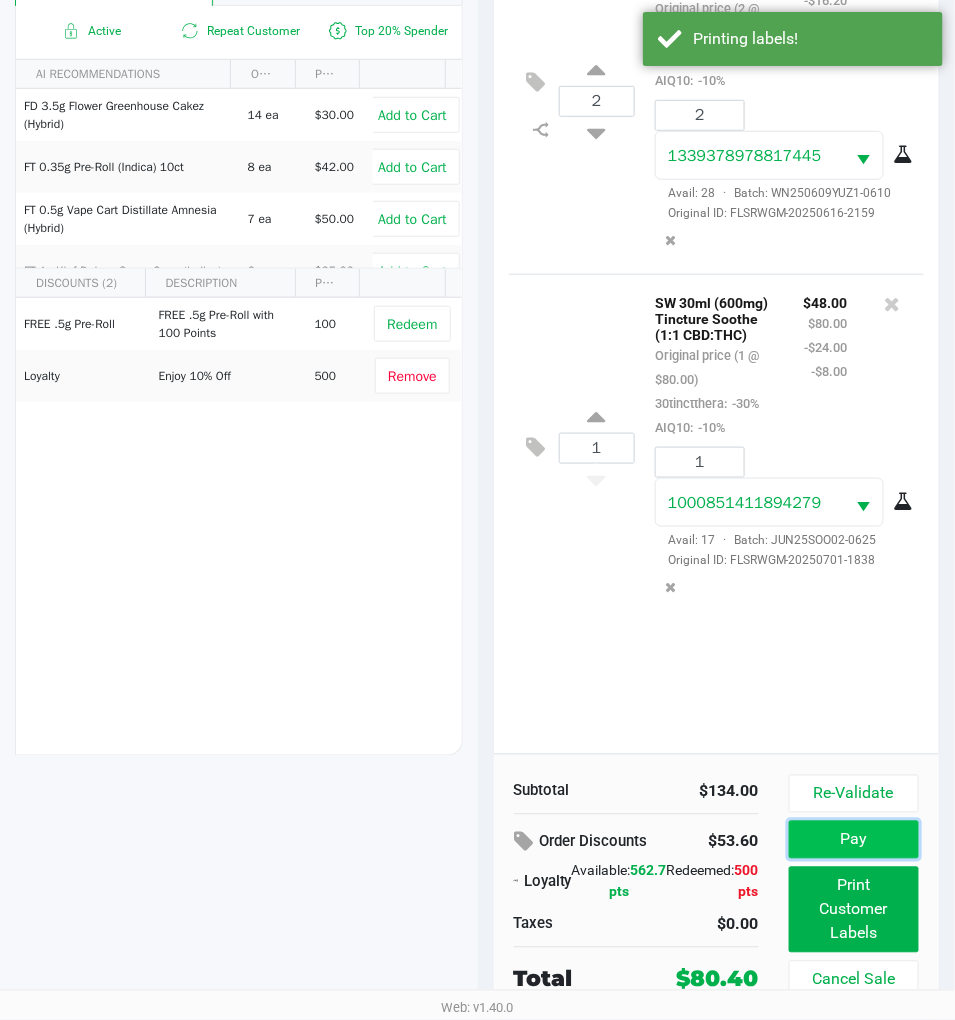 click on "Pay" 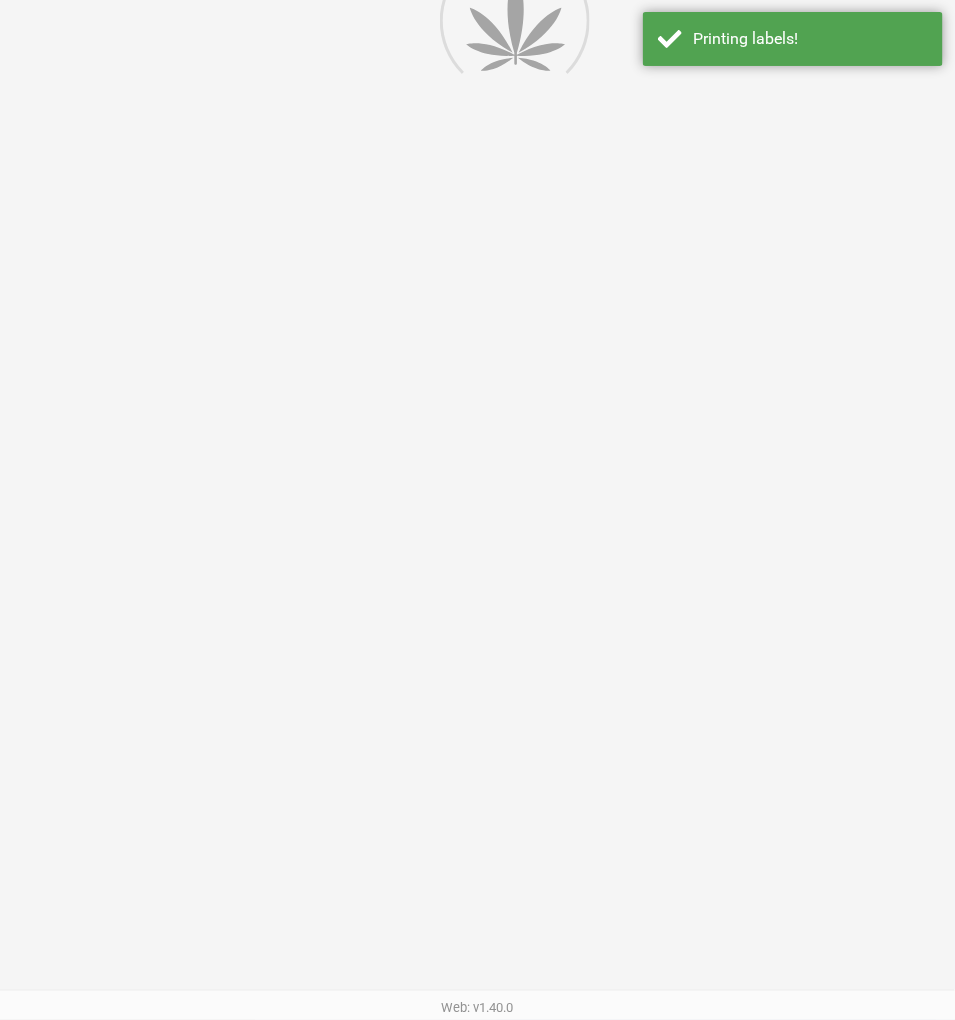 scroll, scrollTop: 0, scrollLeft: 0, axis: both 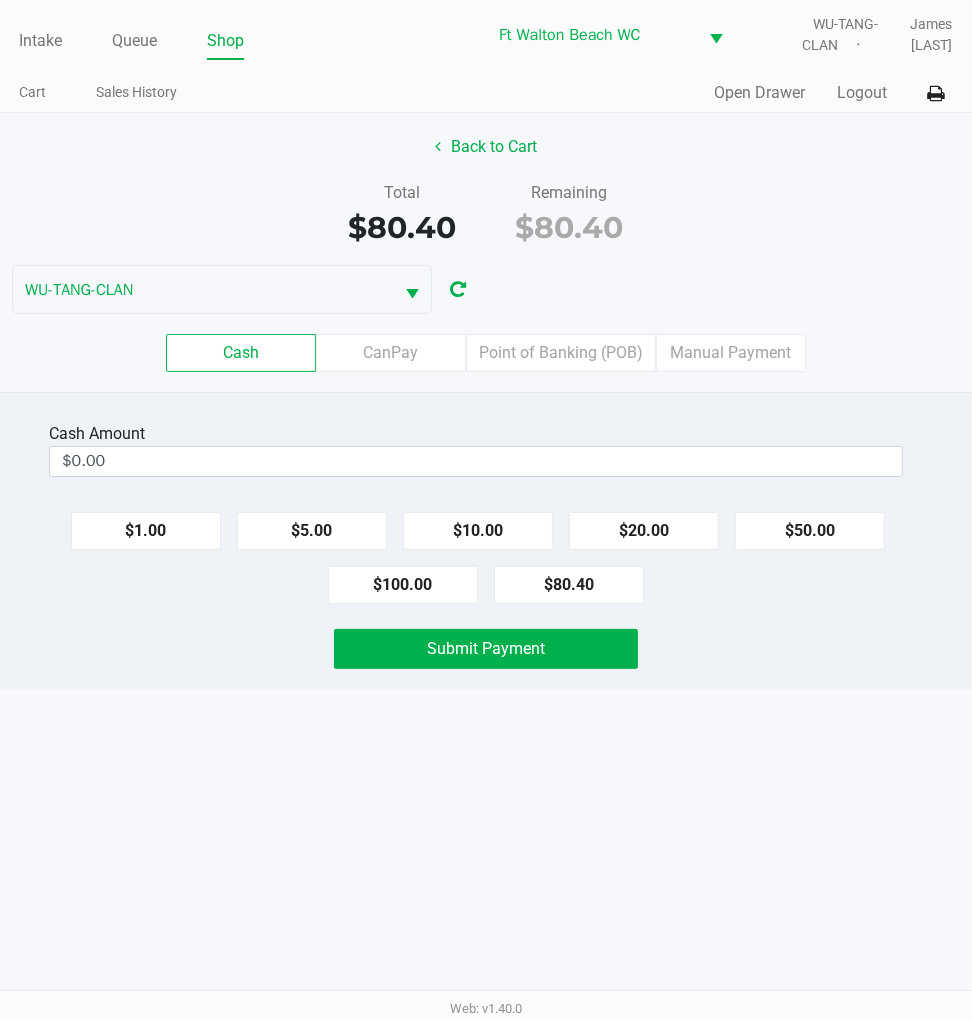 click on "$100.00" 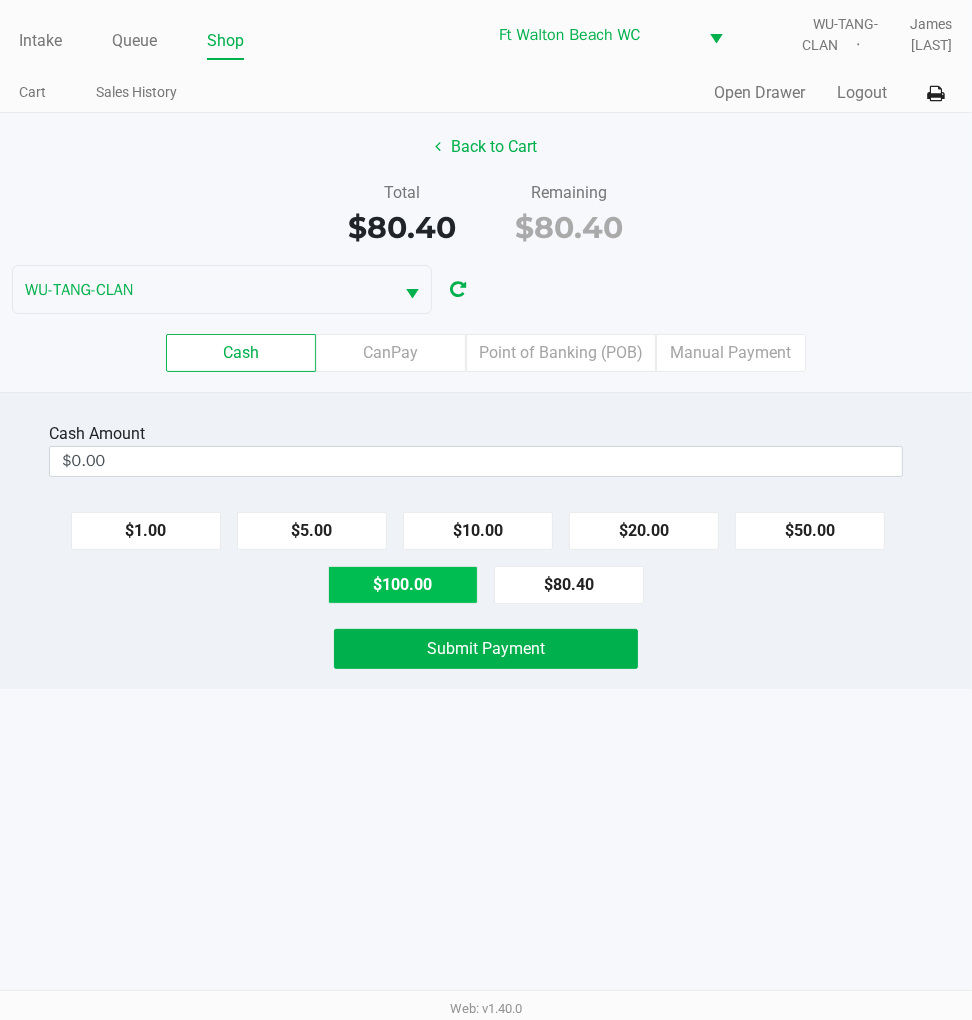 type on "$100.00" 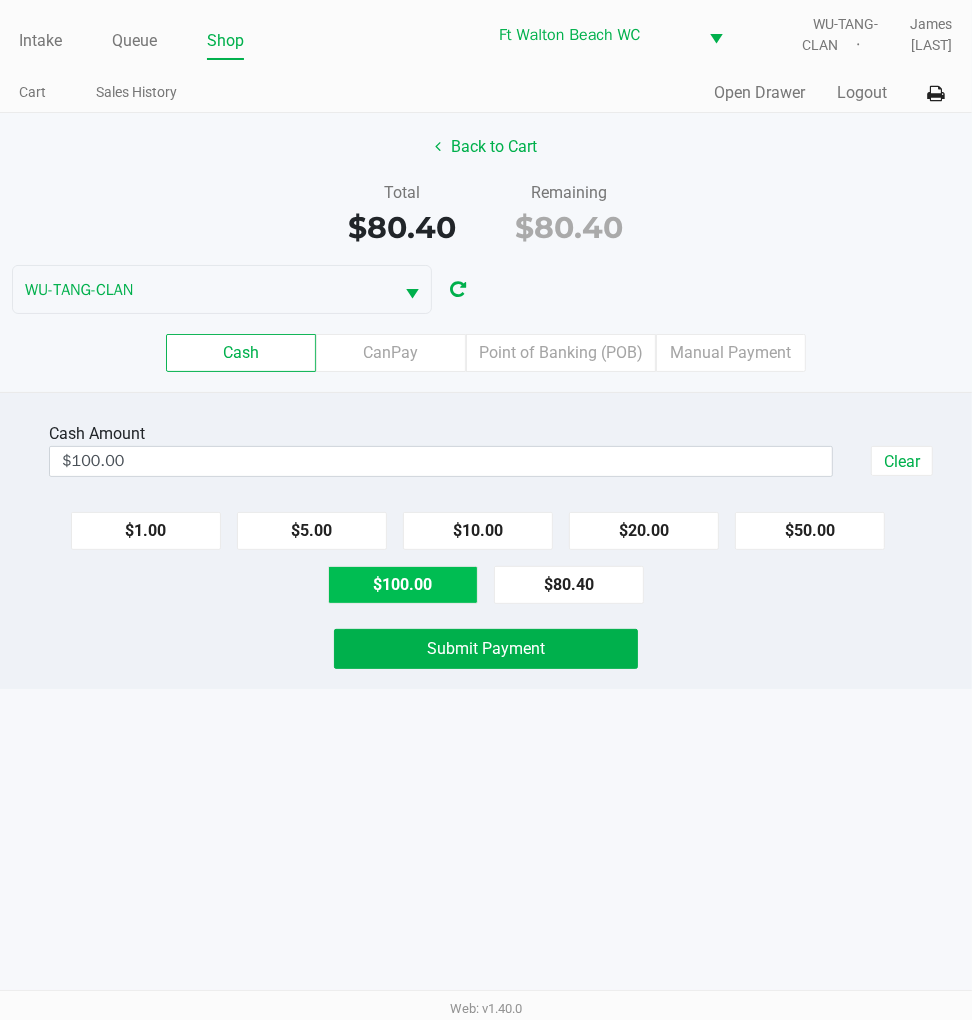click on "Submit Payment" 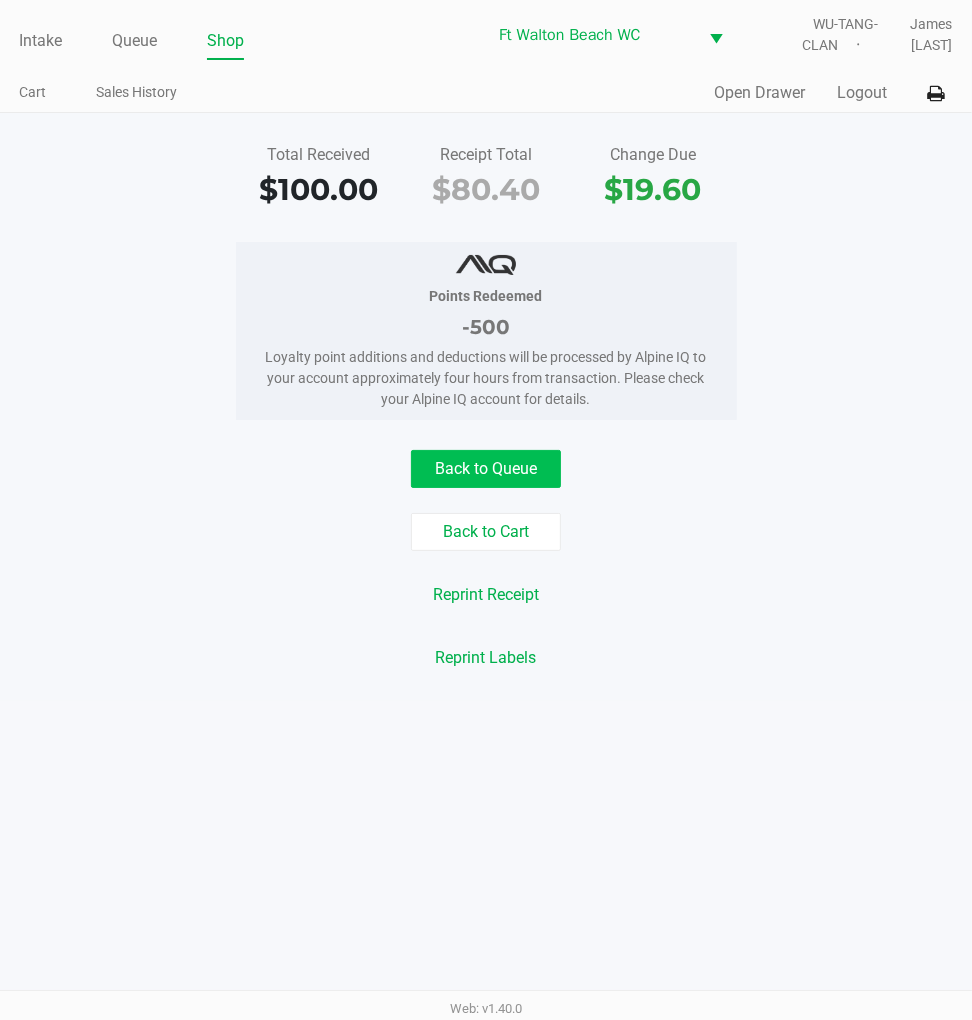 click on "Back to Queue" 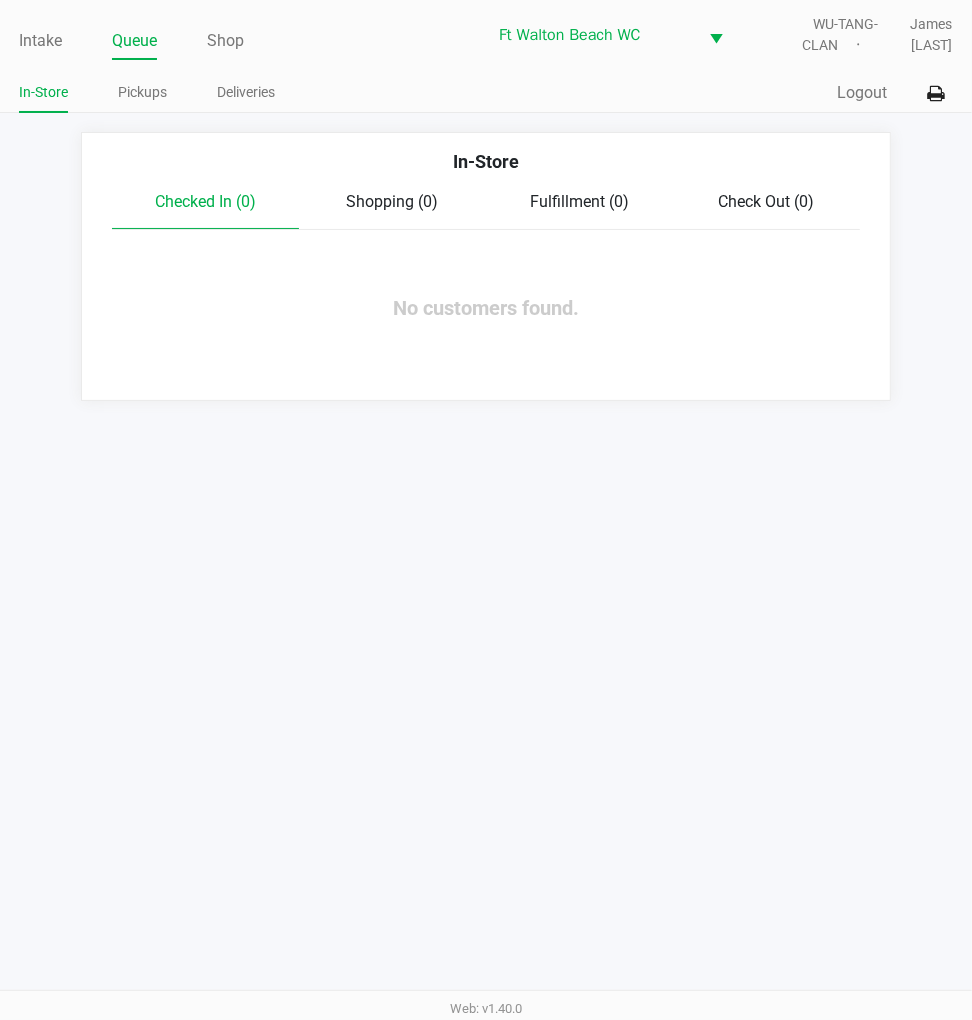 click on "Intake" 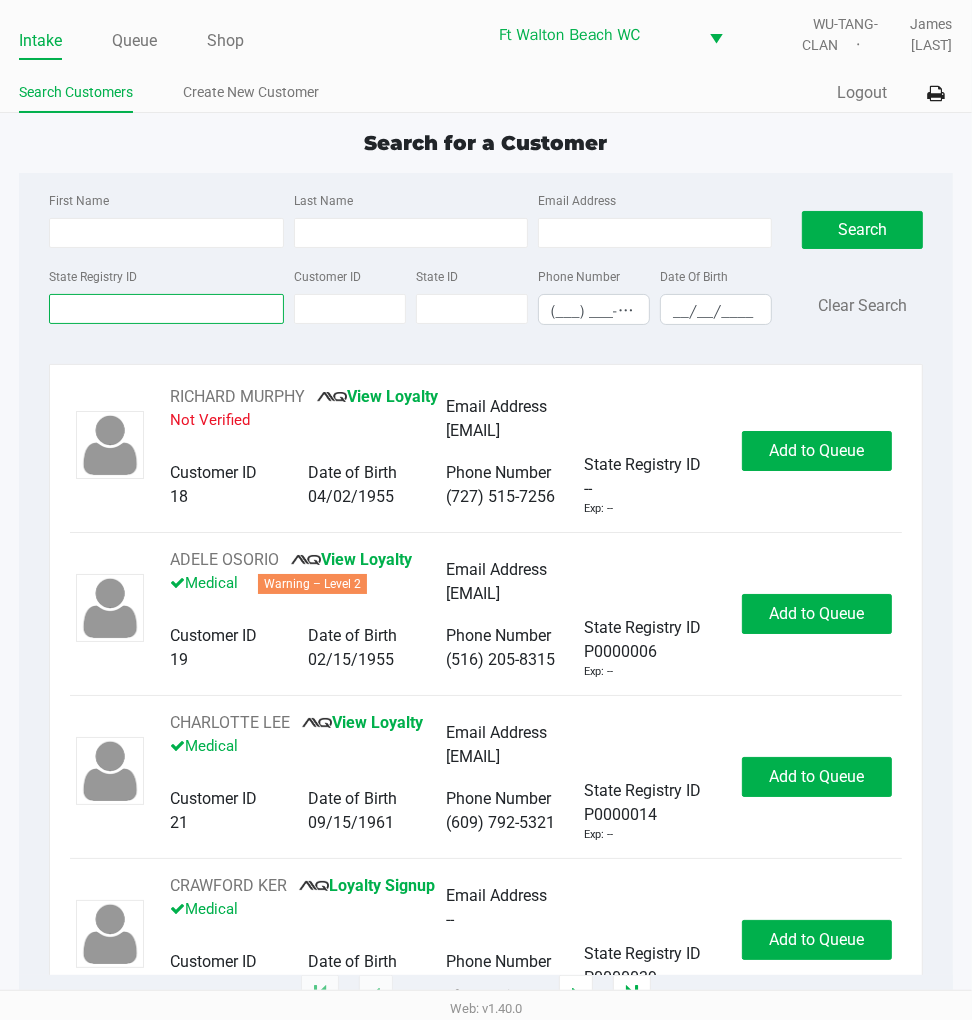 click on "State Registry ID" at bounding box center (166, 309) 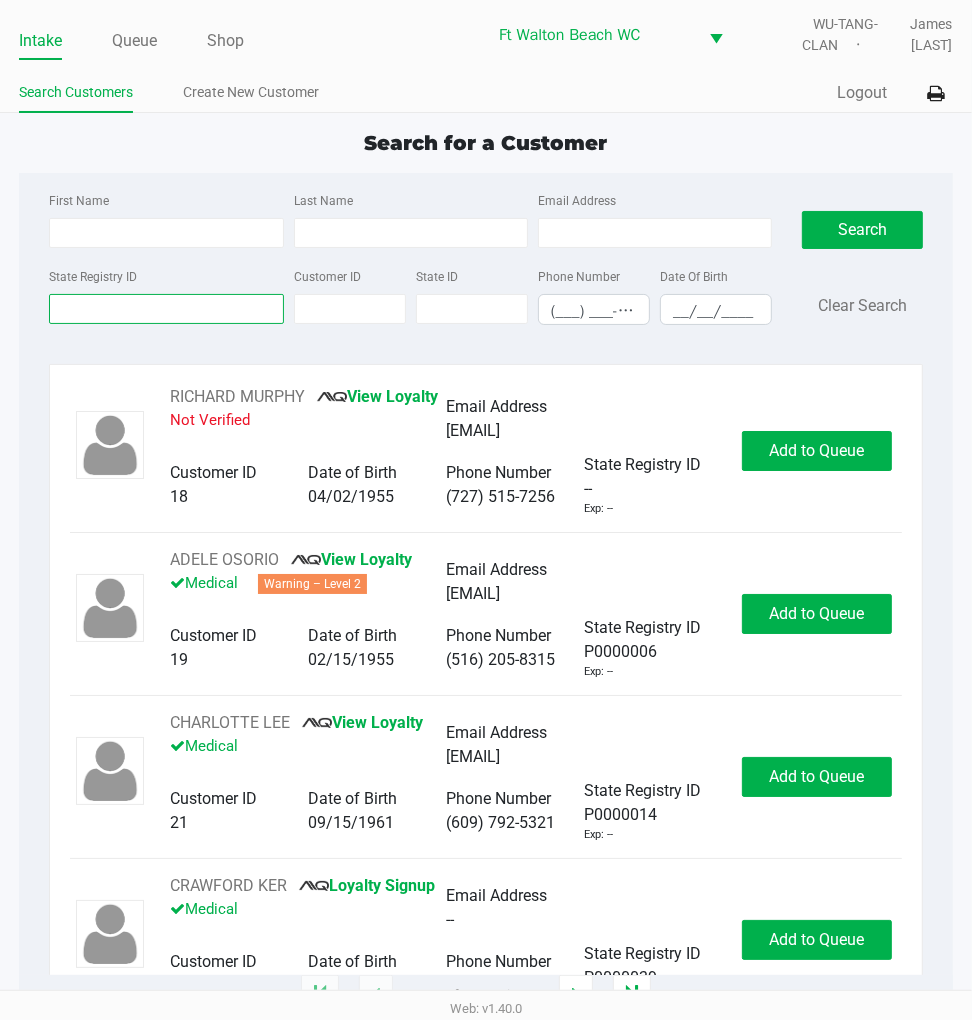 click on "State Registry ID" at bounding box center [166, 309] 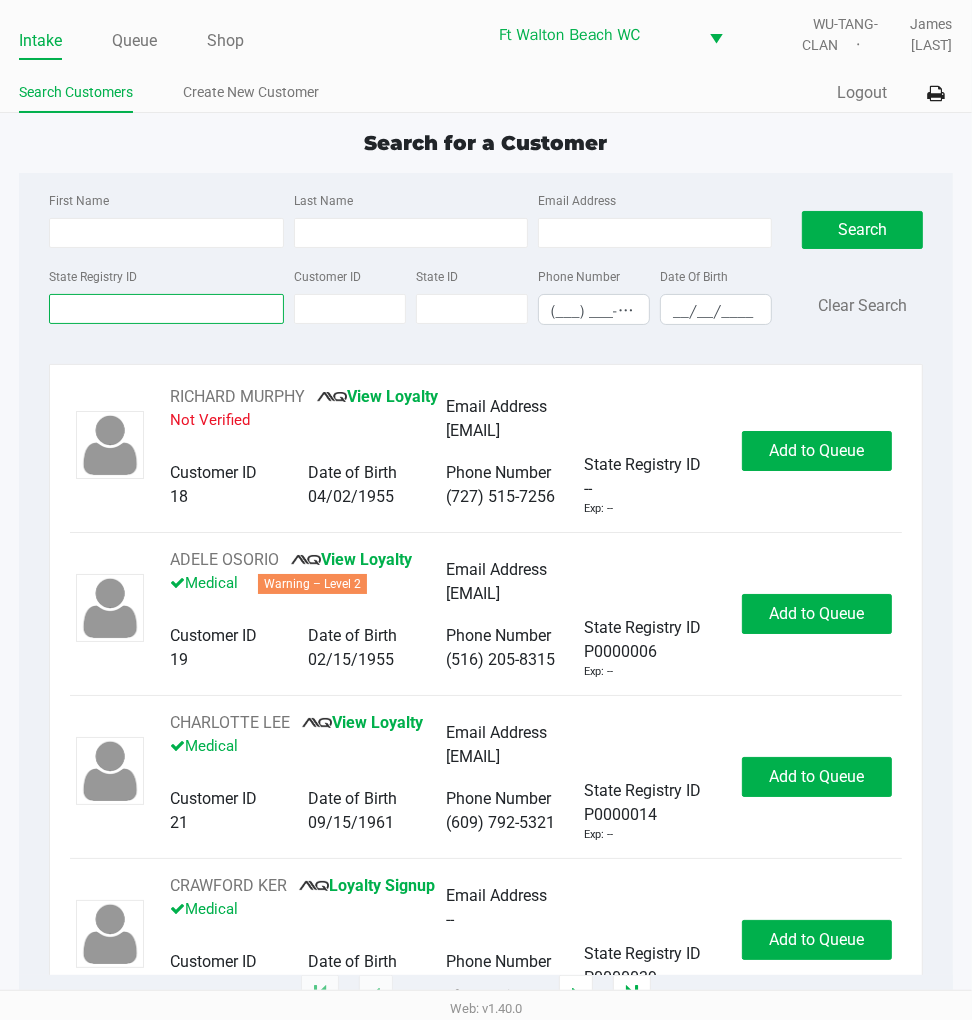 click on "State Registry ID" at bounding box center (166, 309) 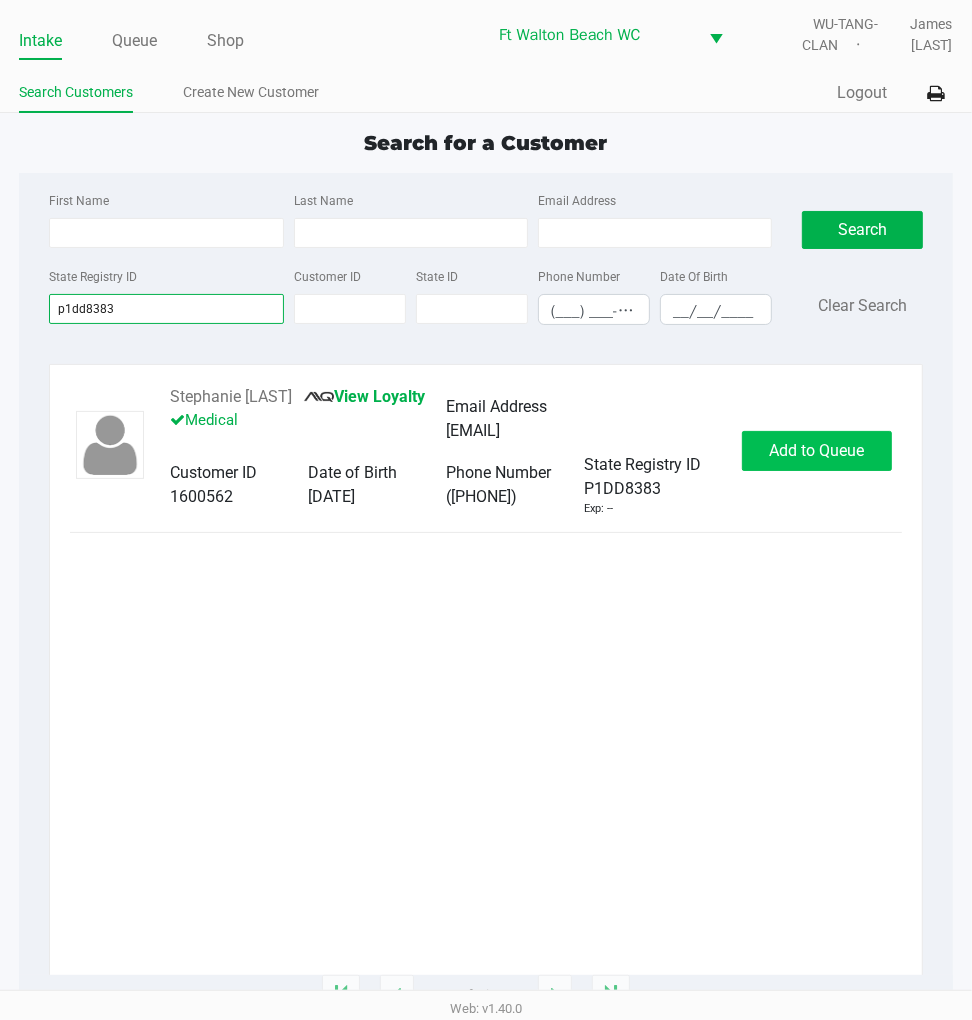 type on "p1dd8383" 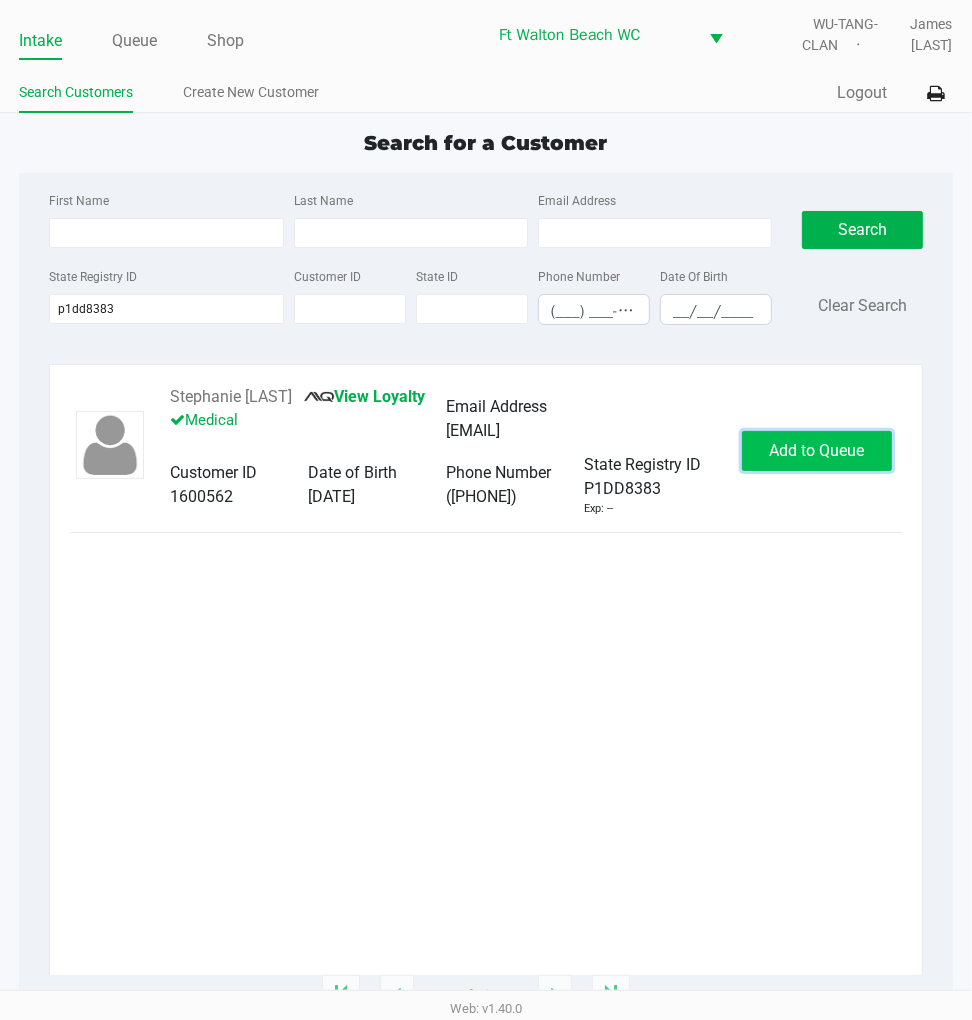 click on "Add to Queue" 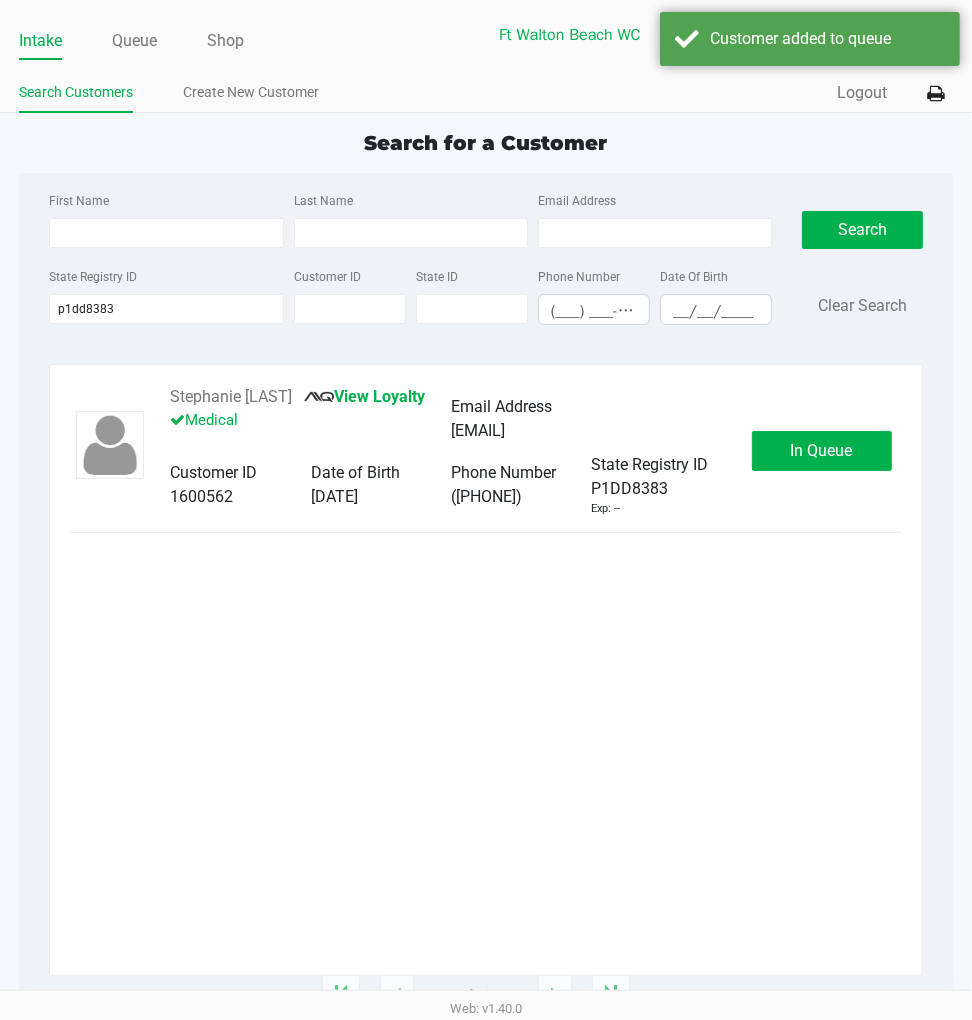 click on "In Queue" 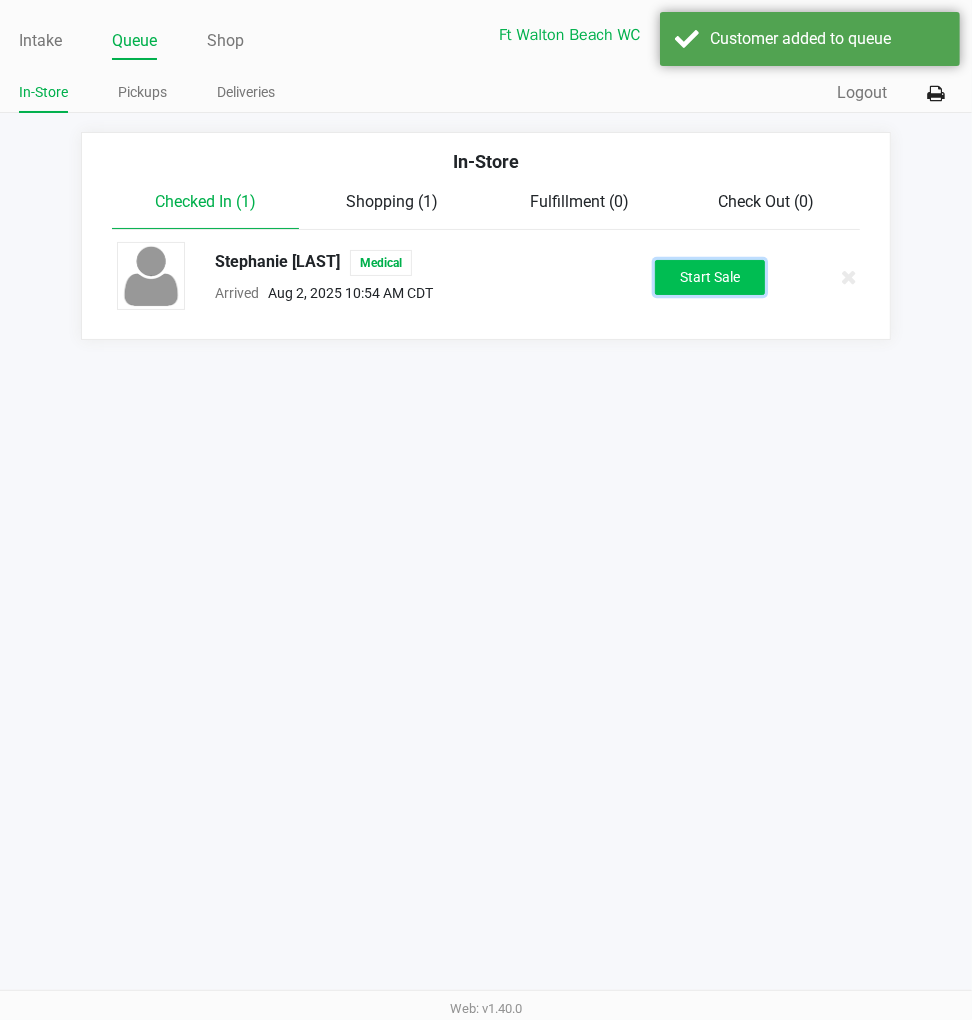 click on "Start Sale" 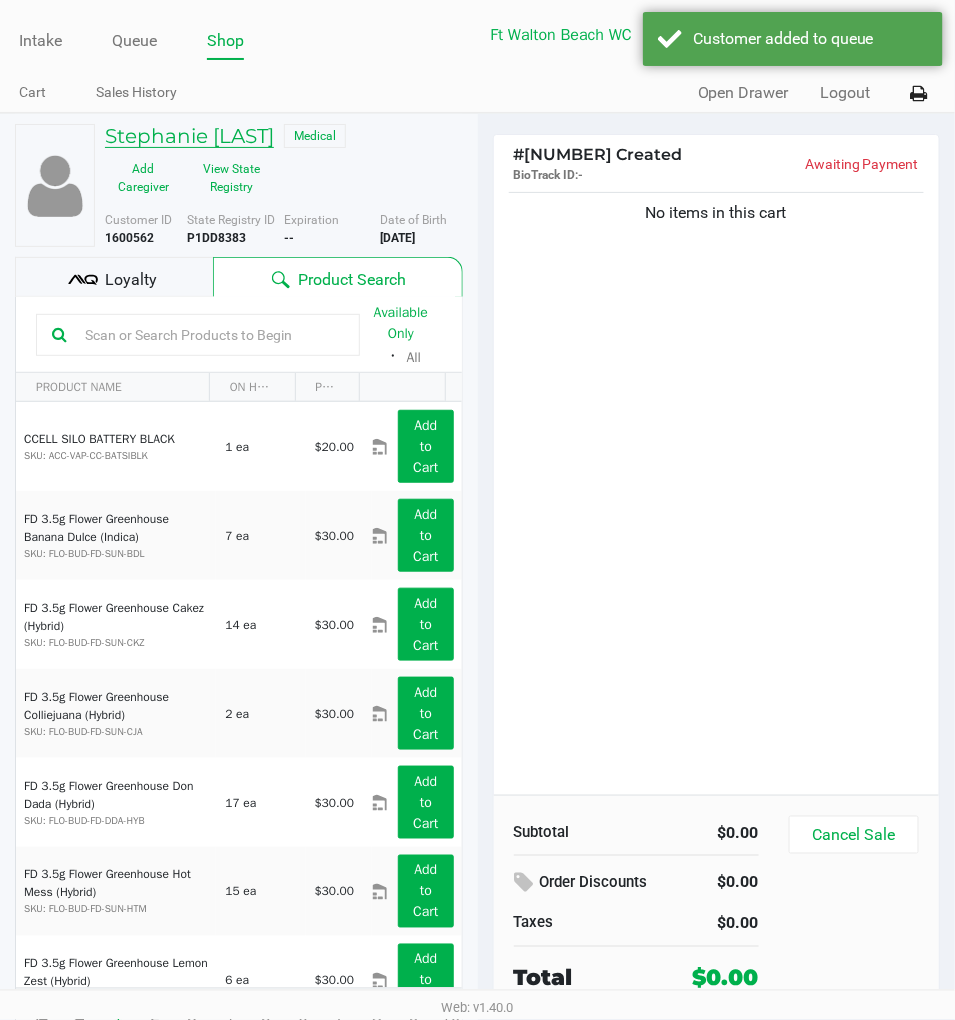 click on "Stephanie Van Damme" 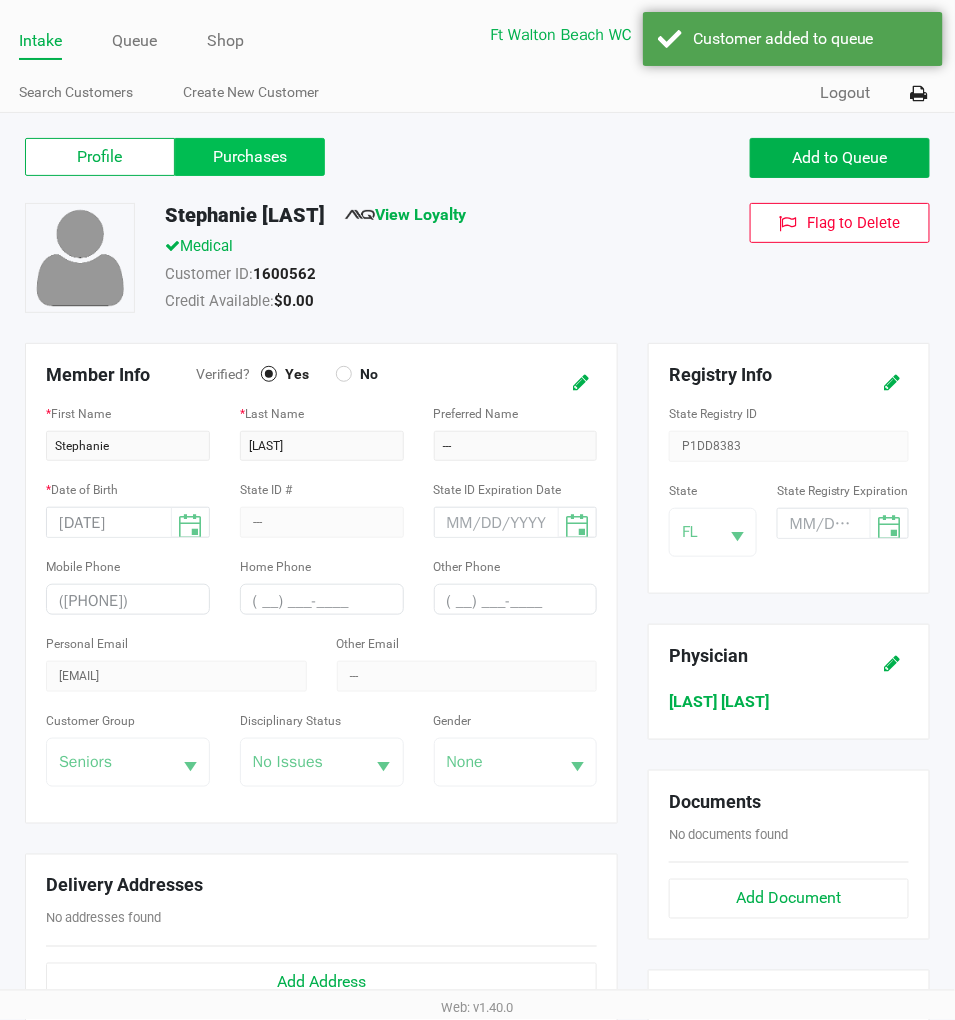 click on "Purchases" 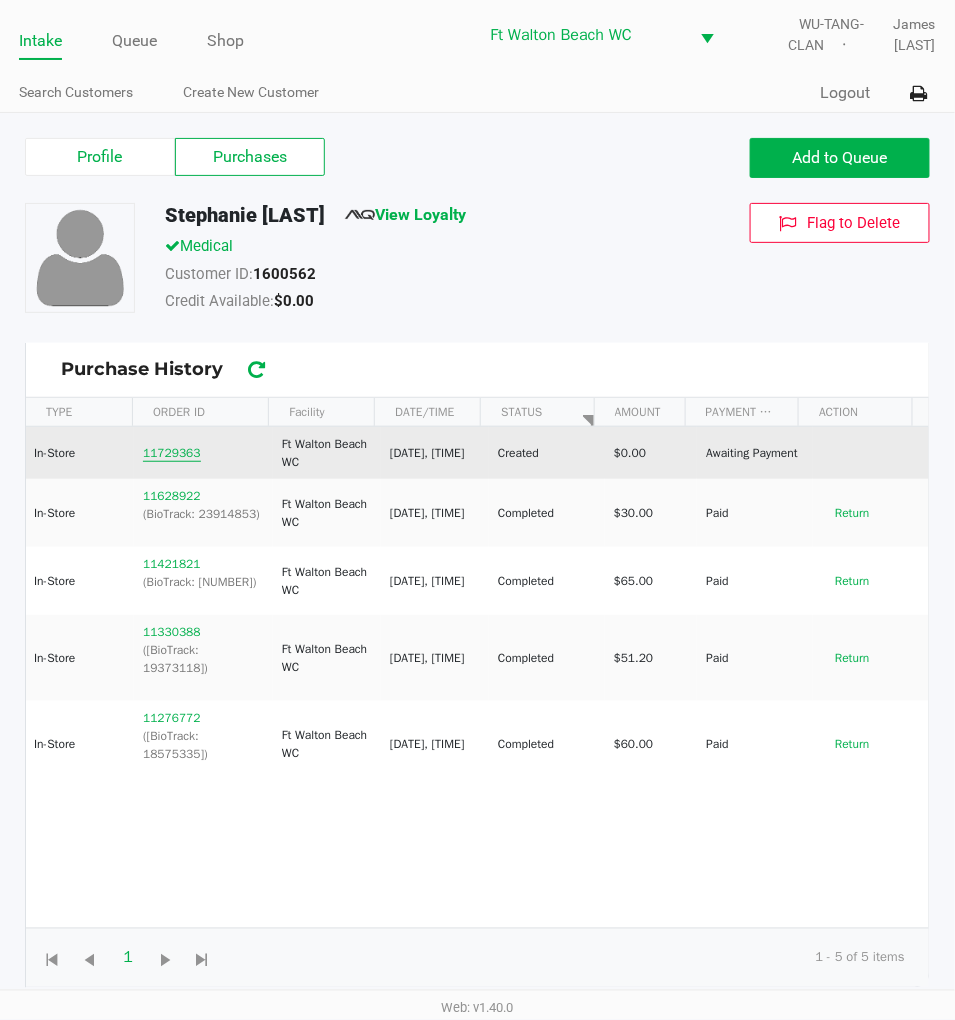 click on "11729363" 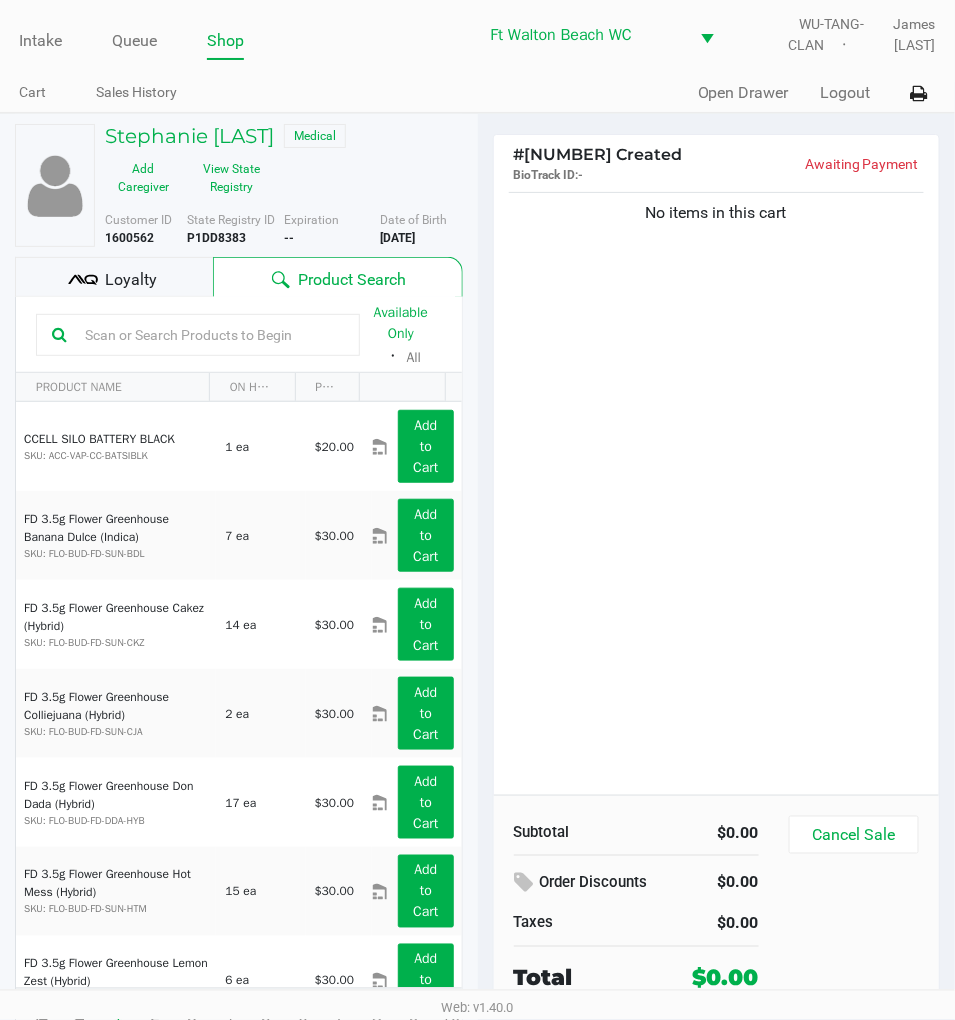 click on "Loyalty" 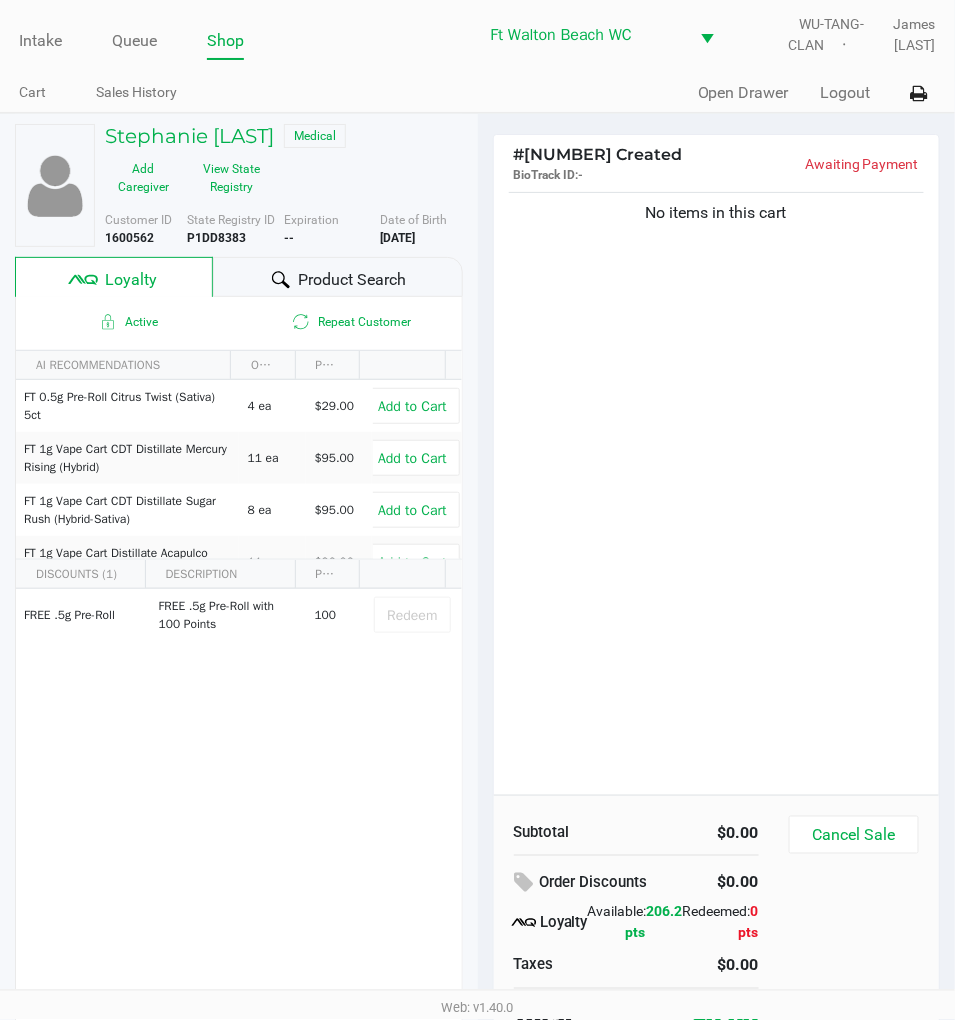 click on "Product Search" 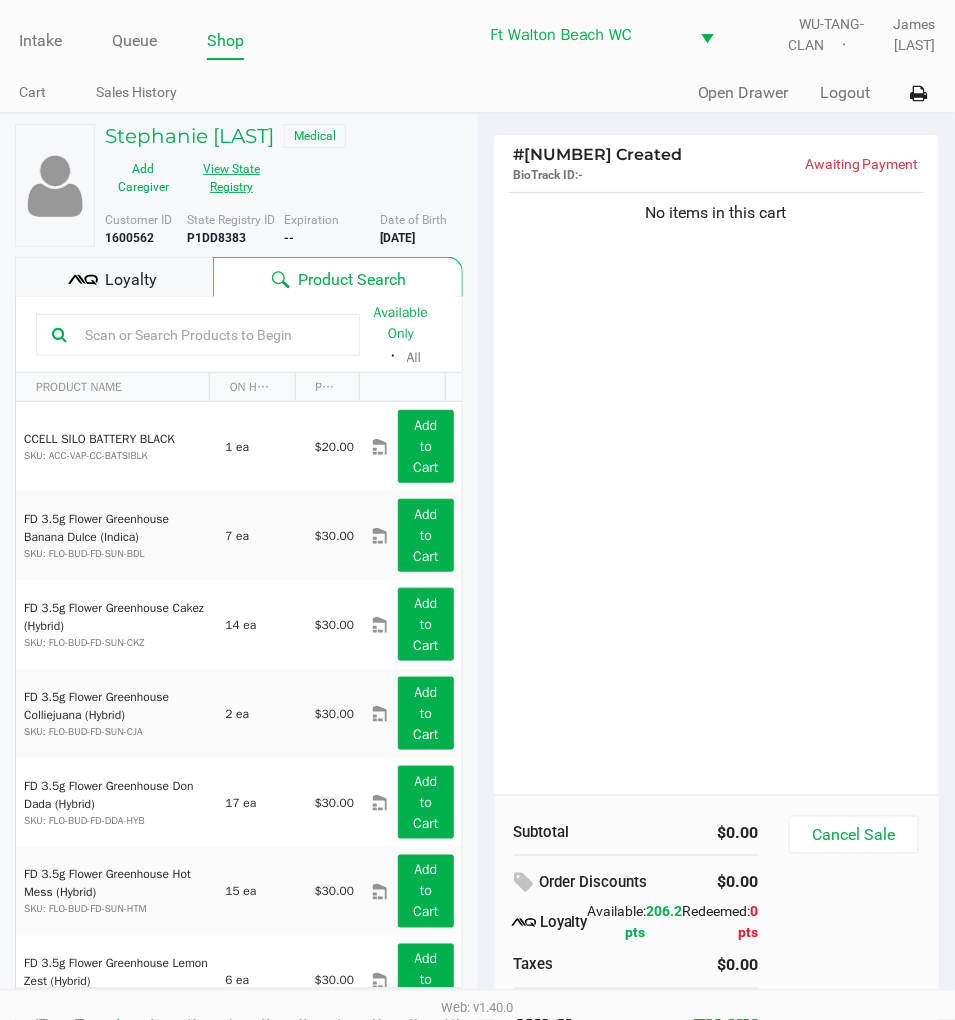 click on "View State Registry" 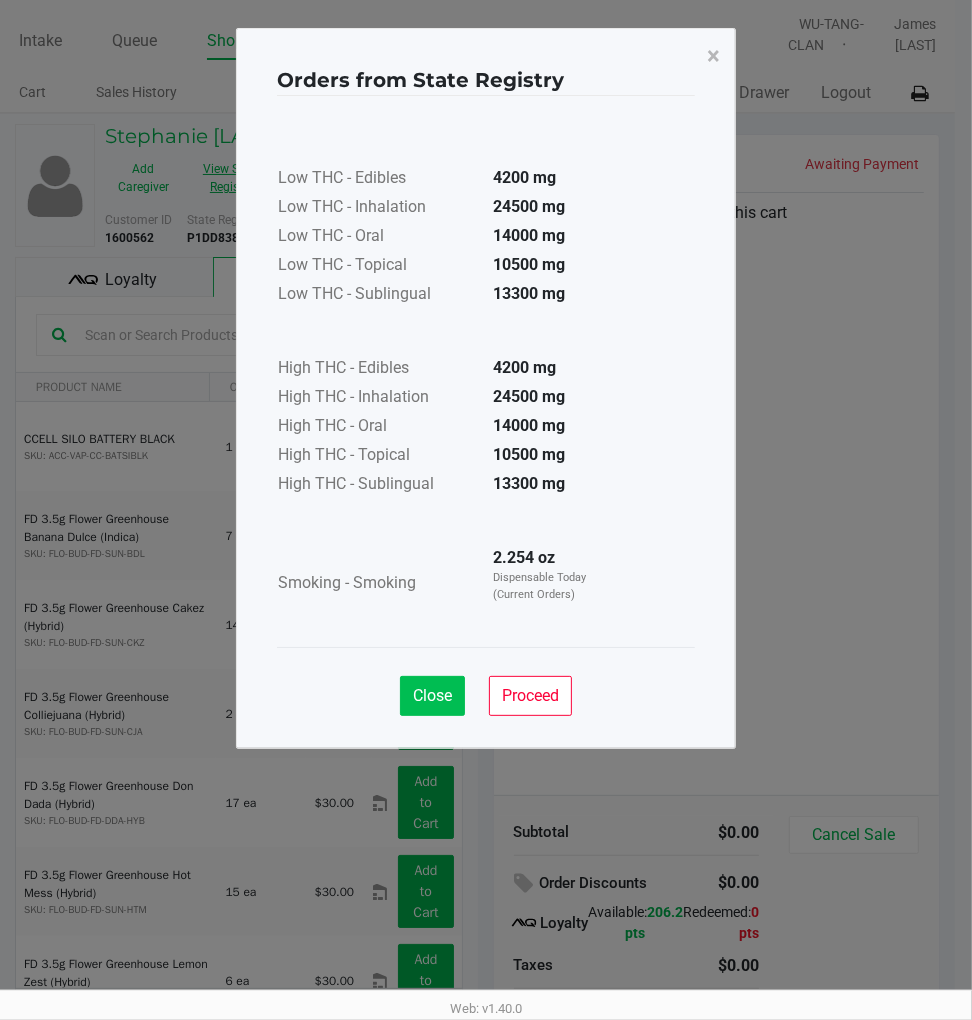 click on "Close" 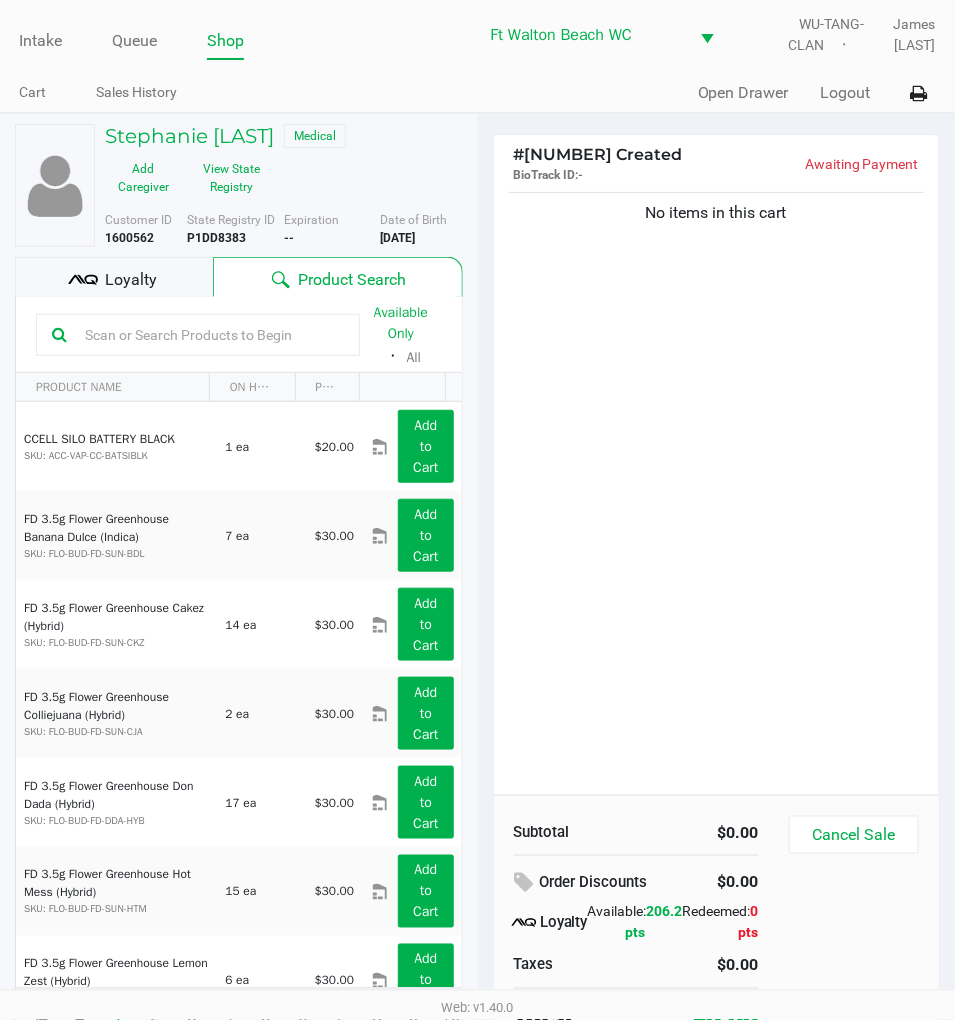 click on "No items in this cart" 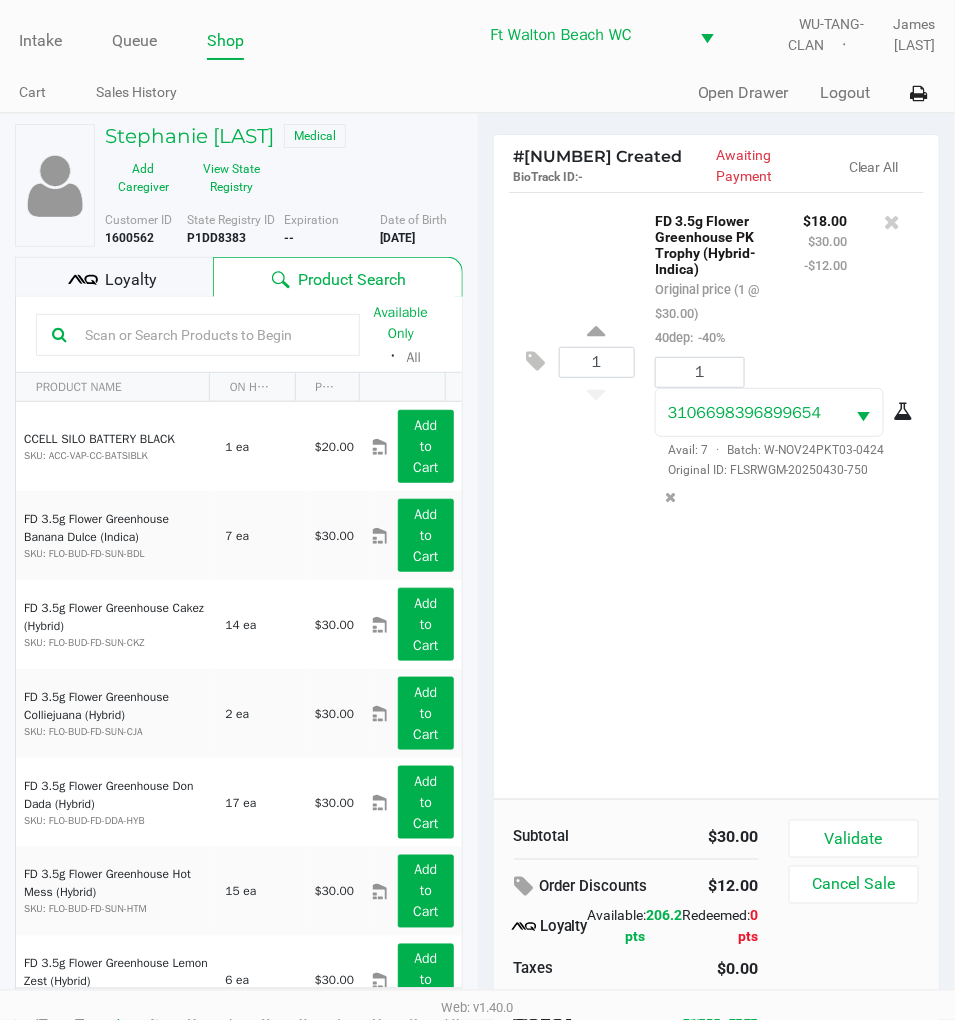 click on "Loyalty" 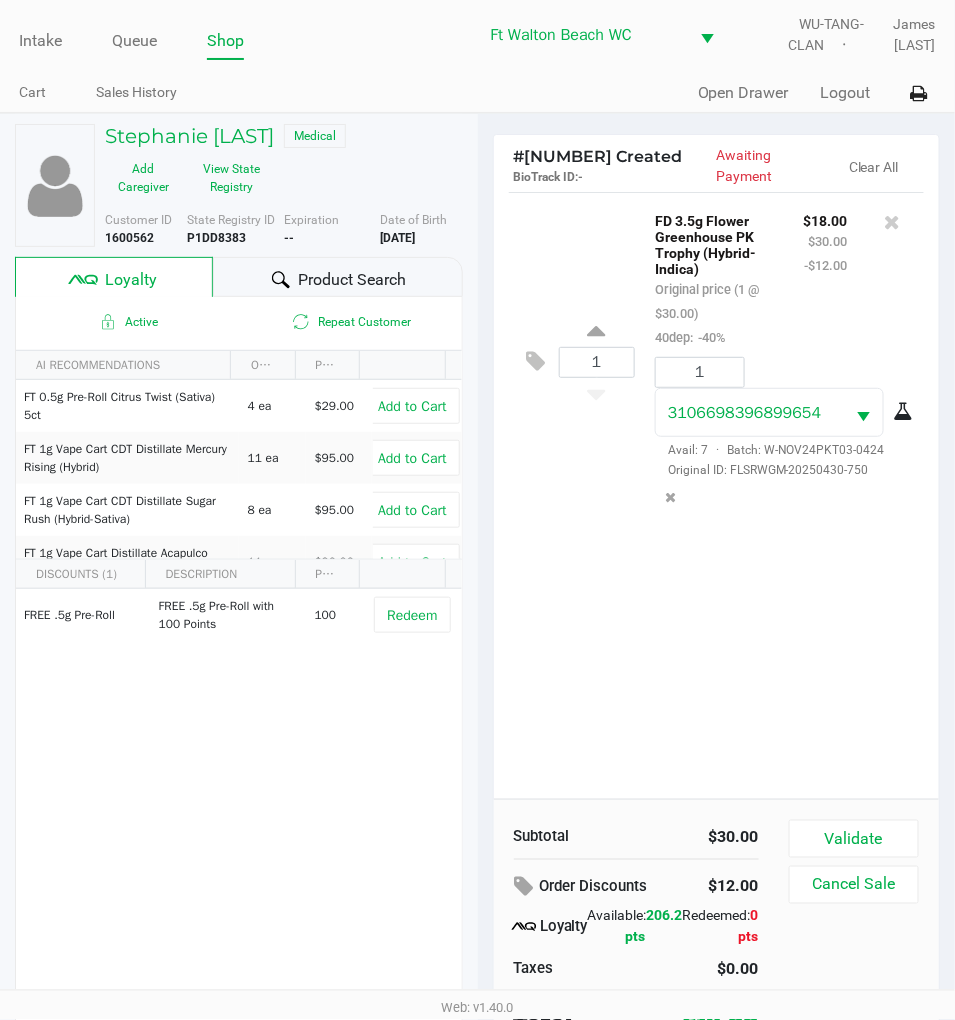 click on "Product Search" 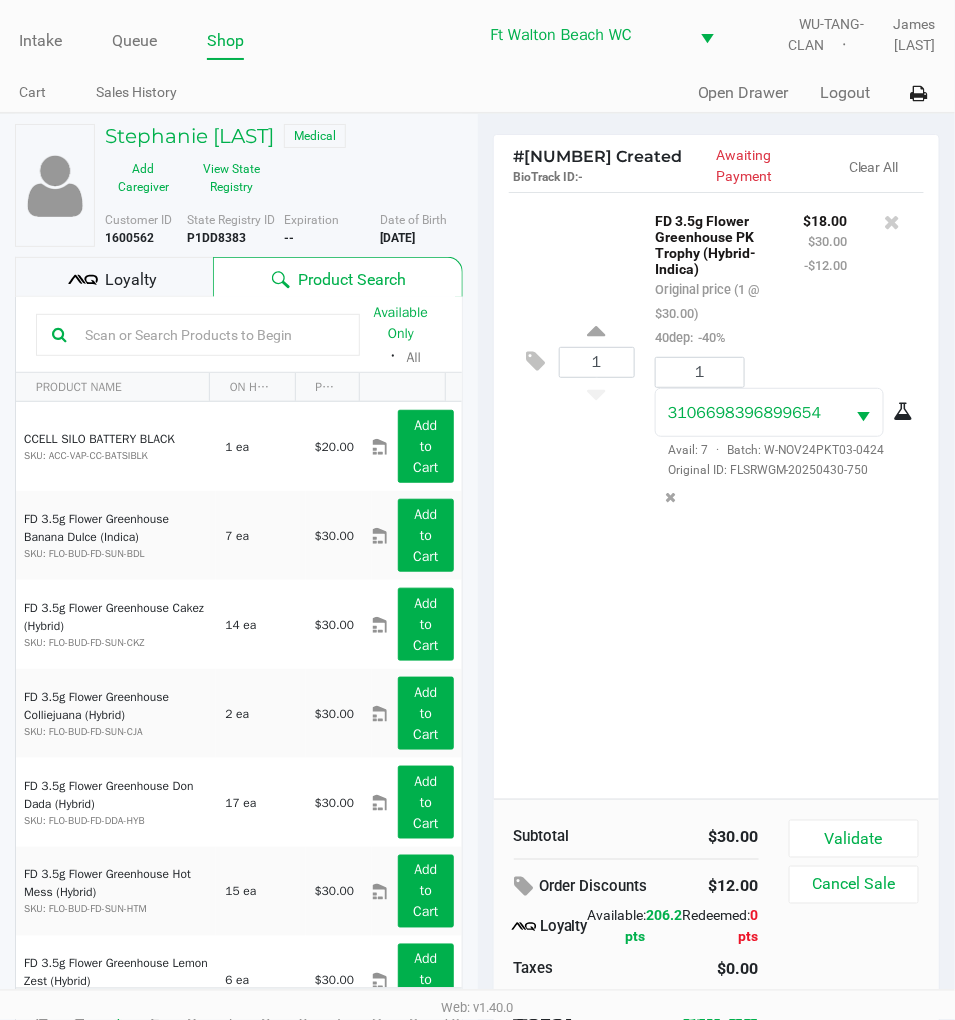 click on "1  FD 3.5g Flower Greenhouse PK Trophy (Hybrid-Indica)   Original price (1 @ $30.00)  40dep:  -40% $18.00 $30.00 -$12.00 1 3106698396899654  Avail: 7  ·  Batch: W-NOV24PKT03-0424   Original ID: FLSRWGM-20250430-750" 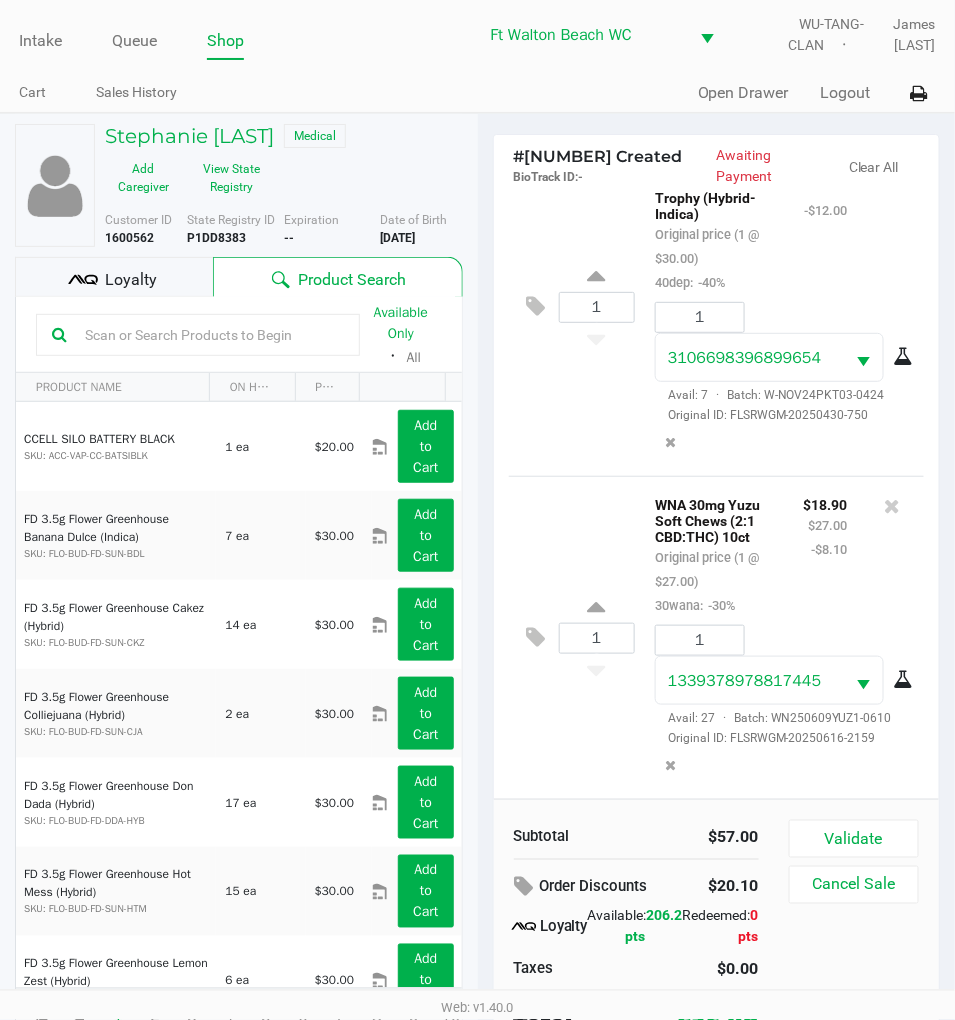 scroll, scrollTop: 76, scrollLeft: 0, axis: vertical 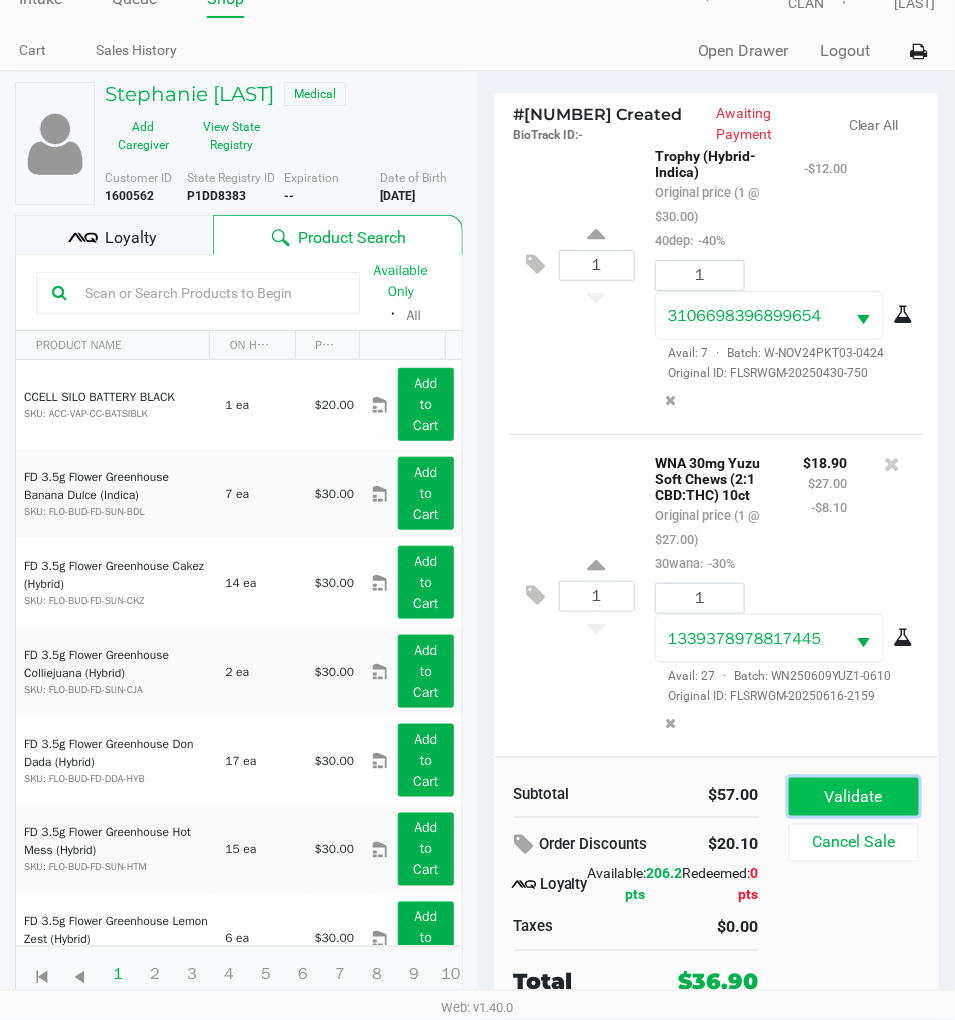 click on "Validate" 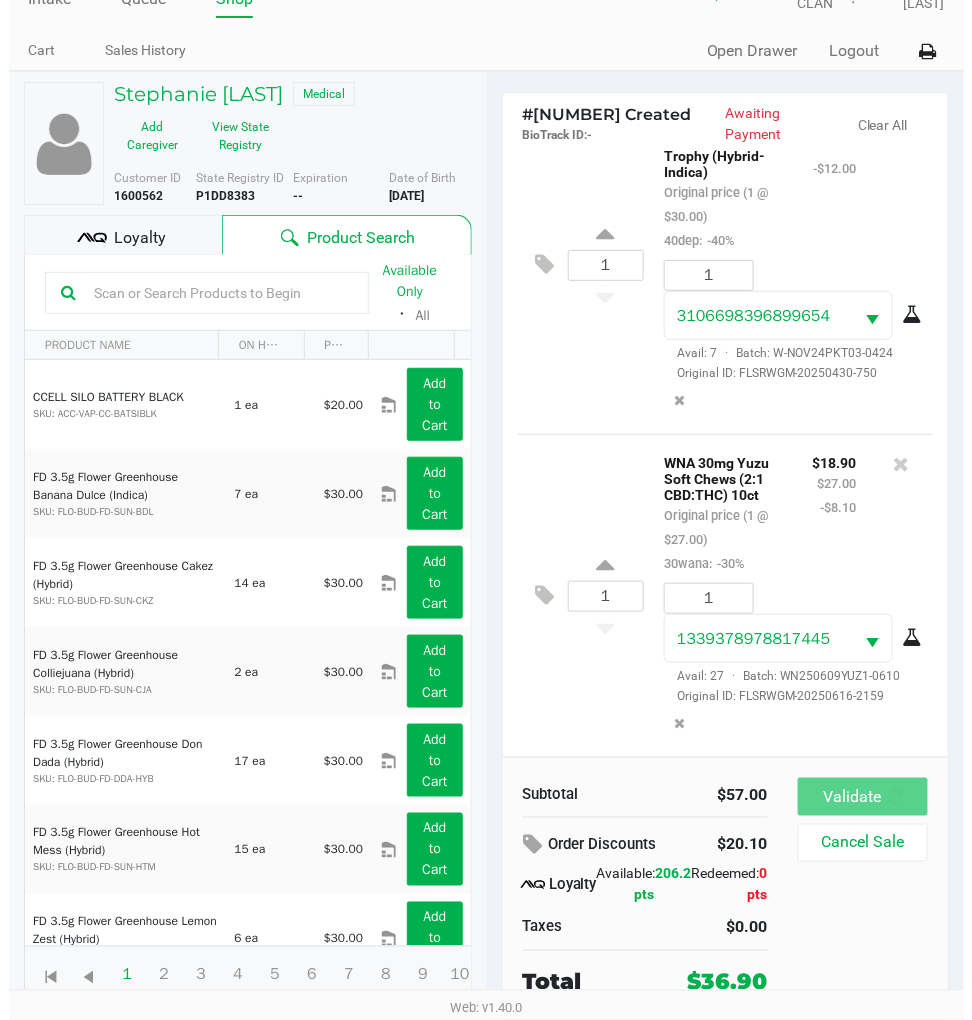 scroll, scrollTop: 0, scrollLeft: 0, axis: both 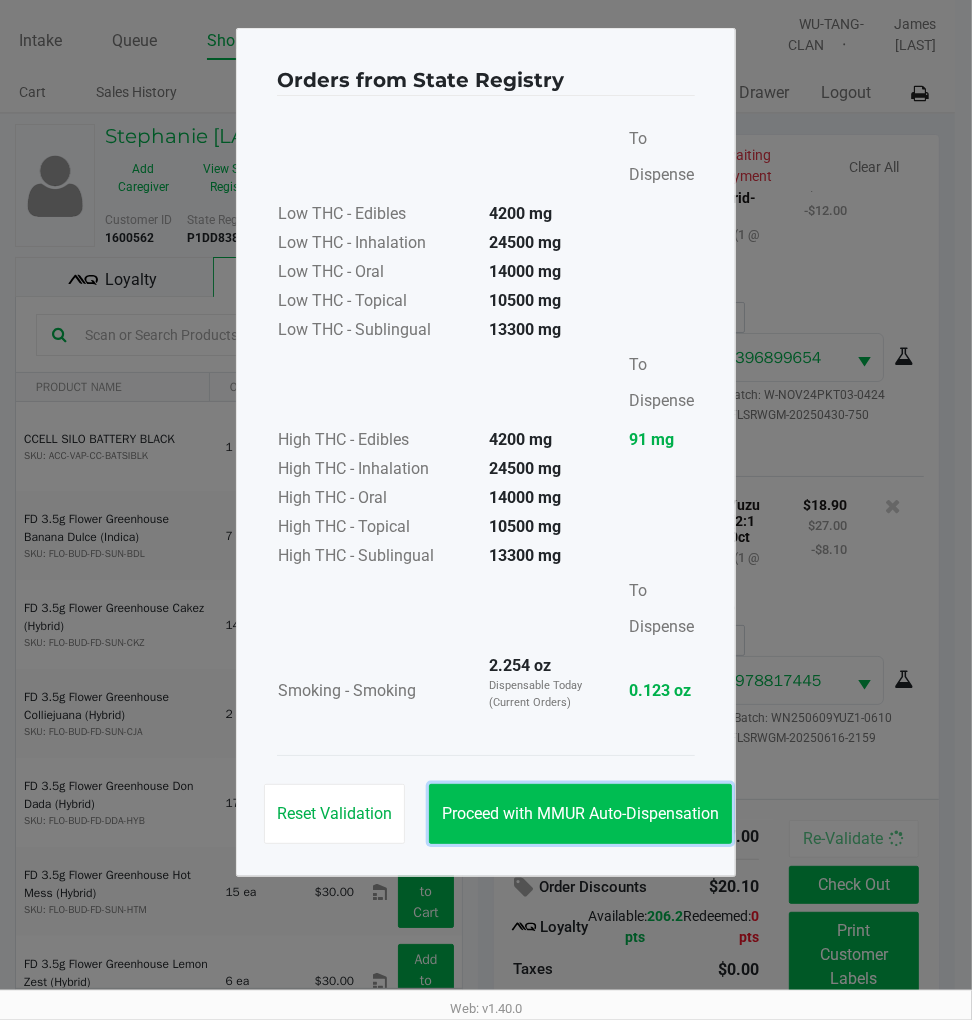click on "Proceed with MMUR Auto-Dispensation" 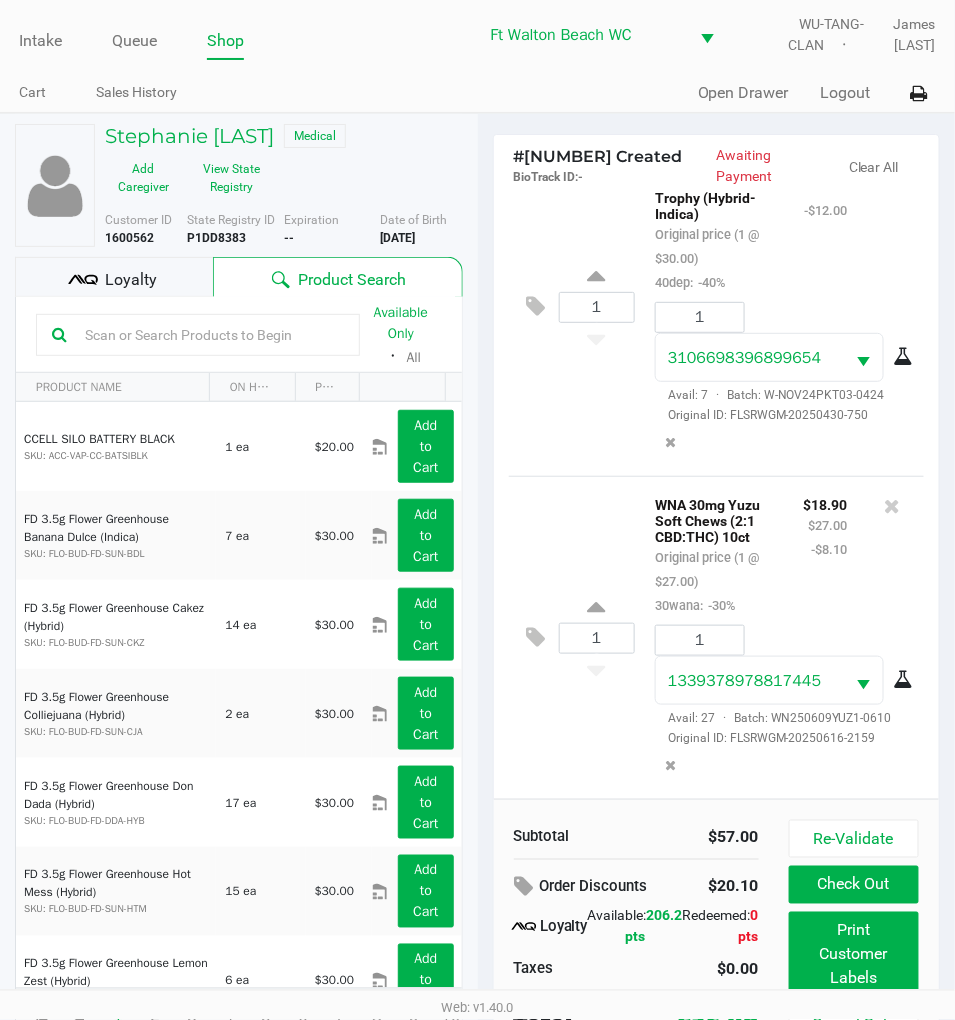 scroll, scrollTop: 76, scrollLeft: 0, axis: vertical 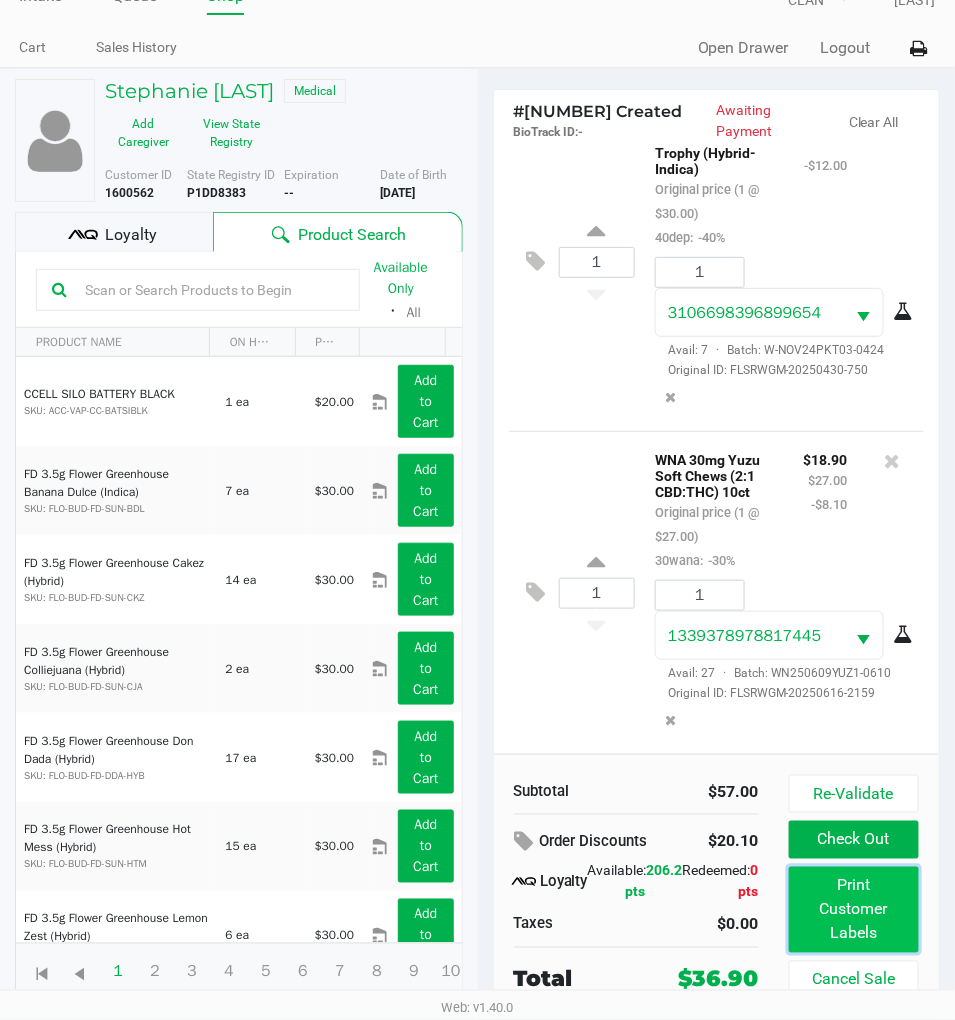 click on "Print Customer Labels" 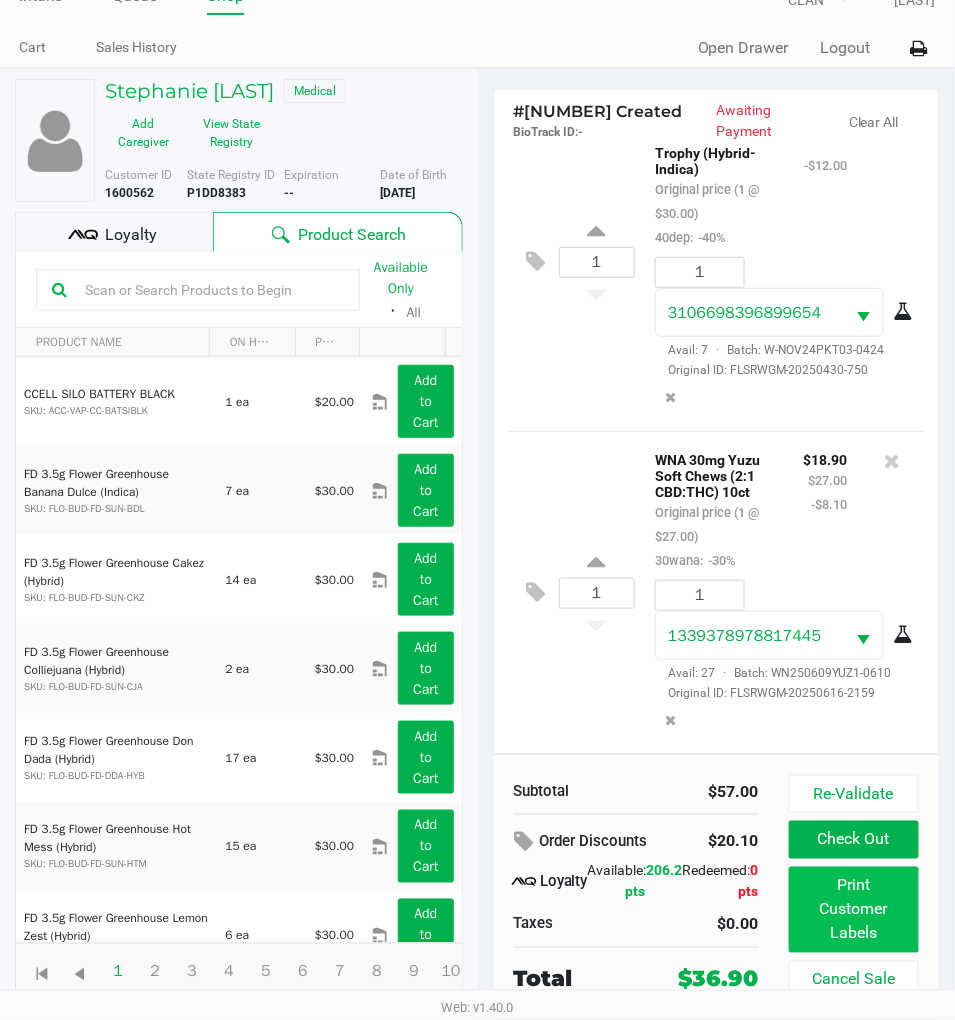 scroll, scrollTop: 0, scrollLeft: 0, axis: both 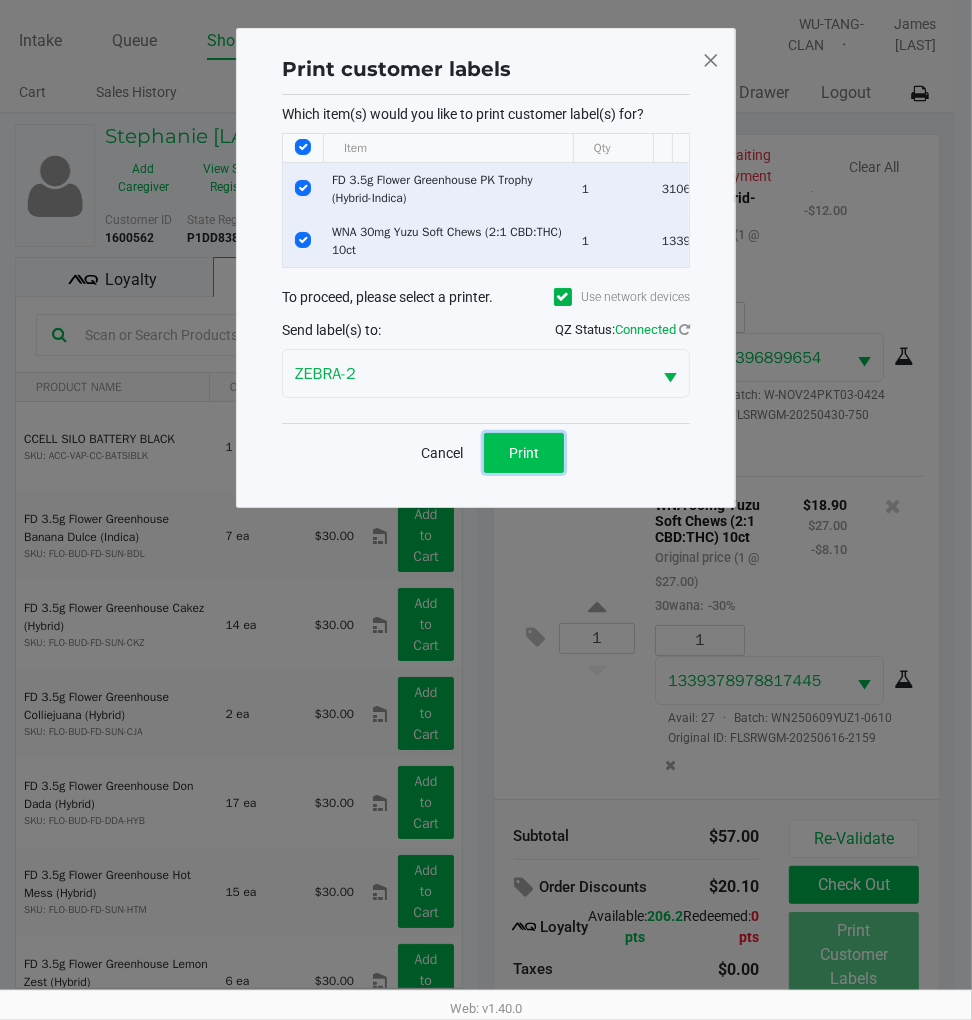 click on "Print" 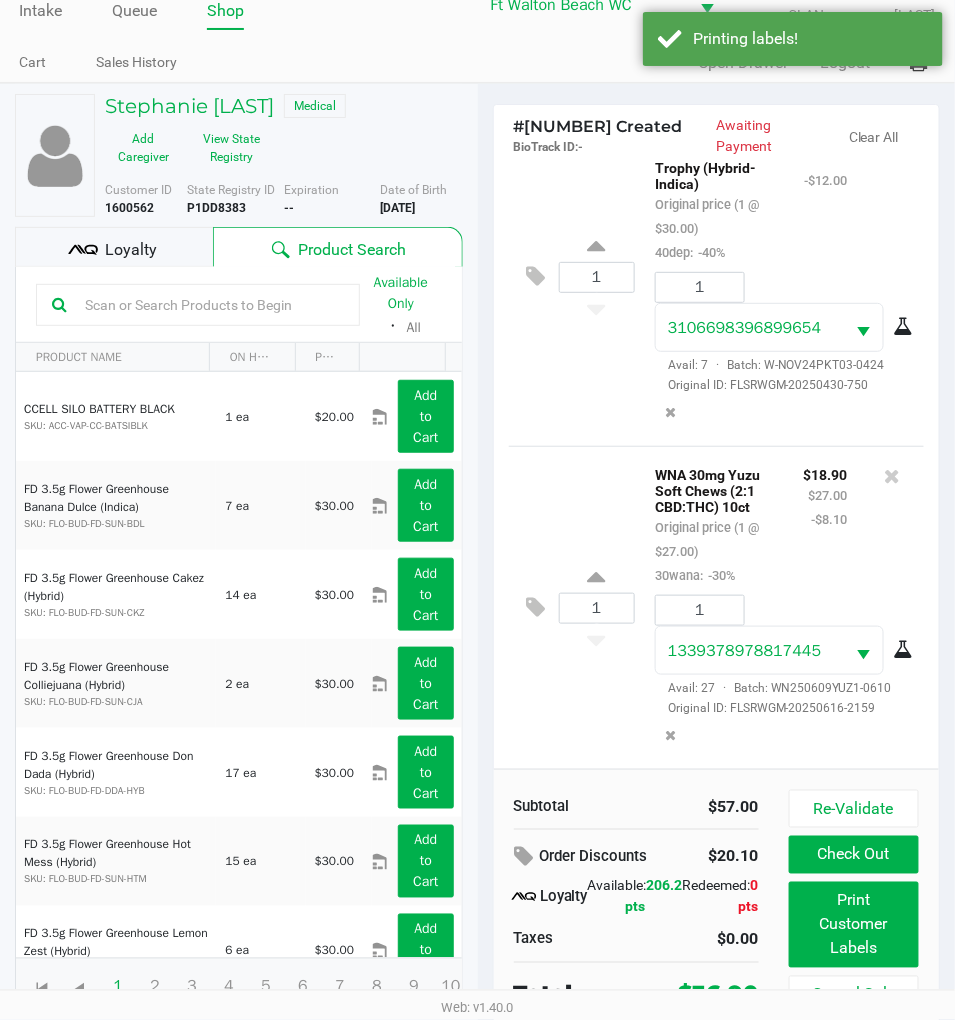 scroll, scrollTop: 46, scrollLeft: 0, axis: vertical 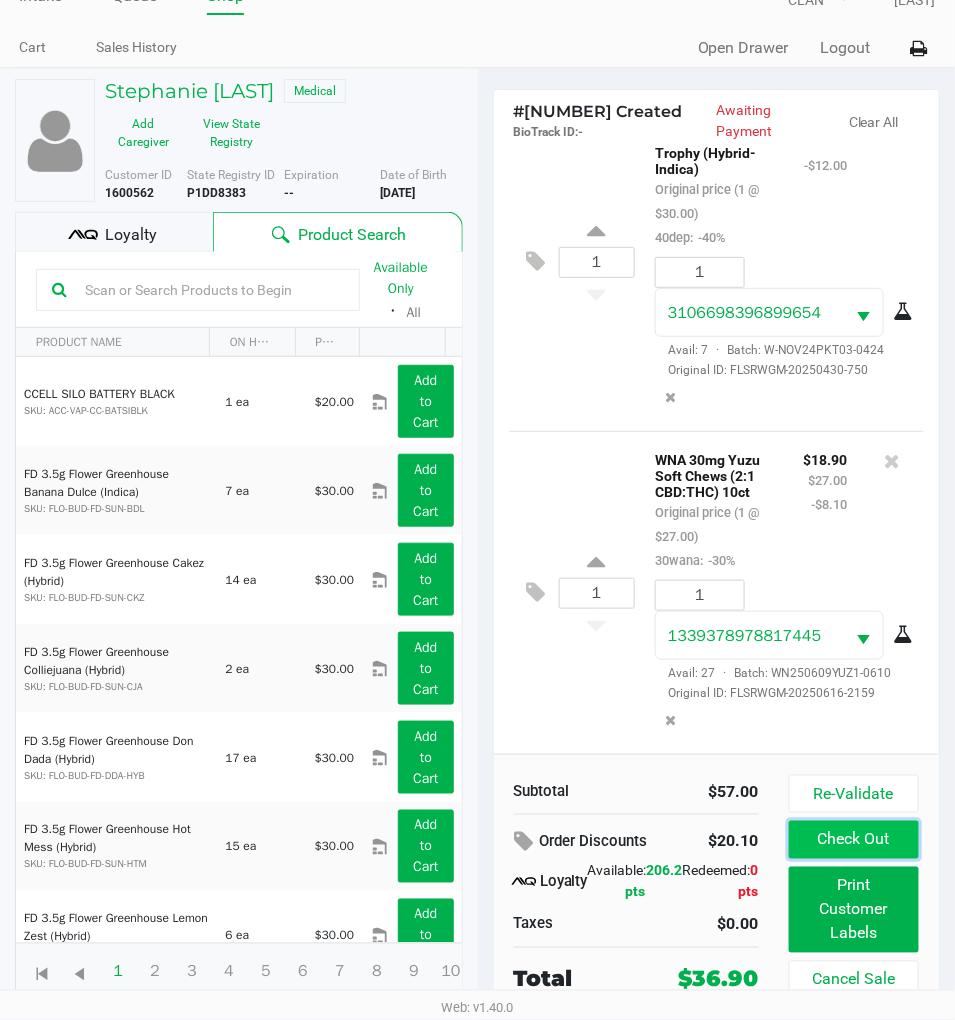 click on "Check Out" 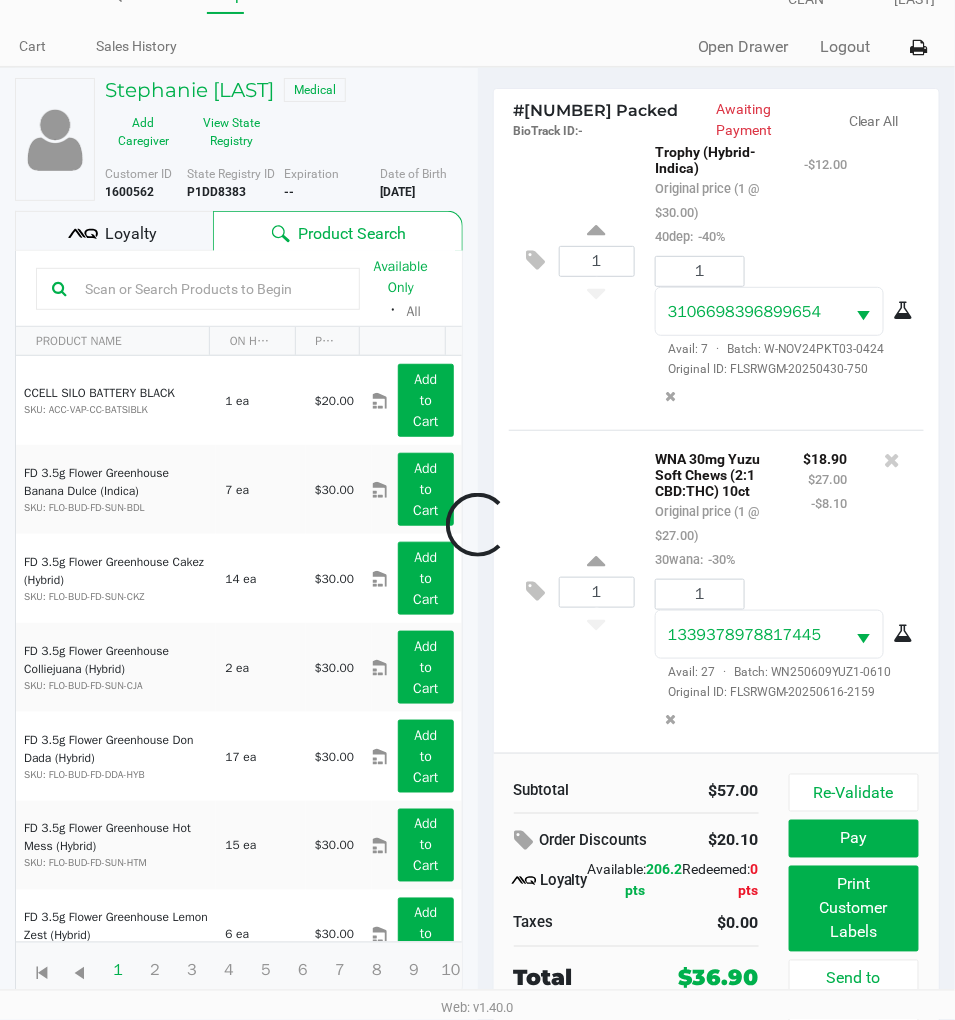 scroll, scrollTop: 77, scrollLeft: 0, axis: vertical 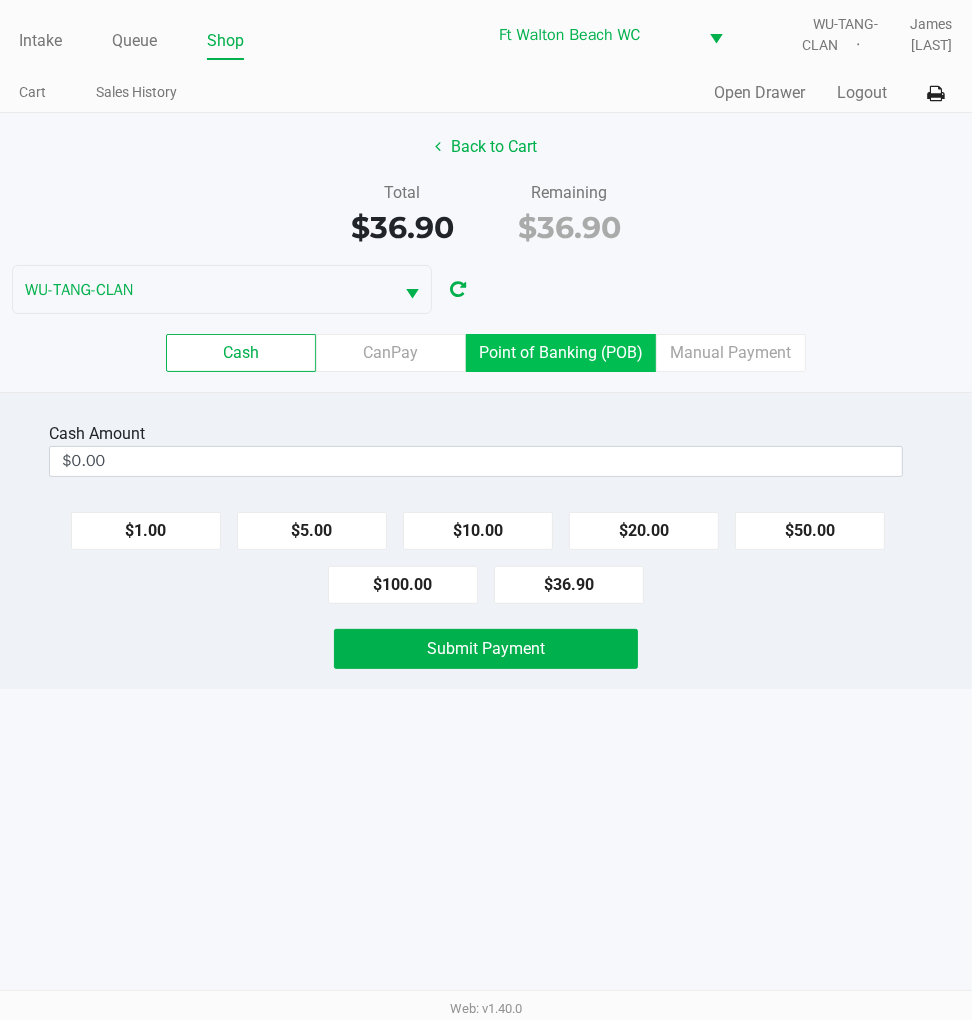 click on "Point of Banking (POB)" 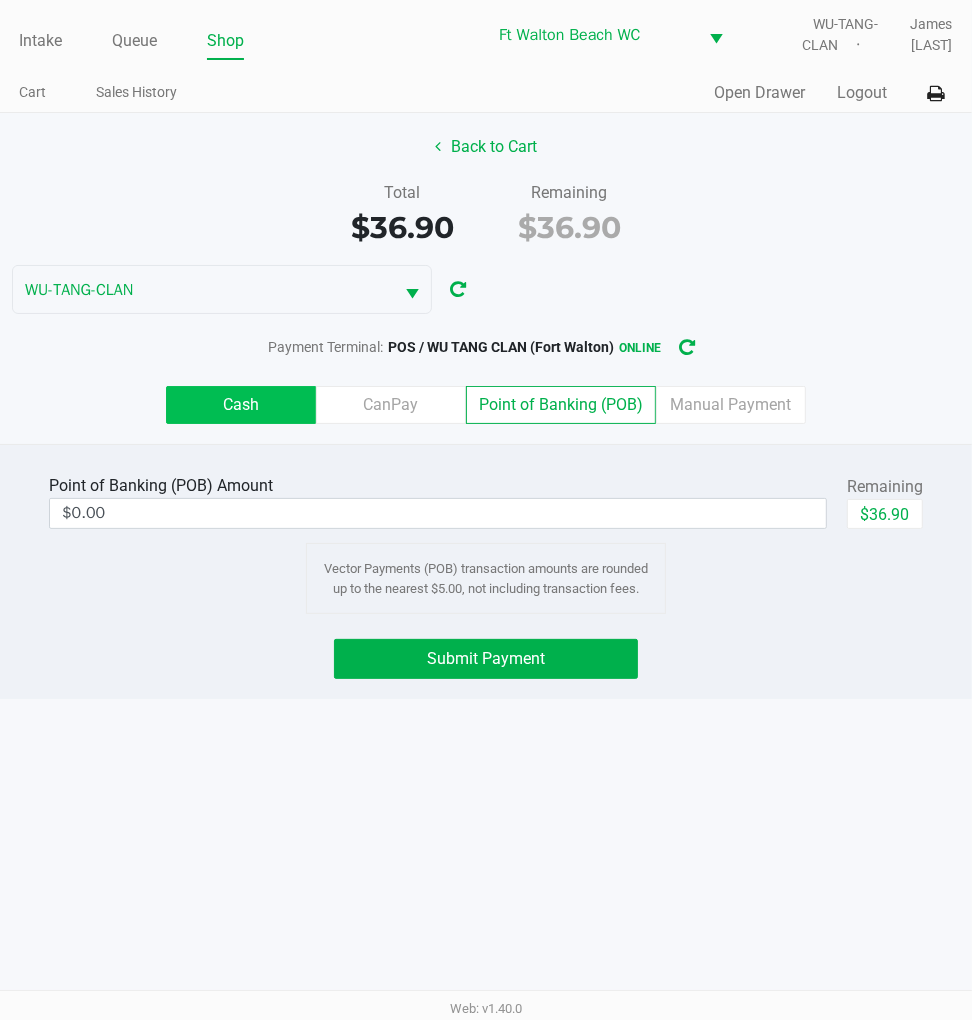 click on "Cash" 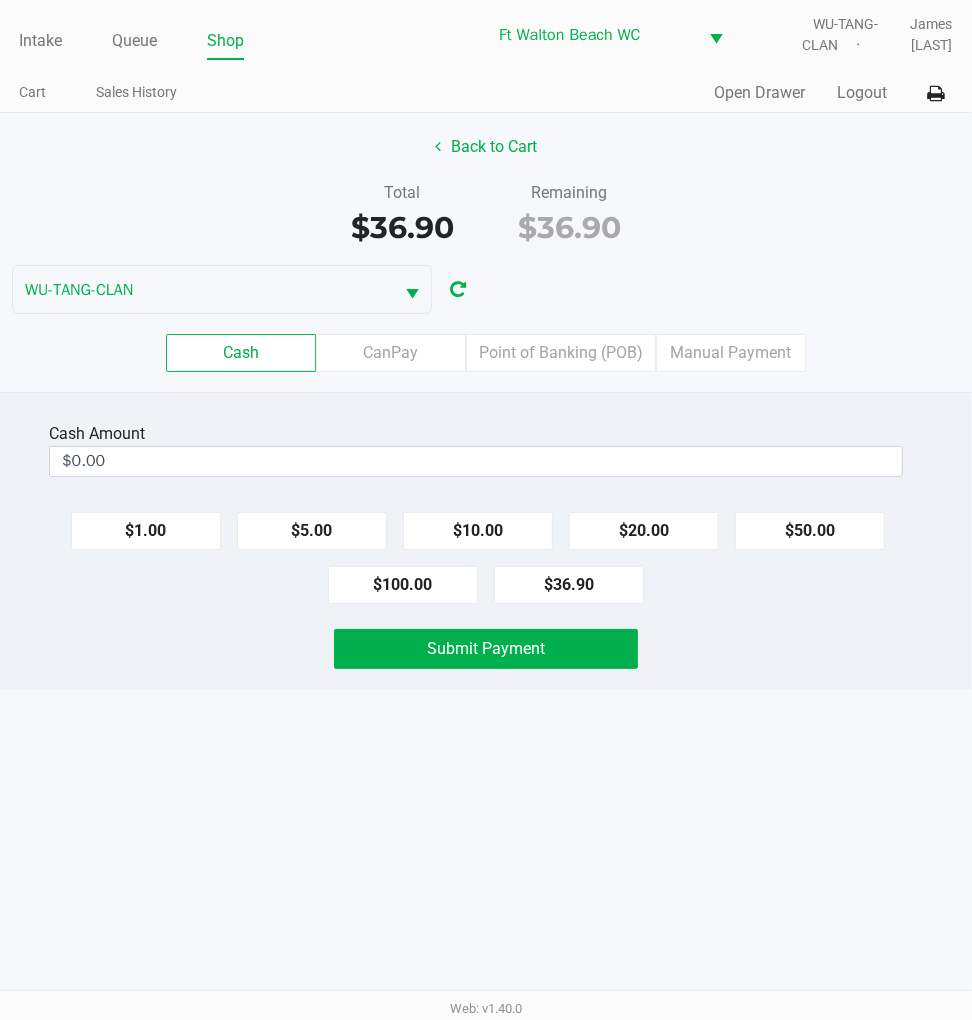 click on "Intake Queue Shop Ft Walton Beach WC  WU-TANG-CLAN   James Dodd  Cart Sales History  Quick Sale   Open Drawer   Logout  Back to Cart   Total   $36.90   Remaining   $36.90  WU-TANG-CLAN  Cash   CanPay   Point of Banking (POB)   Manual Payment   Cash  Amount  $0.00  $1.00   $5.00   $10.00   $20.00   $50.00   $100.00   $36.90   Submit Payment   Web: v1.40.0" at bounding box center (486, 510) 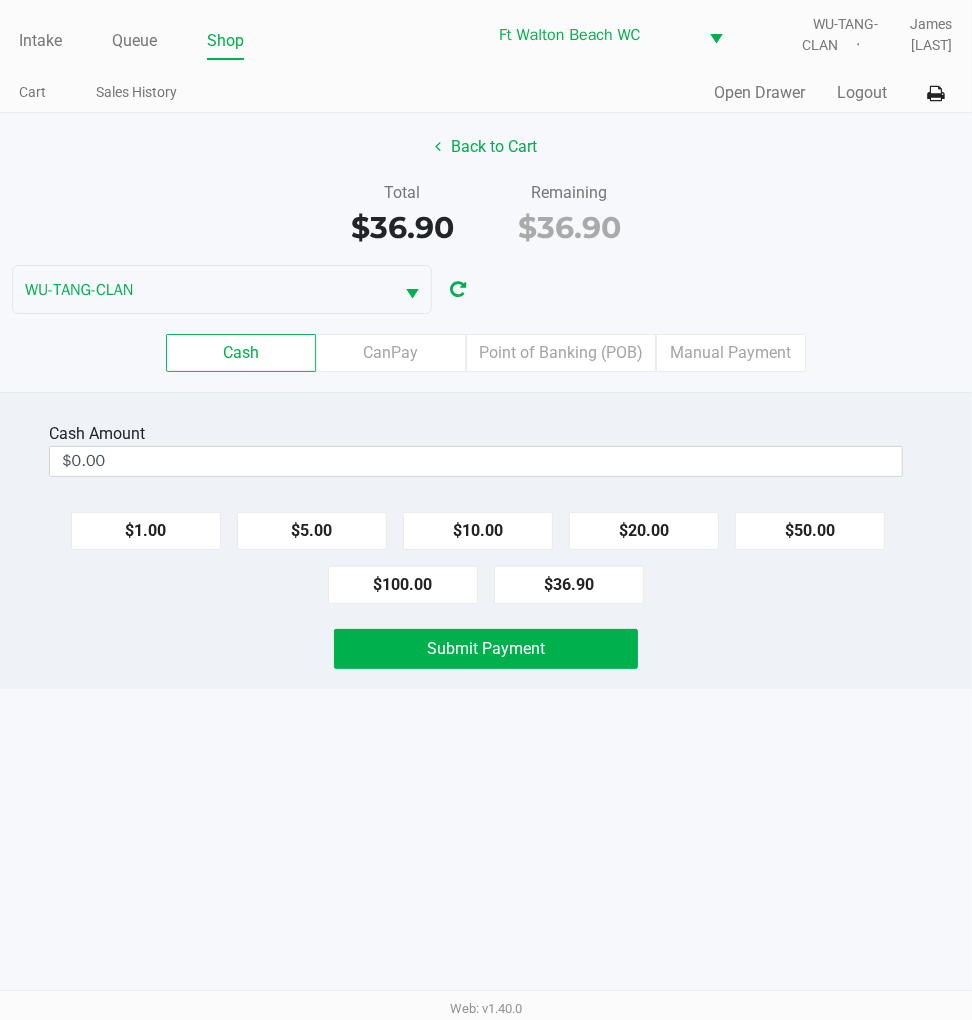 click on "$20.00" 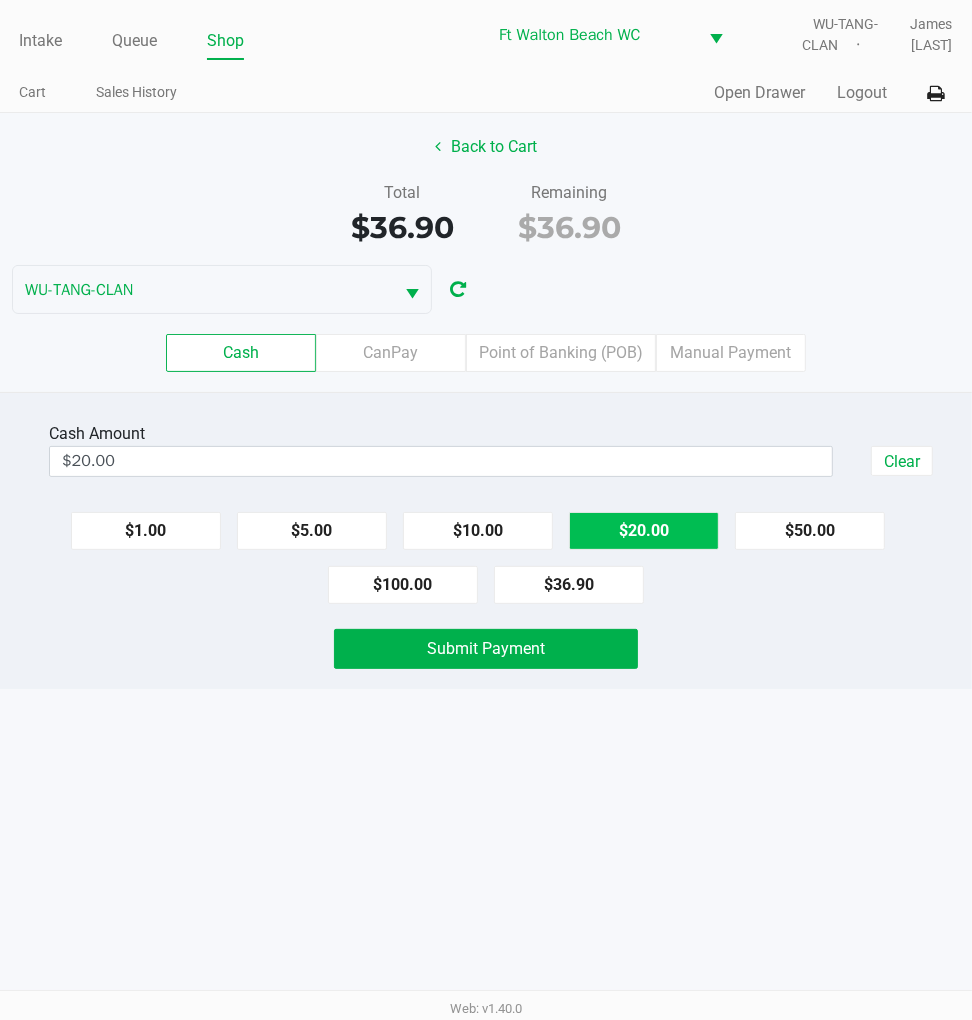 click on "$20.00" 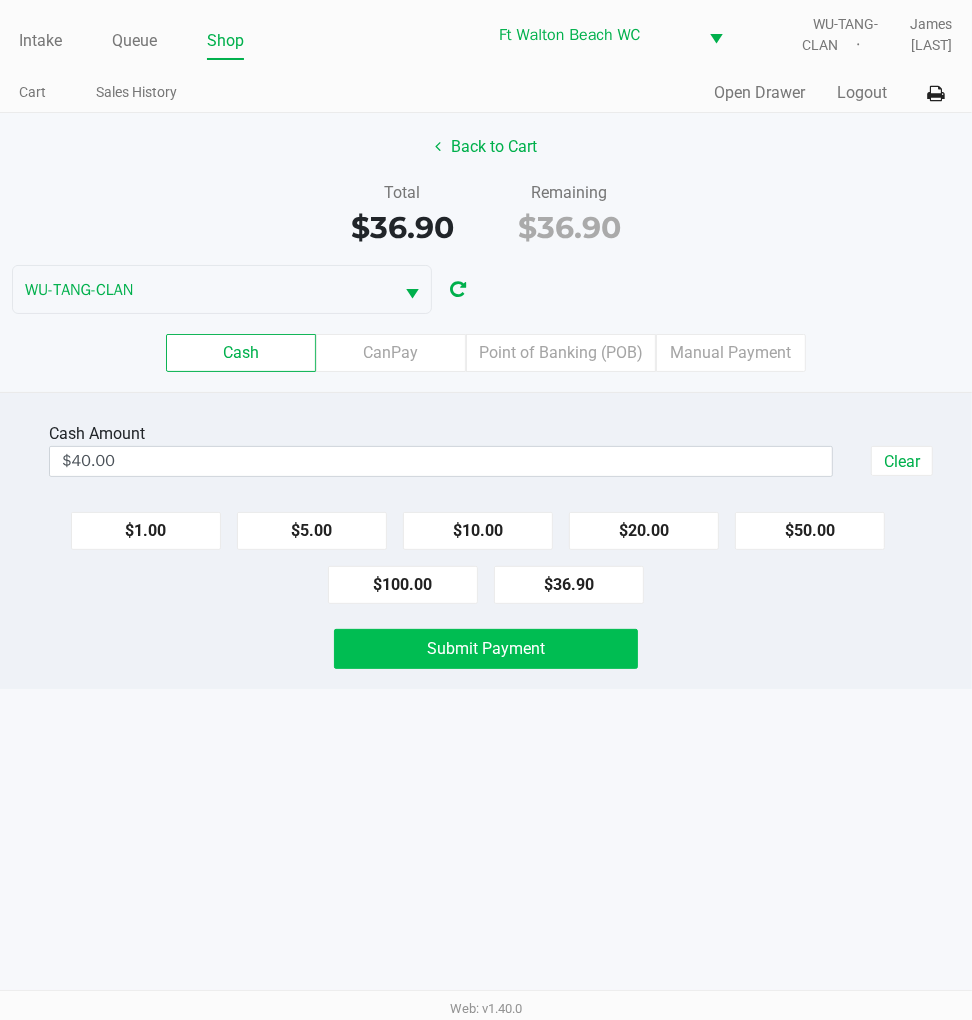 click on "Submit Payment" 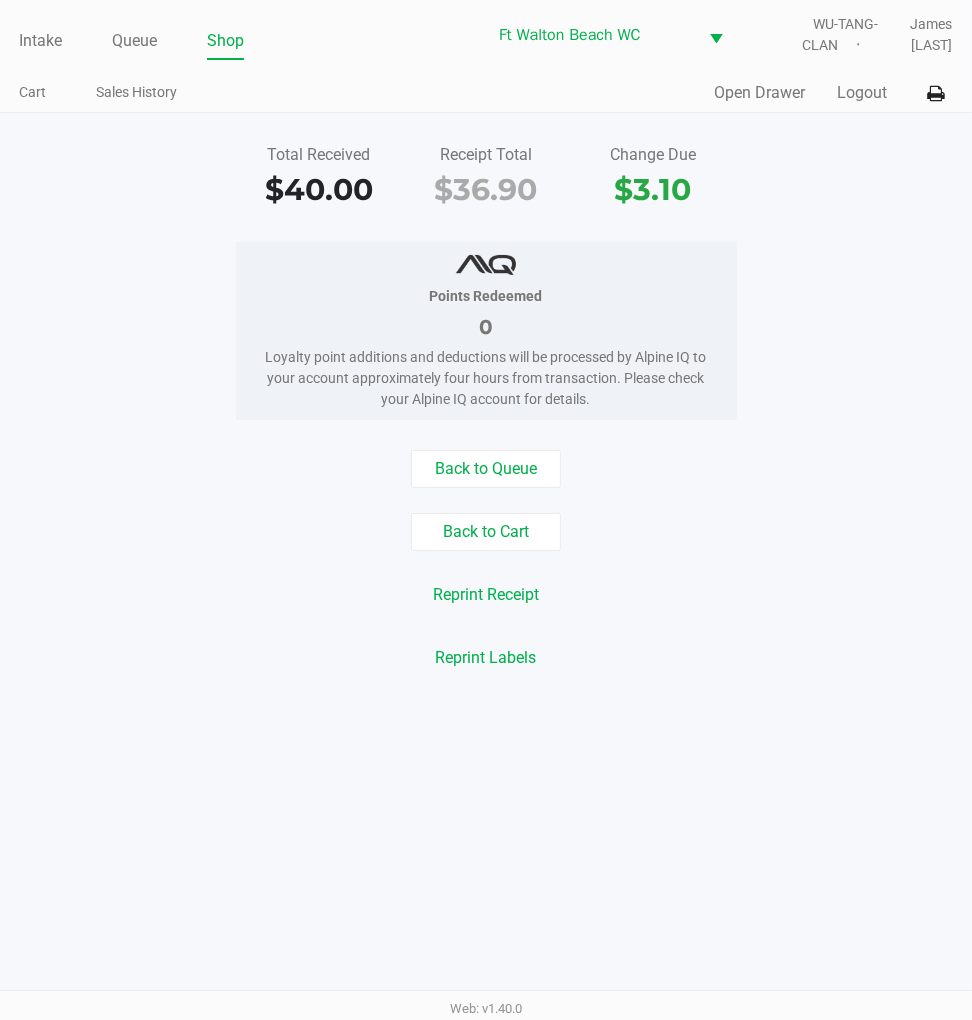click on "Logout" 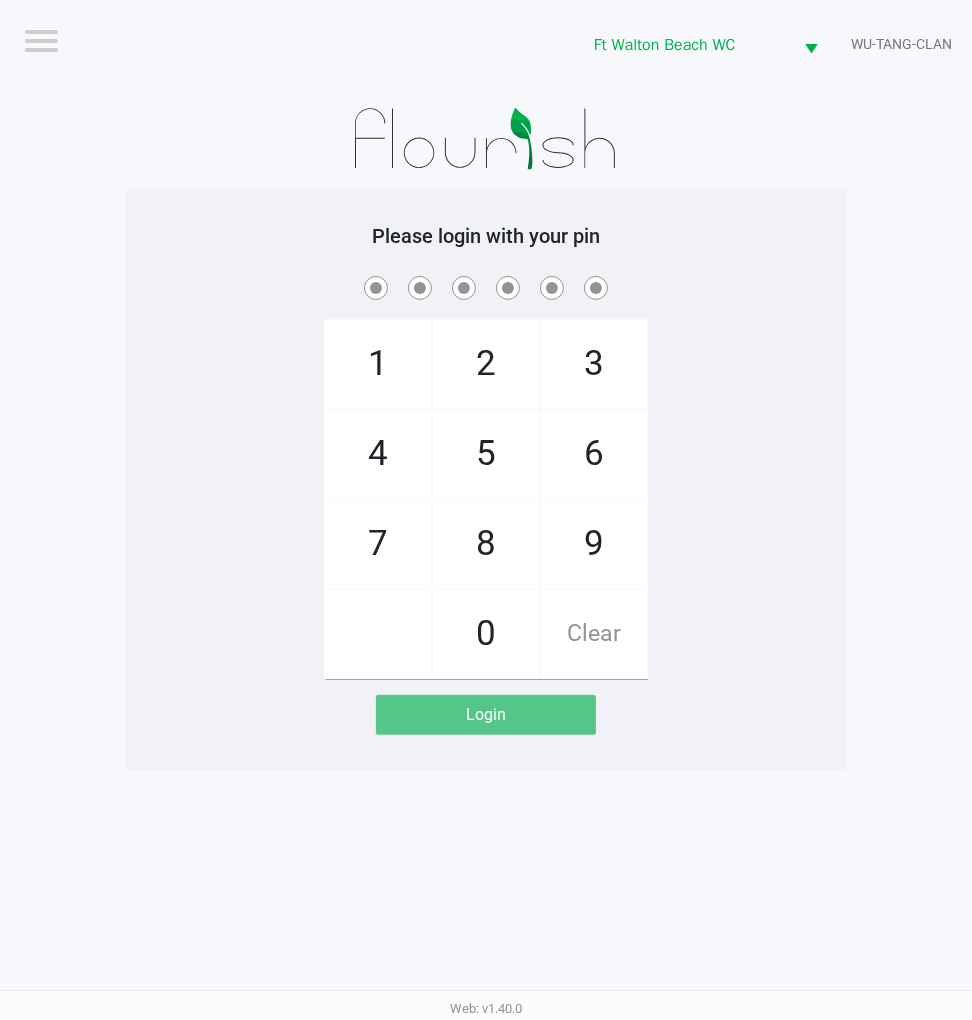 click on "1   4   7       2   5   8   0   3   6   9   Clear" 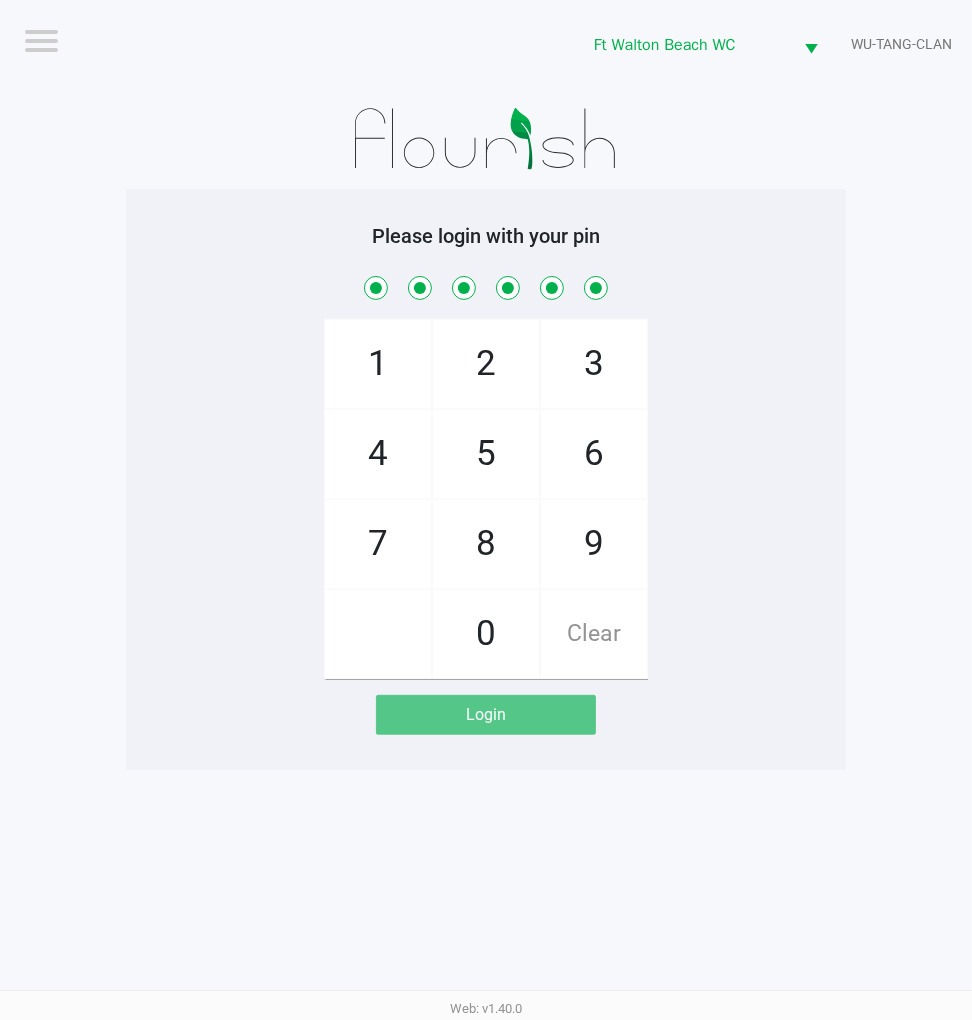 checkbox on "true" 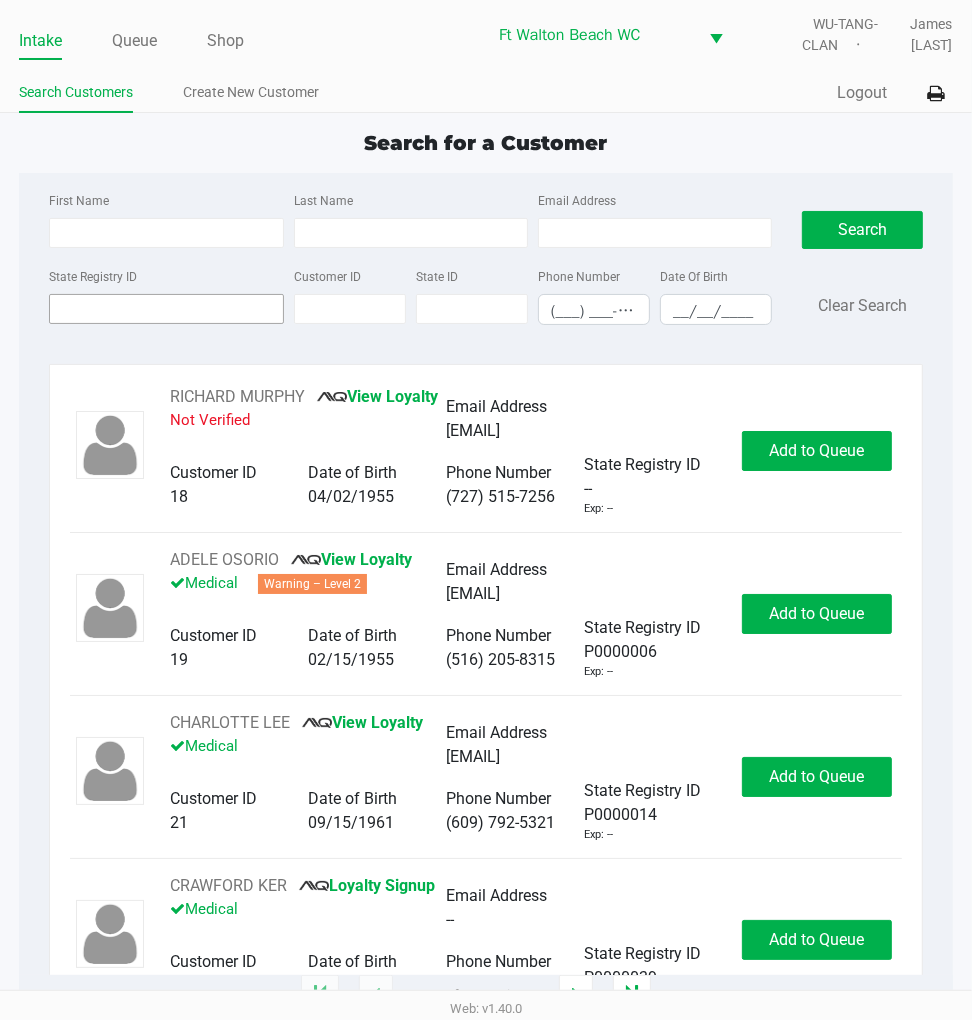 click on "State Registry ID" at bounding box center (166, 309) 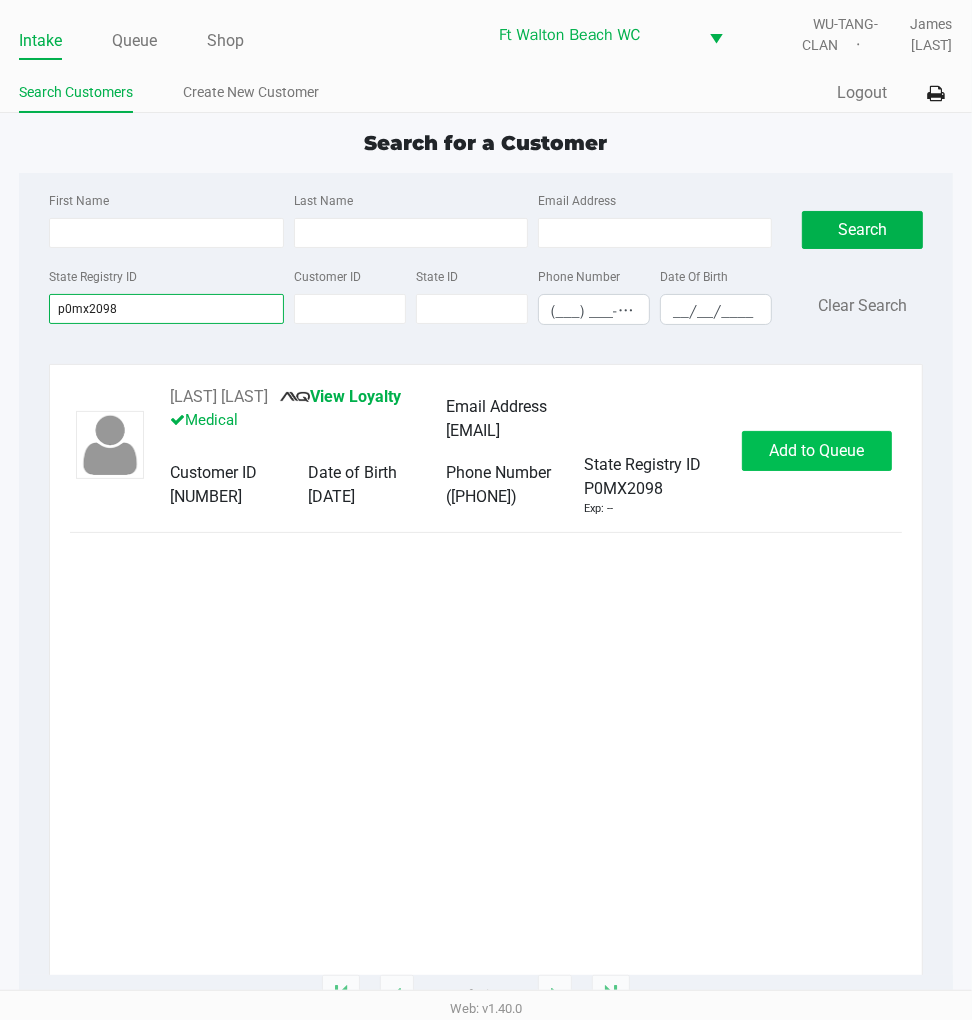 type on "p0mx2098" 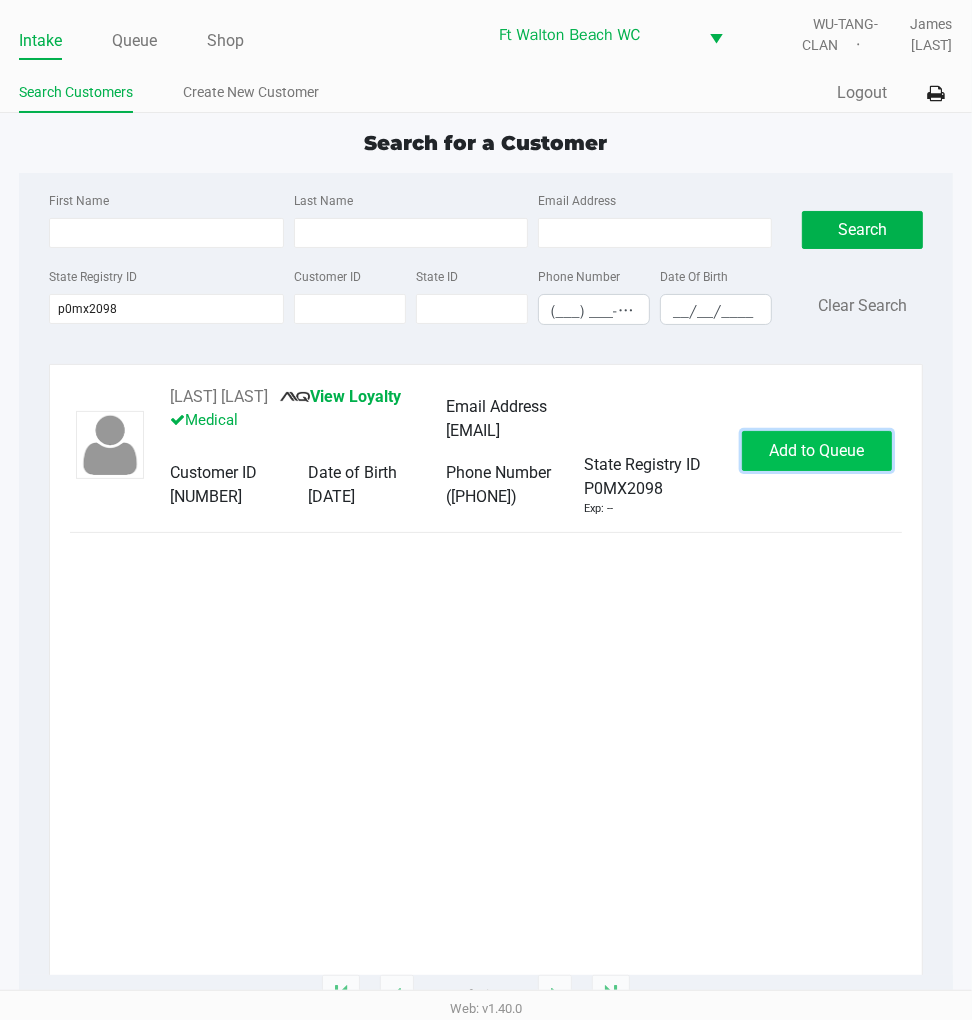 click on "Add to Queue" 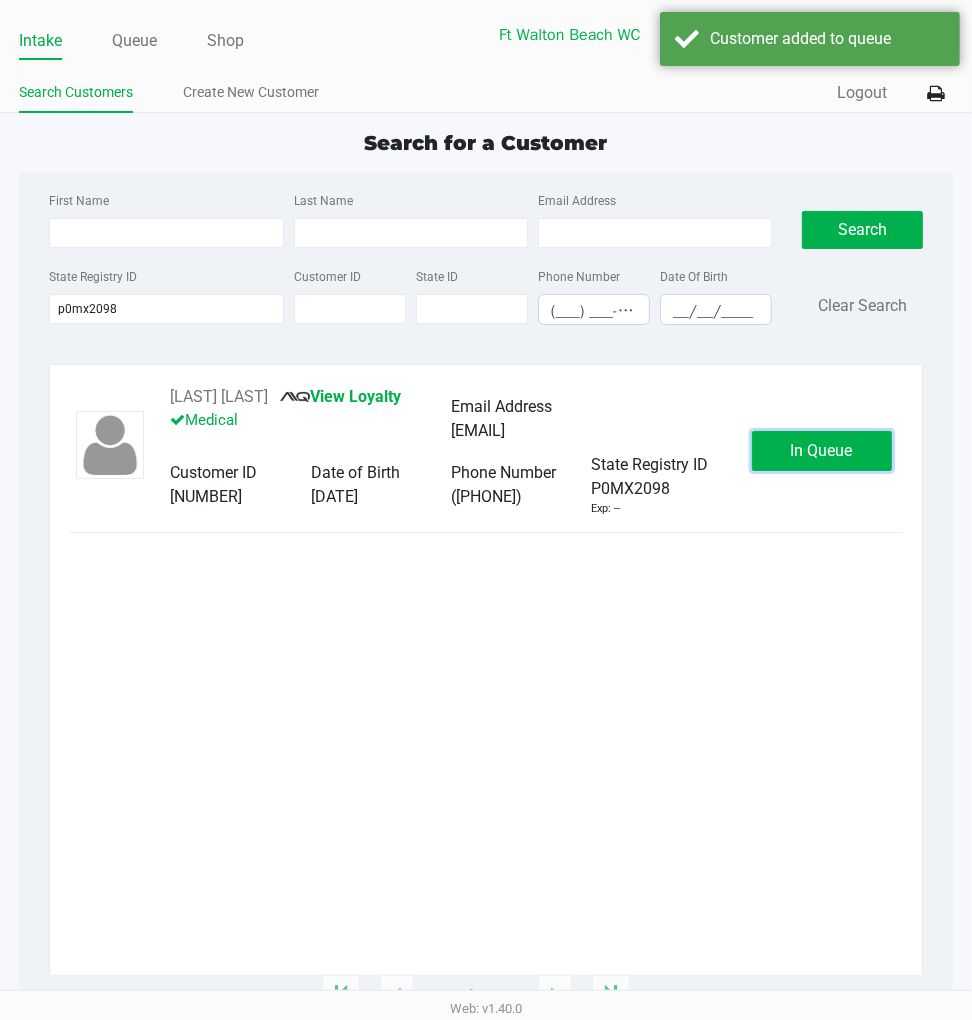 click on "In Queue" 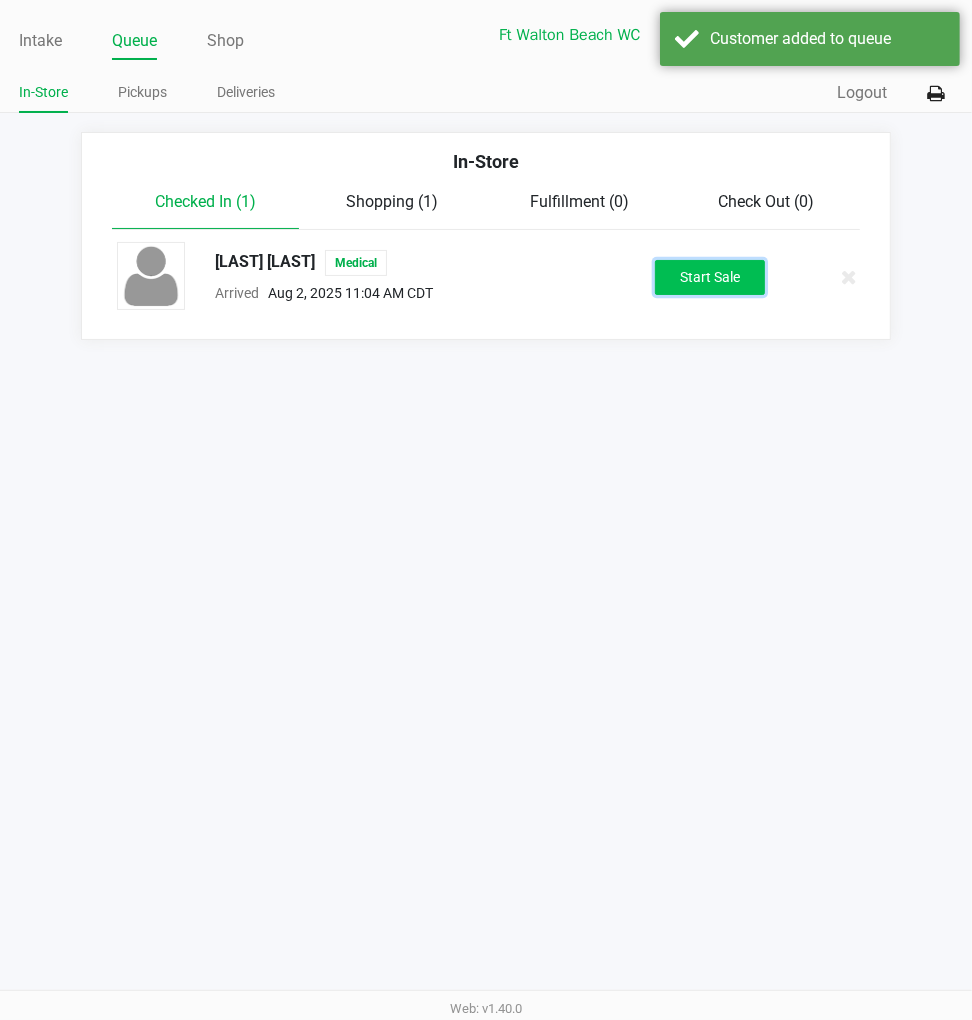 click on "Start Sale" 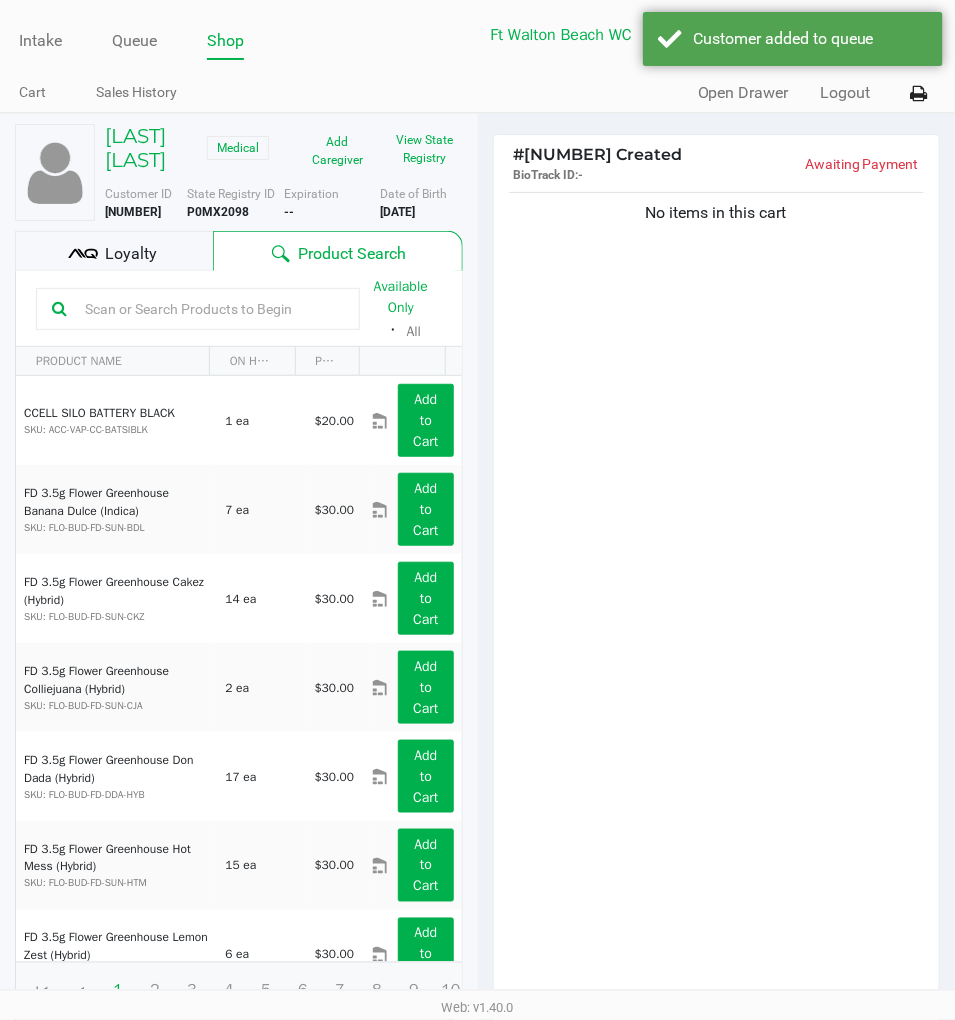 click on "Loyalty" 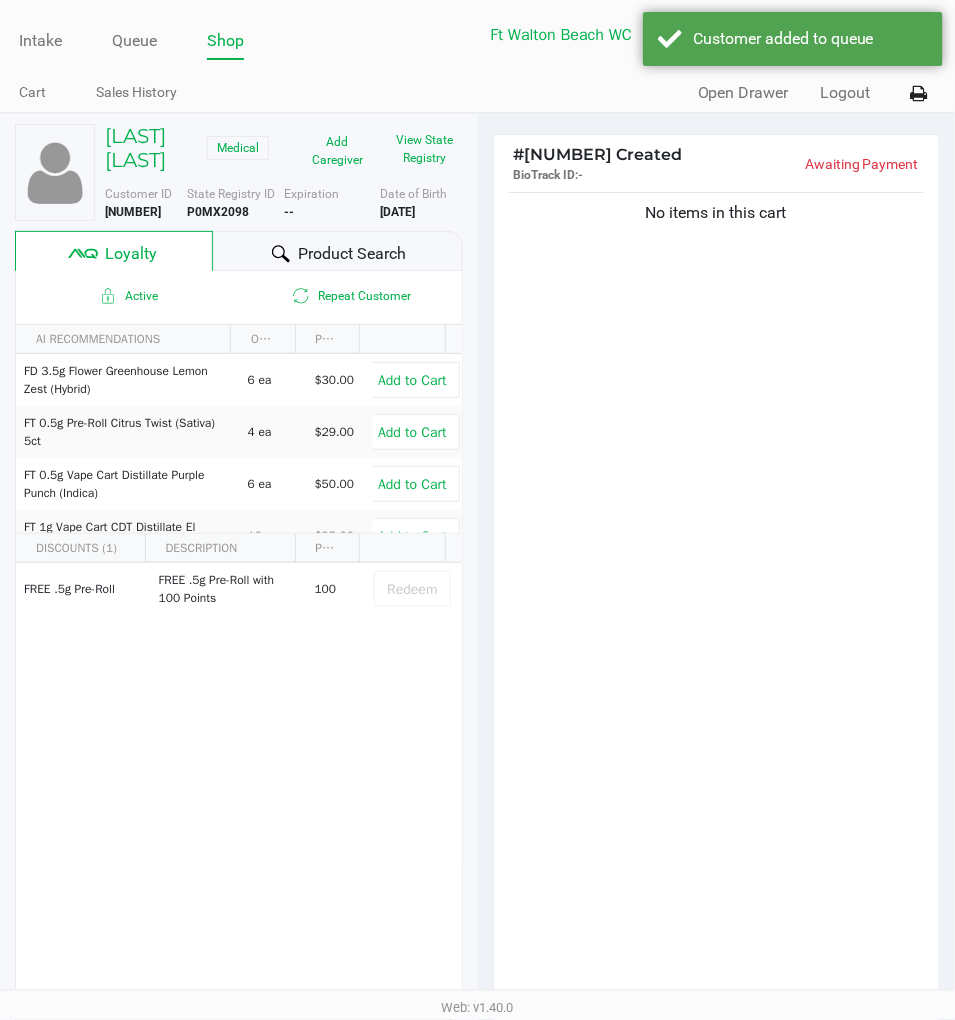 click on "Product Search" 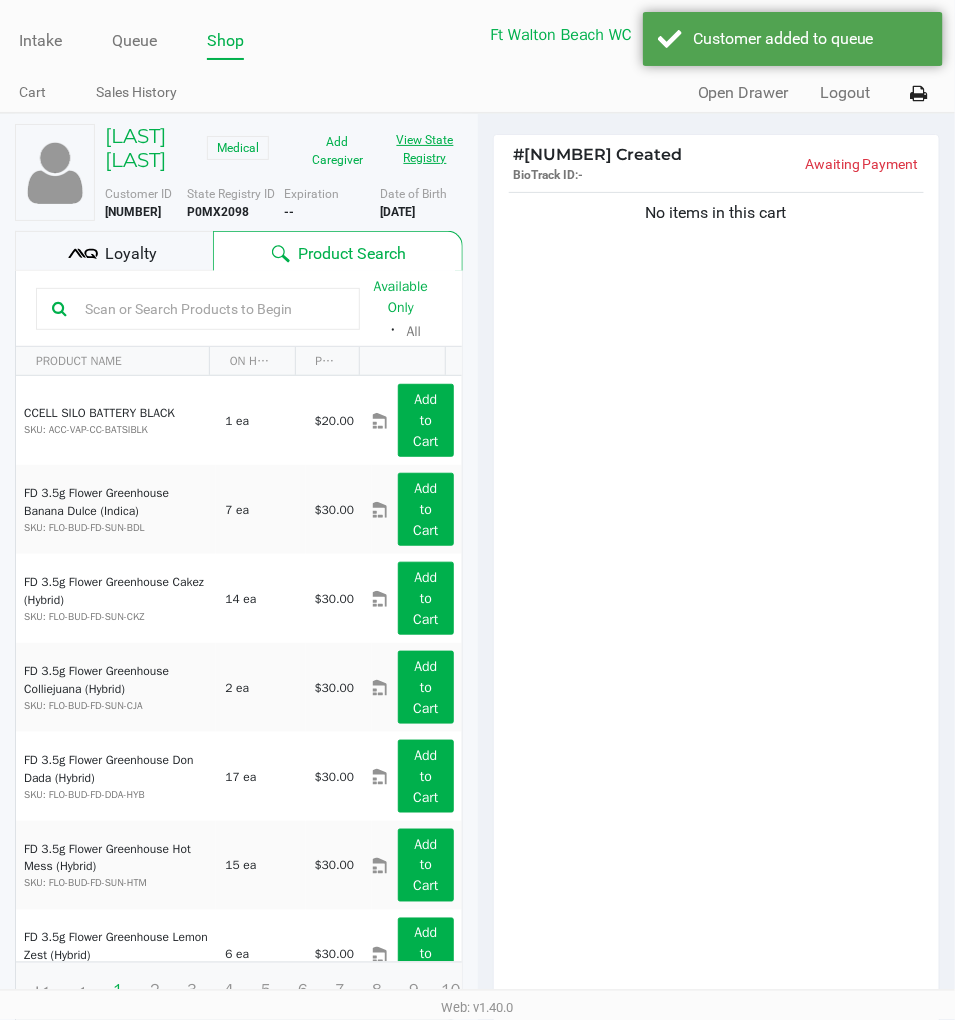 click on "View State Registry" 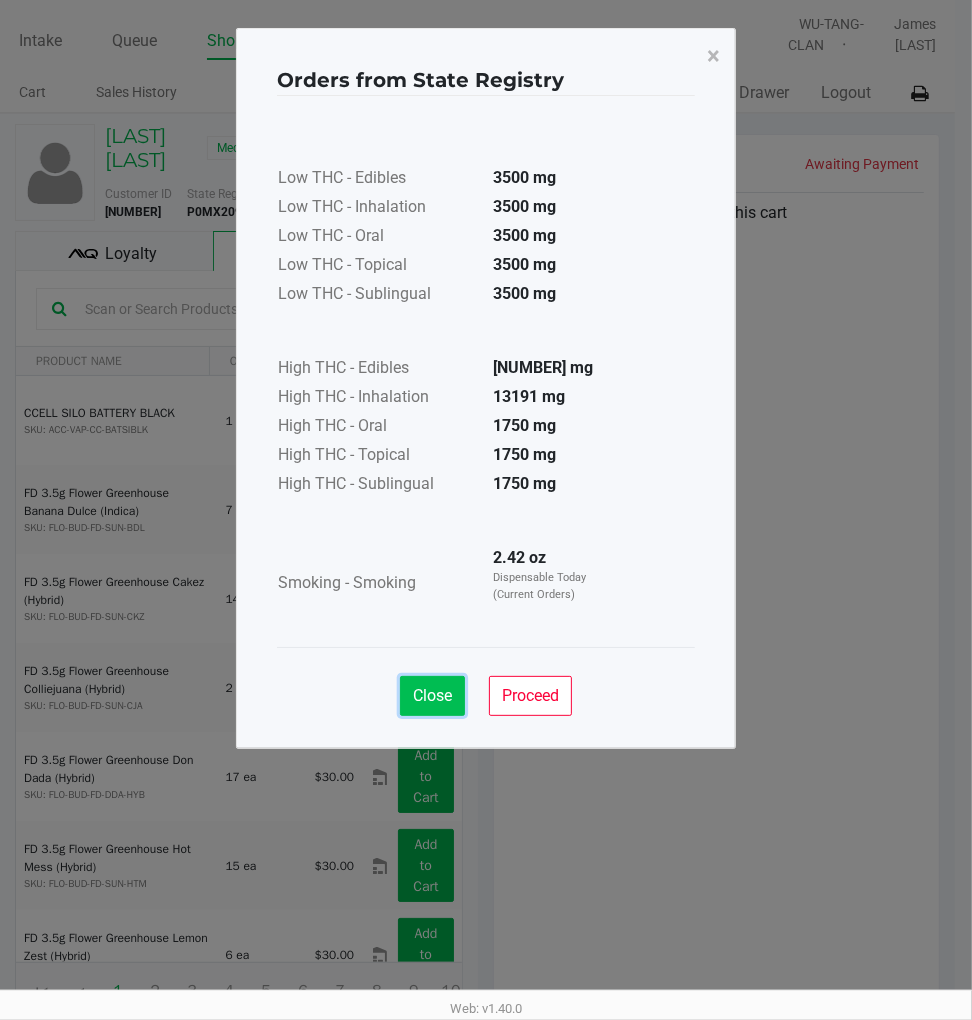 click on "Close" 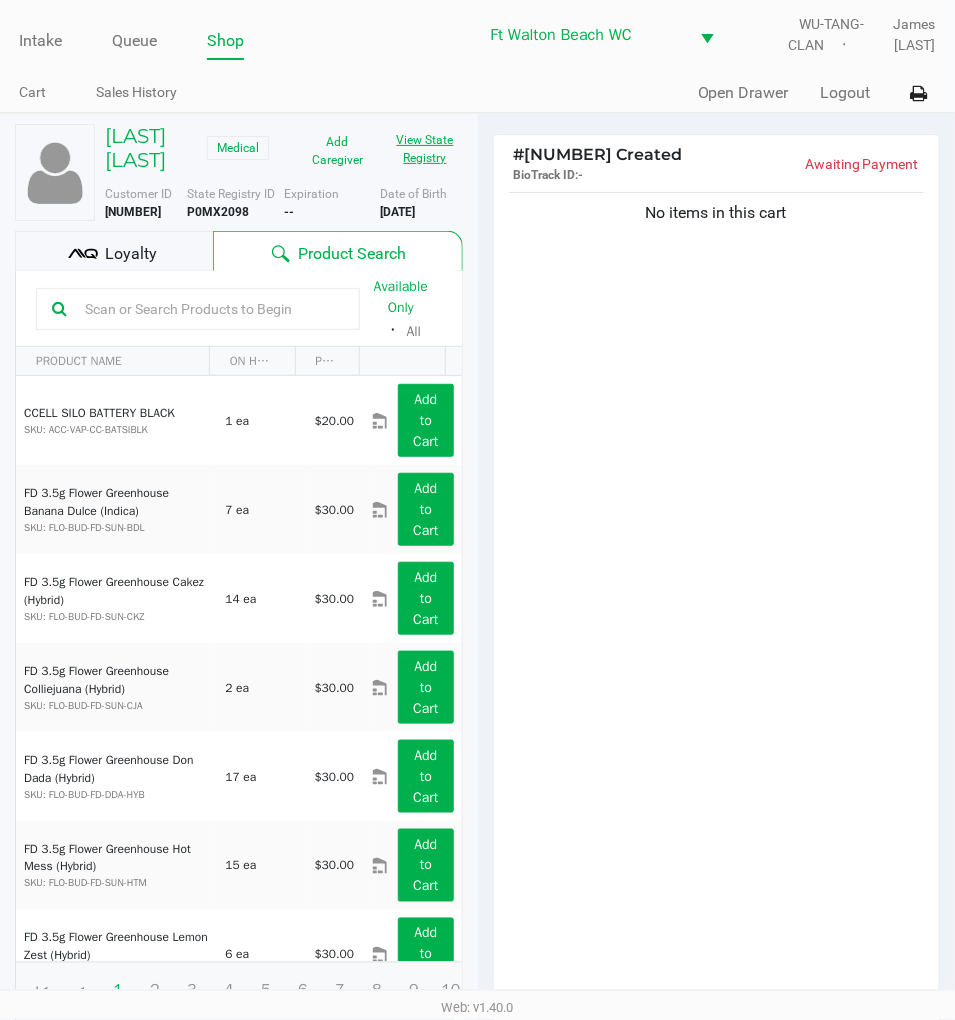 click on "No items in this cart" 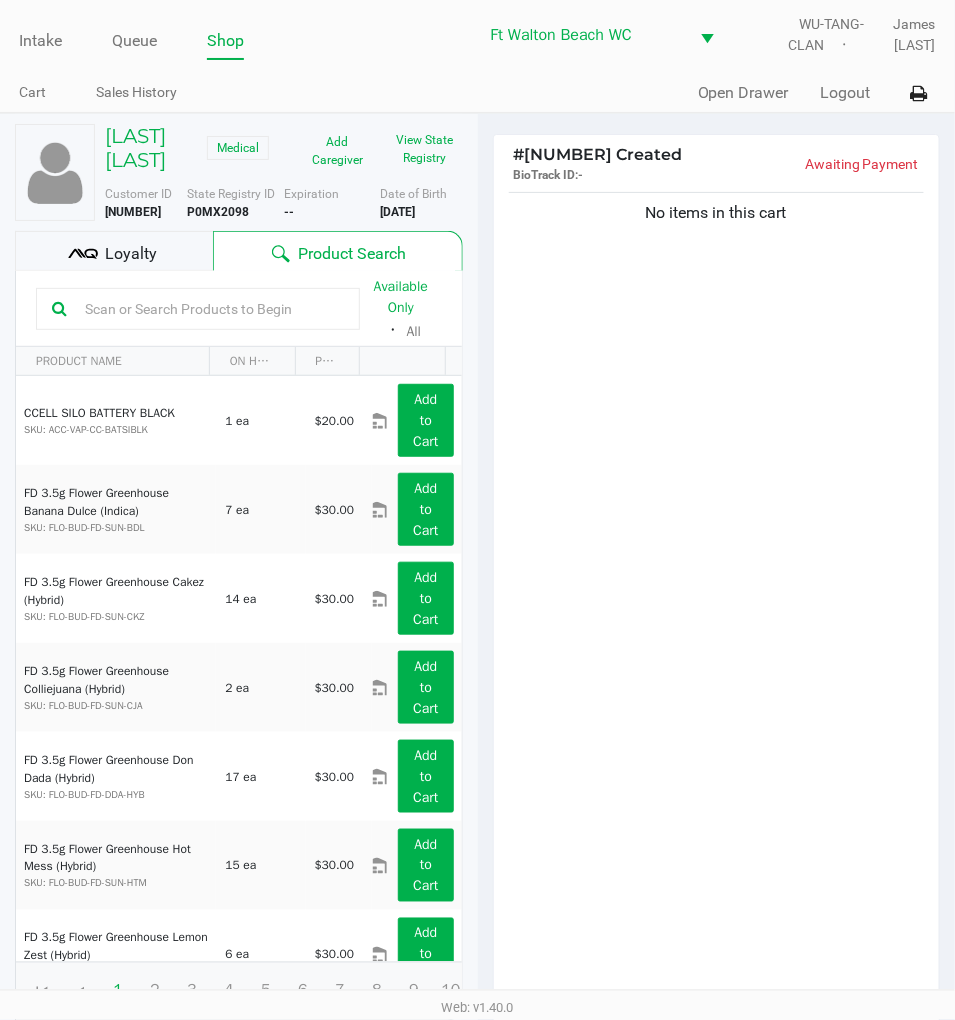 click on "No items in this cart" 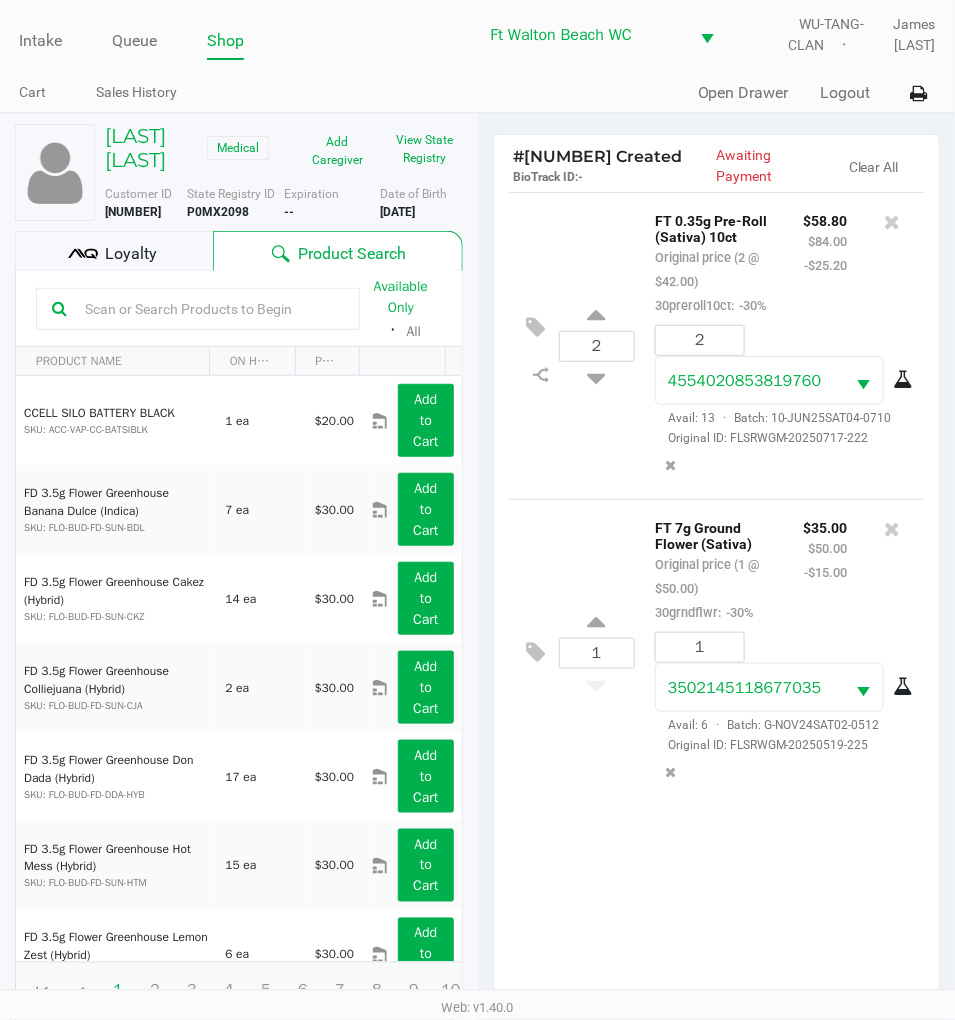 click on "Loyalty" 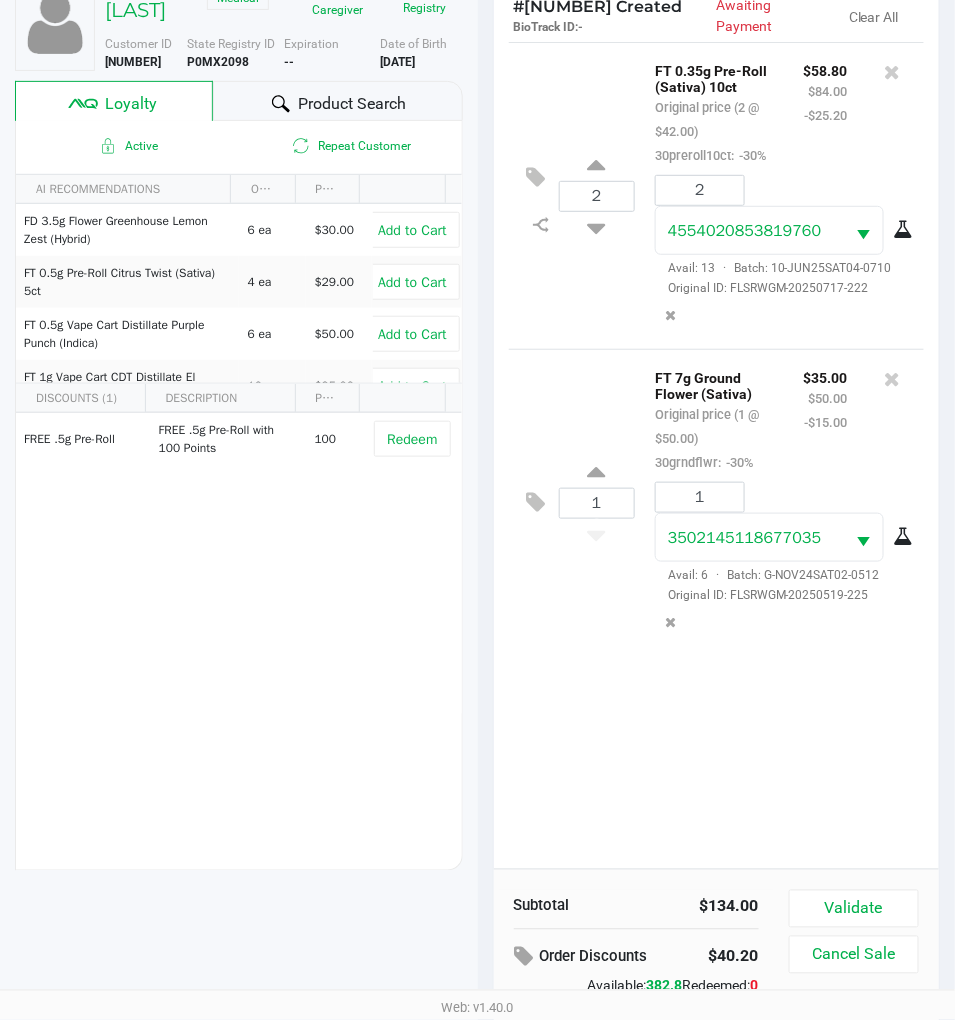 scroll, scrollTop: 263, scrollLeft: 0, axis: vertical 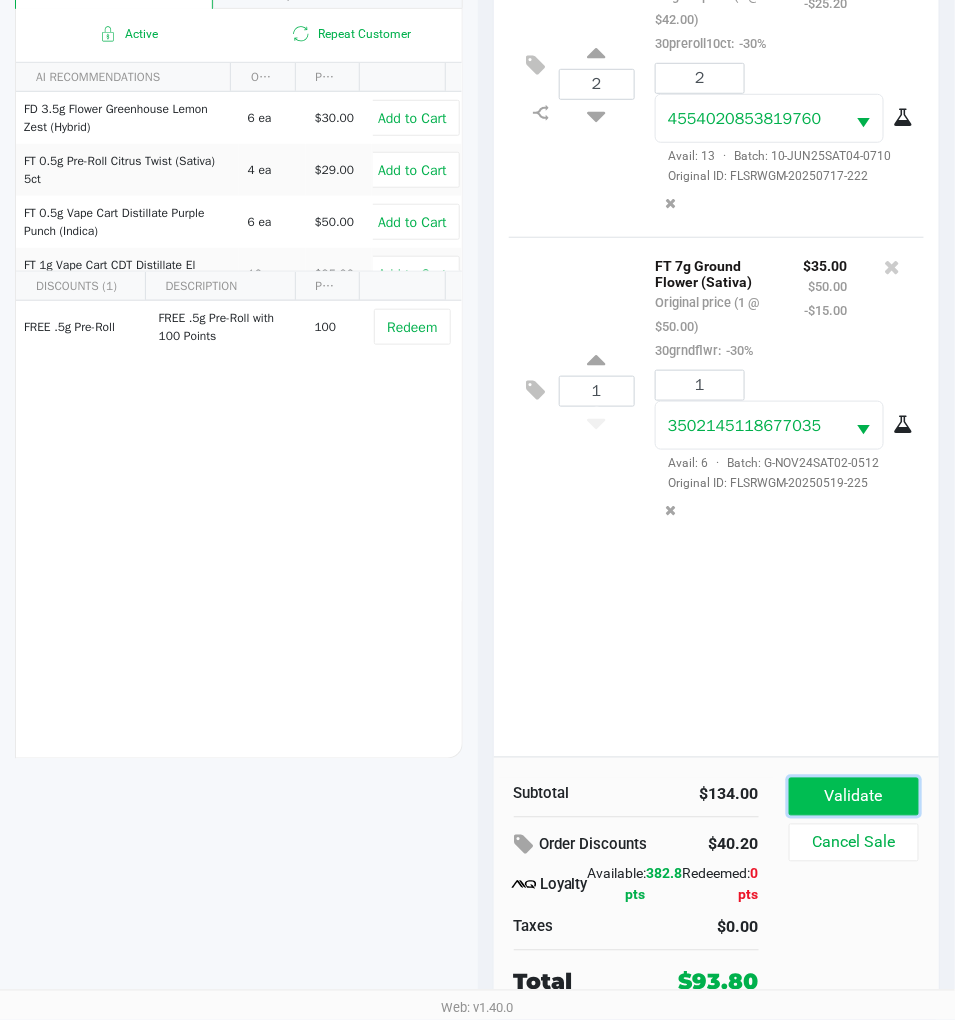 click on "Validate" 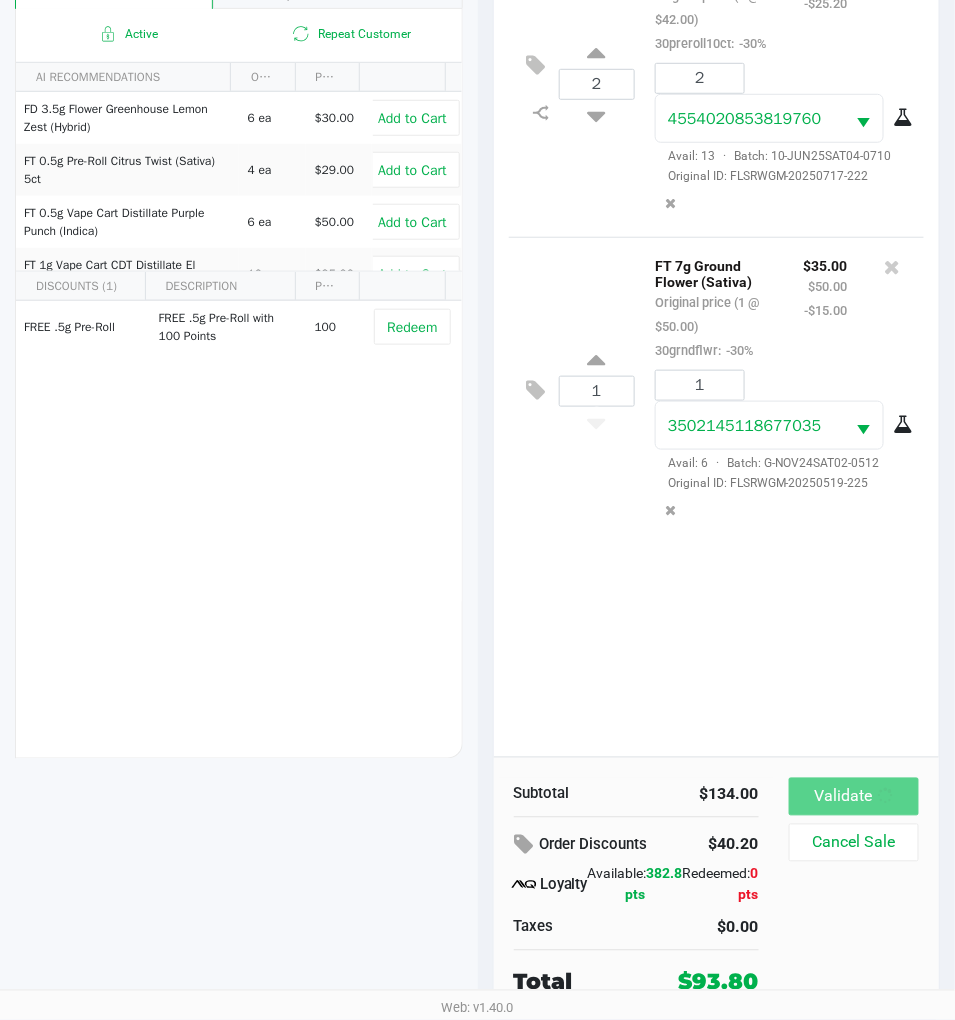 scroll, scrollTop: 0, scrollLeft: 0, axis: both 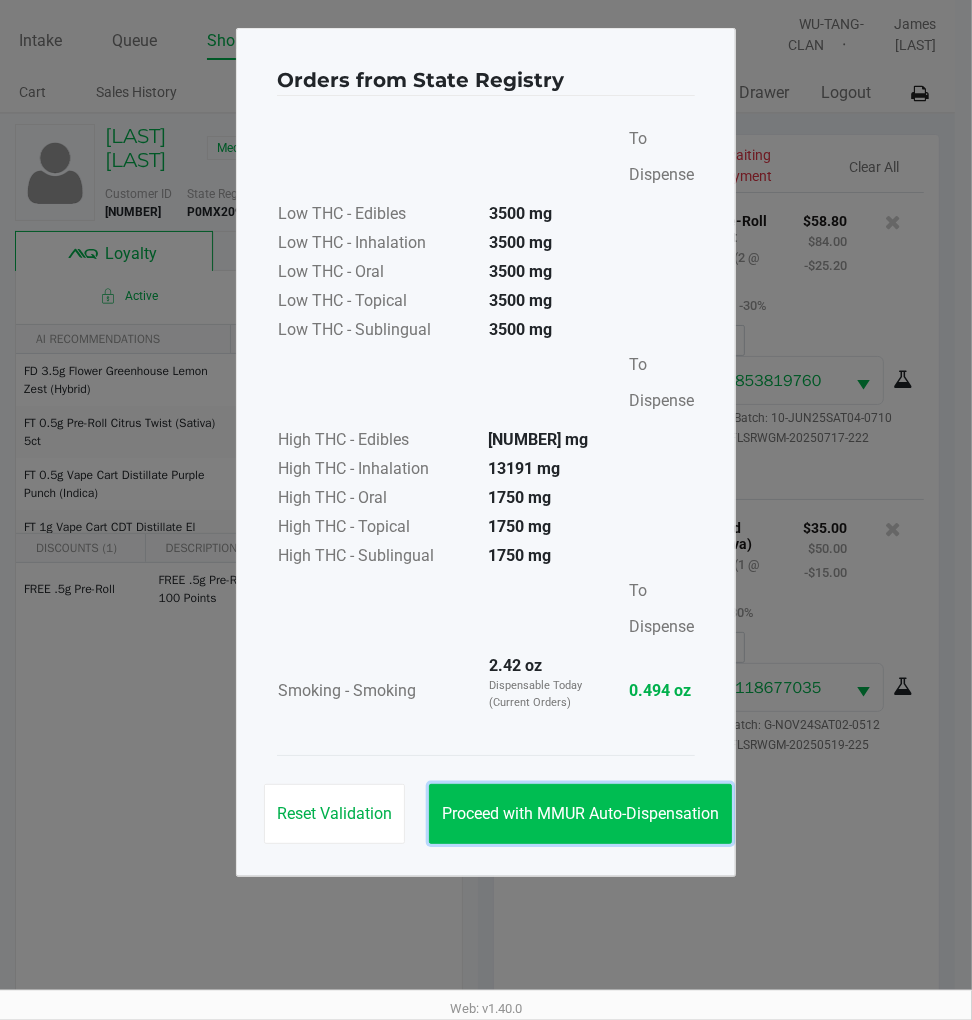 click on "Proceed with MMUR Auto-Dispensation" 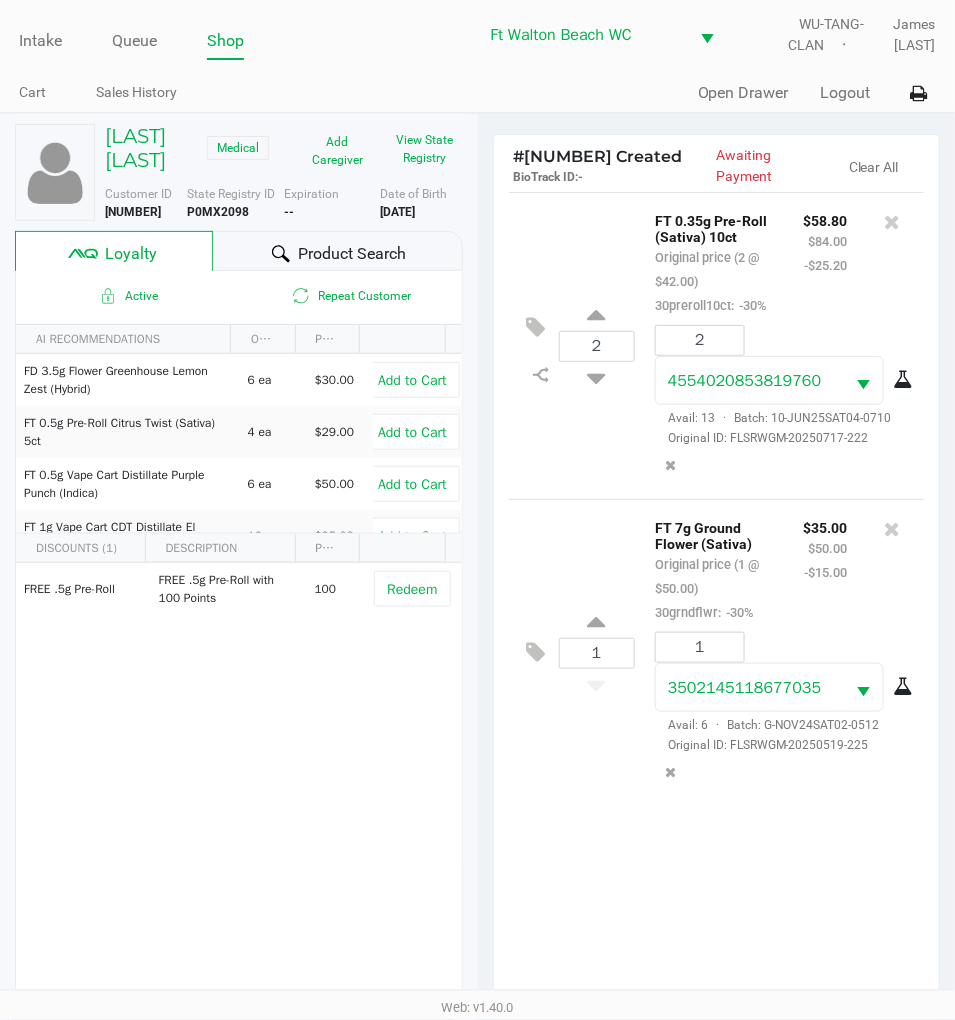 scroll, scrollTop: 266, scrollLeft: 0, axis: vertical 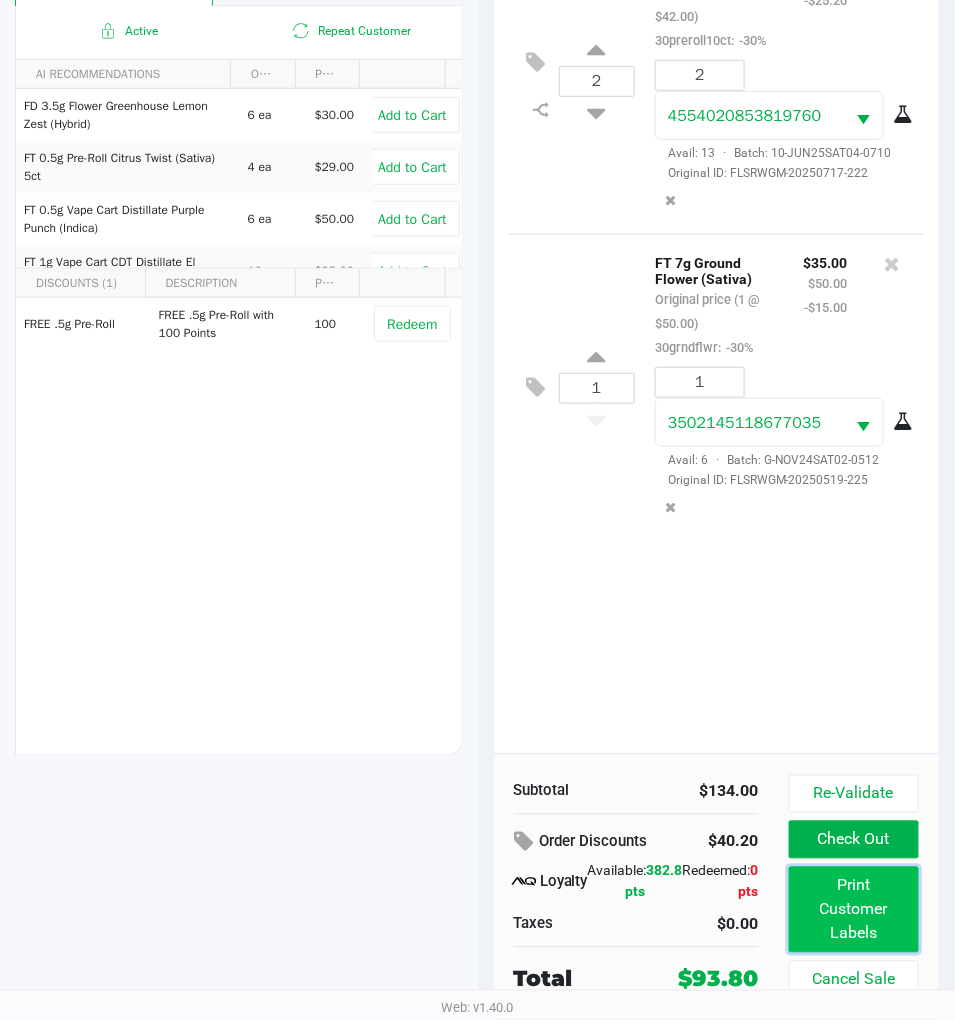 click on "Print Customer Labels" 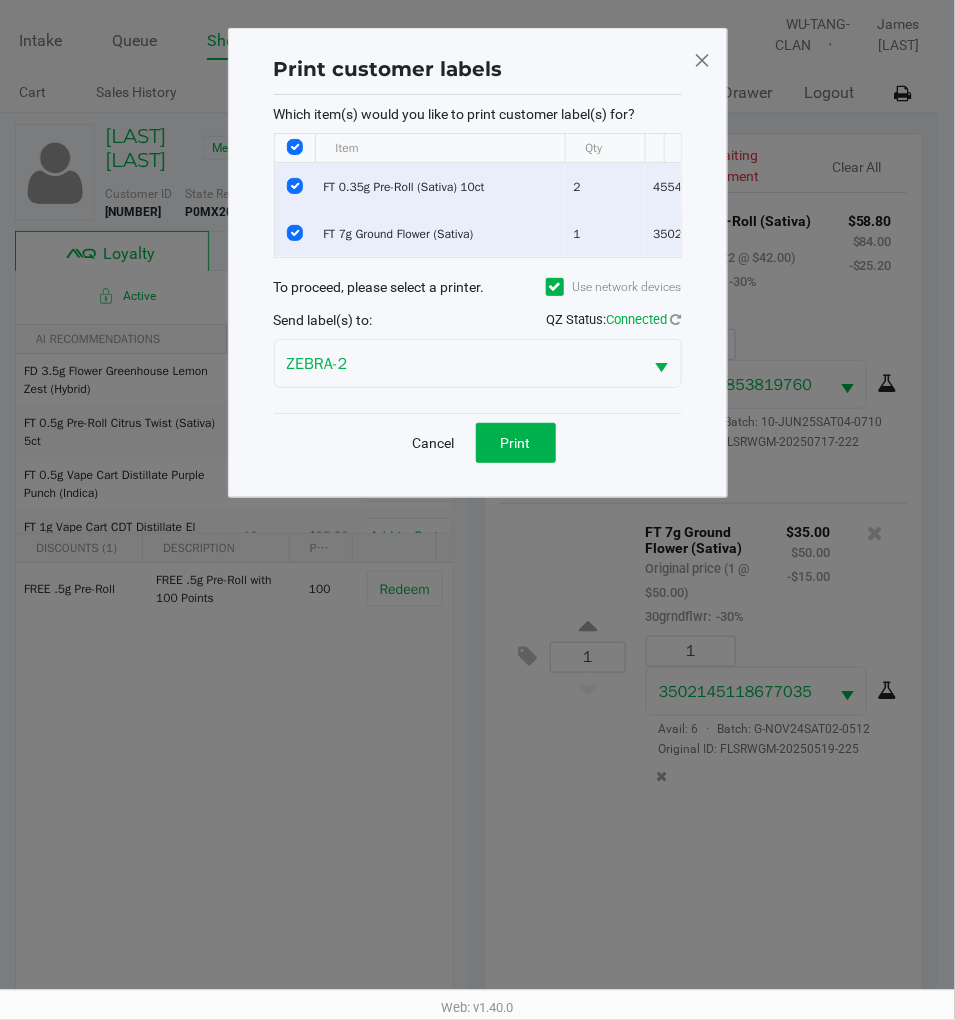 scroll, scrollTop: 0, scrollLeft: 0, axis: both 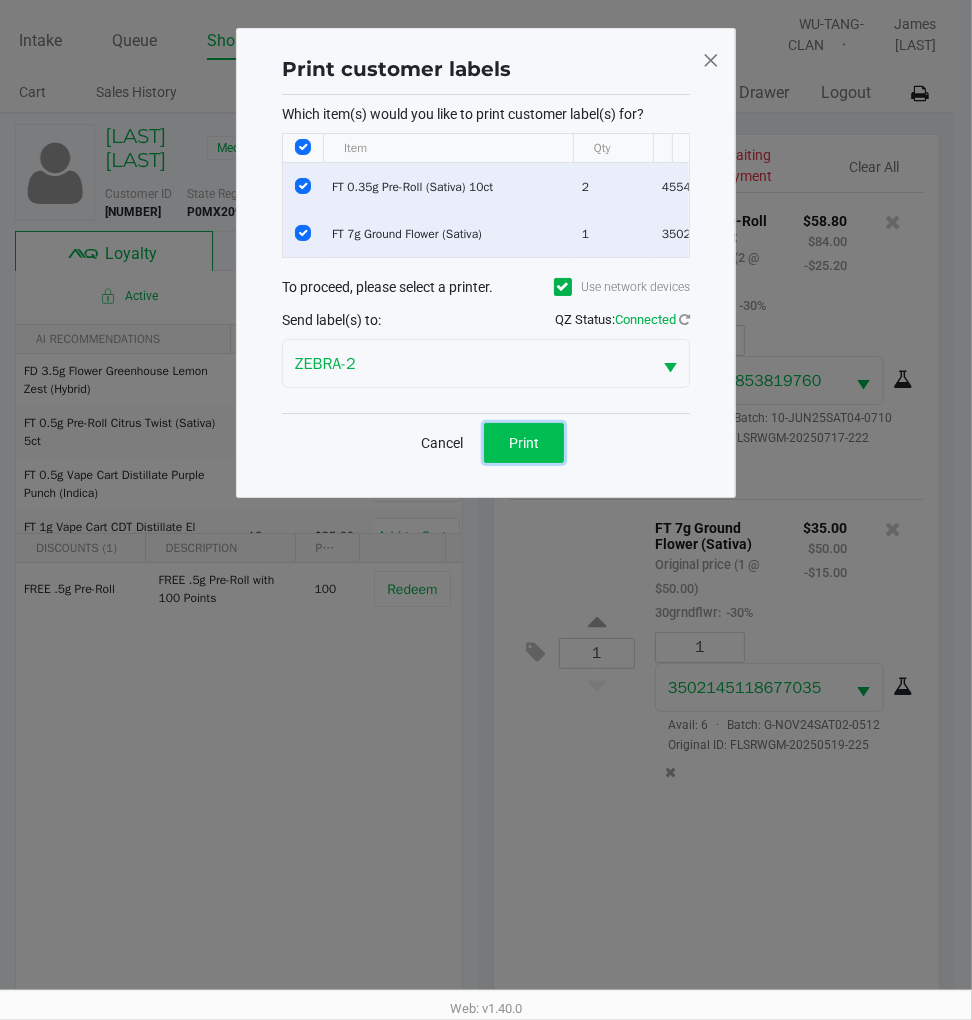 click on "Print" 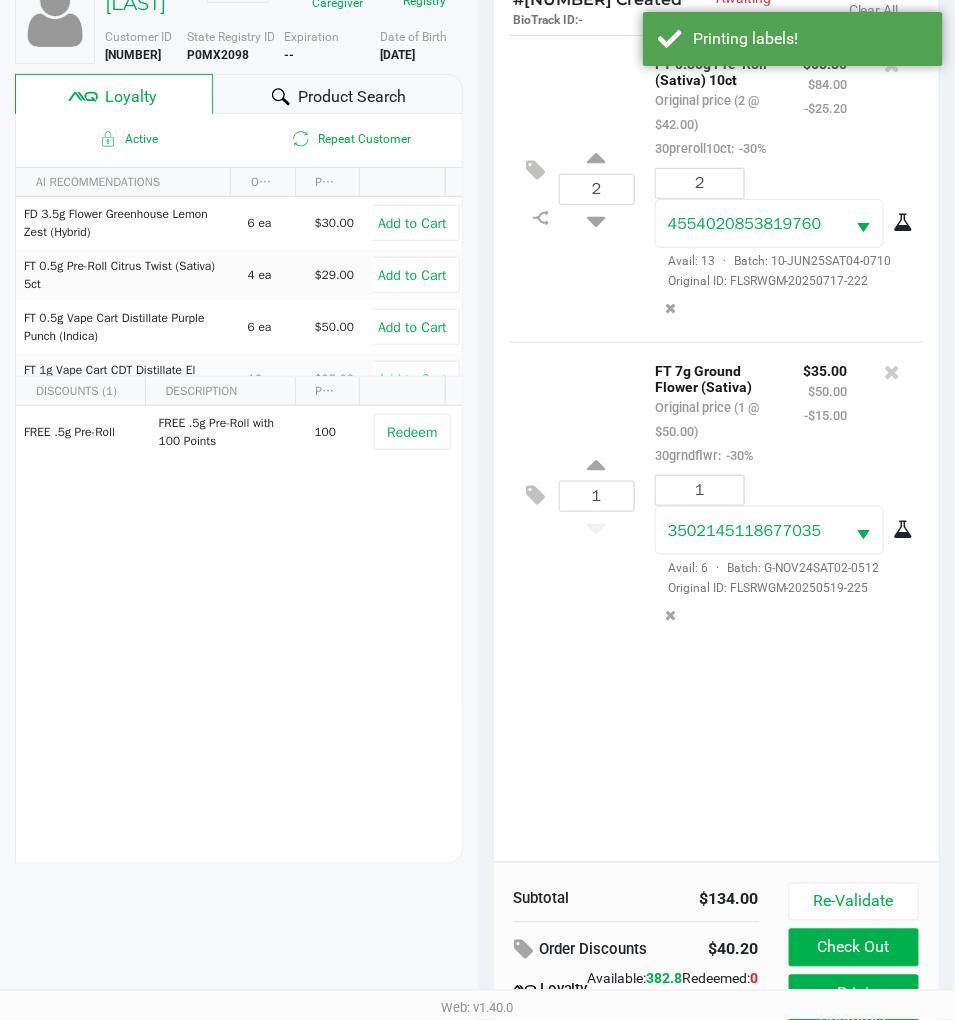 scroll, scrollTop: 266, scrollLeft: 0, axis: vertical 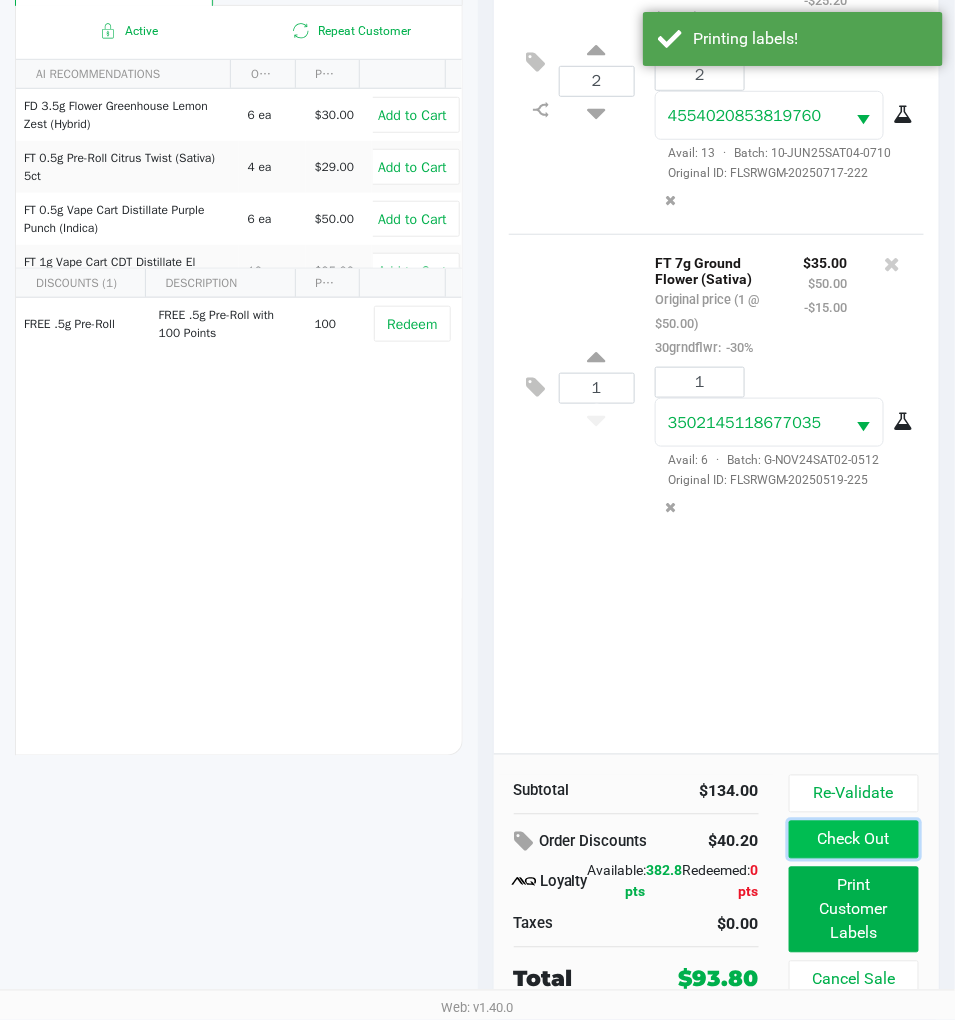 click on "Check Out" 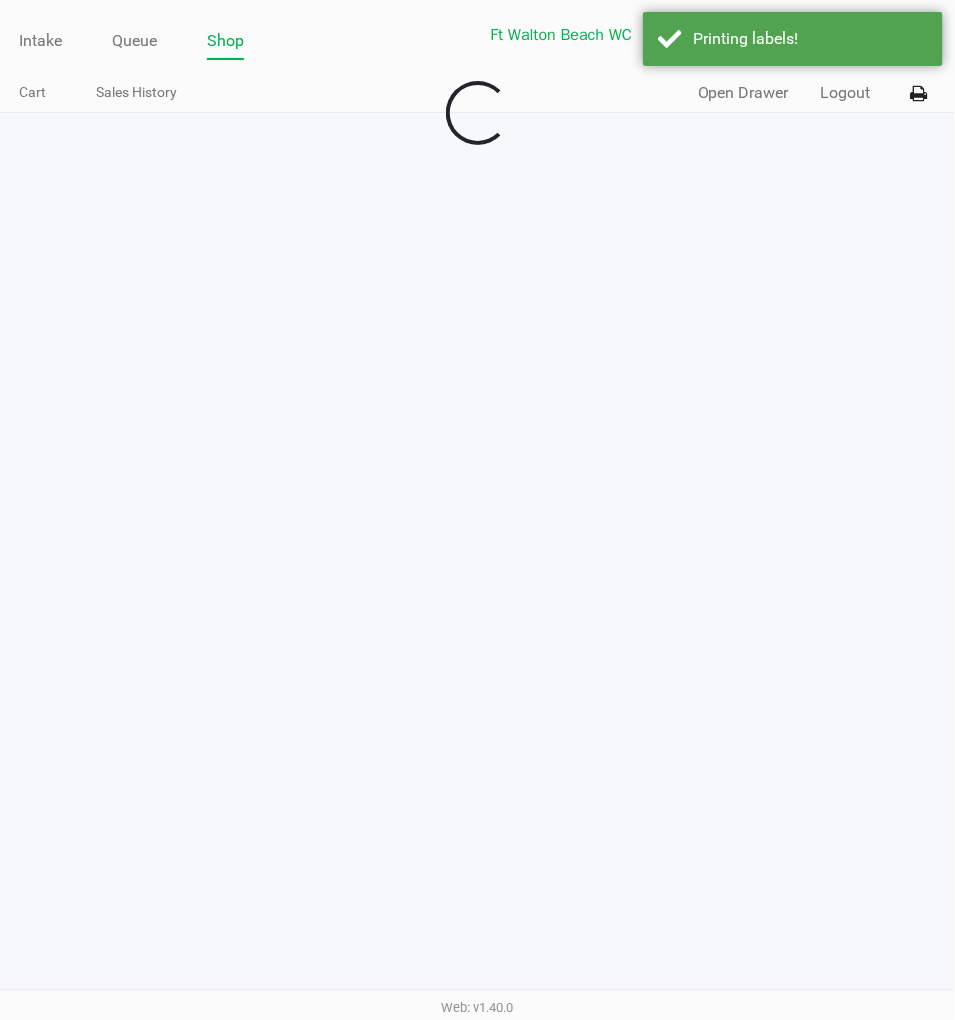 scroll, scrollTop: 0, scrollLeft: 0, axis: both 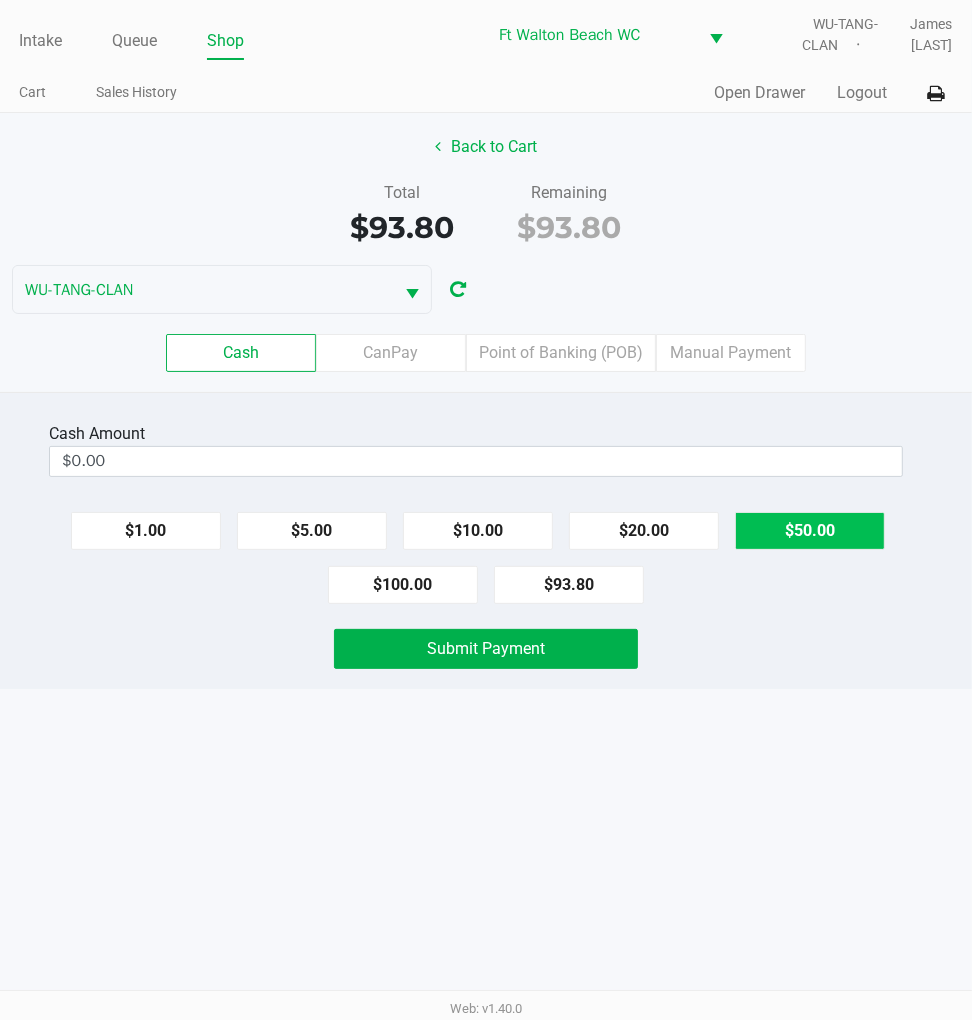click on "$50.00" 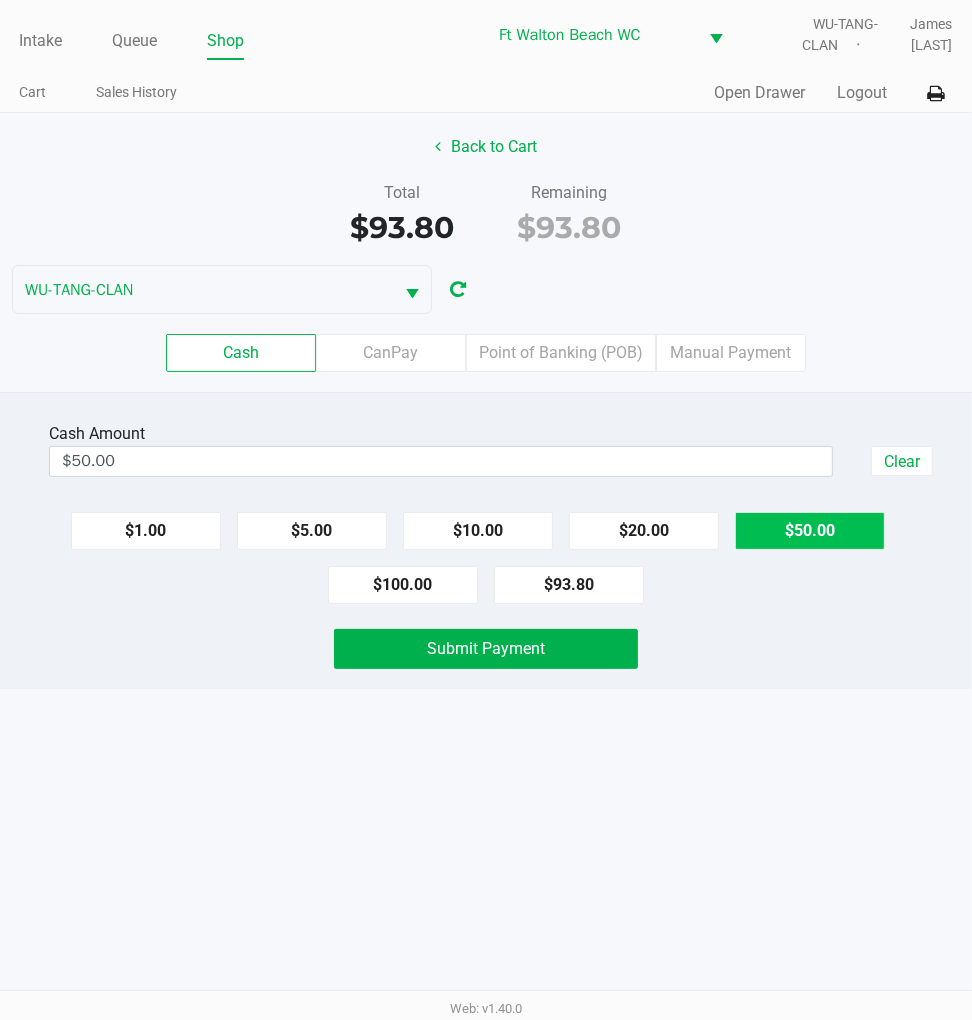 click on "$20.00" 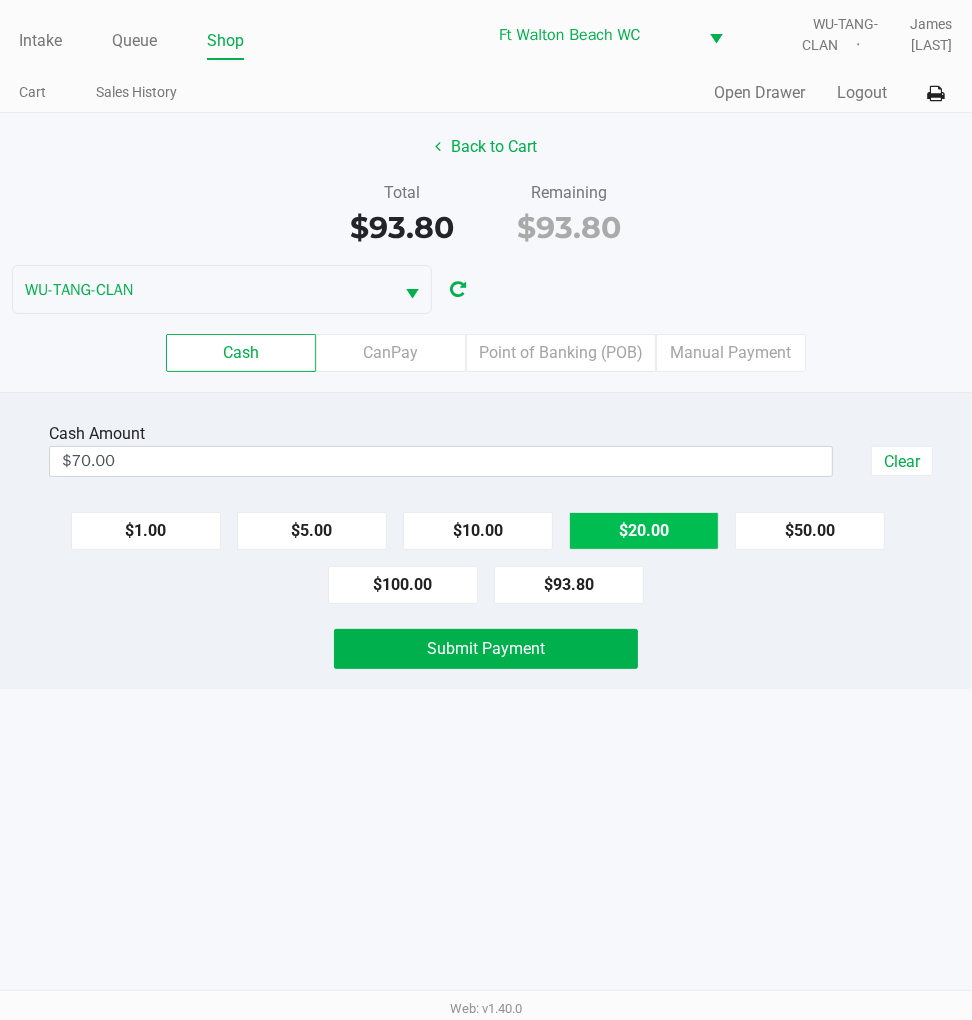 click on "$20.00" 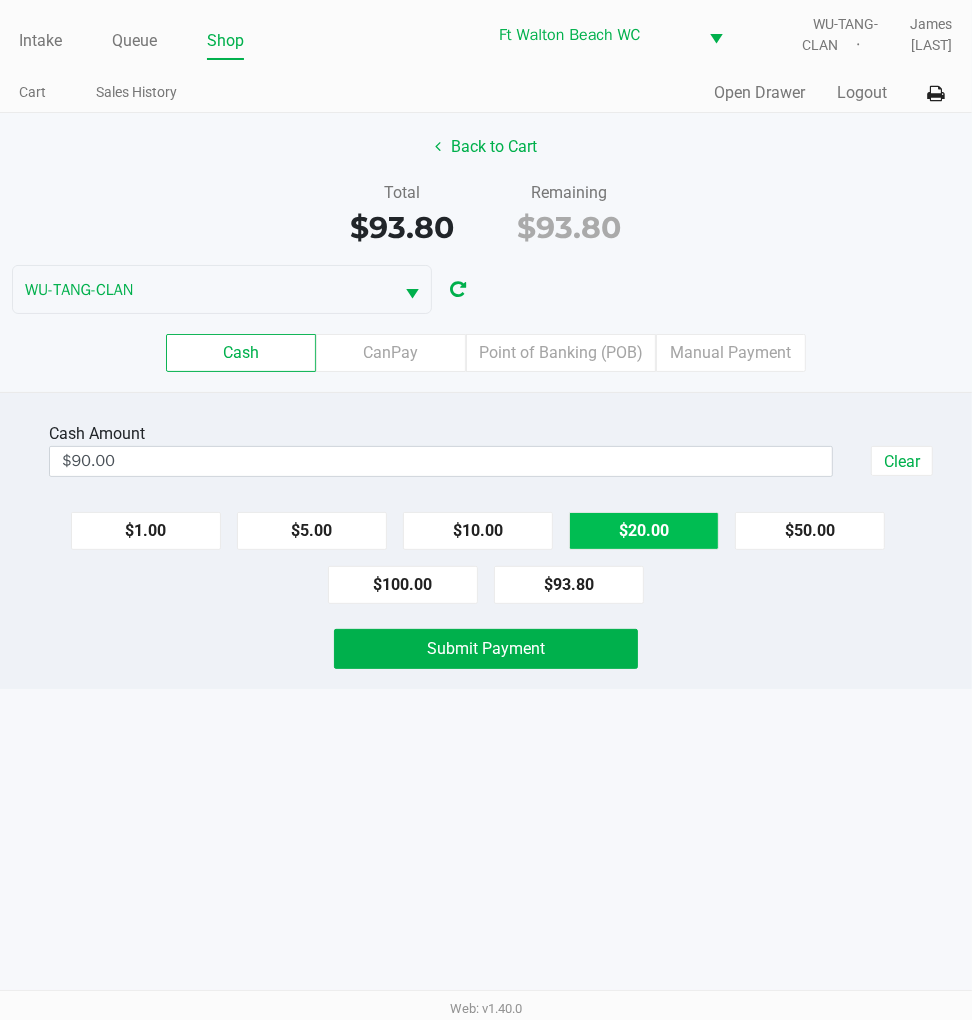 click on "$5.00" 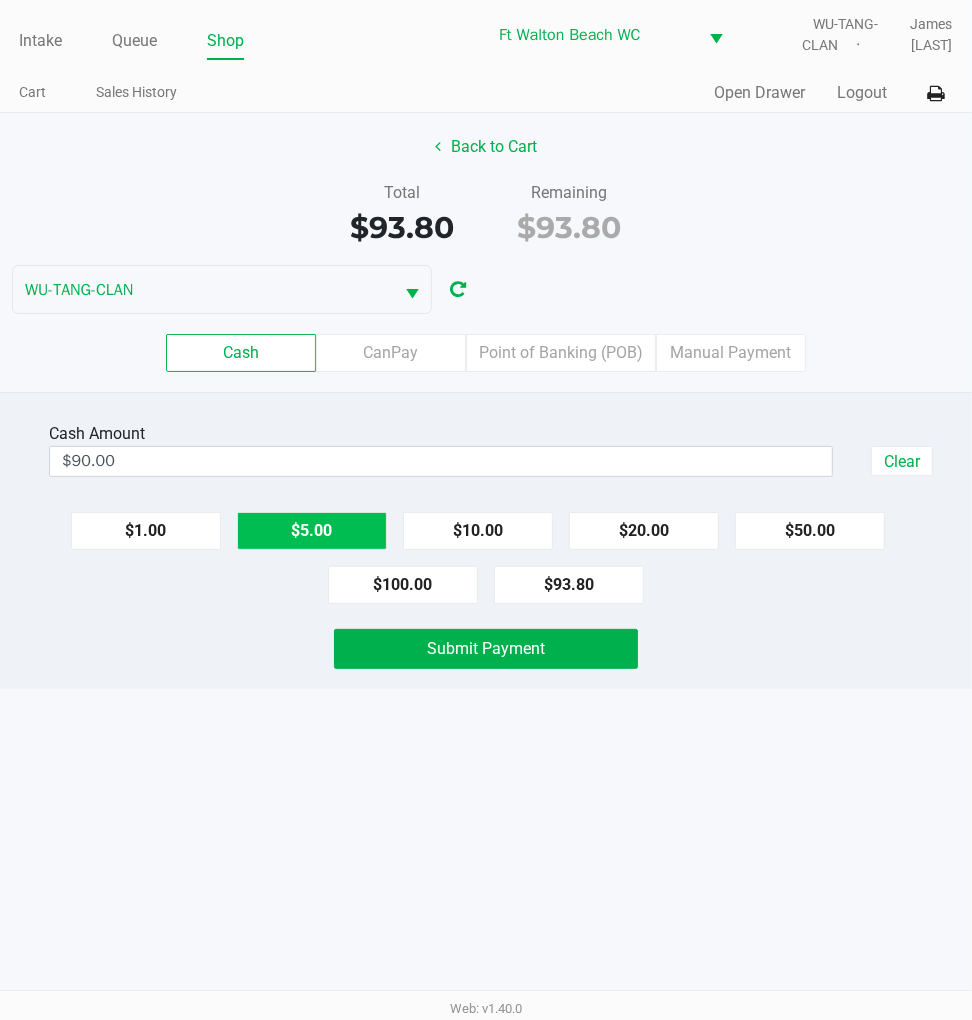 type on "$95.00" 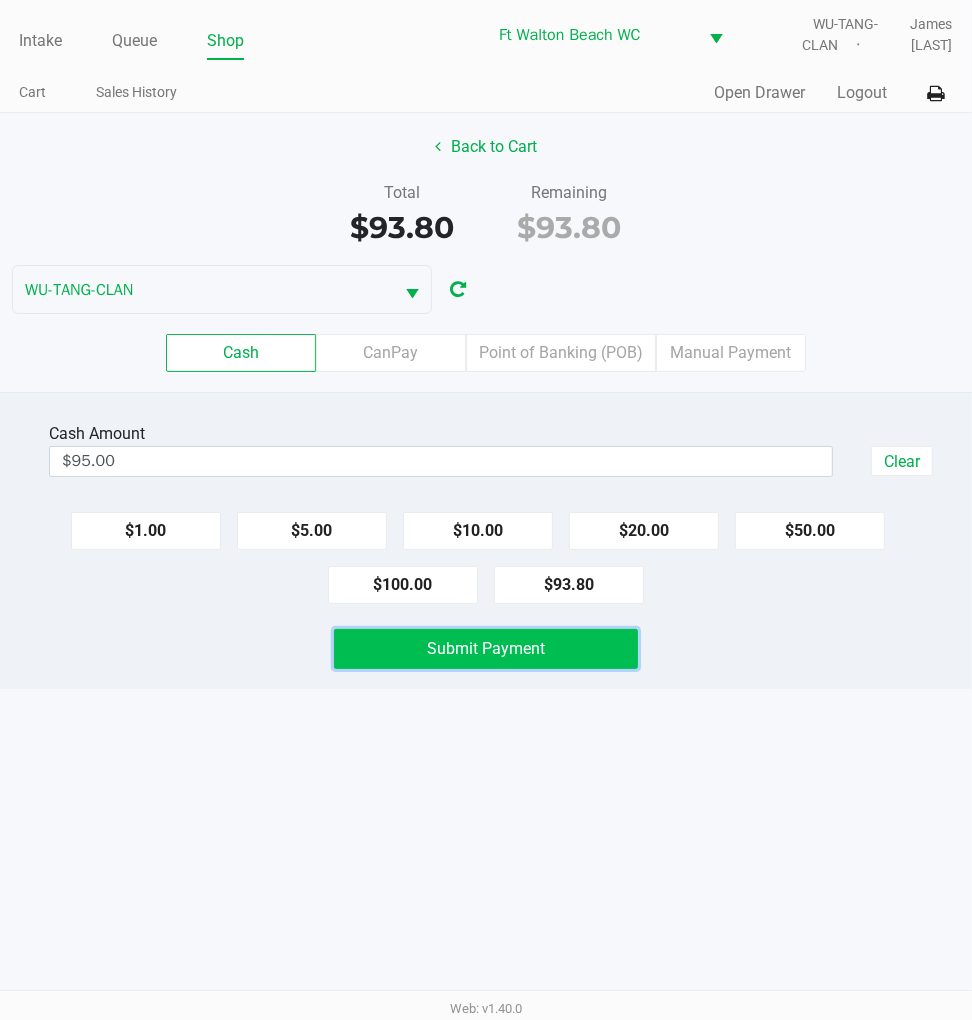 click on "Submit Payment" 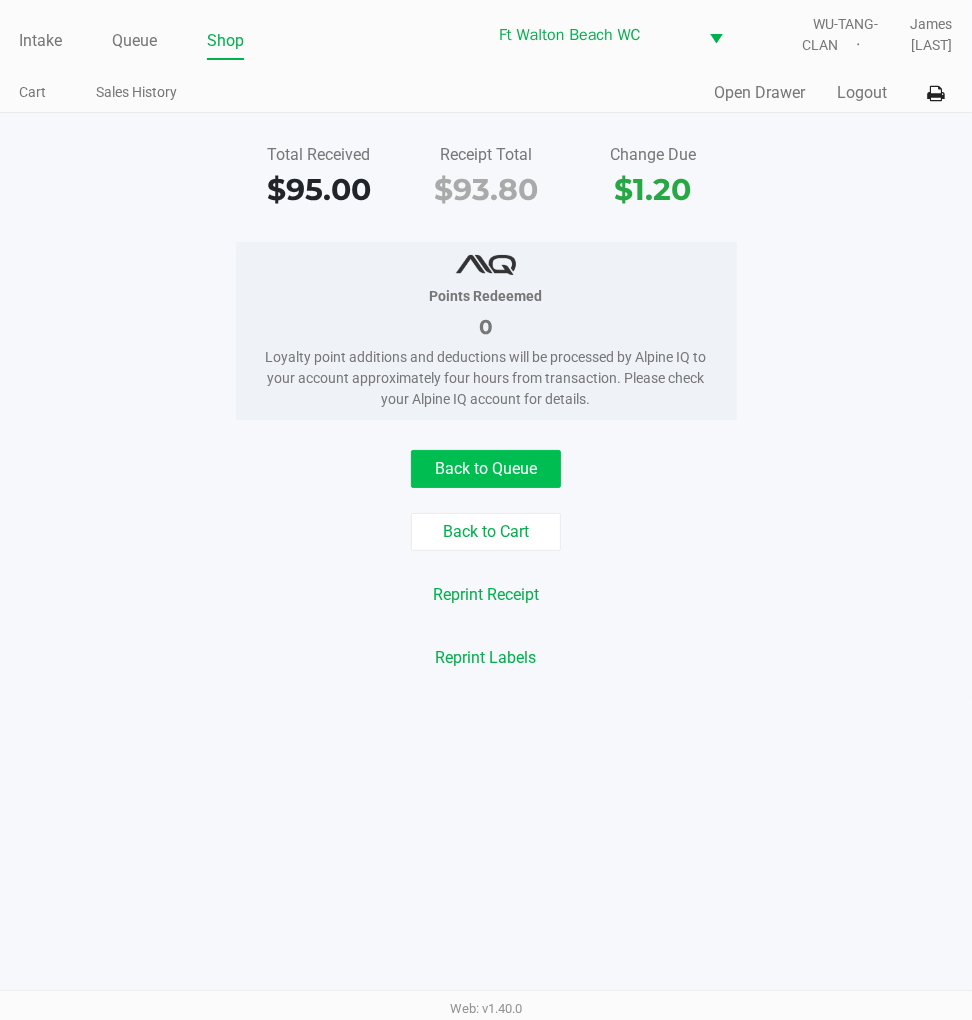 click on "Back to Queue" 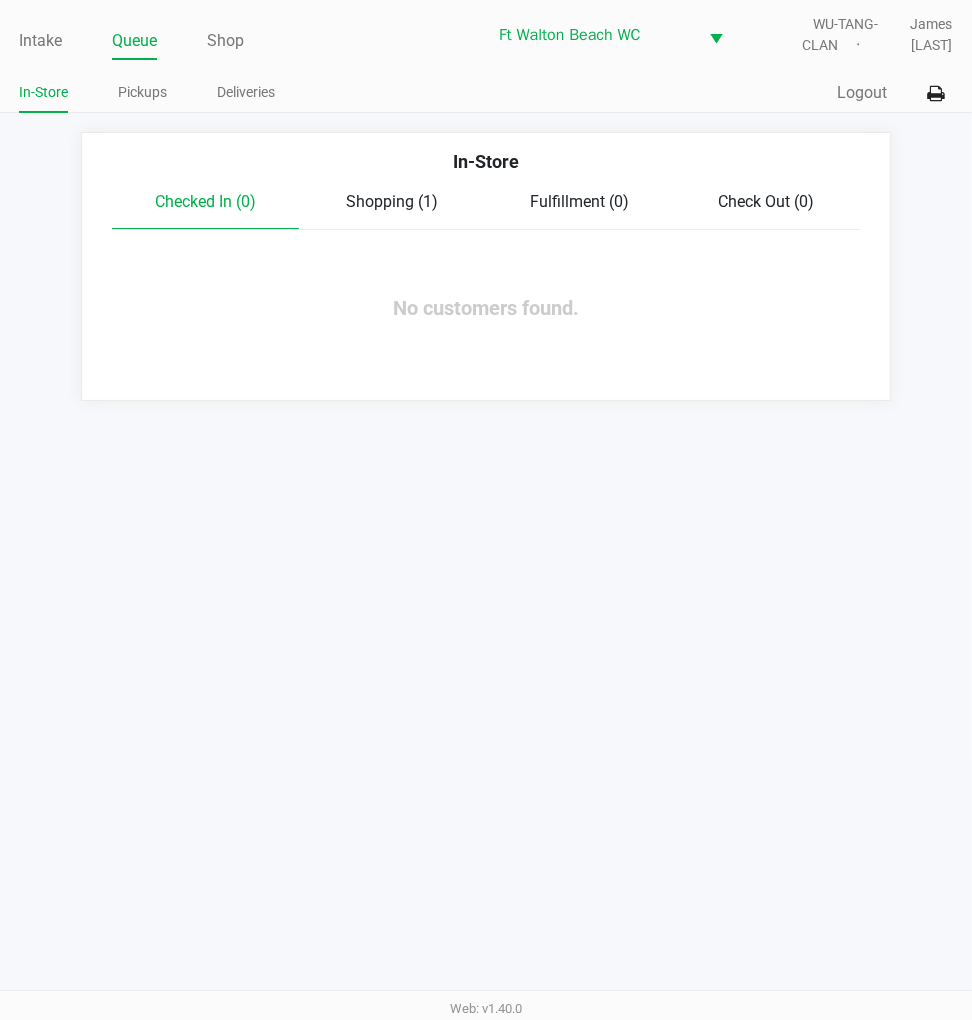 click on "Intake" 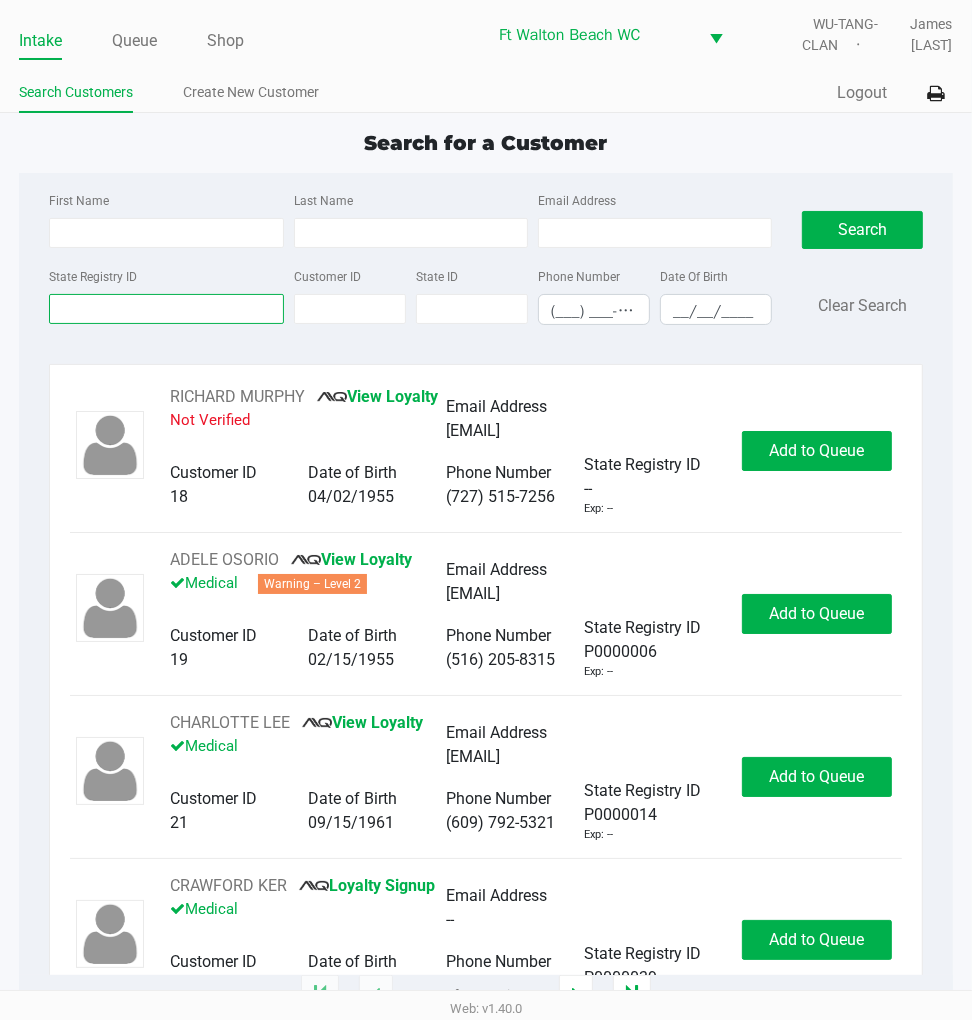 click on "State Registry ID" at bounding box center [166, 309] 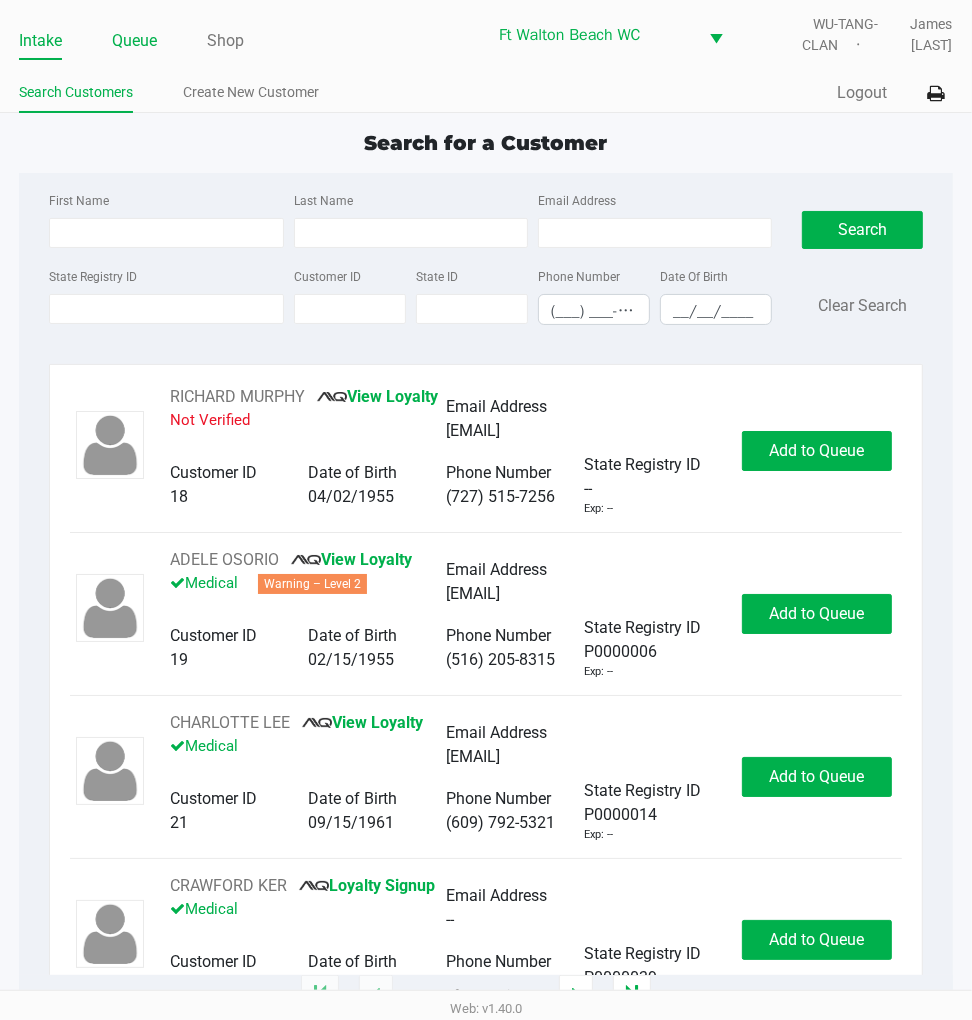 click on "Queue" 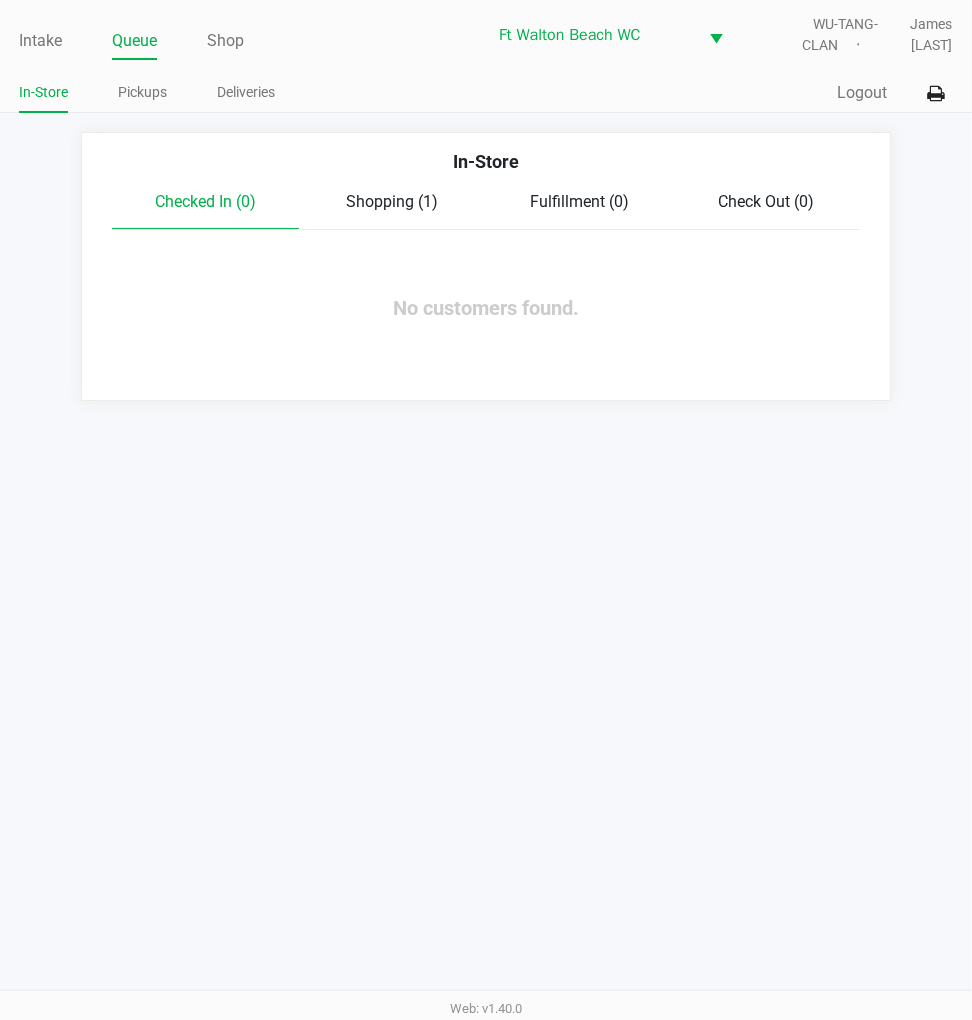 click on "Pickups" 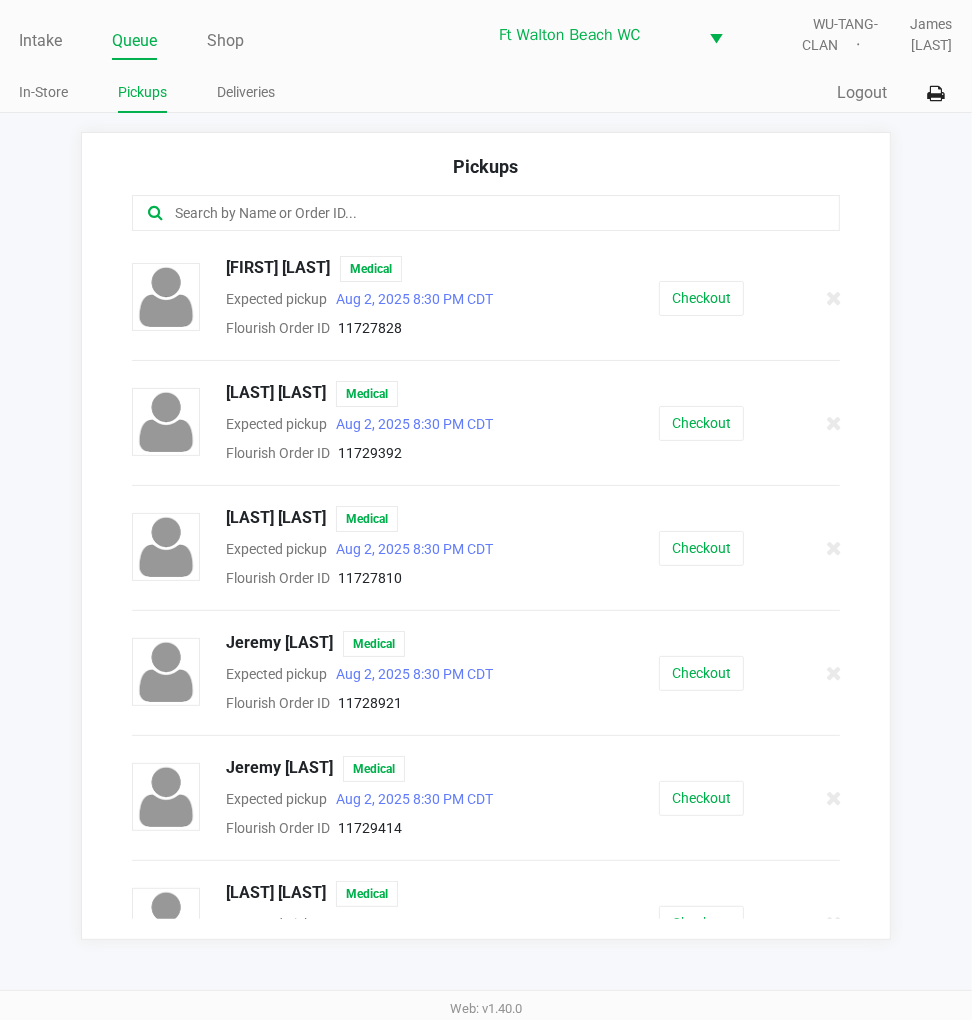 click on "Checkout" 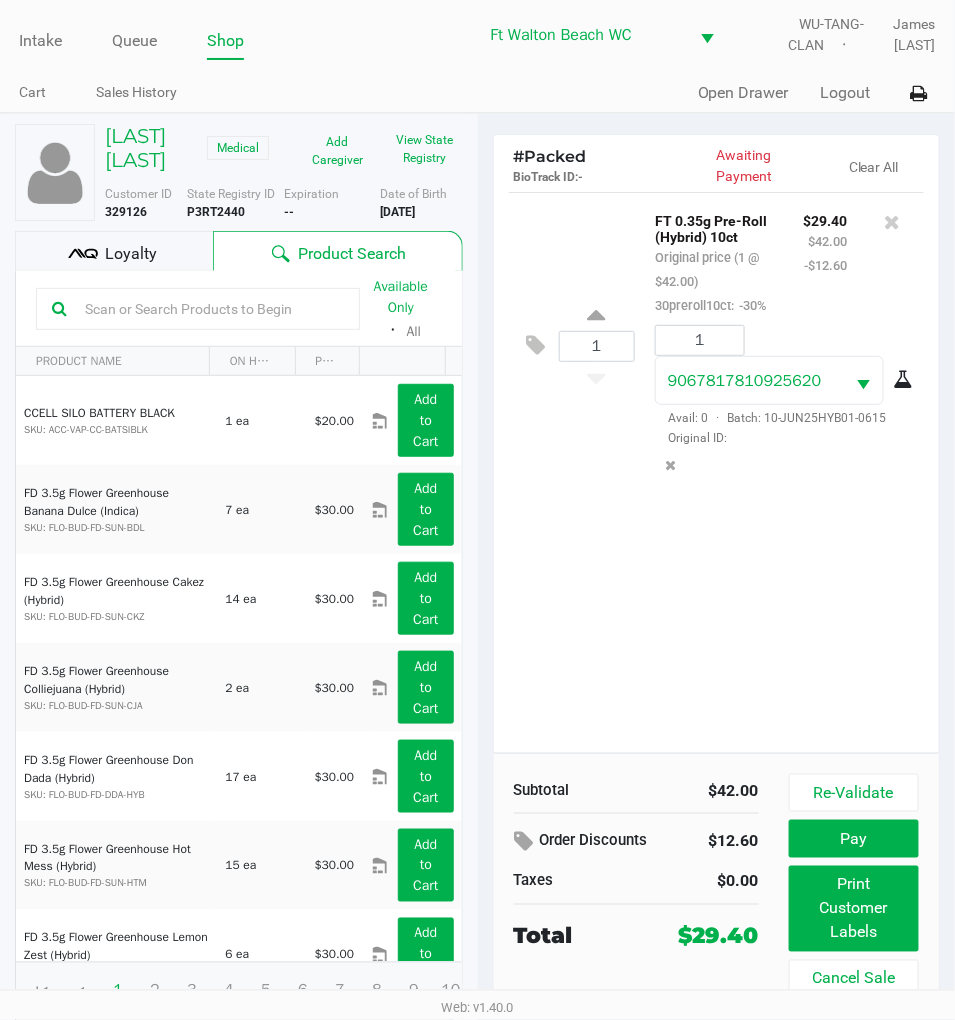 click on "Loyalty" 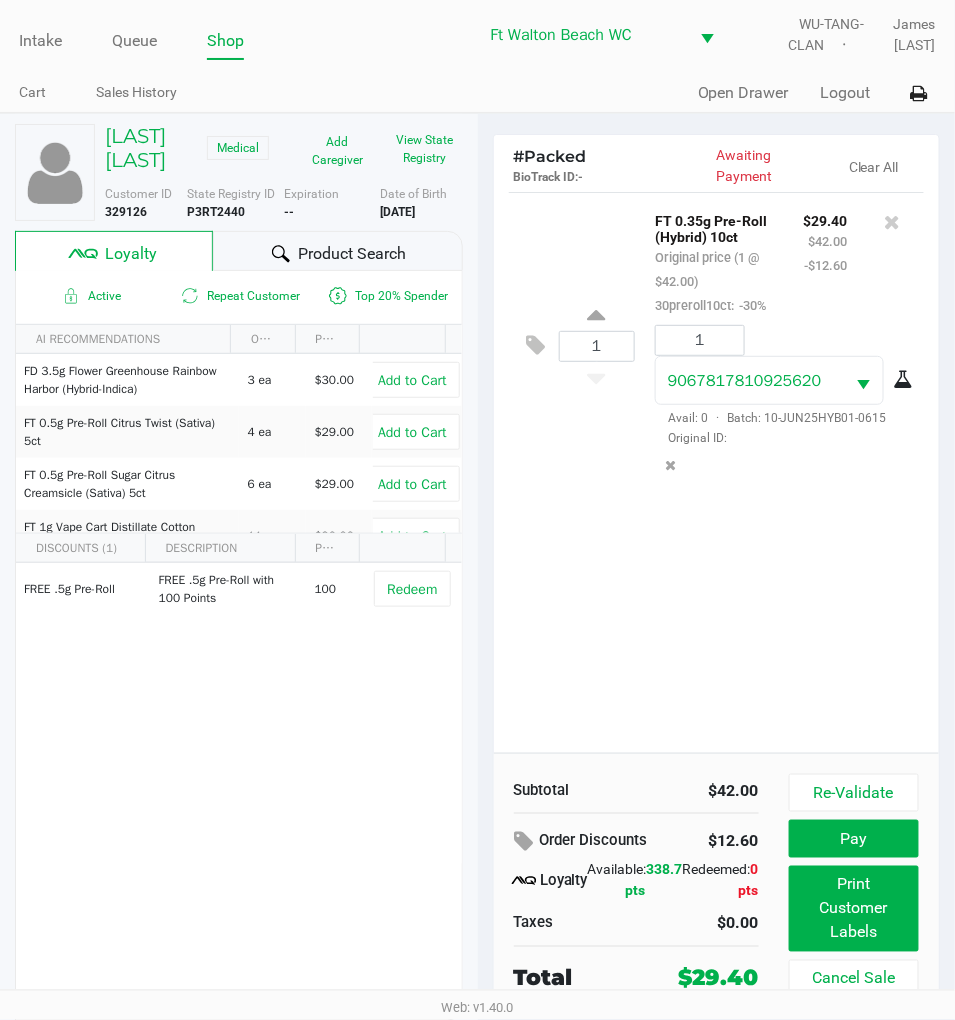 scroll, scrollTop: 37, scrollLeft: 0, axis: vertical 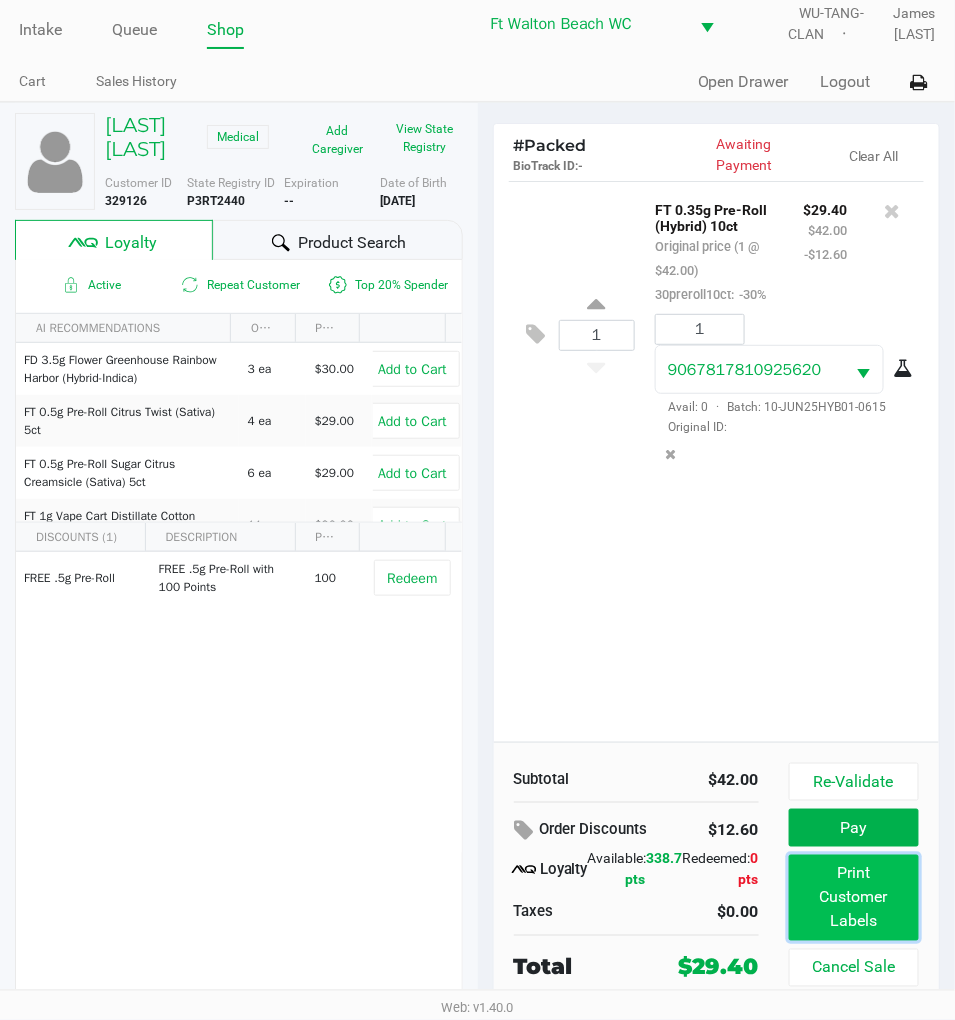 click on "Print Customer Labels" 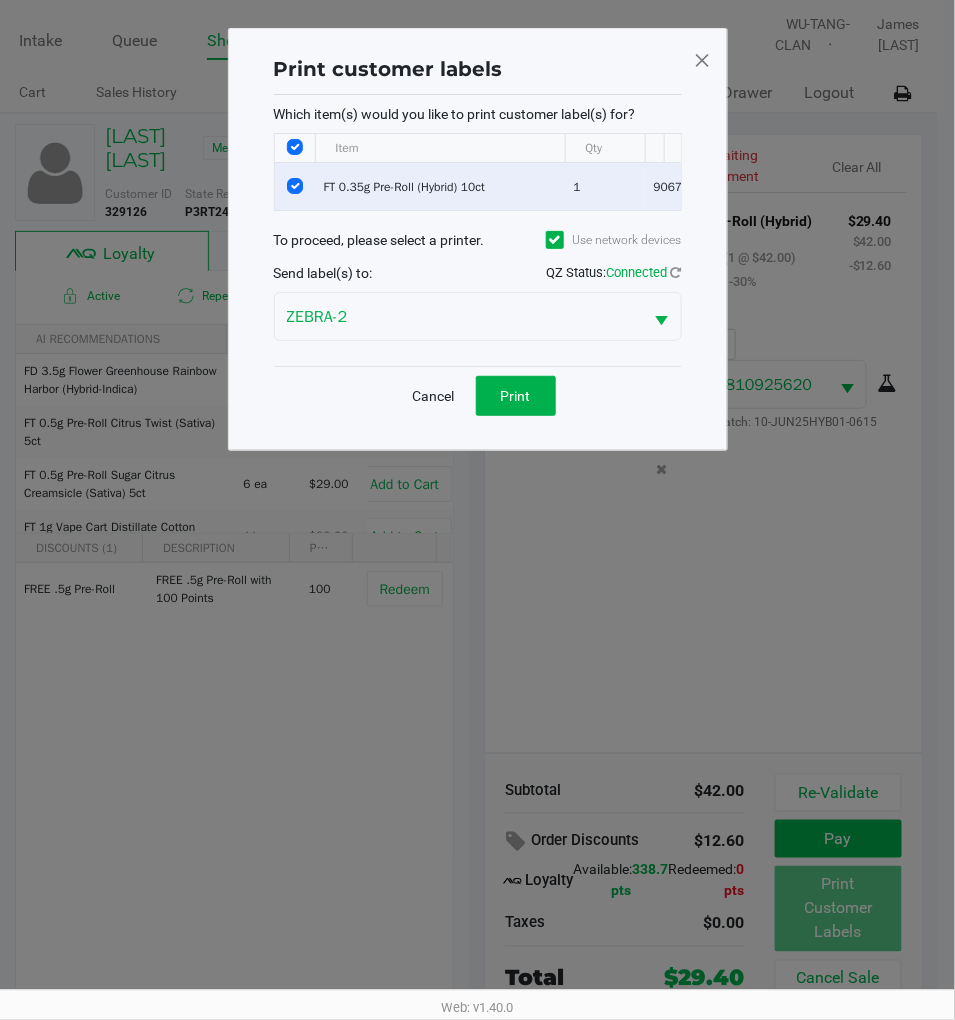 scroll, scrollTop: 0, scrollLeft: 0, axis: both 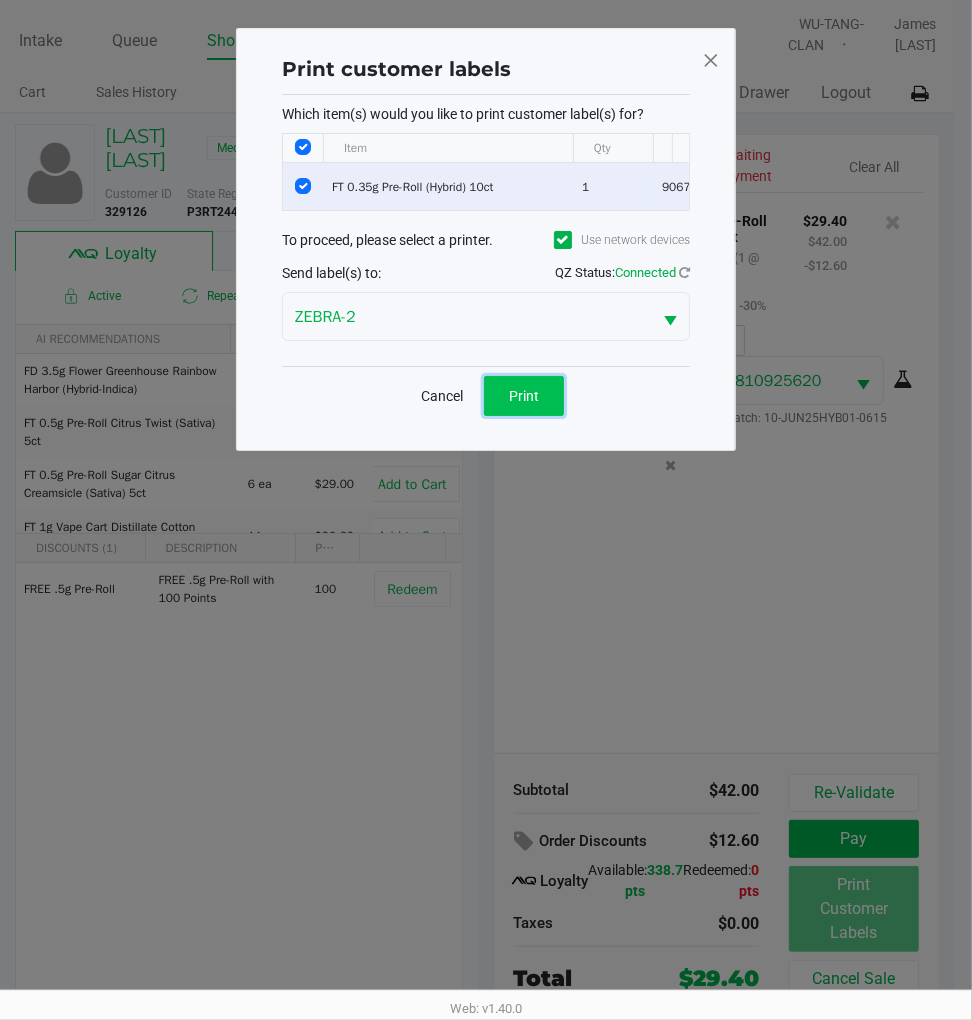click on "Print" 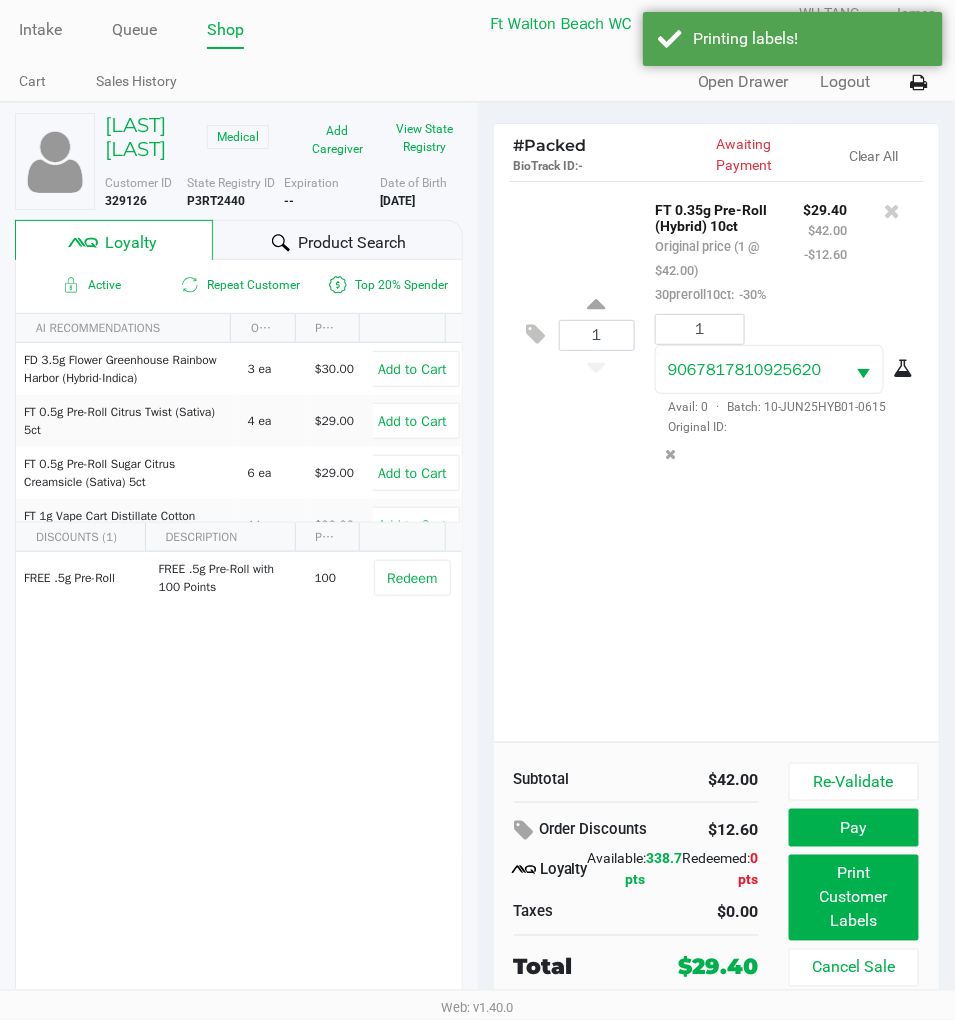 scroll, scrollTop: 37, scrollLeft: 0, axis: vertical 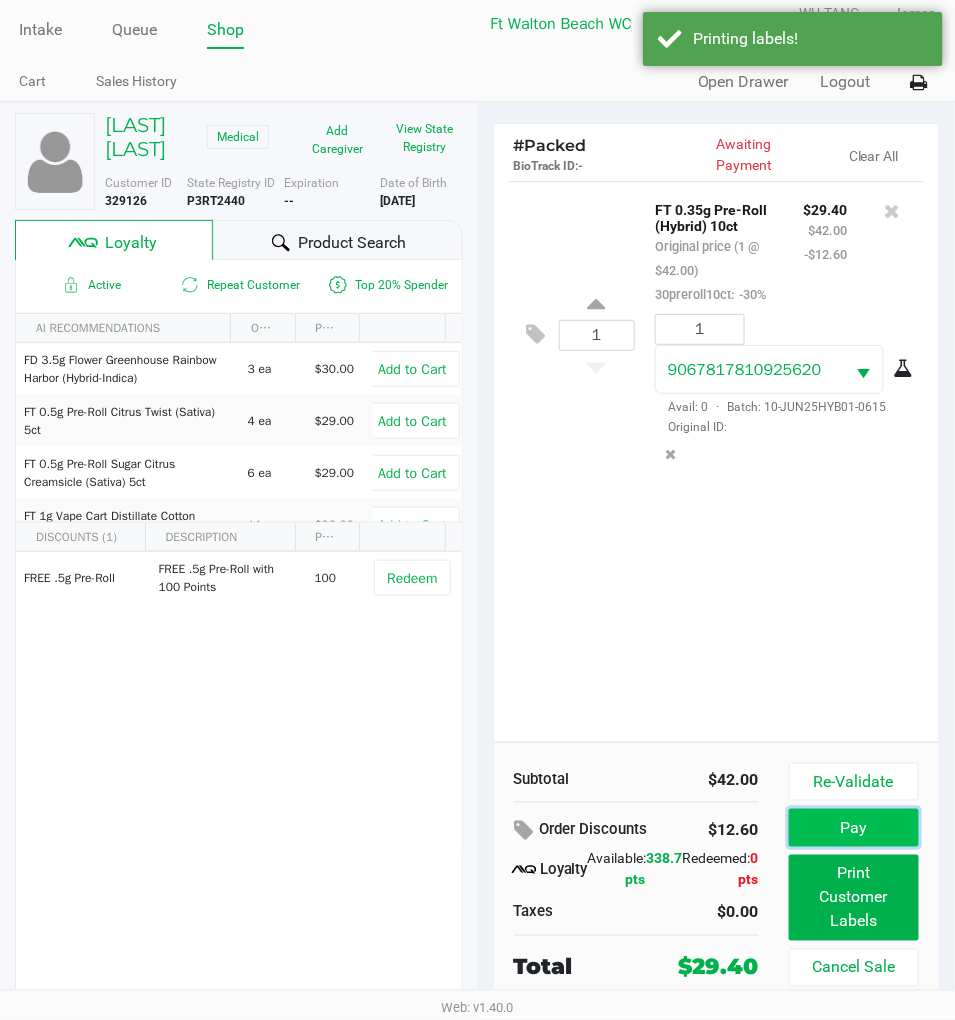 click on "Pay" 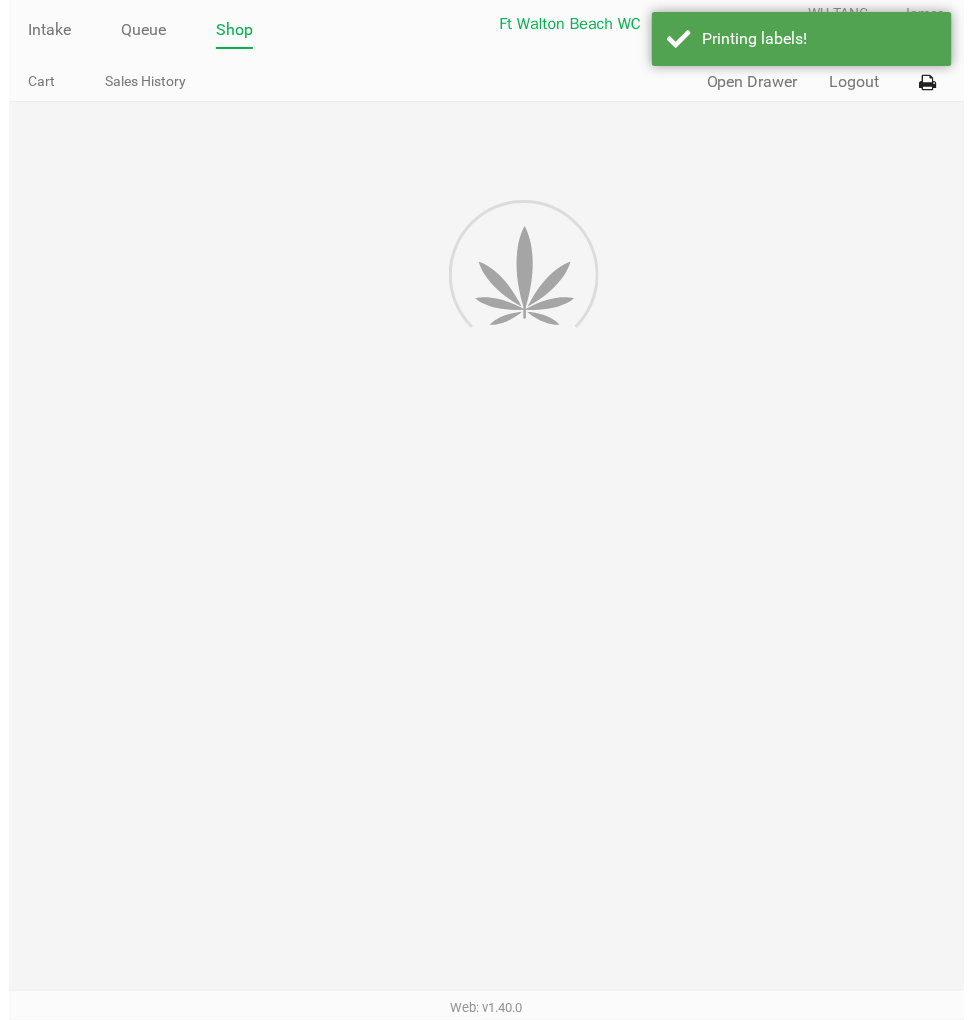 scroll, scrollTop: 0, scrollLeft: 0, axis: both 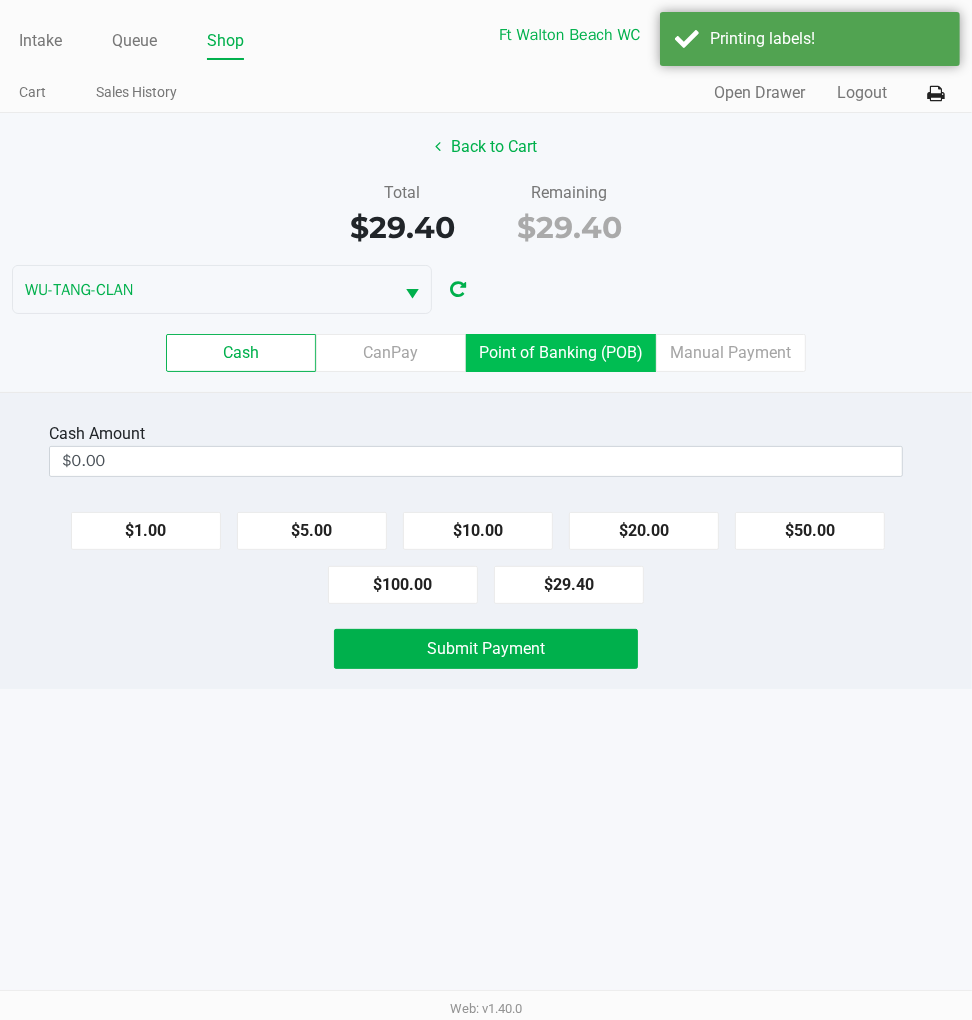 click on "Point of Banking (POB)" 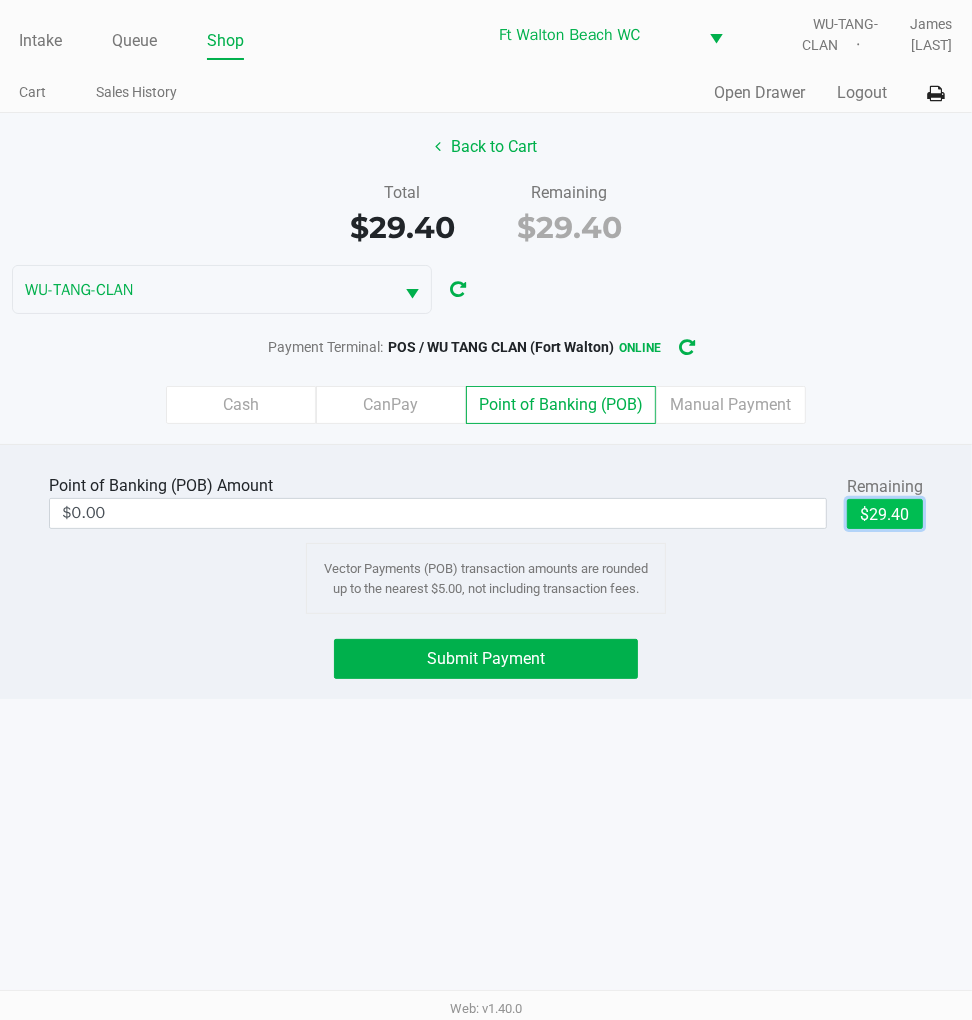click on "$29.40" 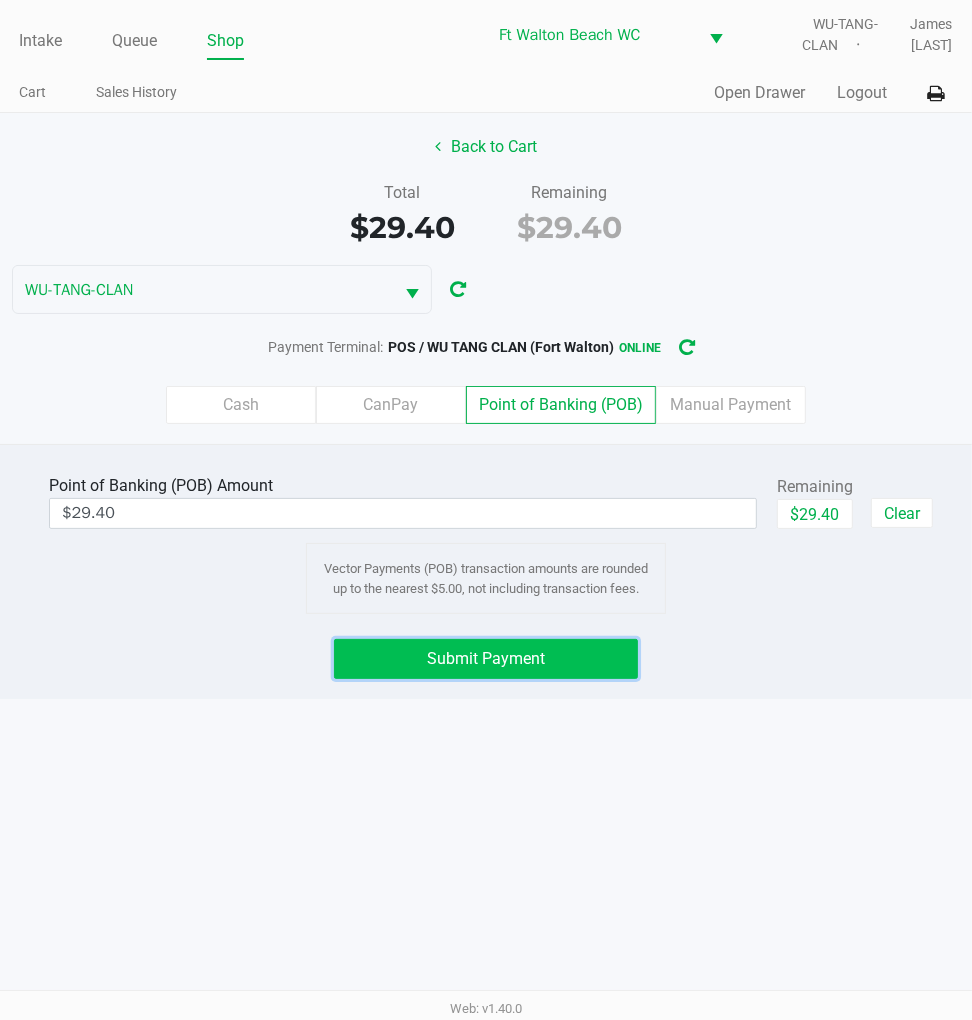 click on "Submit Payment" 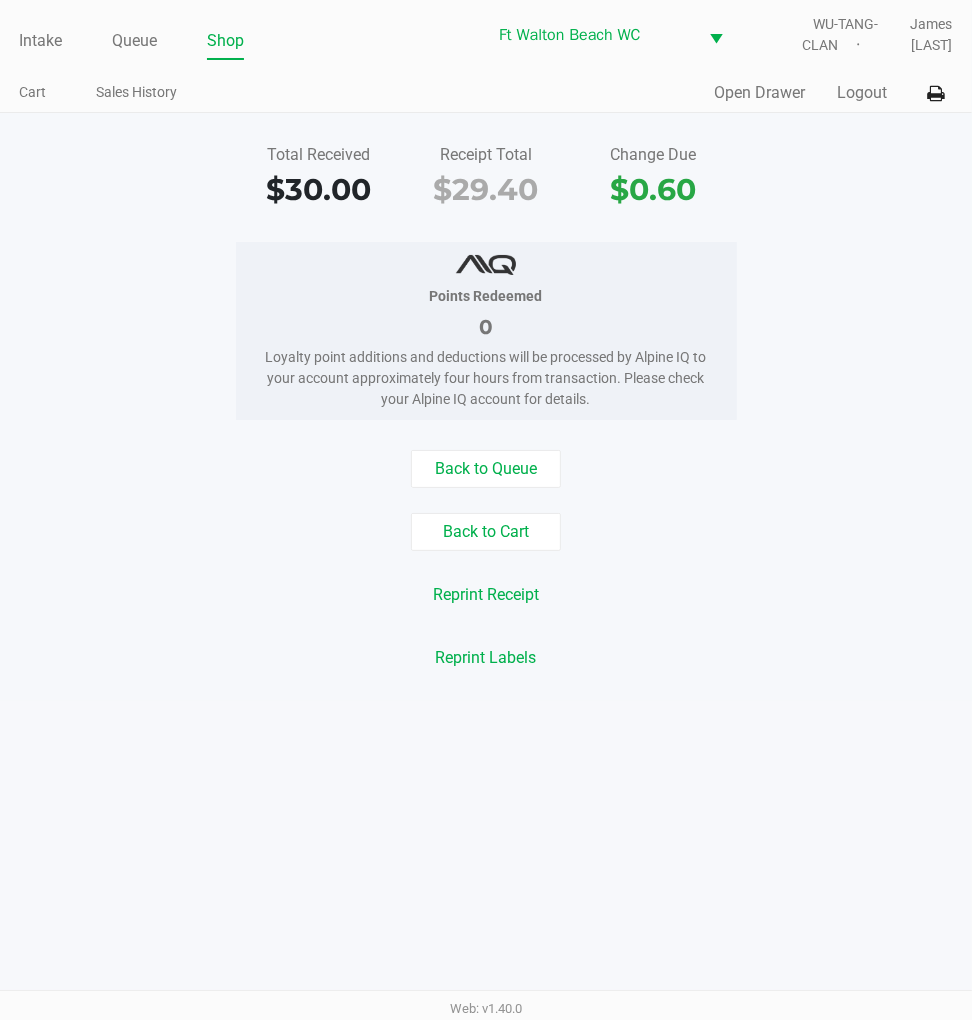 click on "Logout" 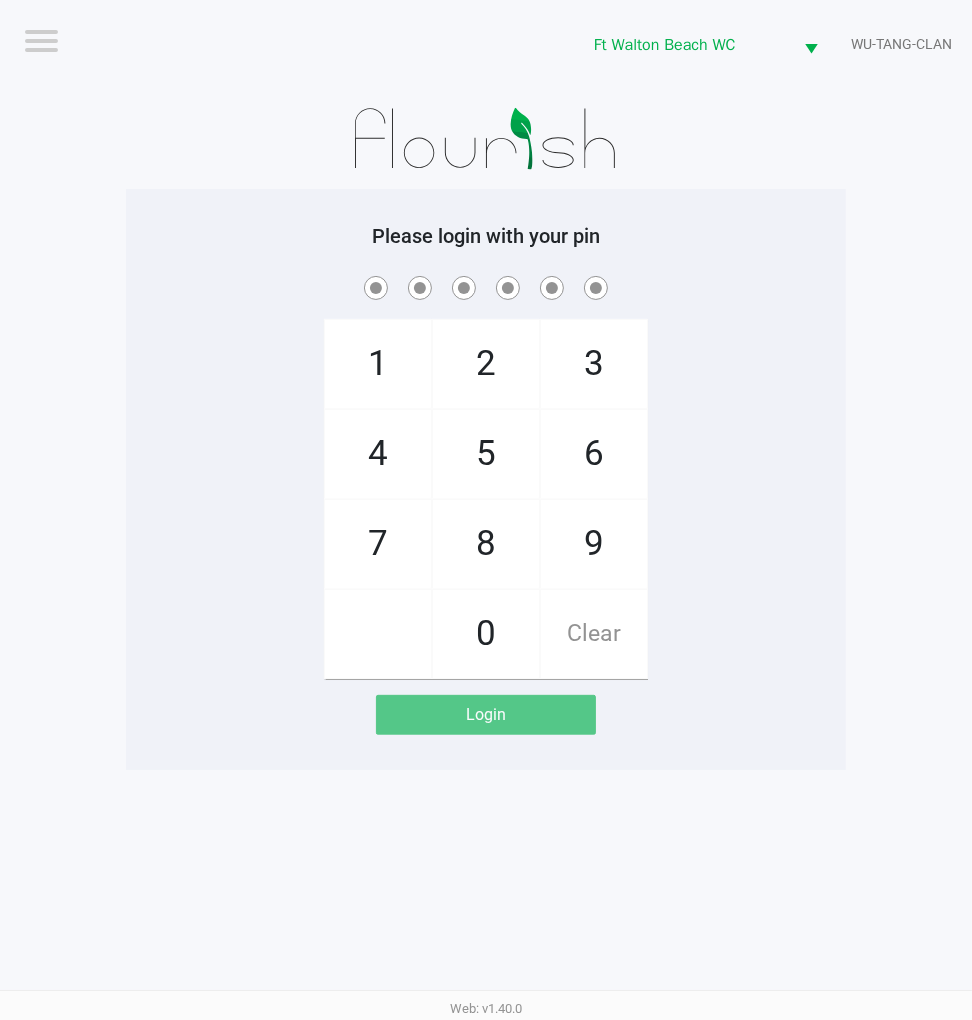 click on "1   4   7       2   5   8   0   3   6   9   Clear" 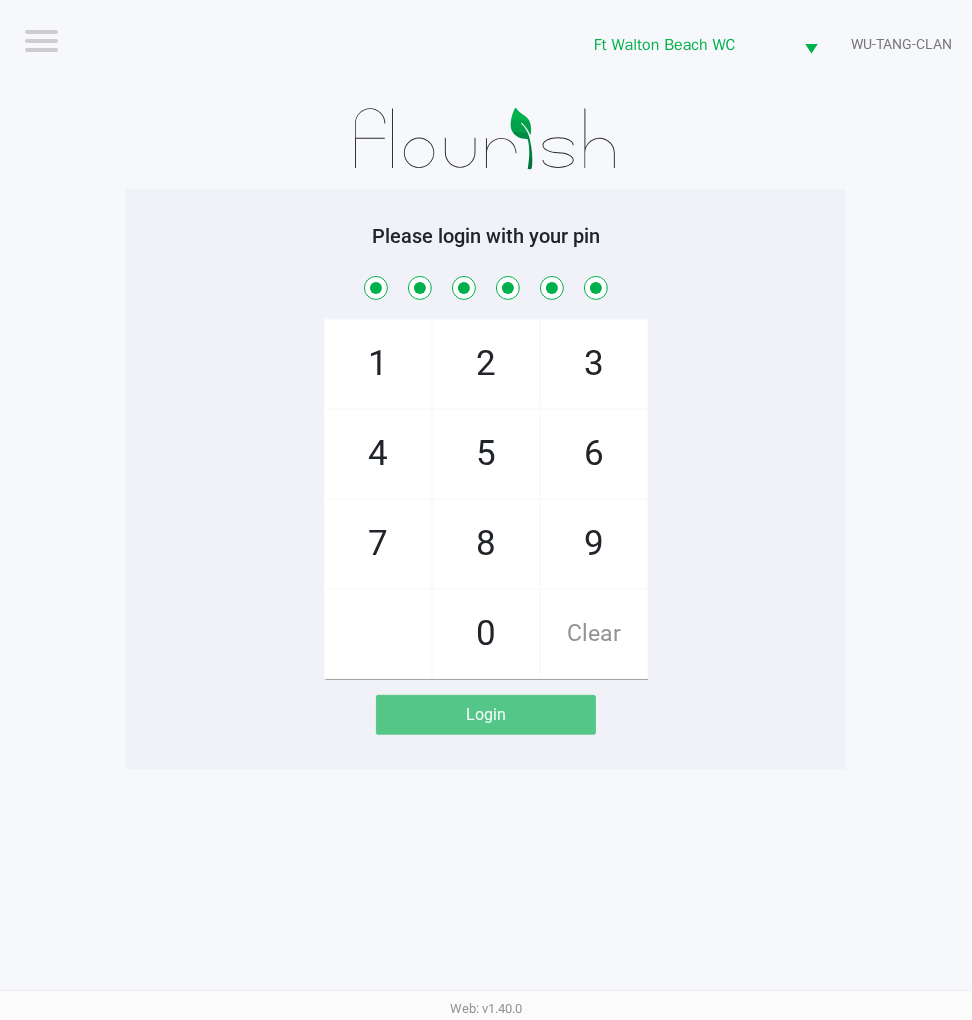 checkbox on "true" 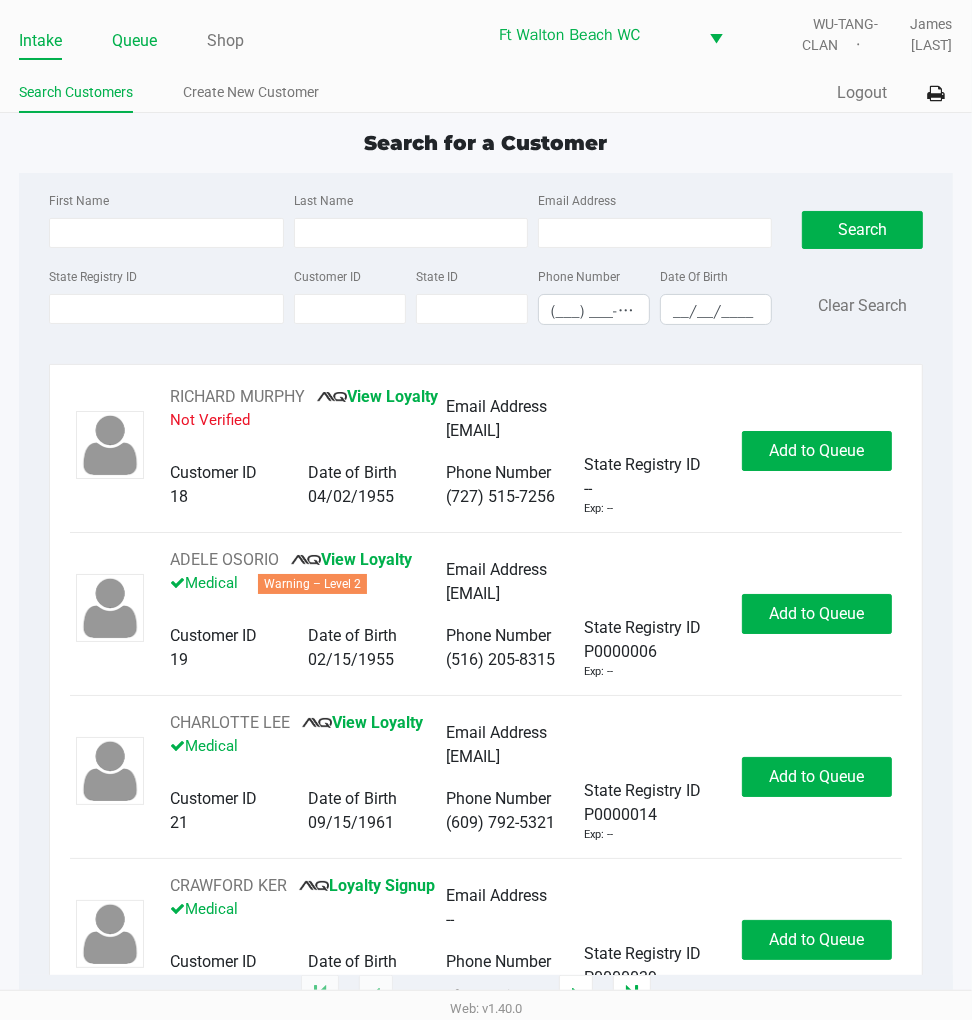click on "Queue" 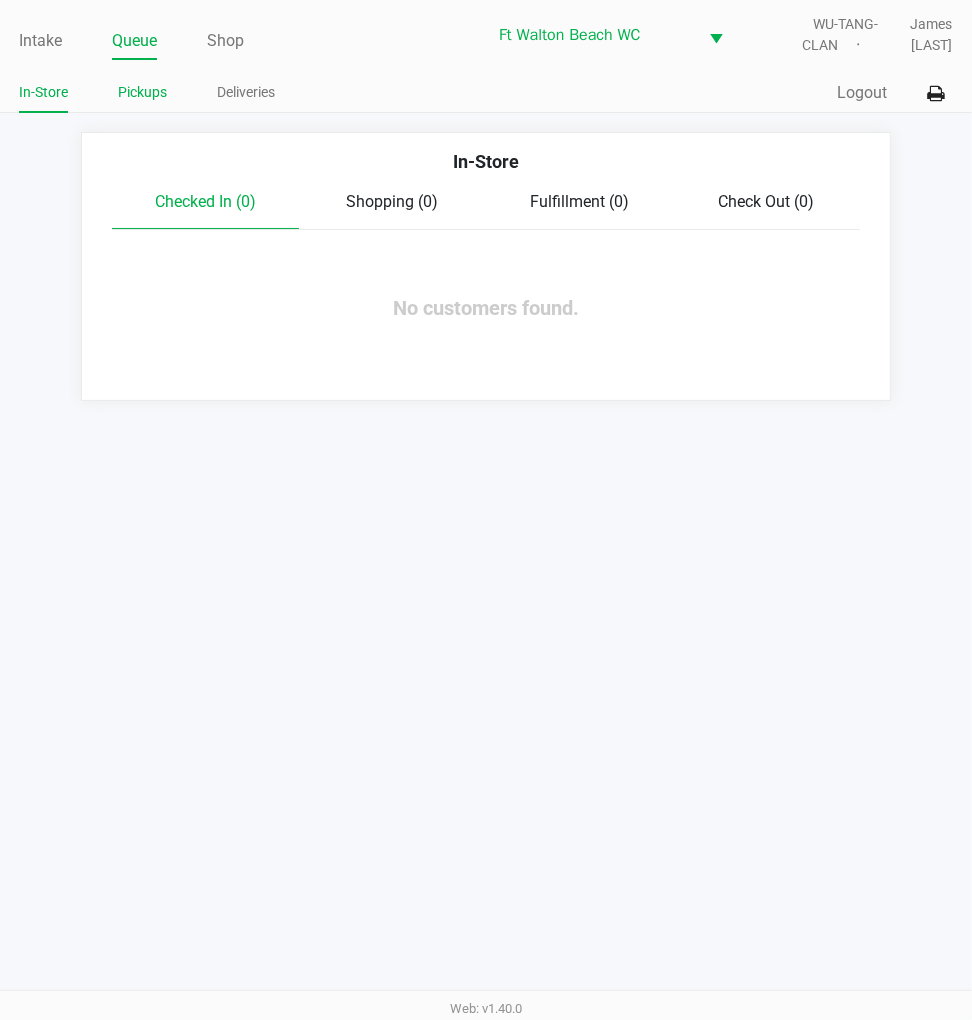 click on "Pickups" 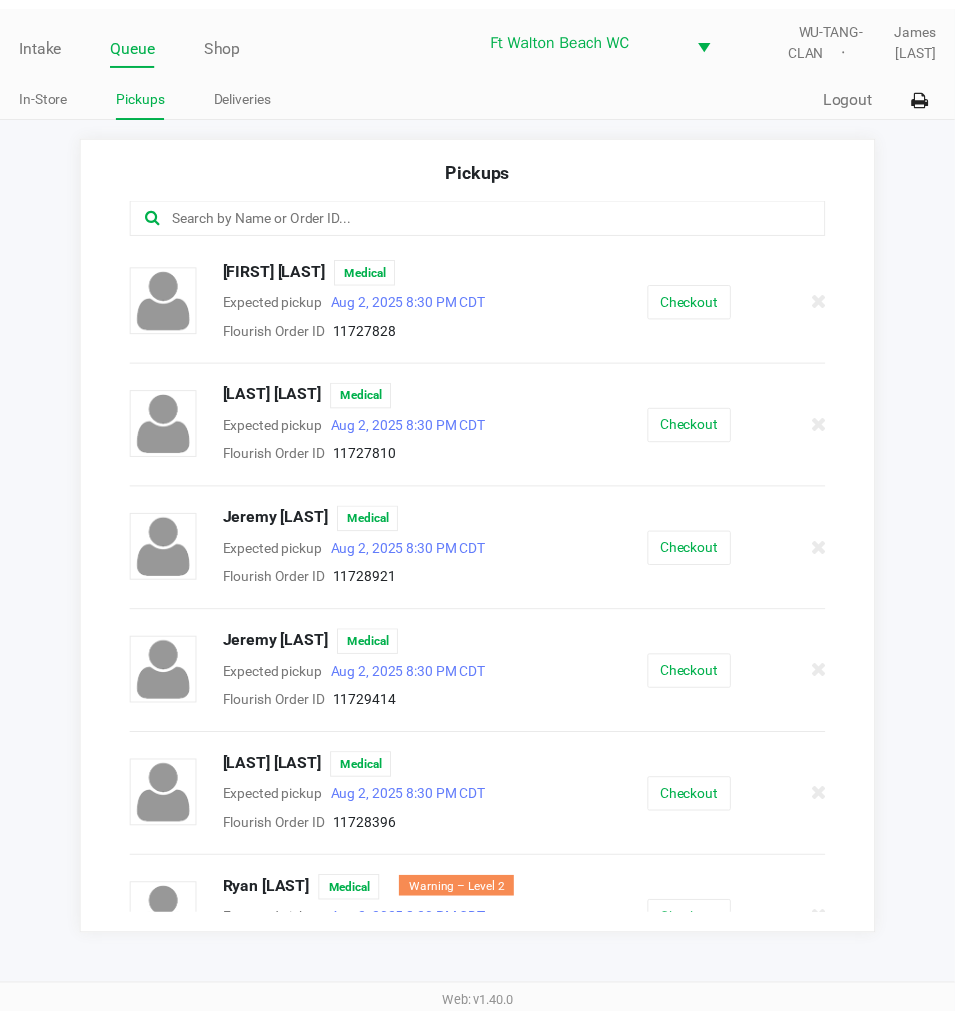 scroll, scrollTop: 47, scrollLeft: 0, axis: vertical 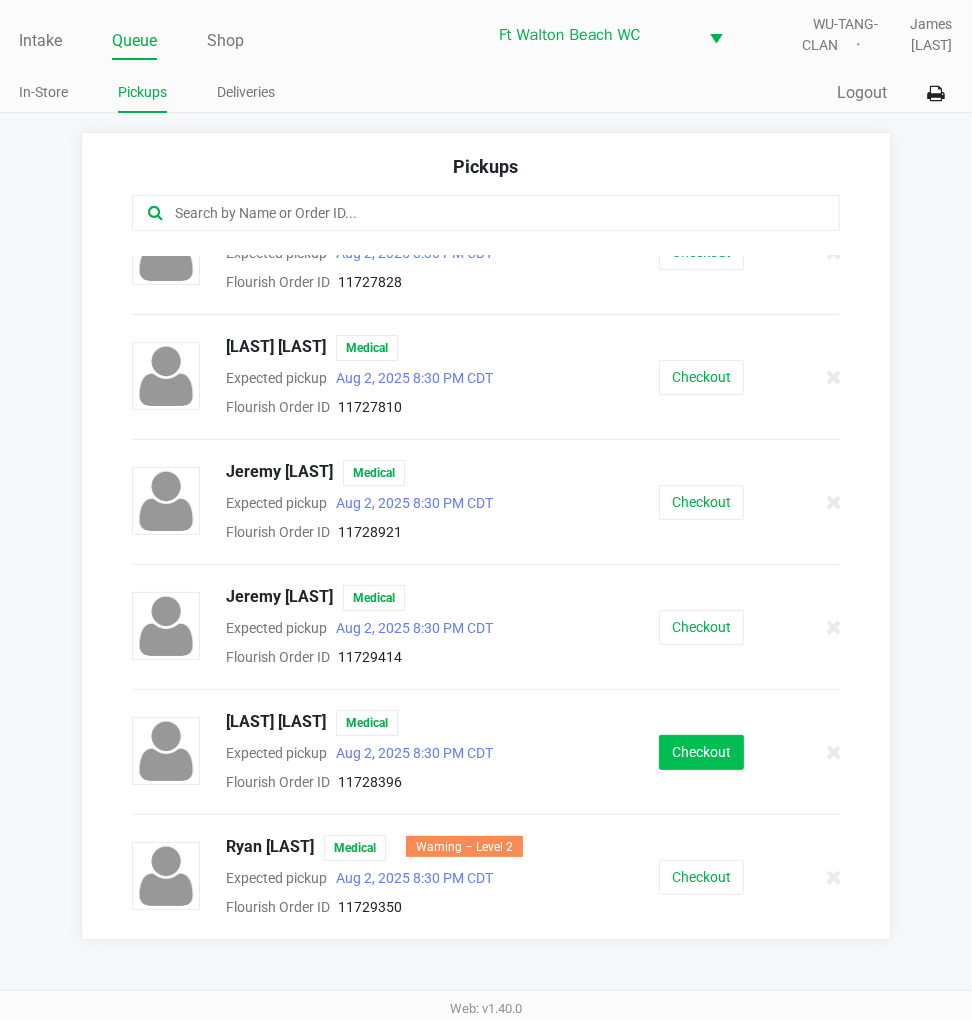 click on "Checkout" 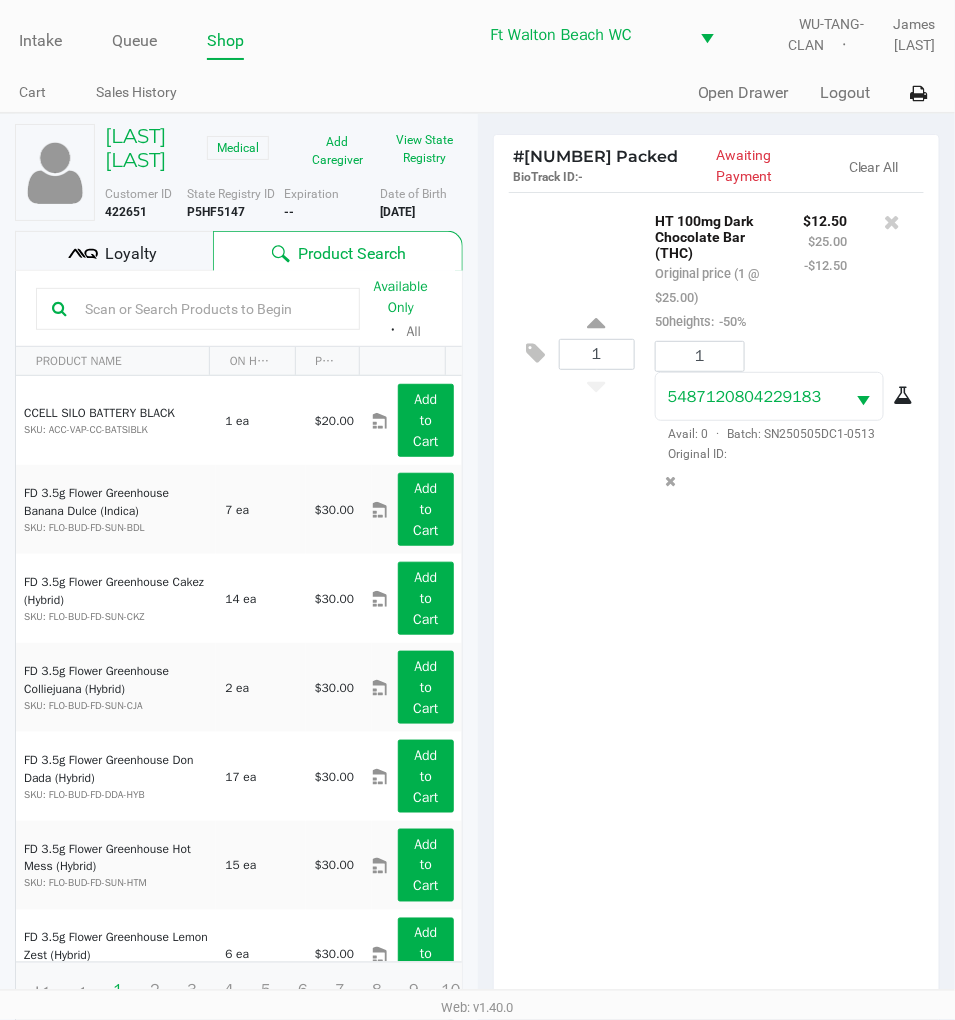 click on "Loyalty" 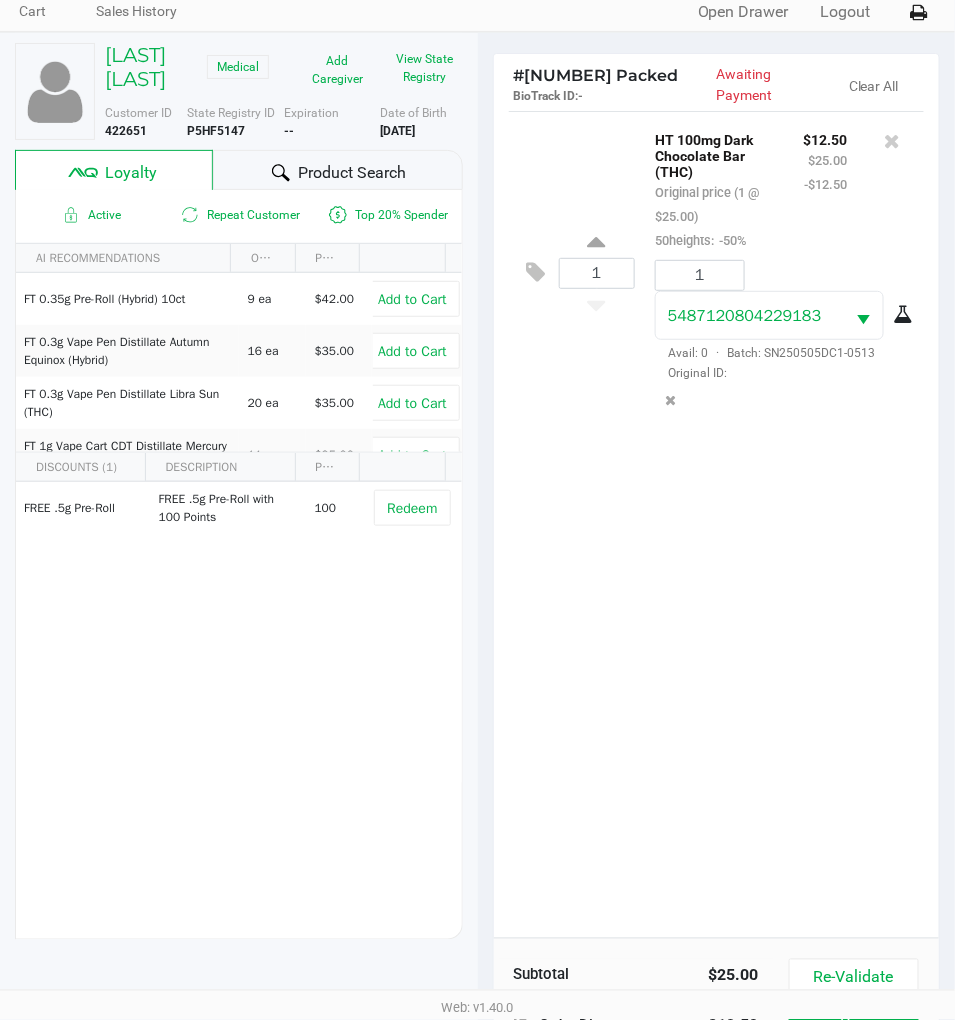 scroll, scrollTop: 266, scrollLeft: 0, axis: vertical 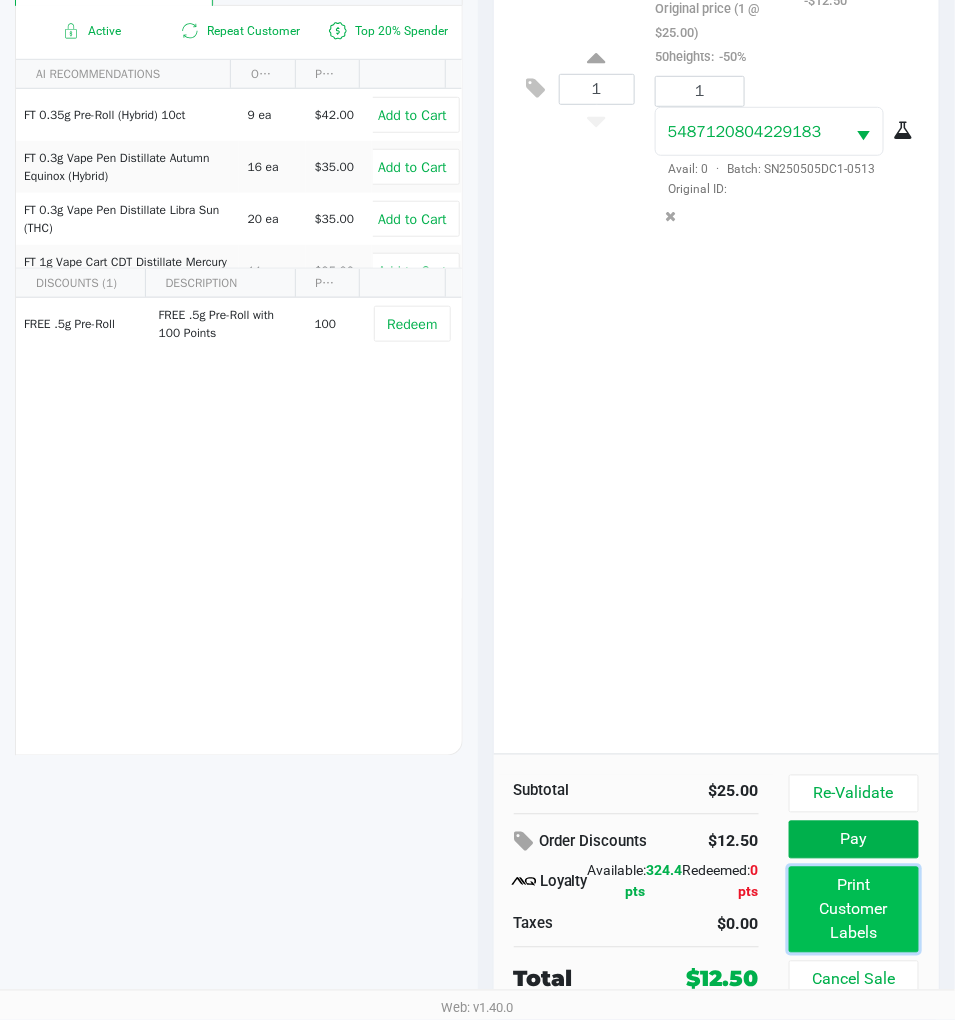 click on "Print Customer Labels" 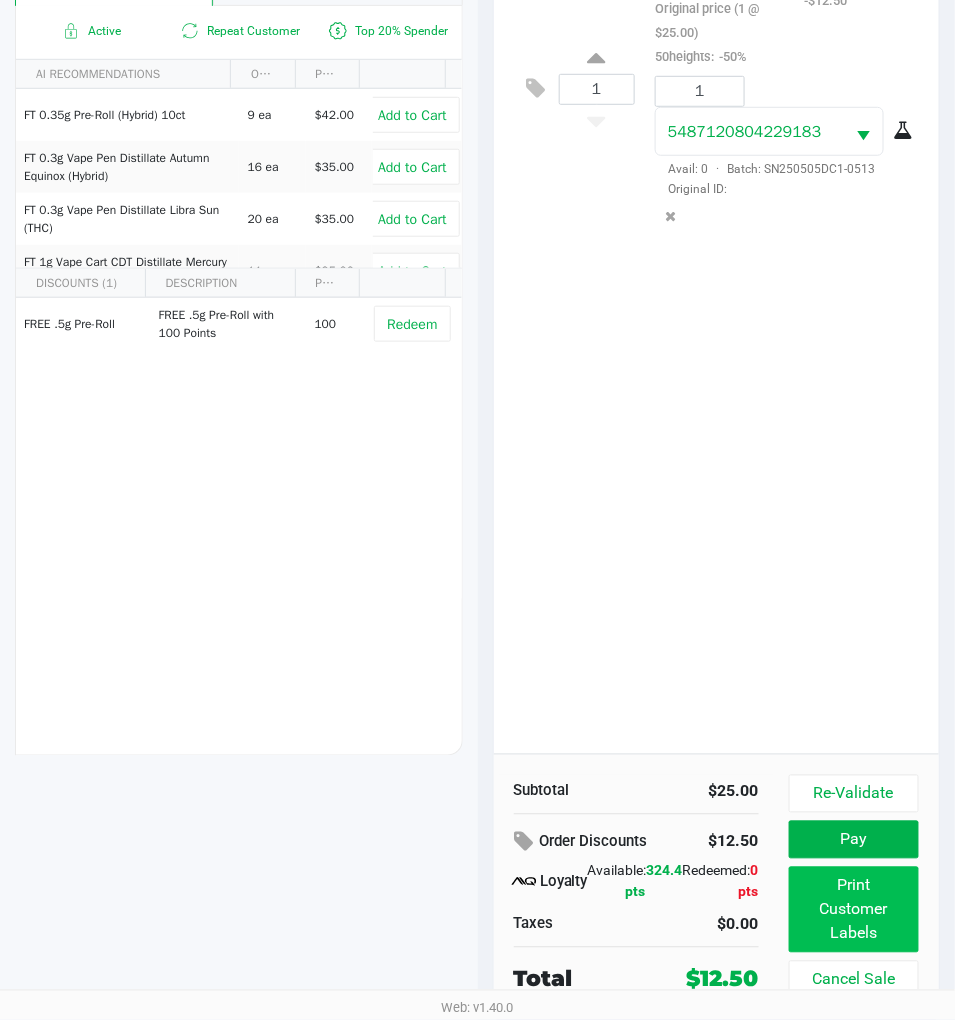 scroll, scrollTop: 0, scrollLeft: 0, axis: both 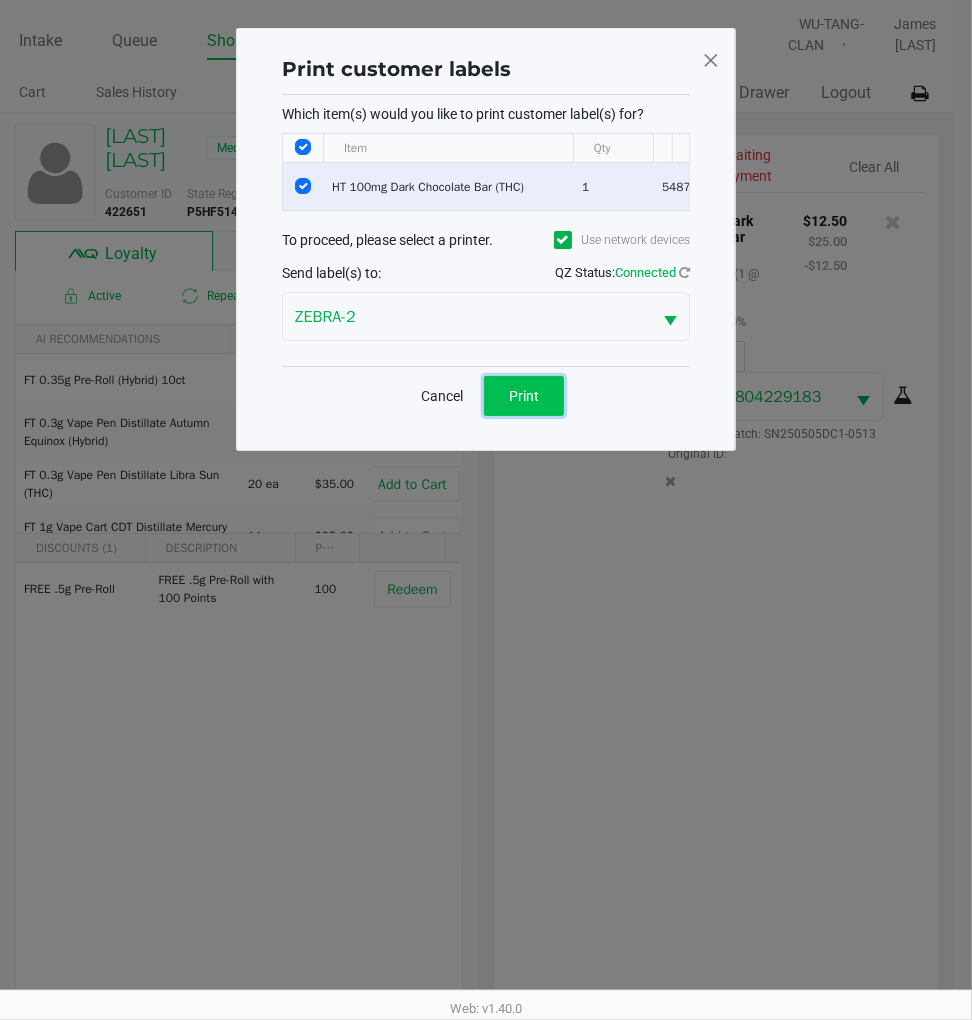 click on "Print" 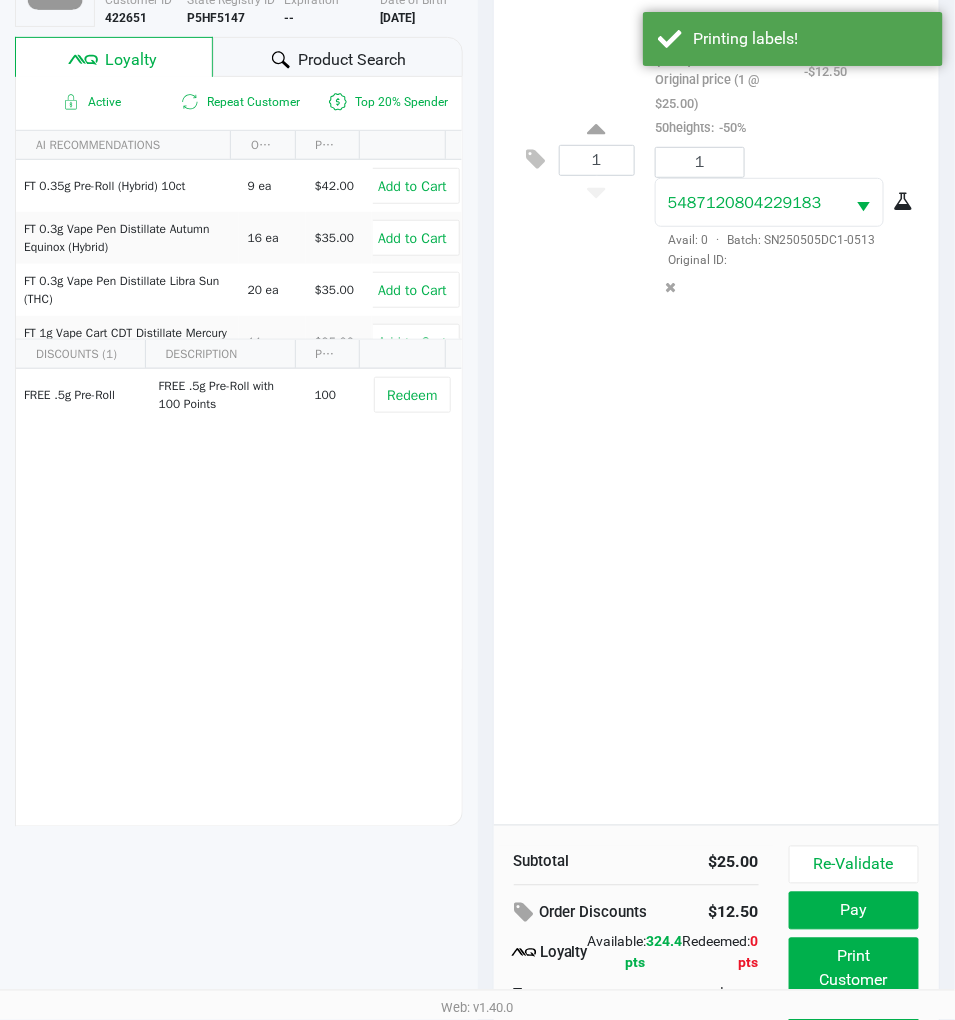 scroll, scrollTop: 266, scrollLeft: 0, axis: vertical 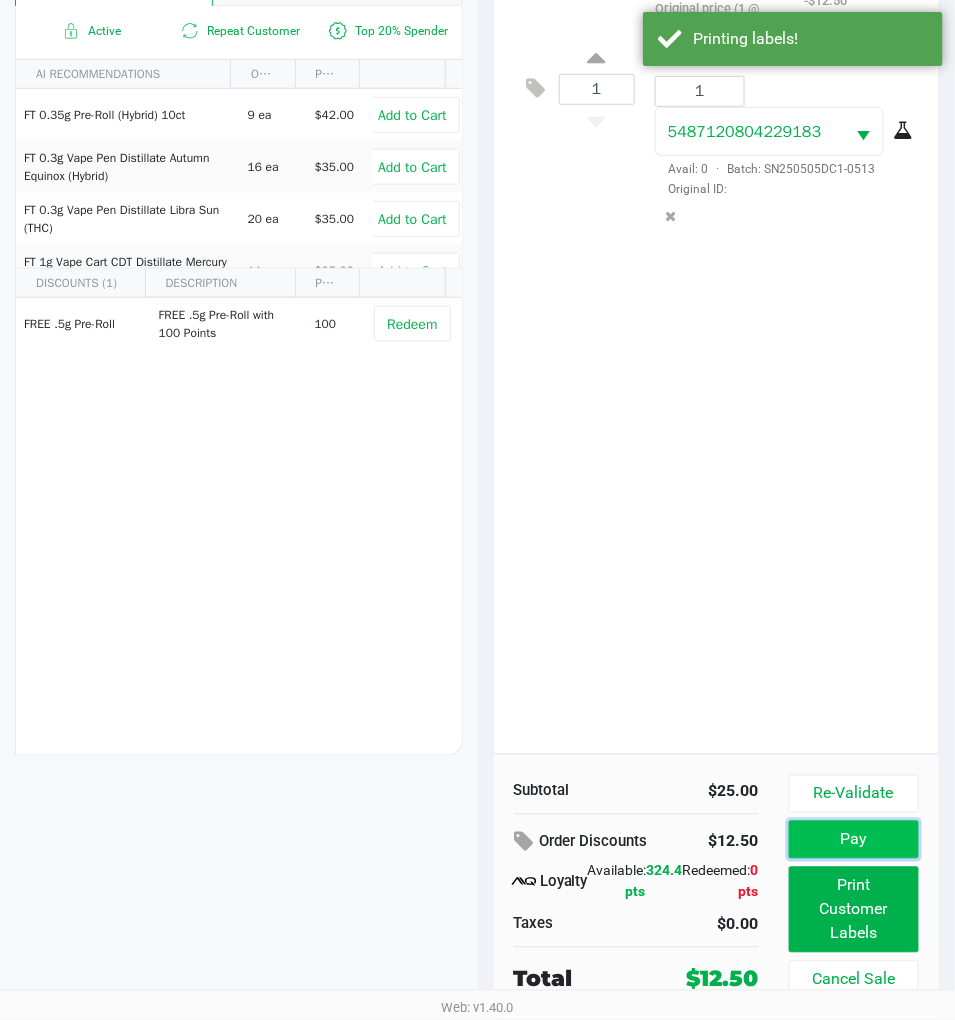 click on "Pay" 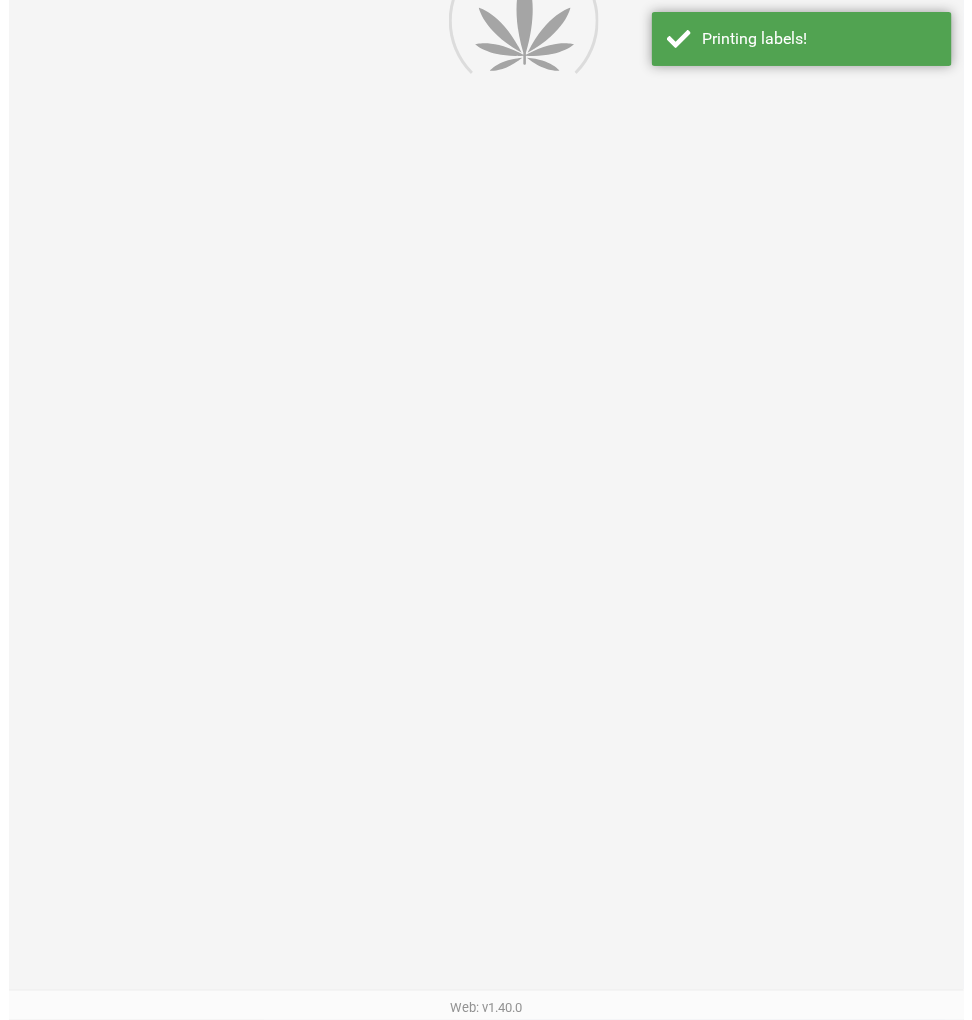 scroll, scrollTop: 0, scrollLeft: 0, axis: both 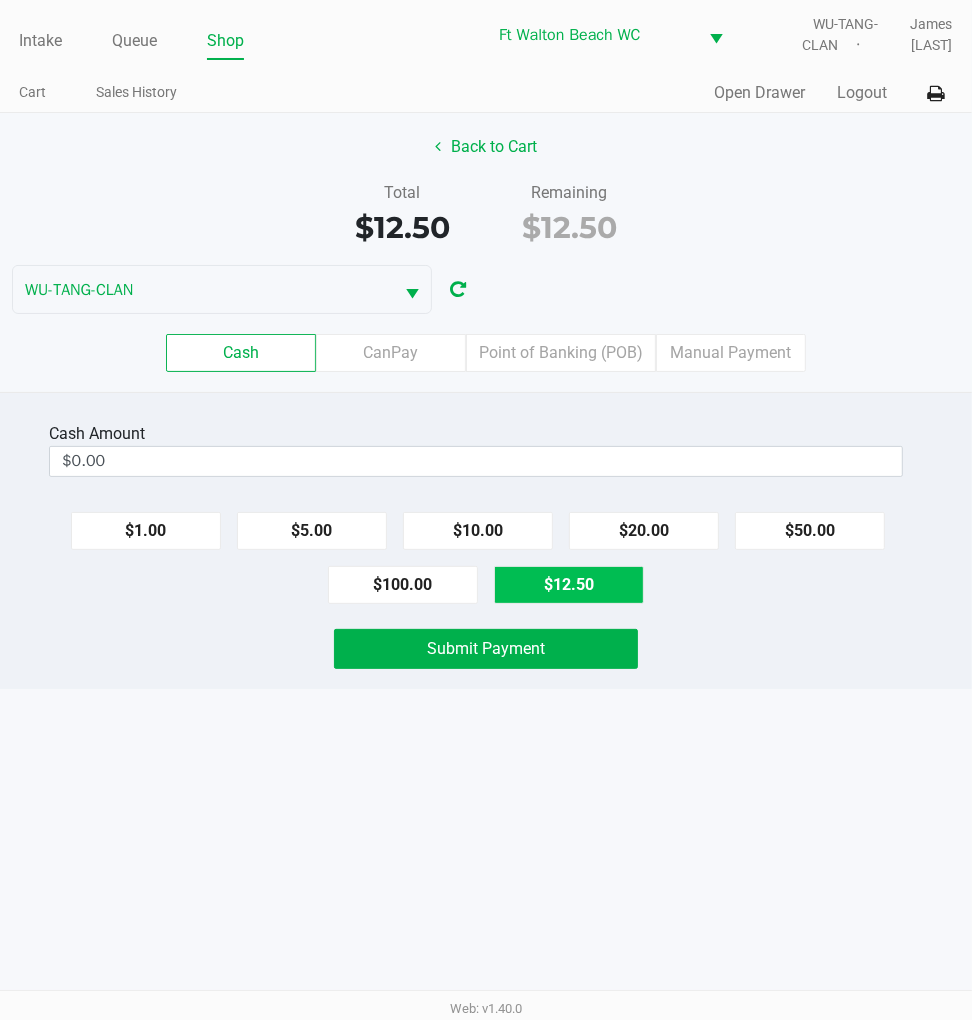 click on "$12.50" 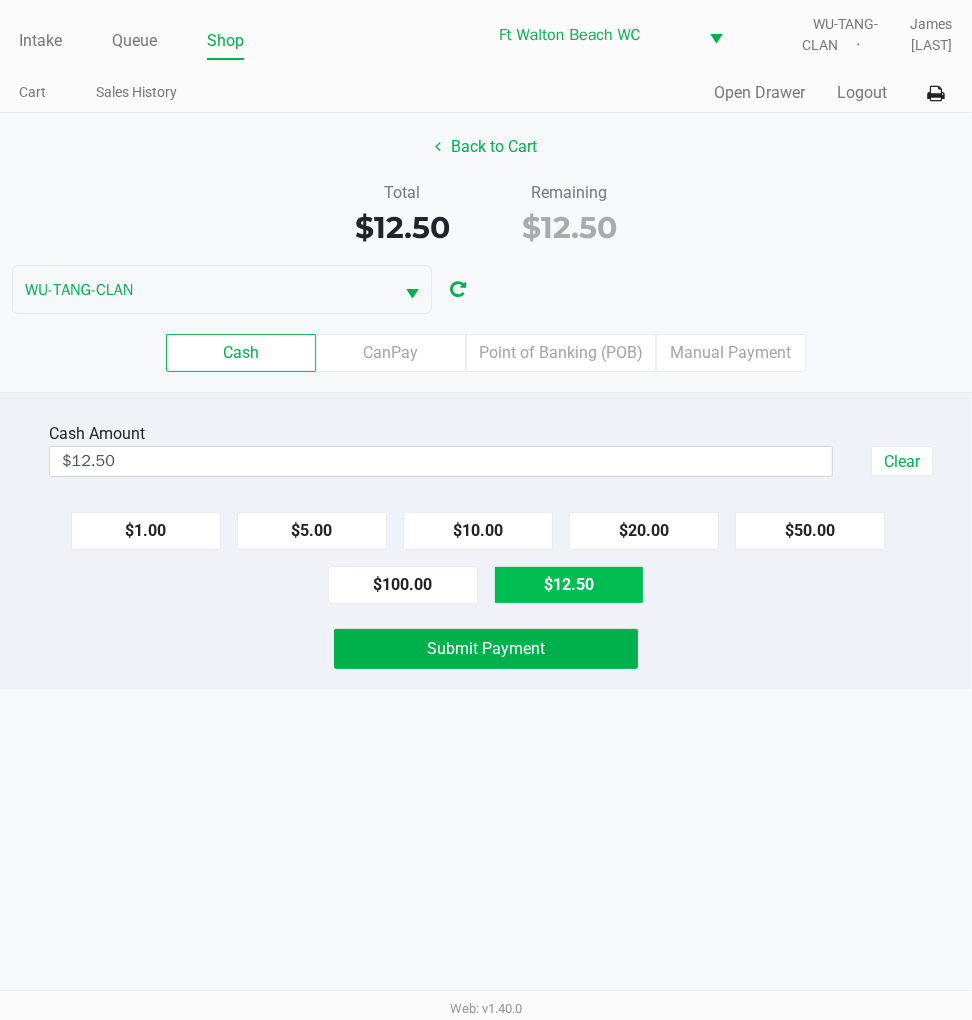 click on "Submit Payment" 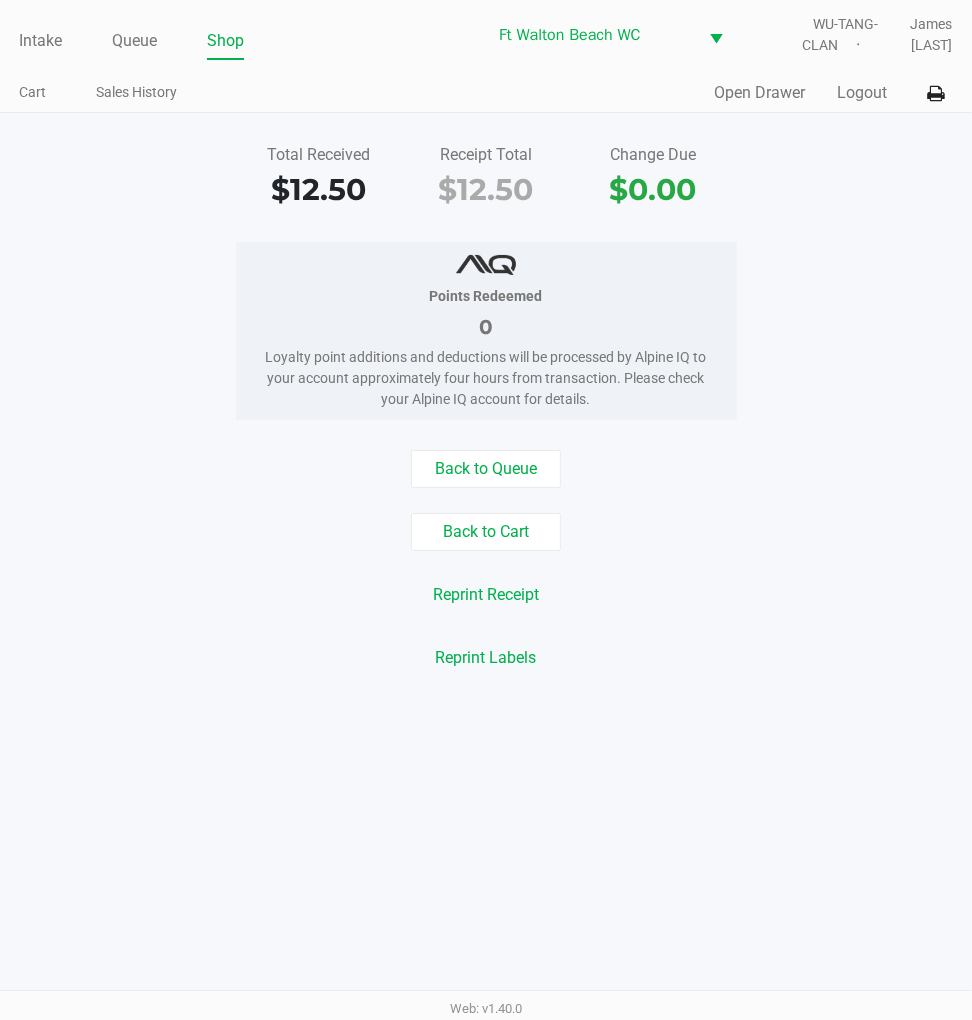 click on "Logout" 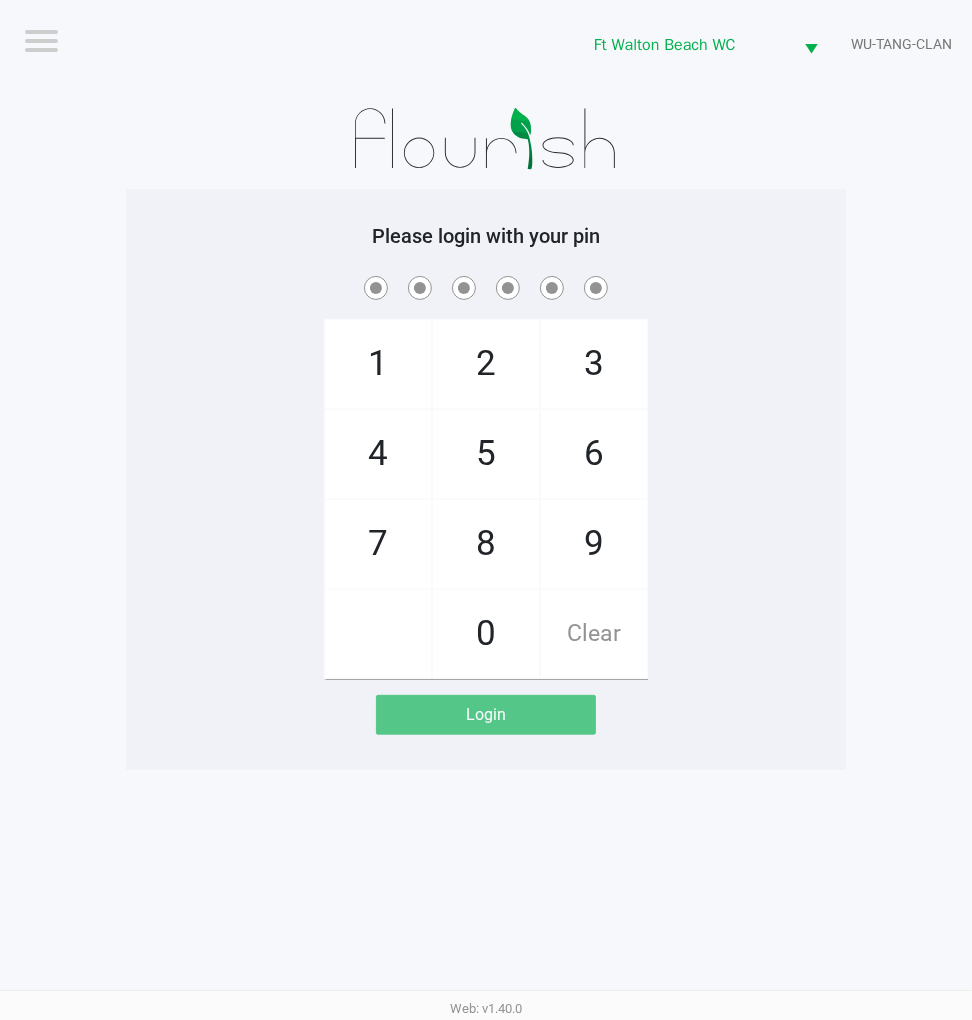 click on "1   4   7       2   5   8   0   3   6   9   Clear" 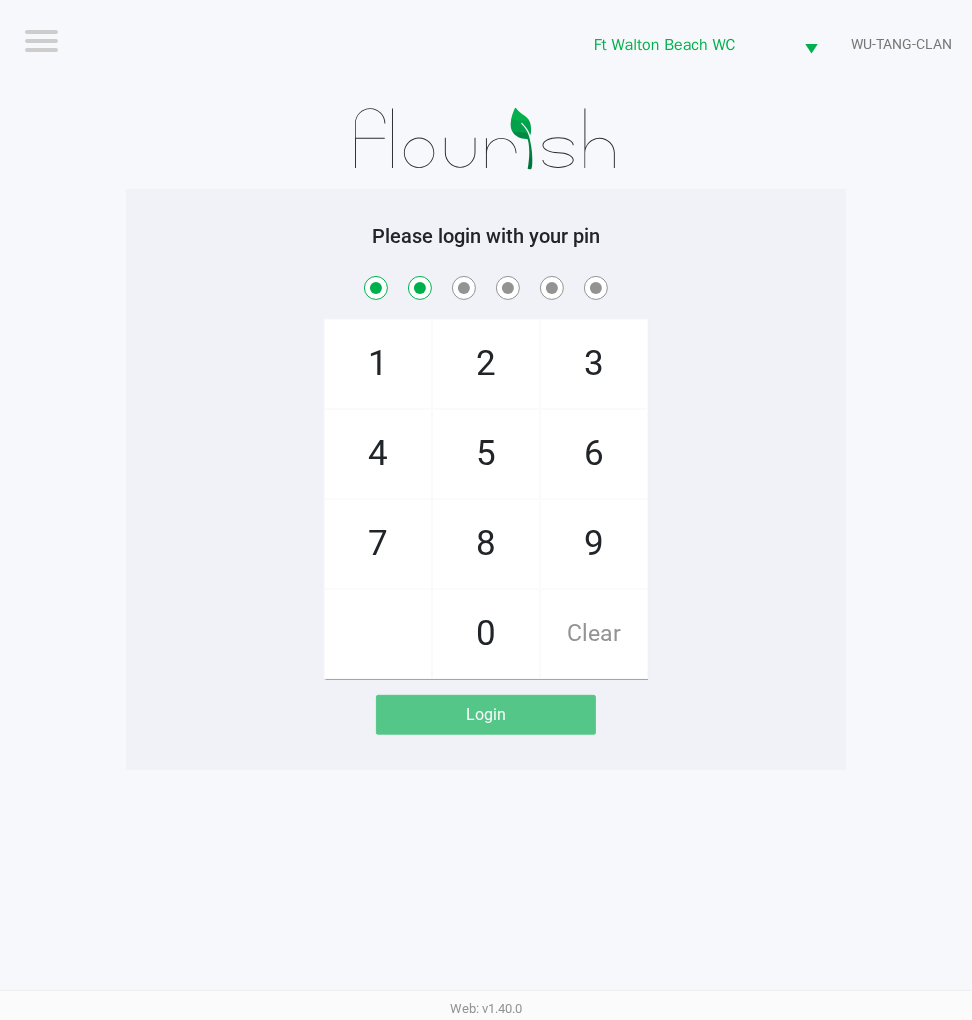 checkbox on "true" 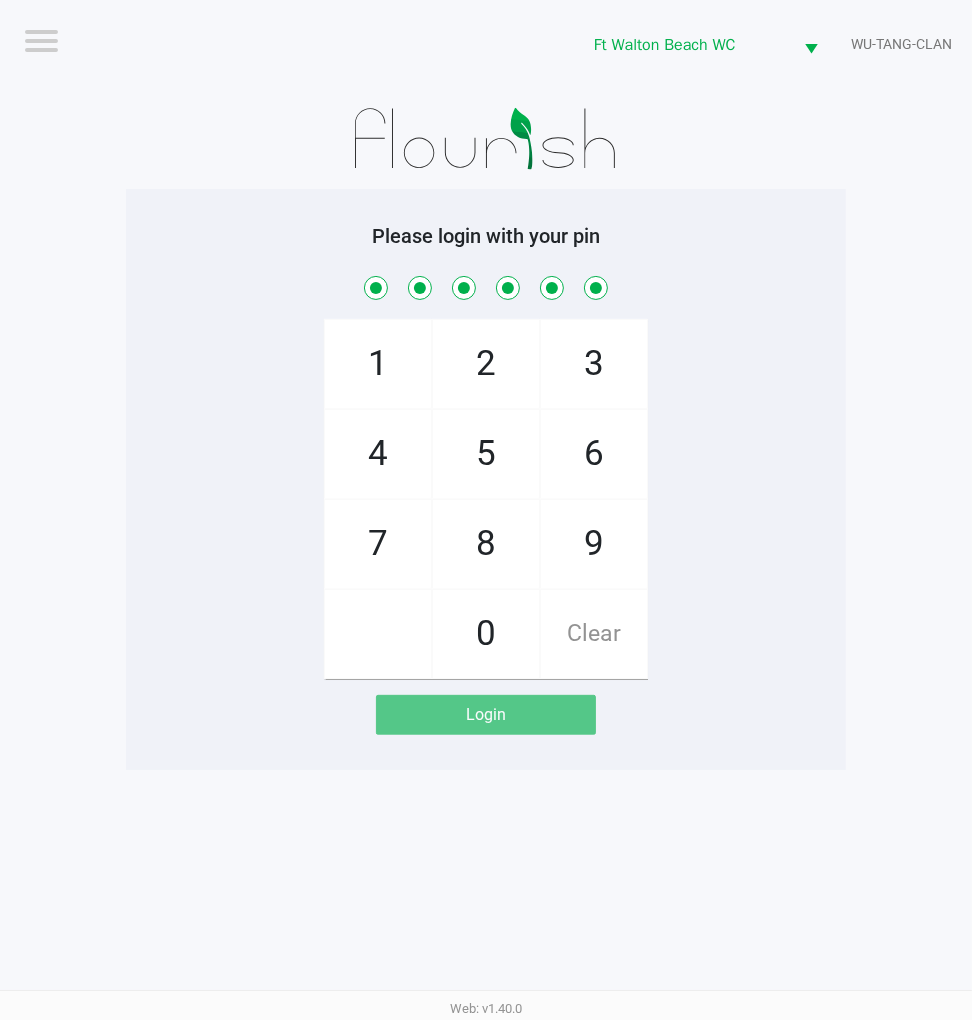 checkbox on "true" 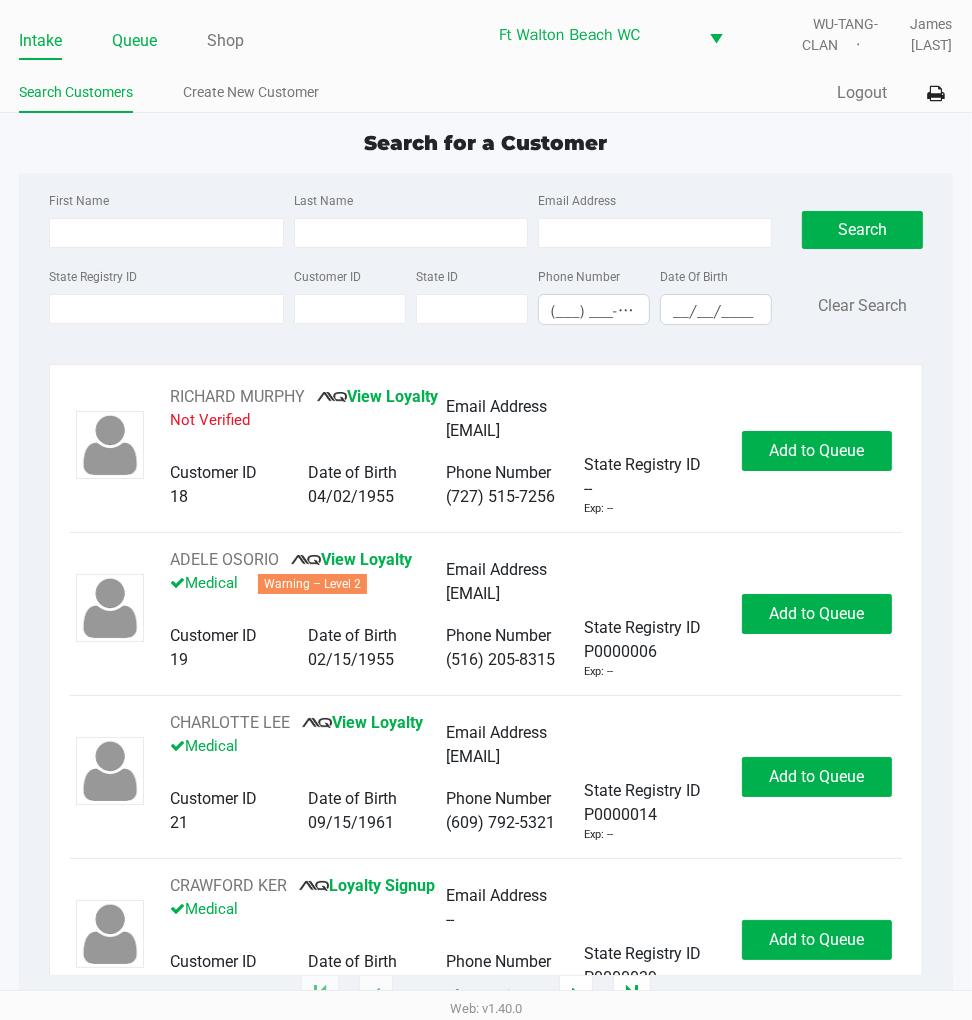 click on "Queue" 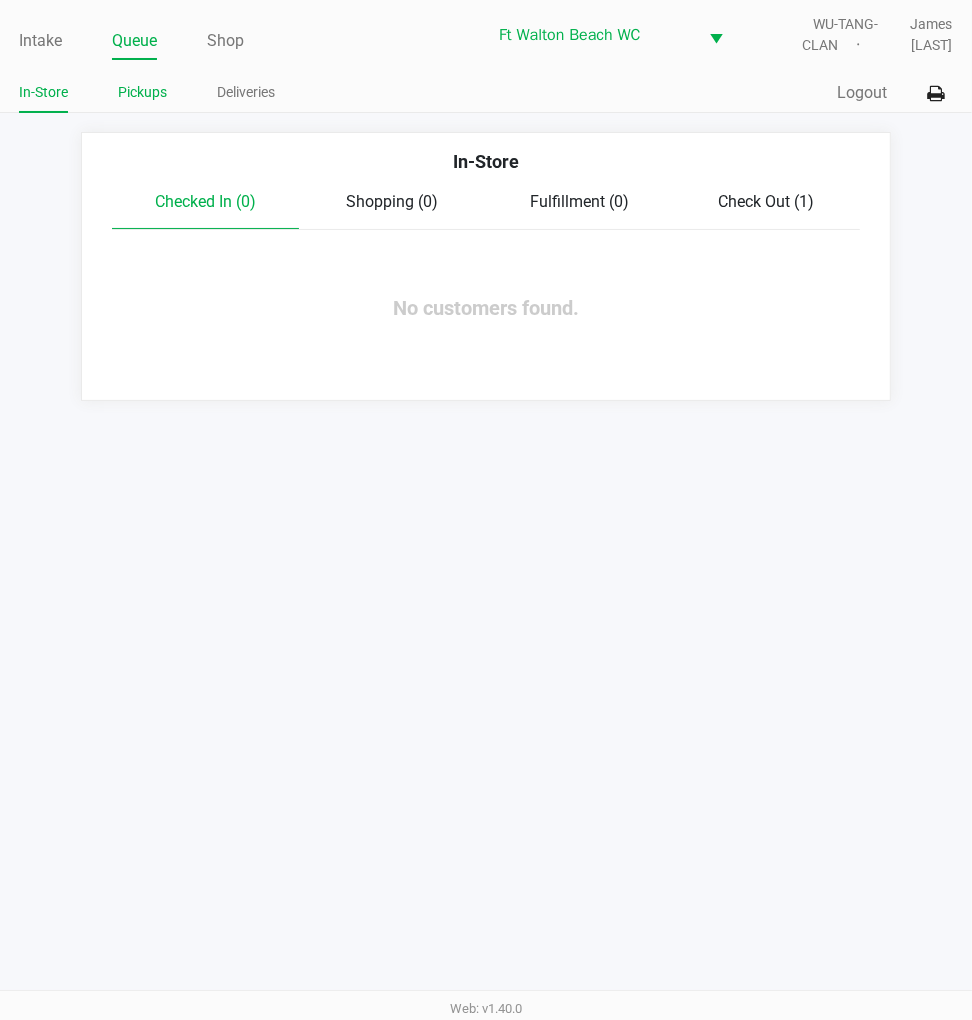click on "Pickups" 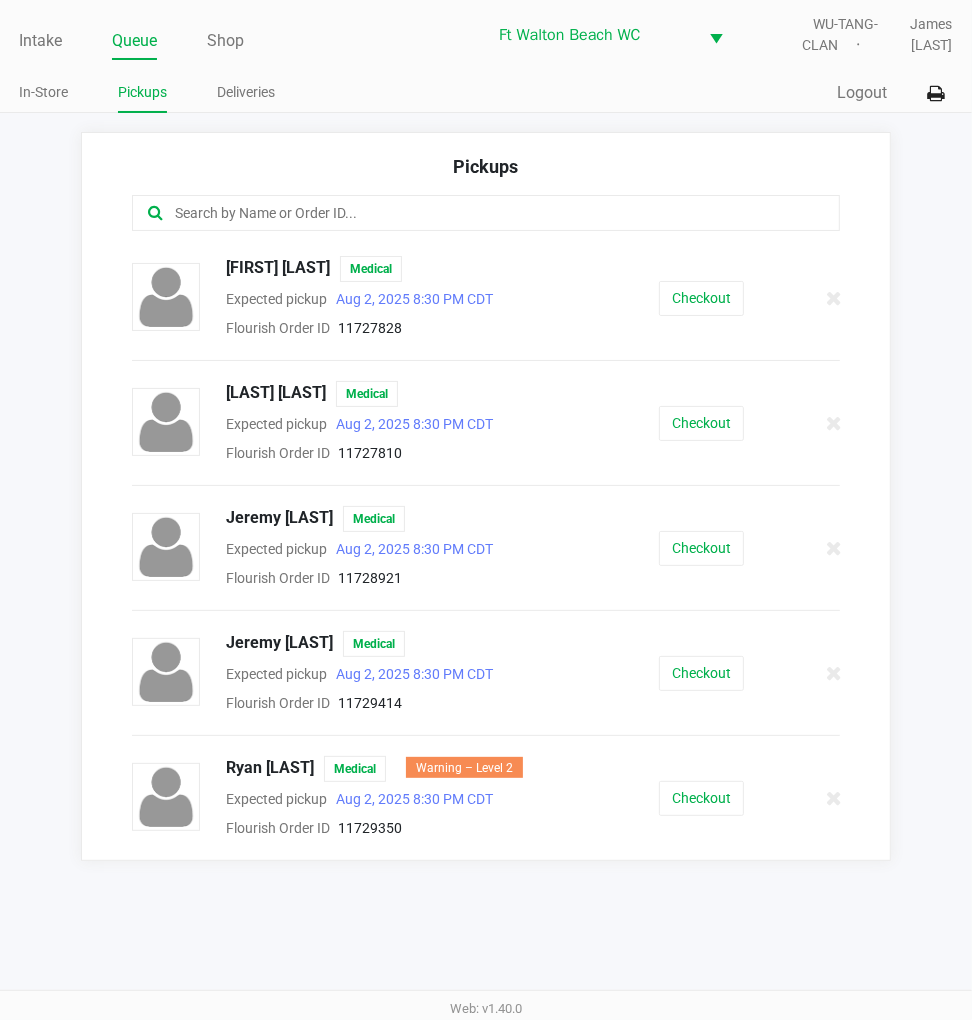 click on "Queue" 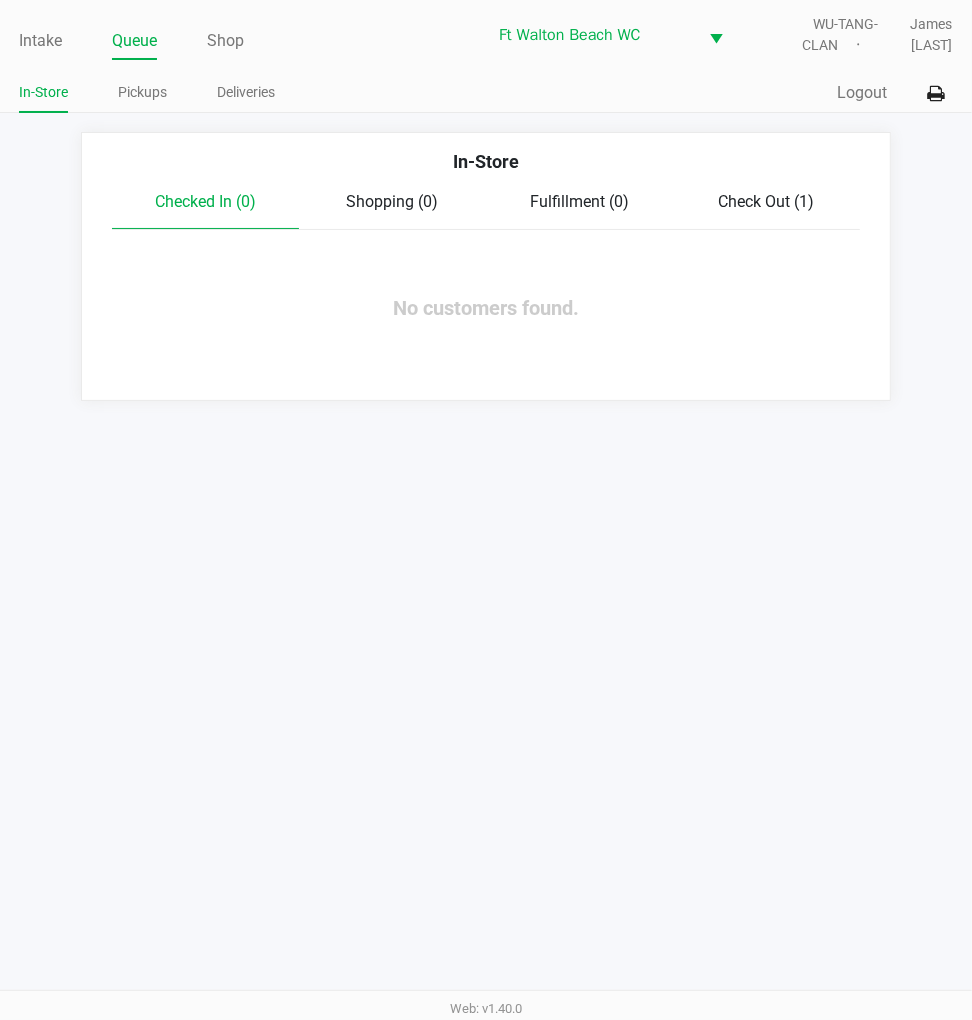 click on "Check Out (1)" 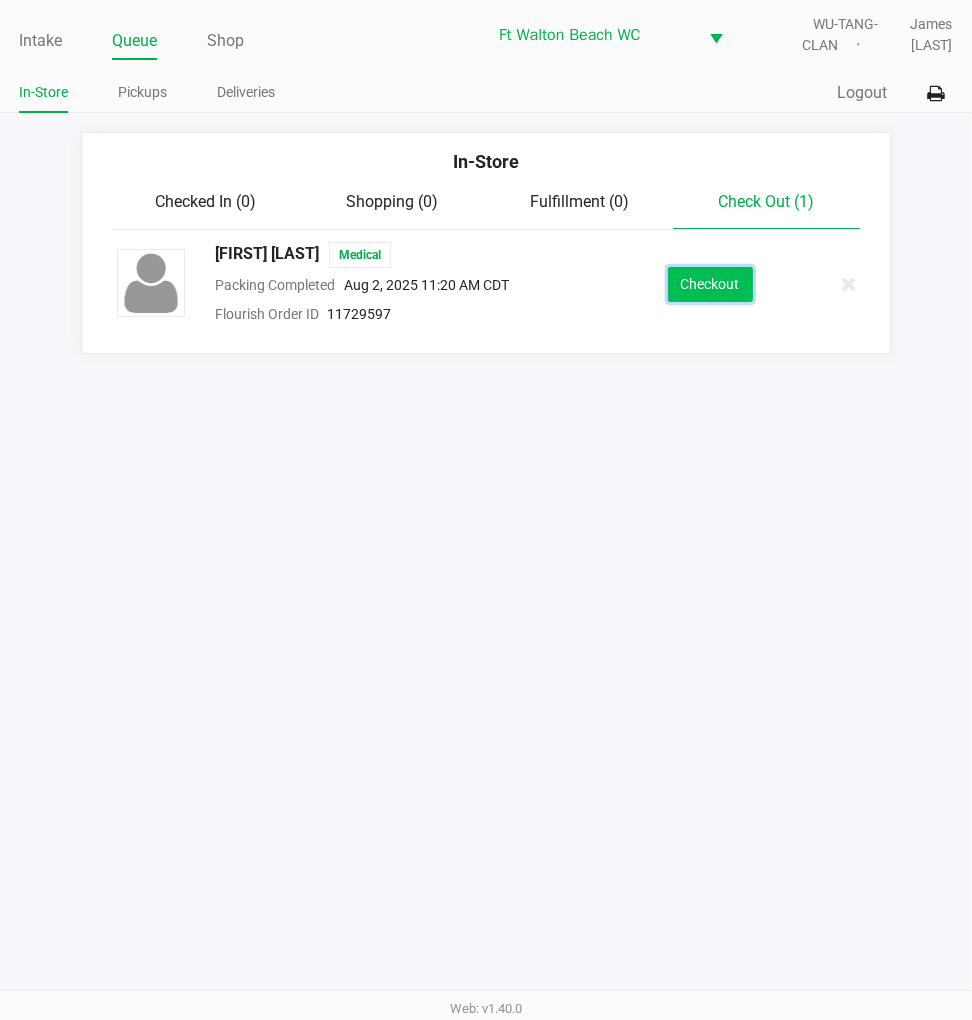 click on "Checkout" 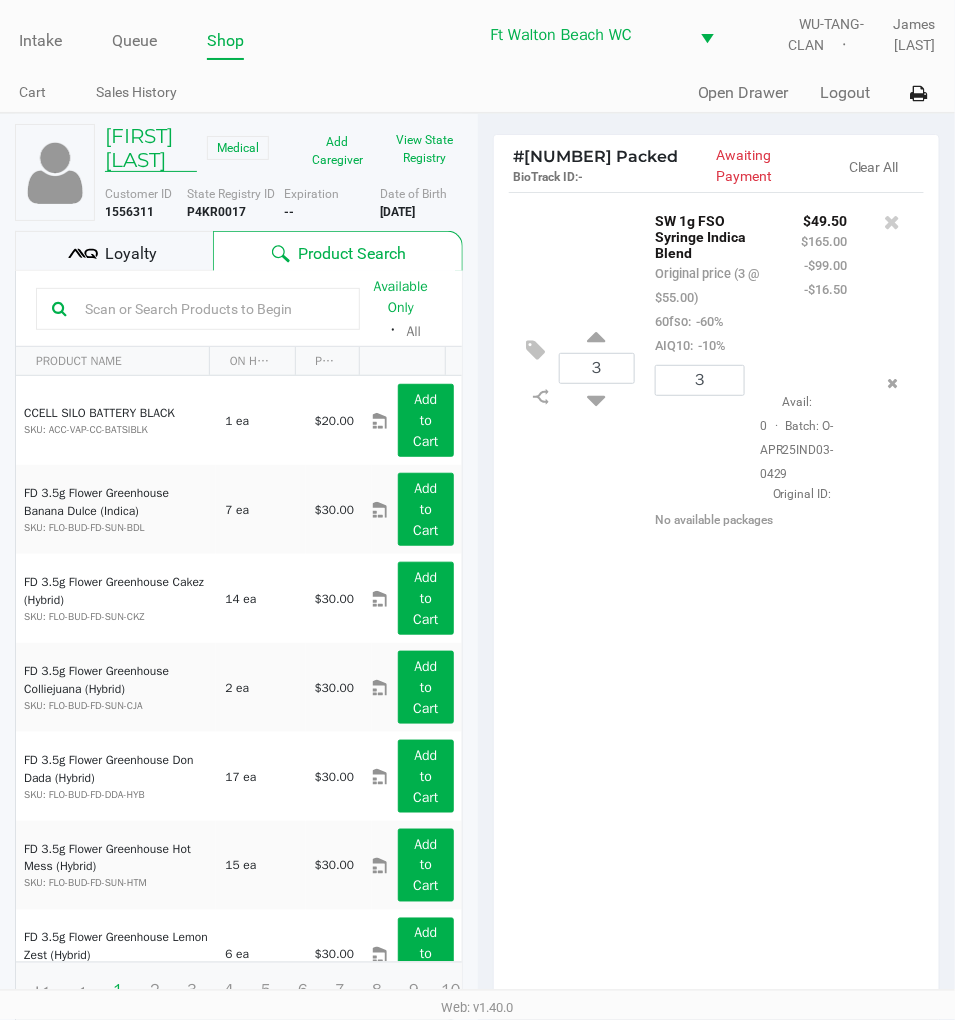 click on "LYNETTA MASAR" 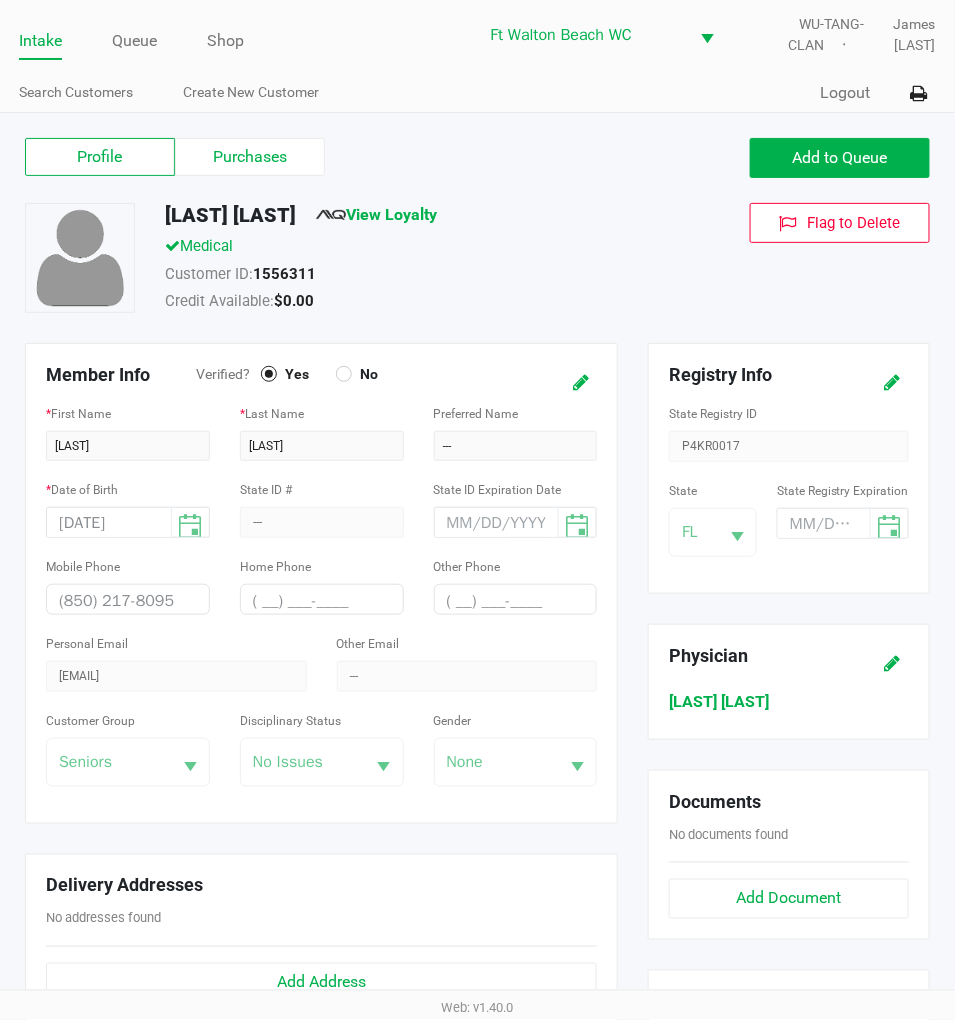 click on "State Registry ID  P4KR0017" 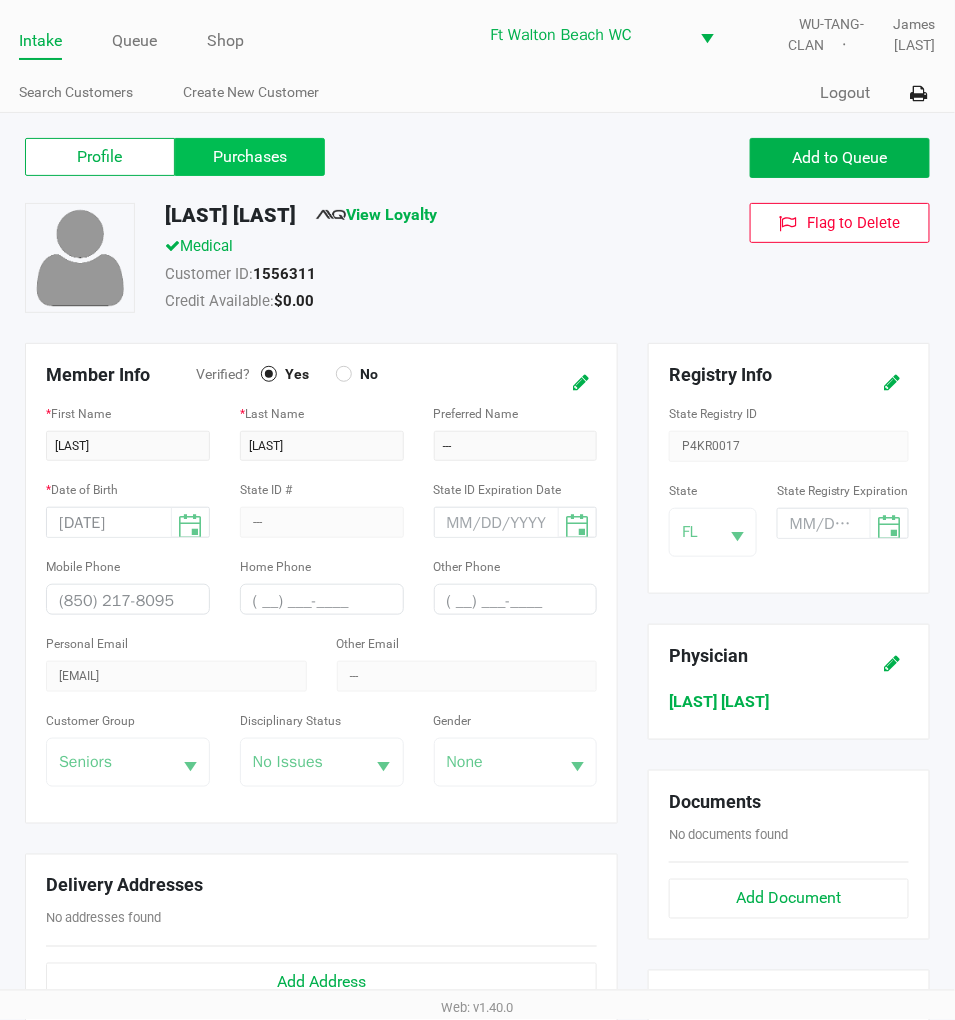 click on "Purchases" 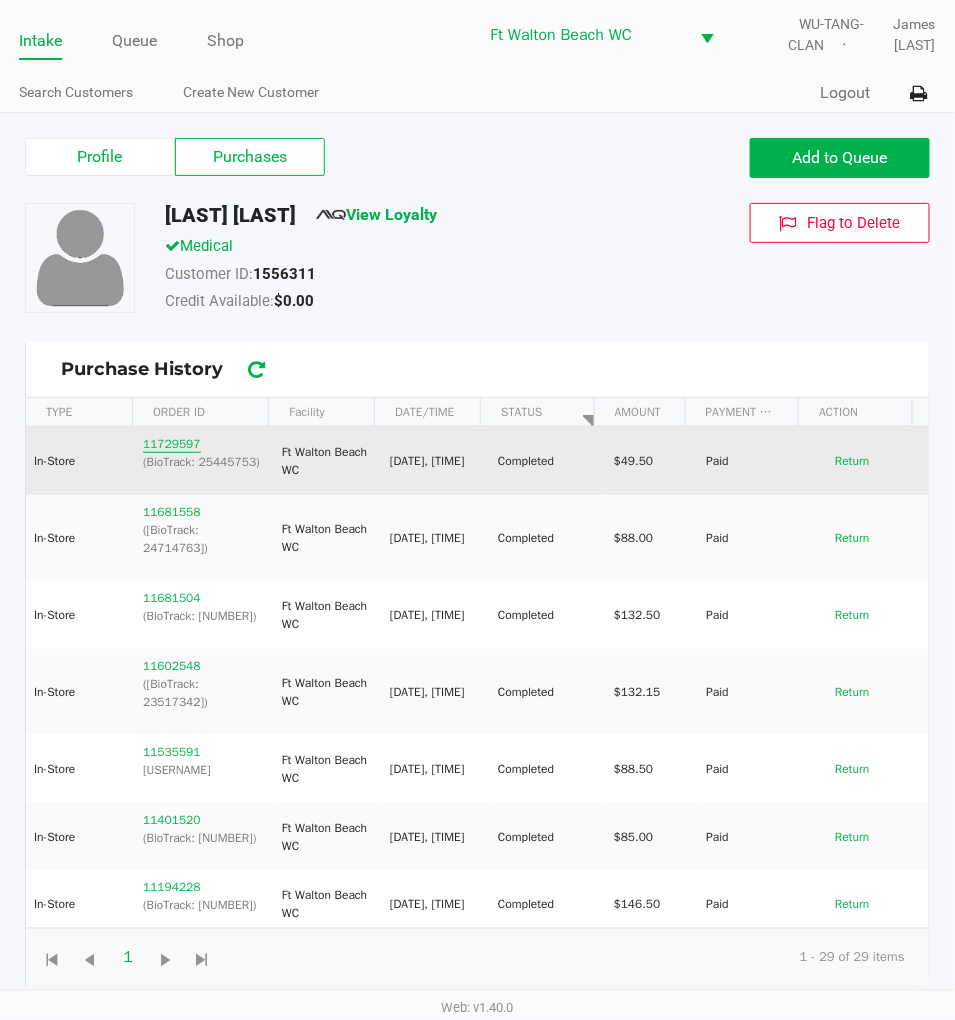 click on "11729597" 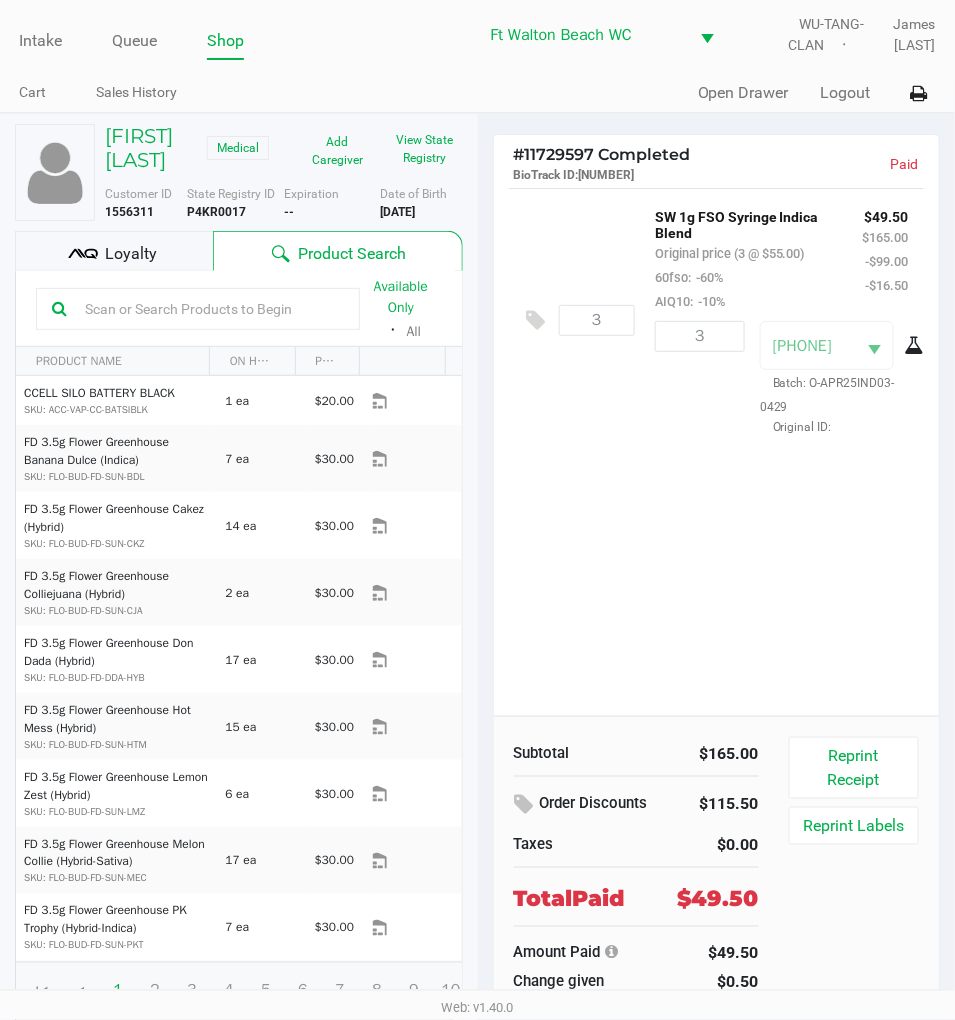 click on "P4KR0017" 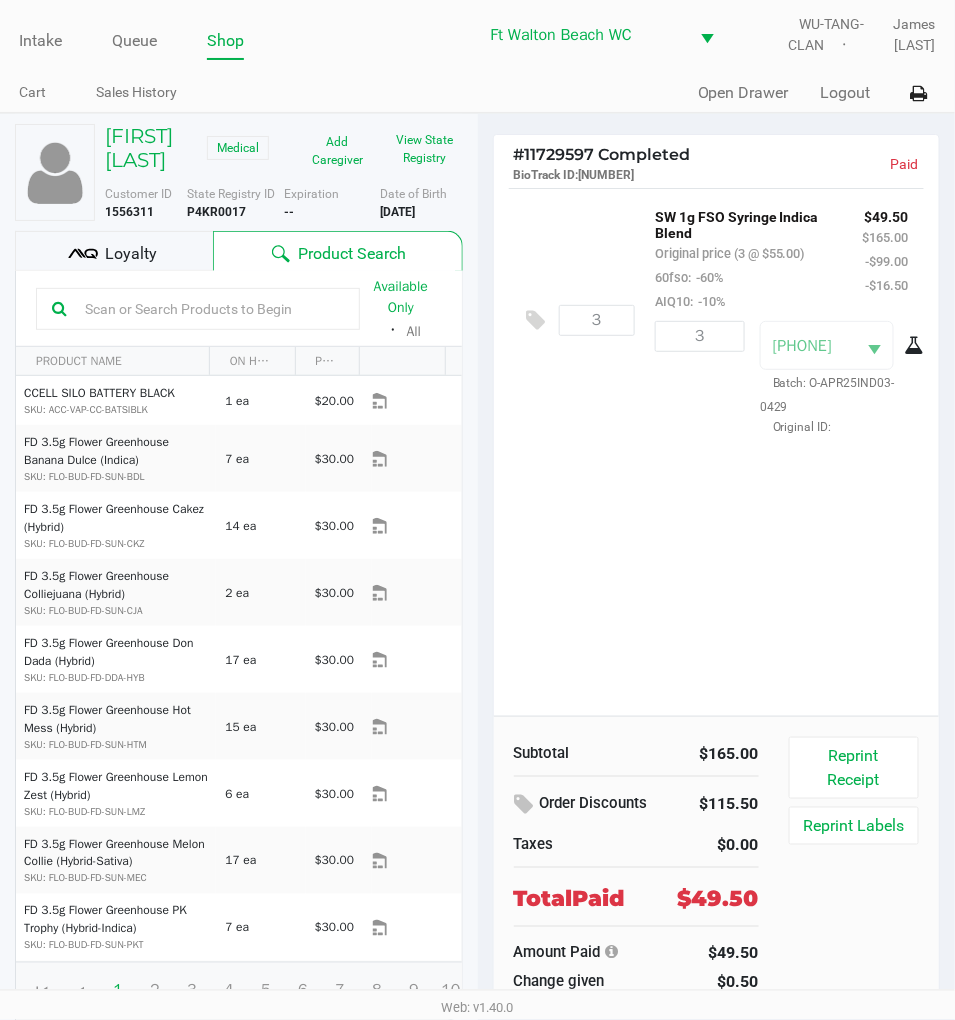 click on "2/12/1972" 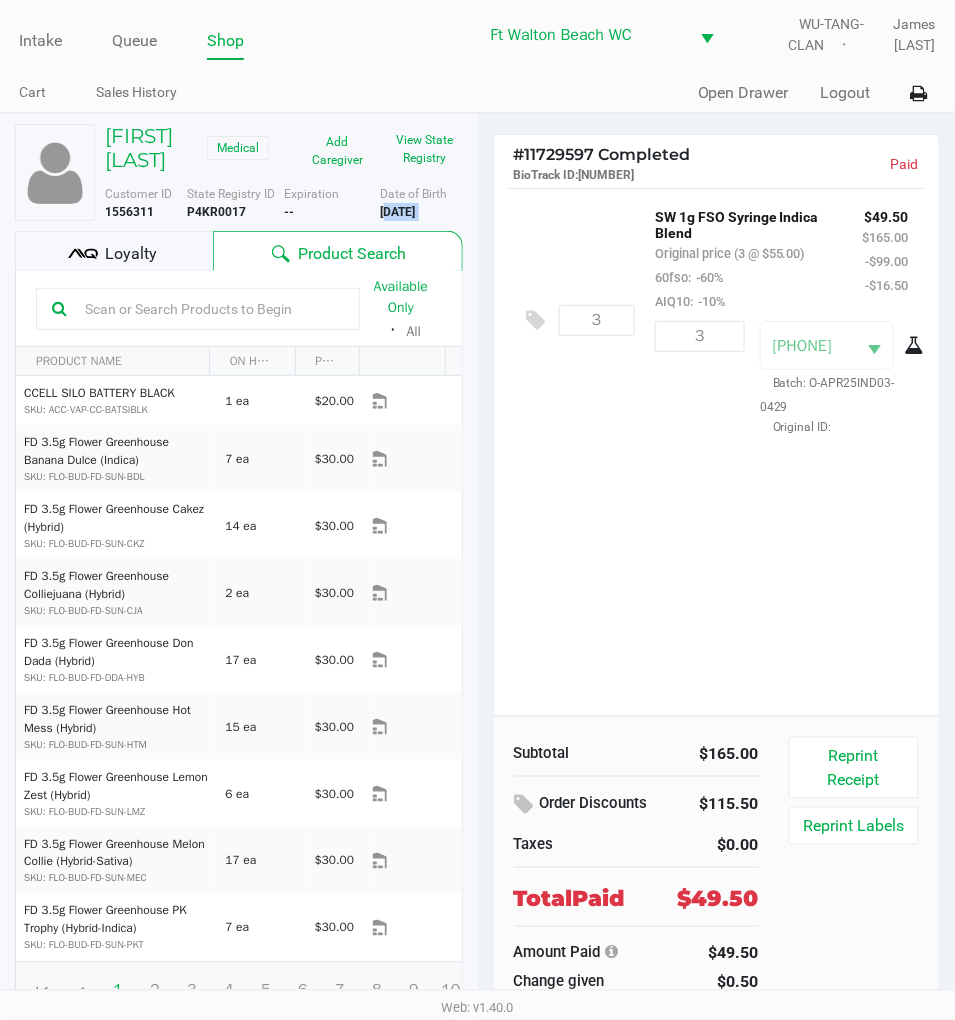 click on "2/12/1972" 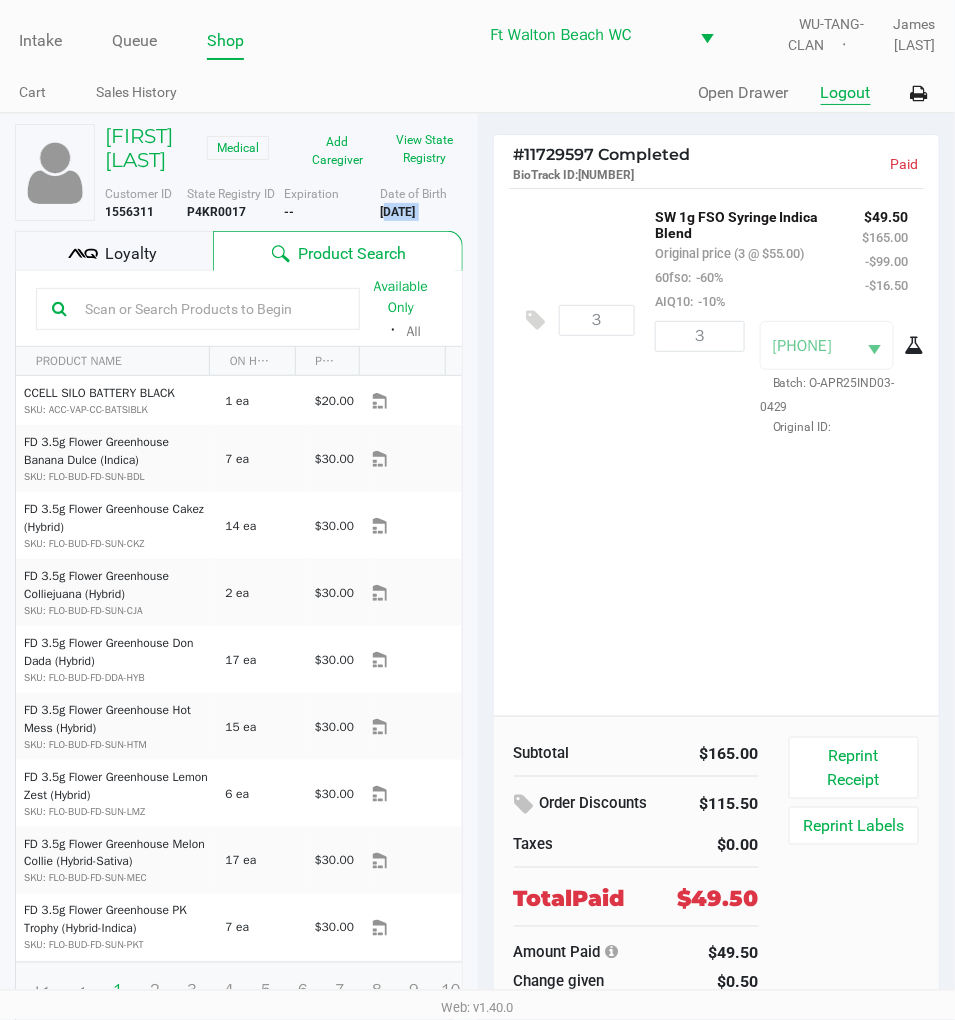 click on "Logout" 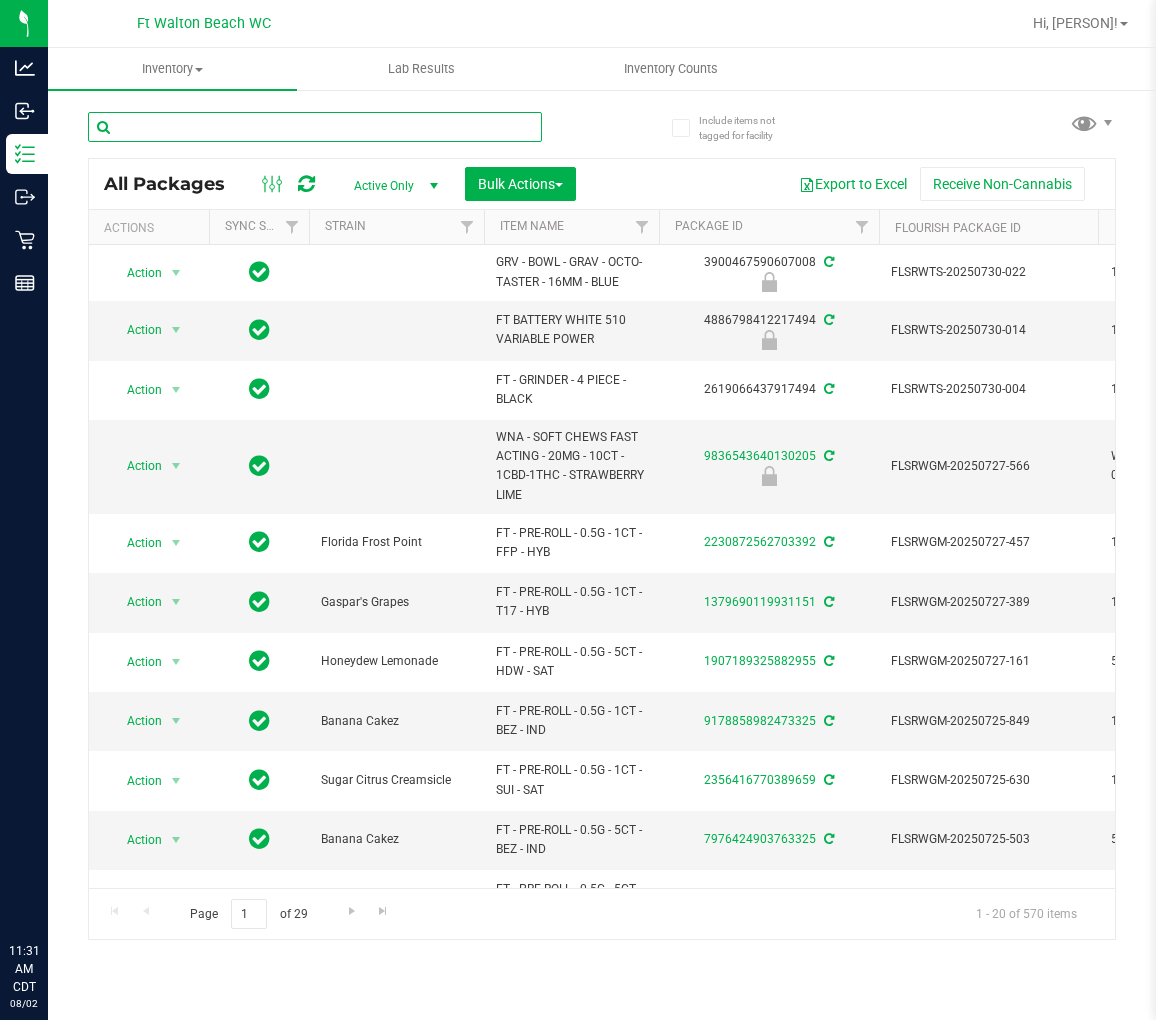 scroll, scrollTop: 0, scrollLeft: 0, axis: both 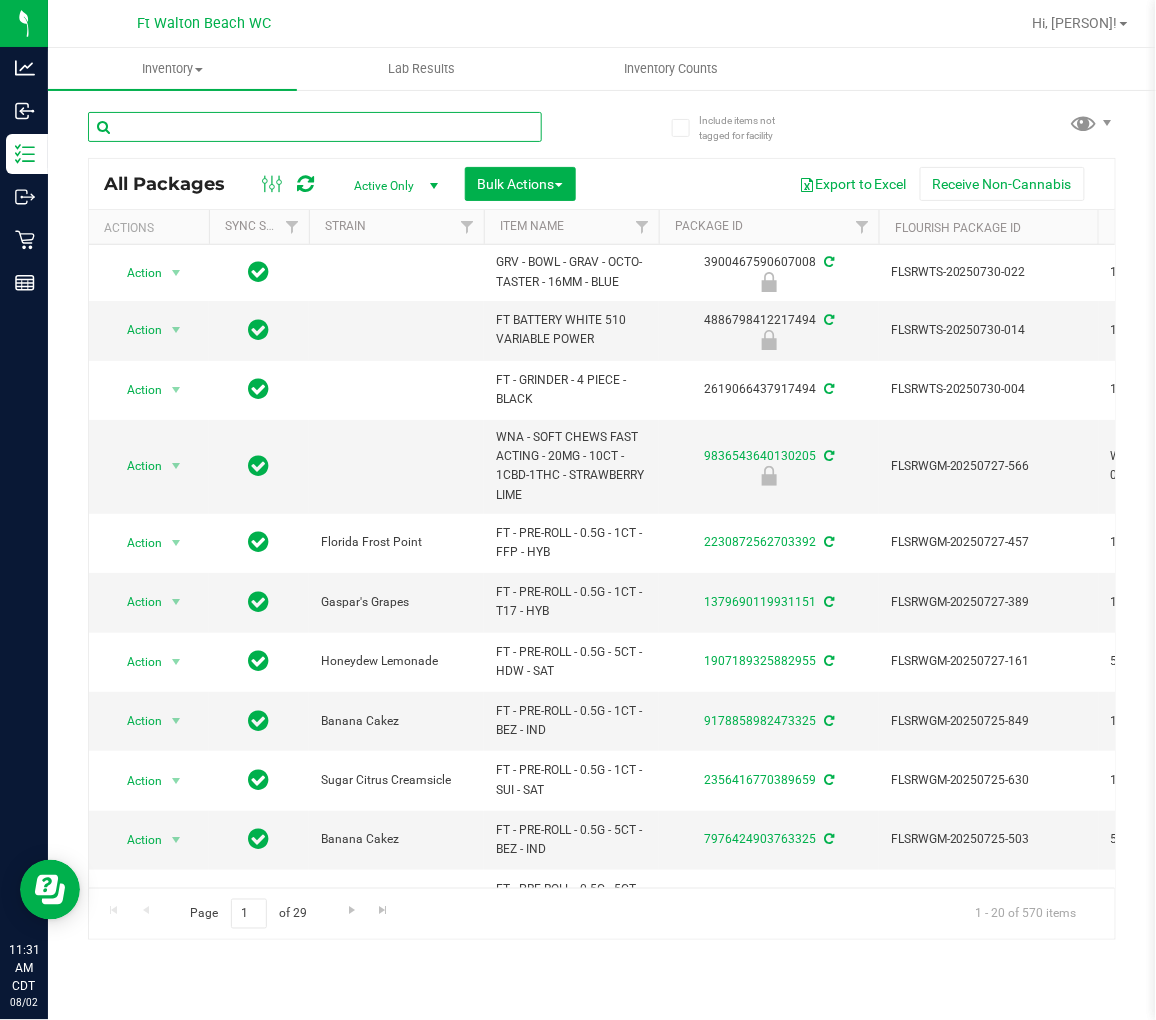 click at bounding box center (315, 127) 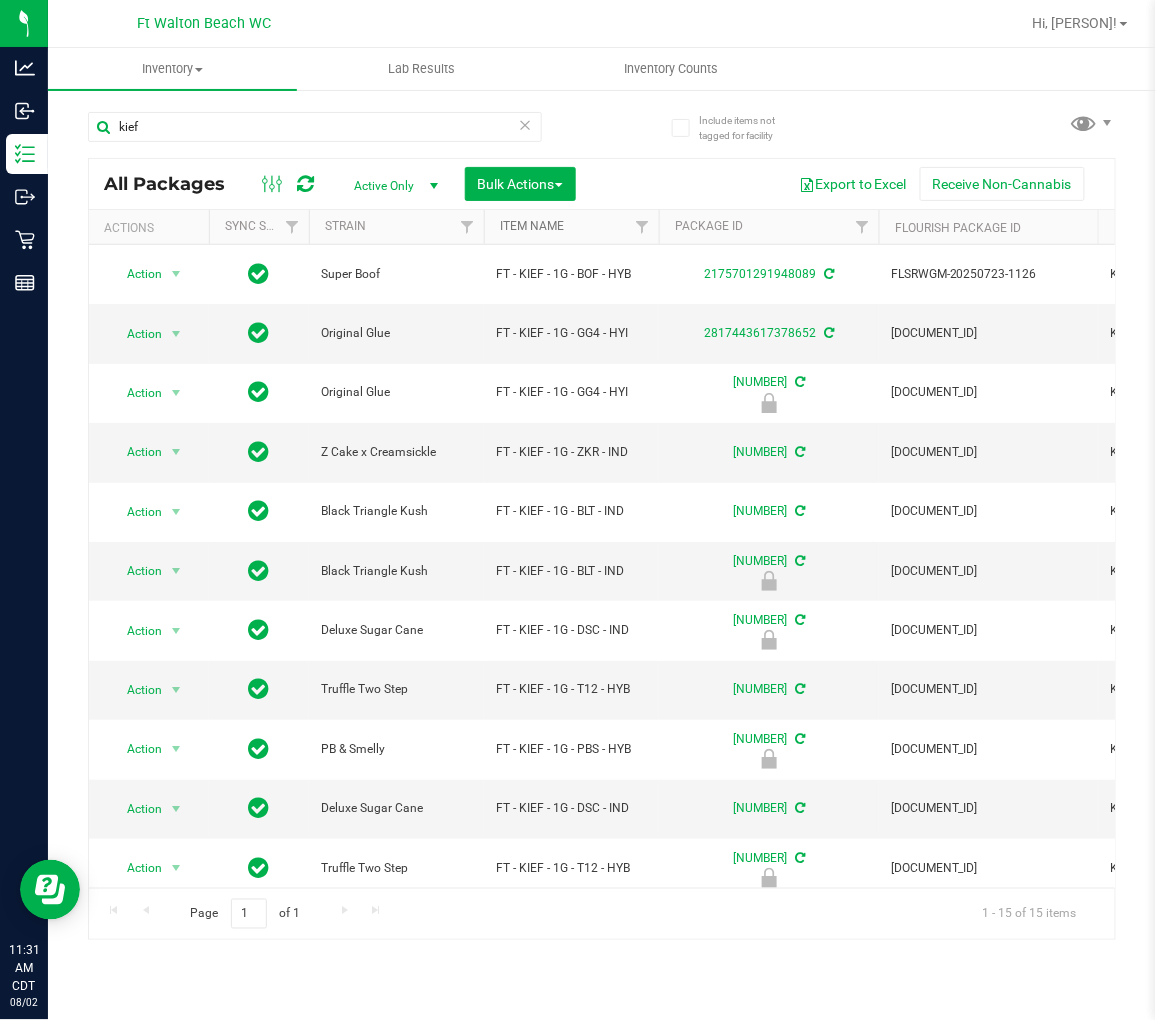 click on "Item Name" at bounding box center (532, 226) 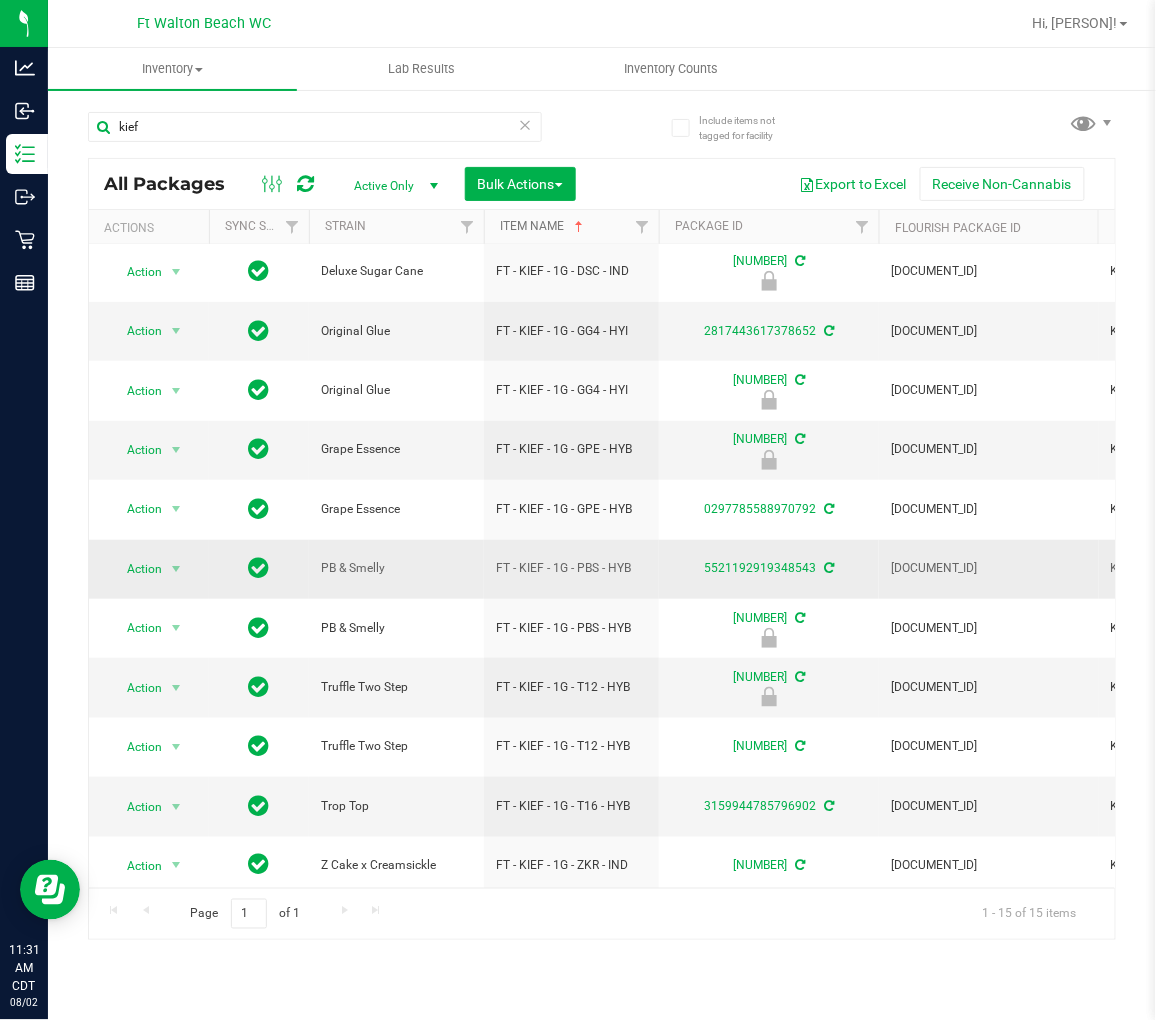 scroll, scrollTop: 265, scrollLeft: 0, axis: vertical 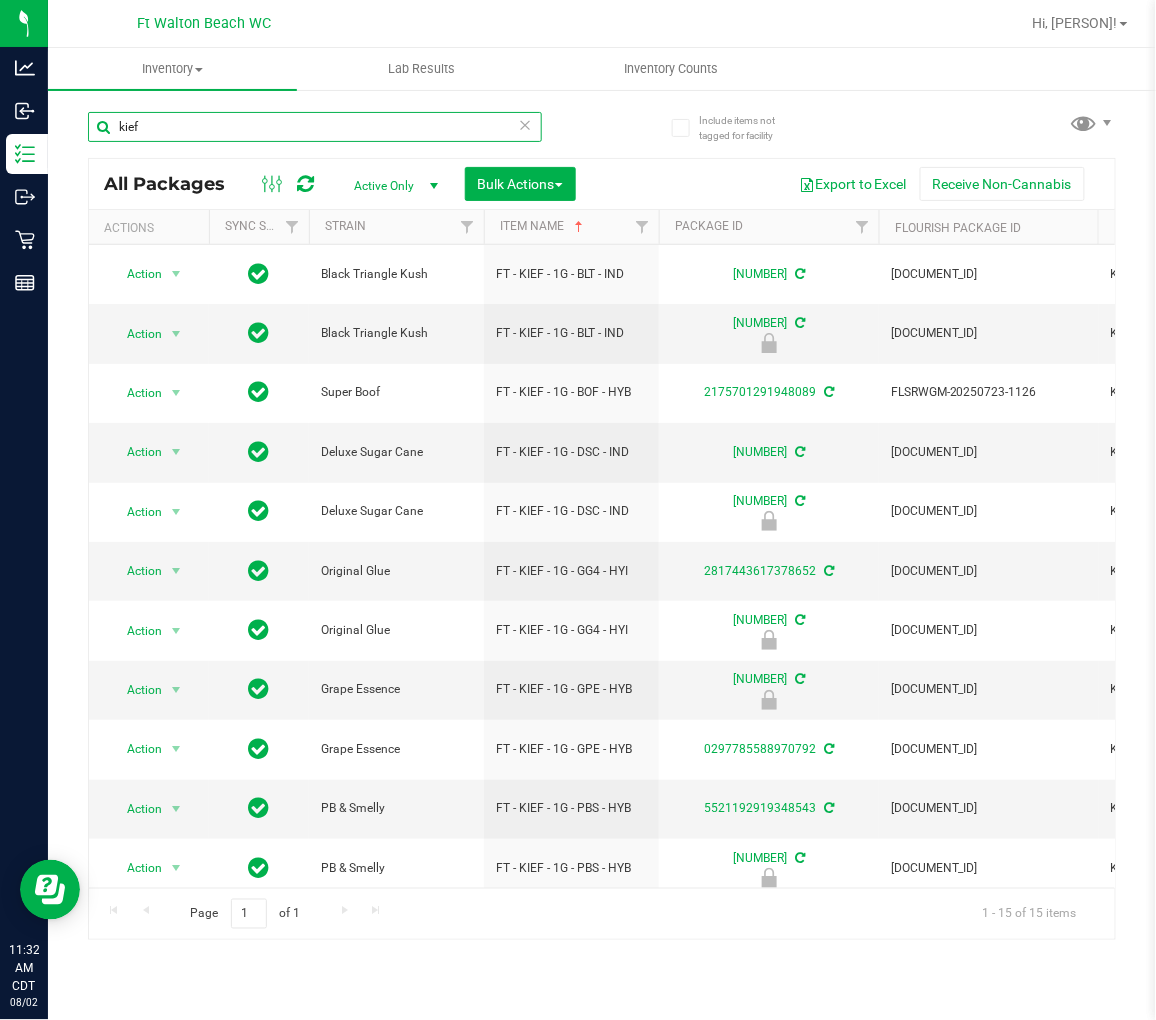 click on "kief" at bounding box center (315, 127) 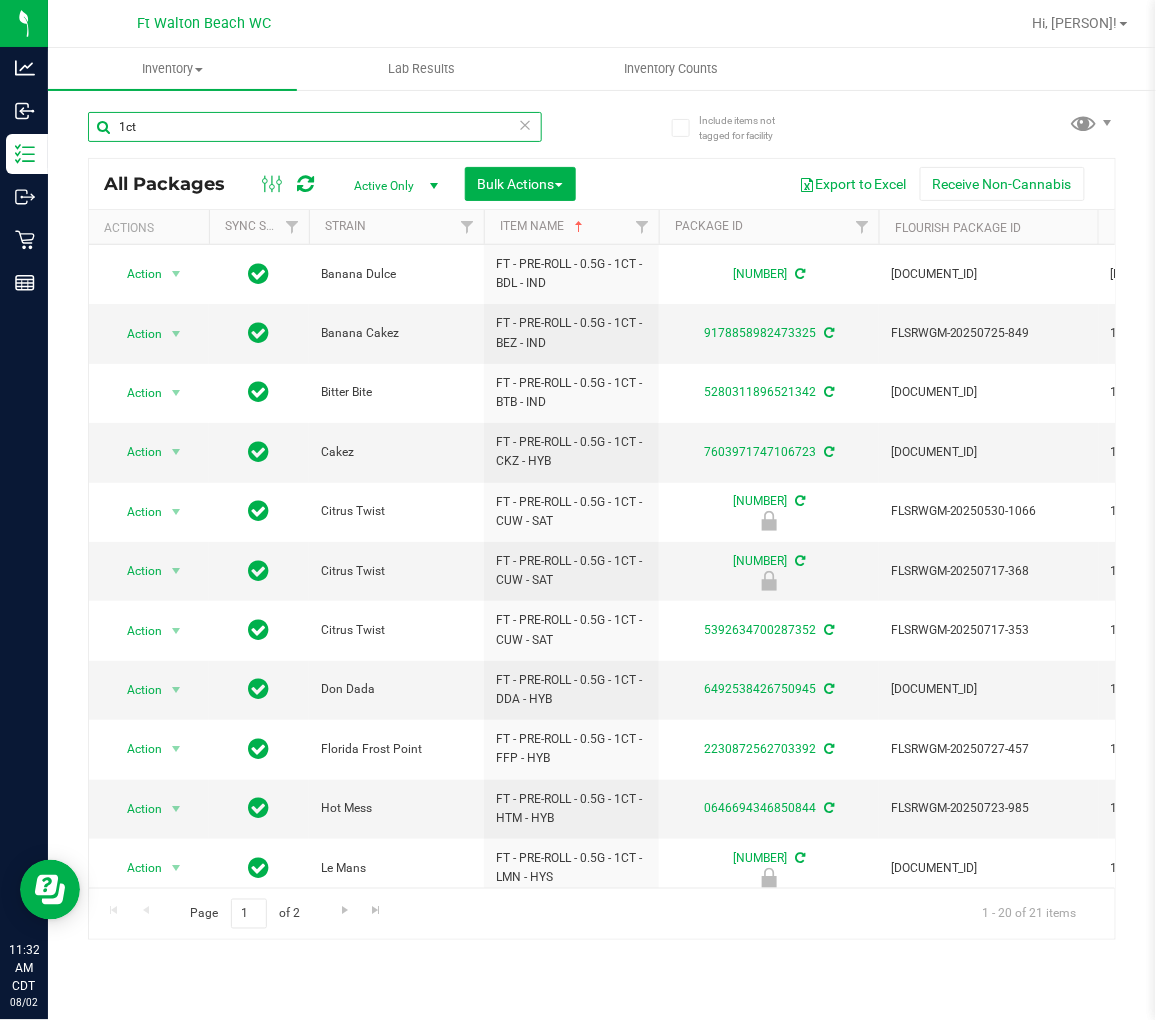 click on "1ct" at bounding box center [315, 127] 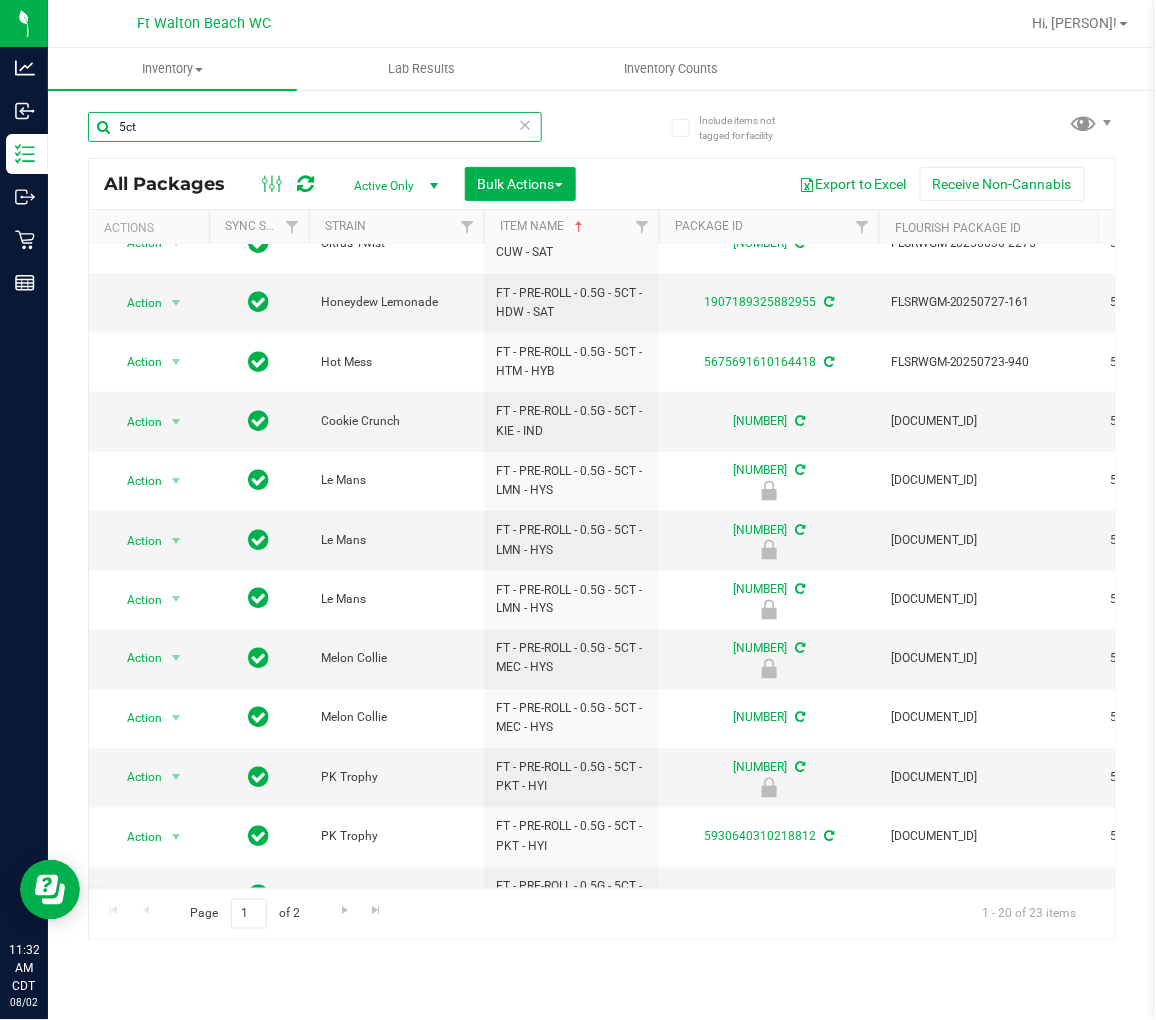 scroll, scrollTop: 563, scrollLeft: 0, axis: vertical 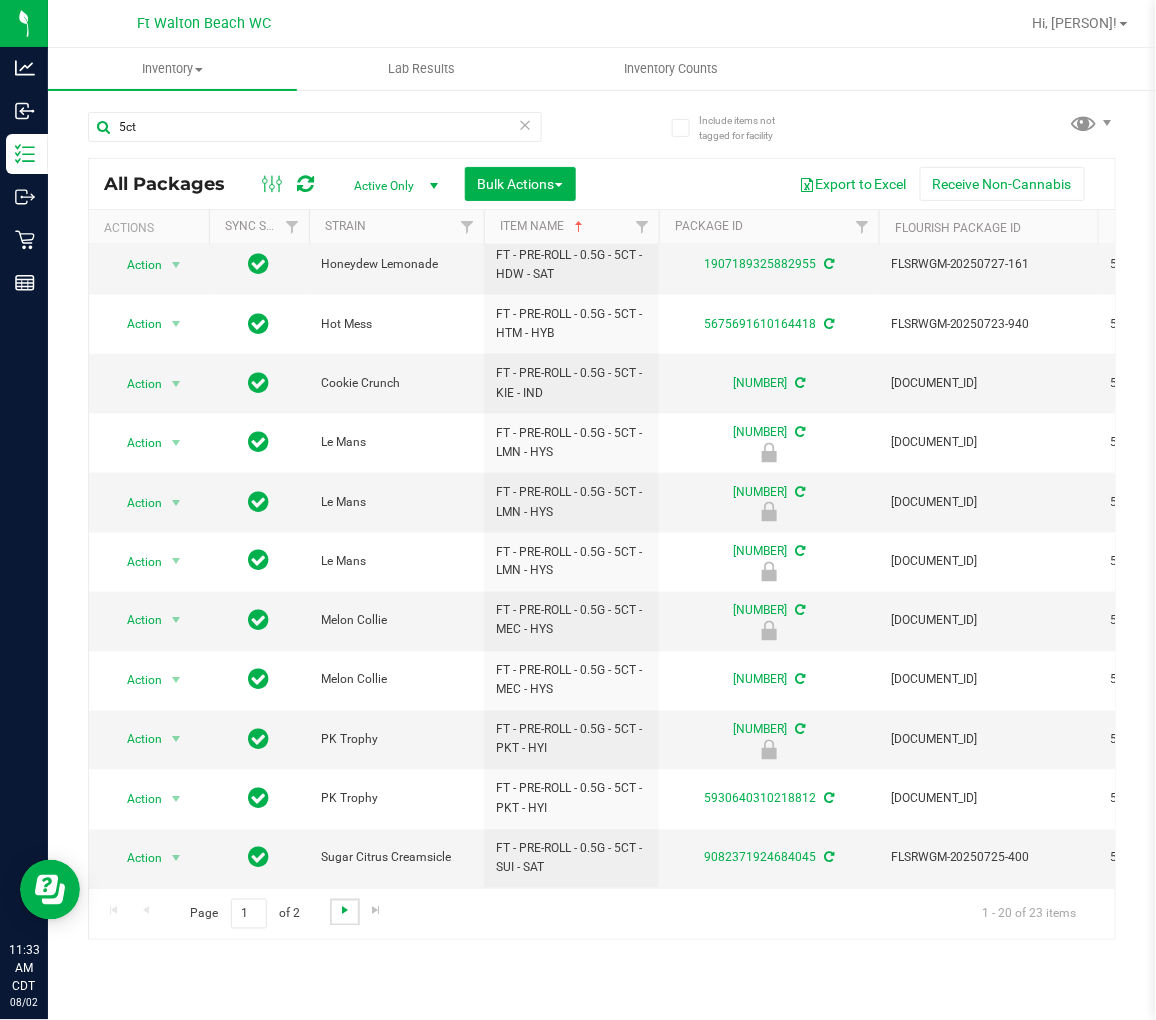 click at bounding box center (345, 911) 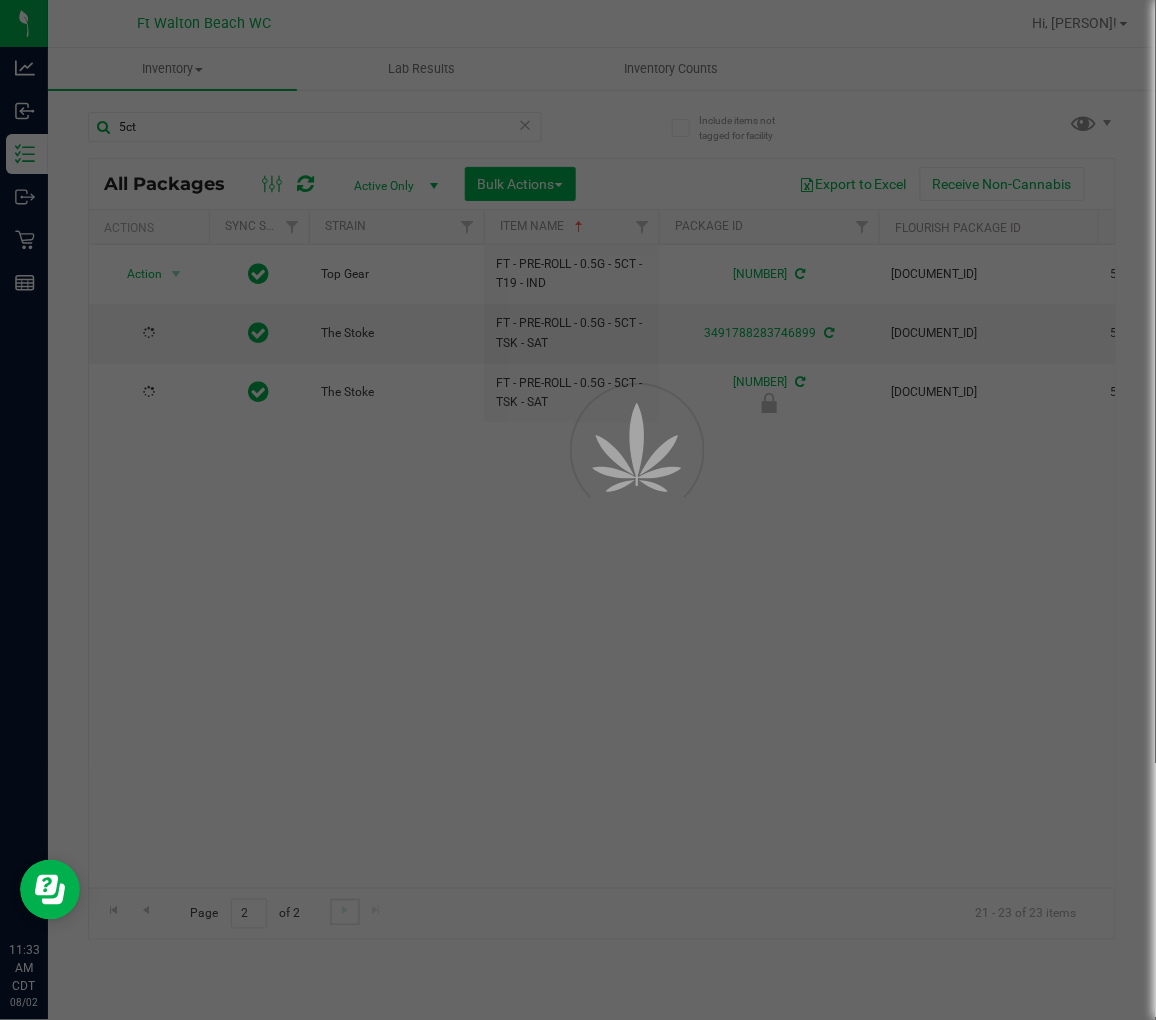 scroll, scrollTop: 0, scrollLeft: 0, axis: both 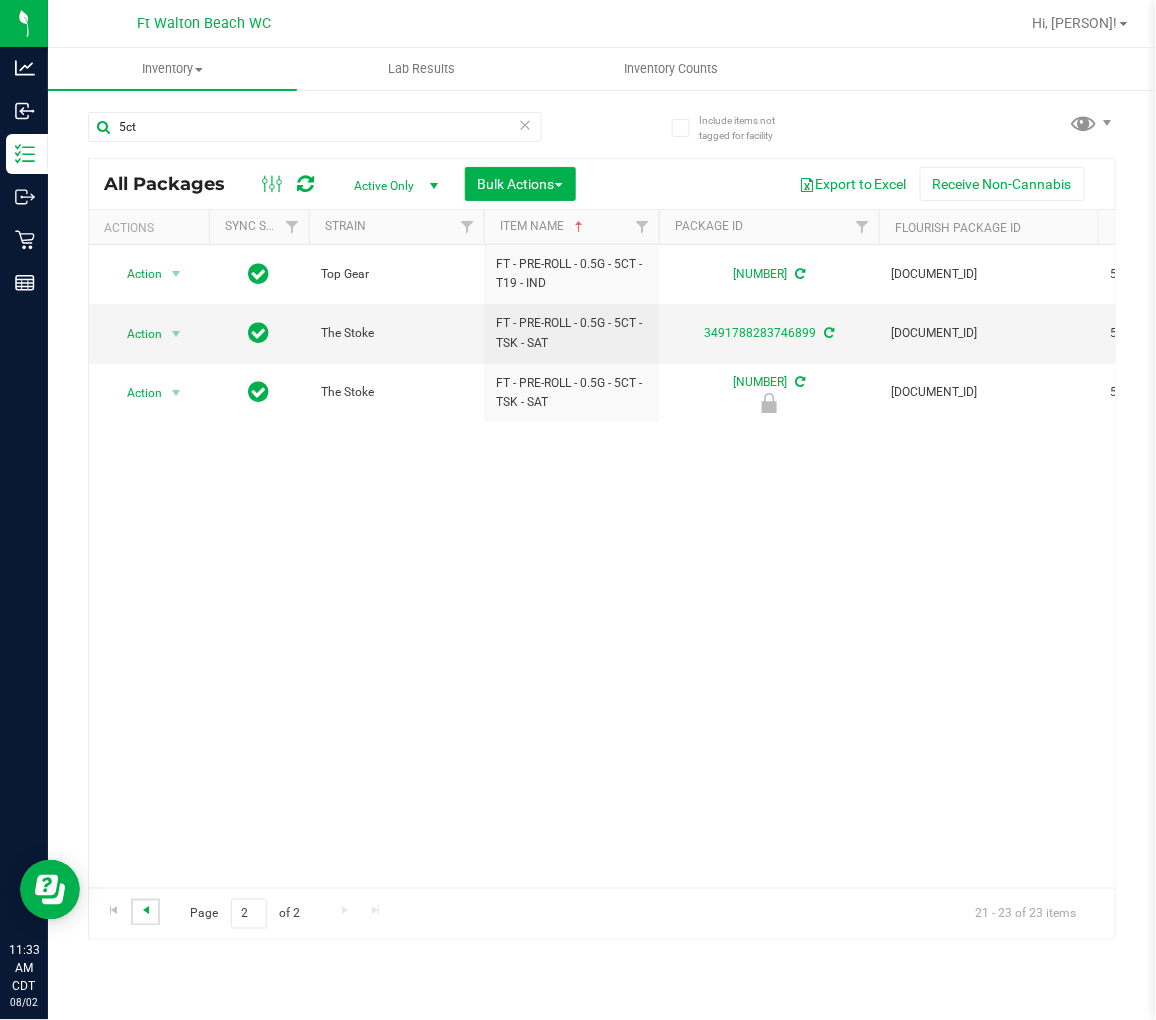click at bounding box center (146, 911) 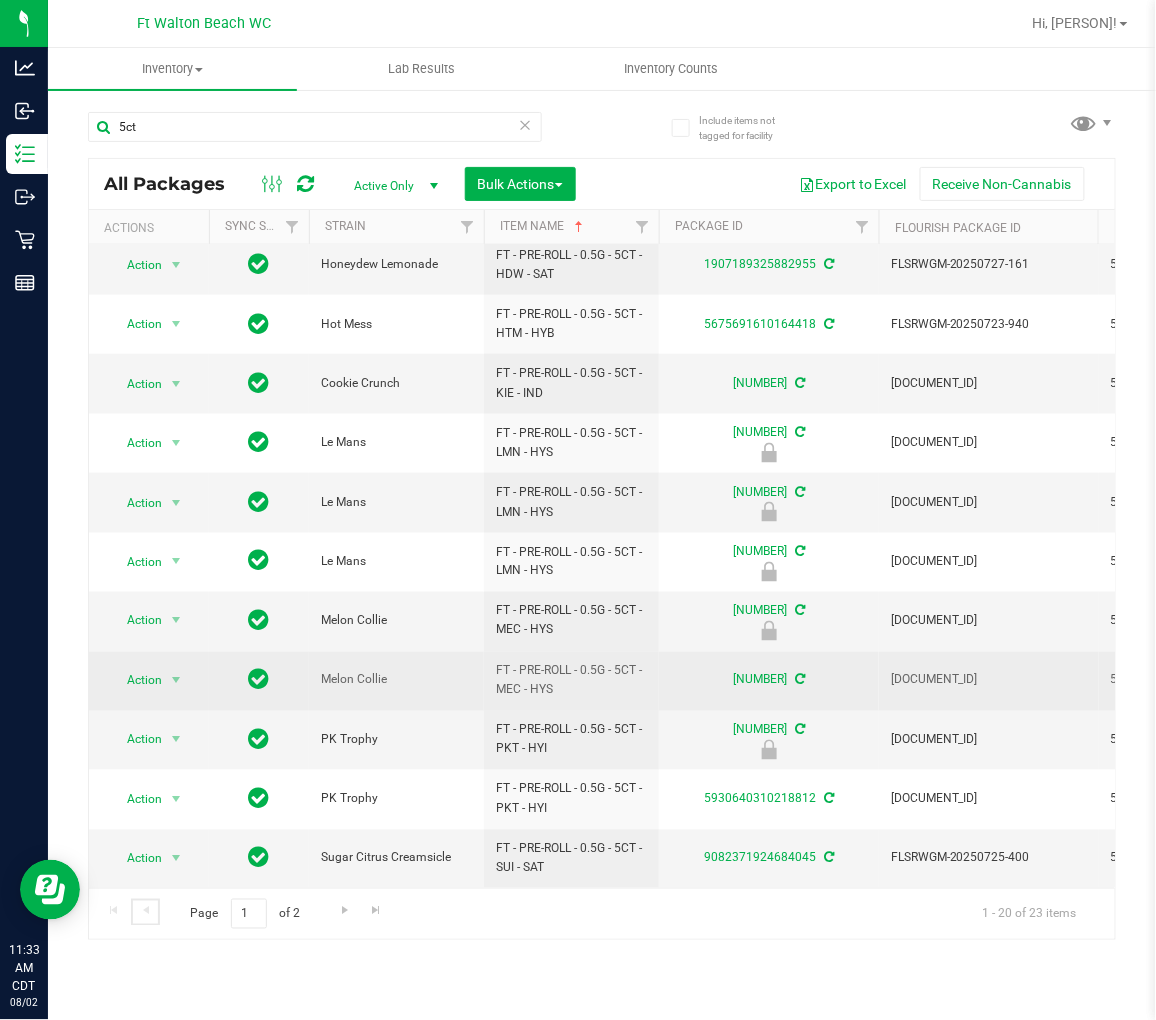 scroll, scrollTop: 563, scrollLeft: 135, axis: both 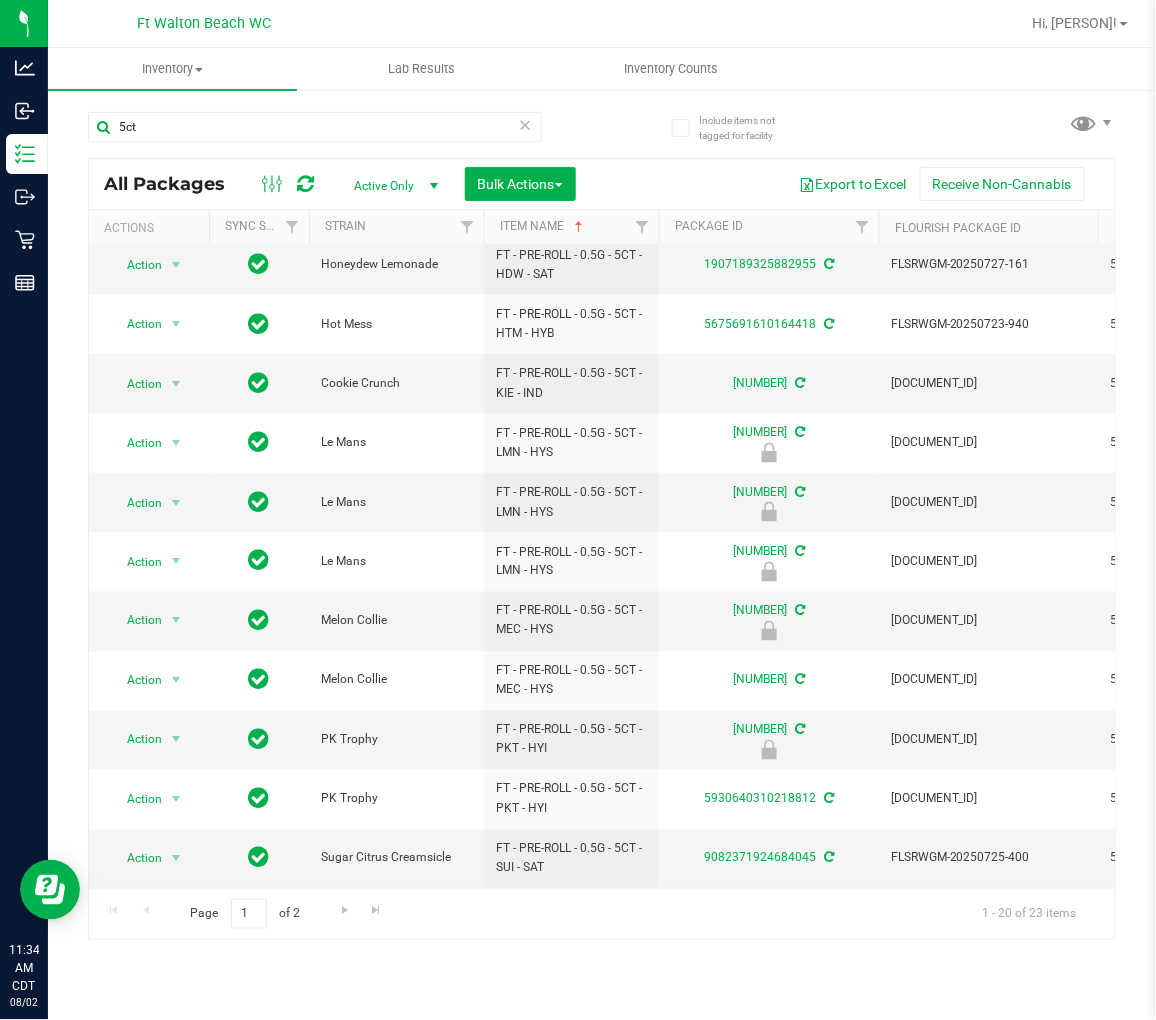 click on "5ct" at bounding box center (315, 135) 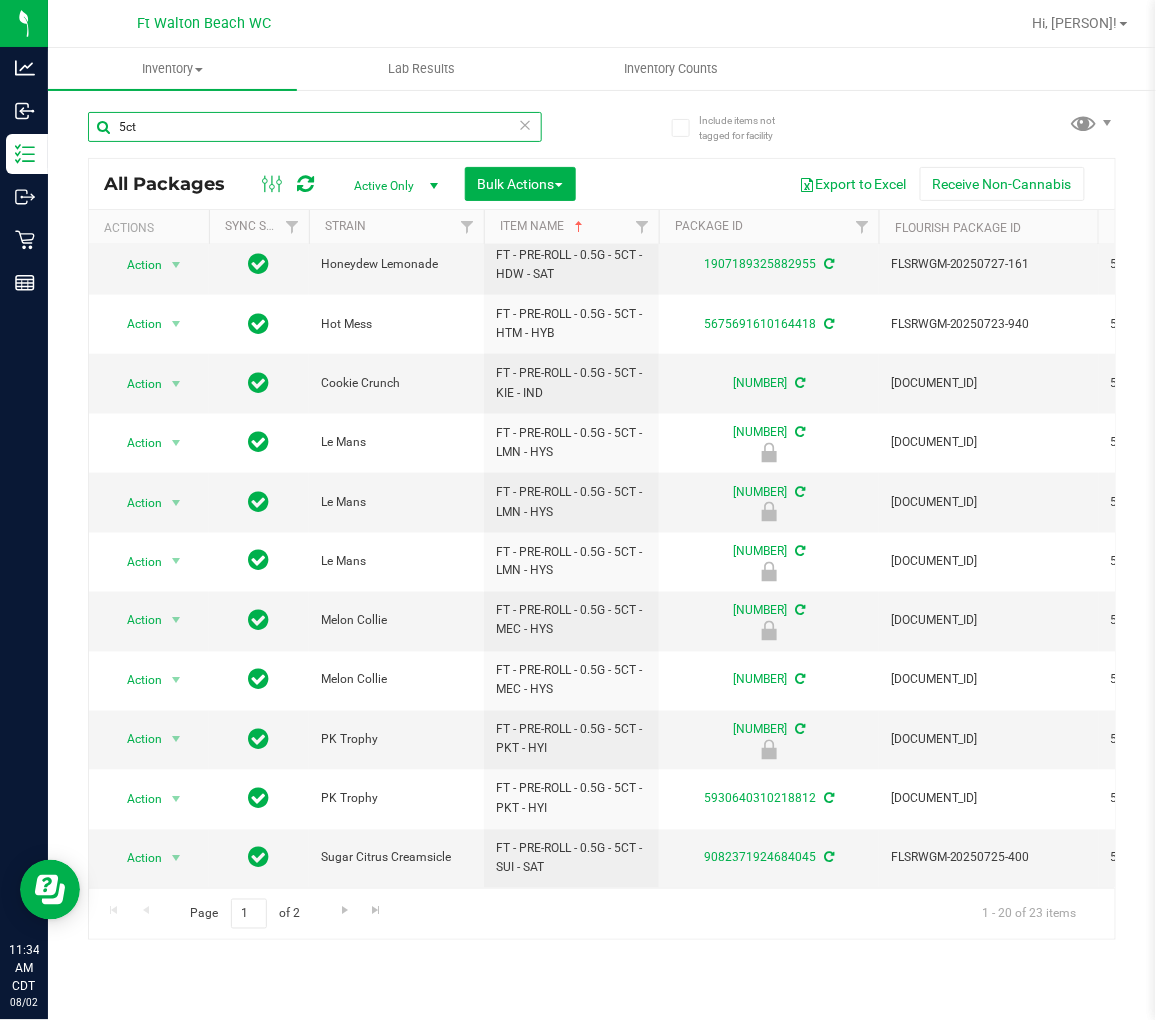 click on "5ct" at bounding box center (315, 127) 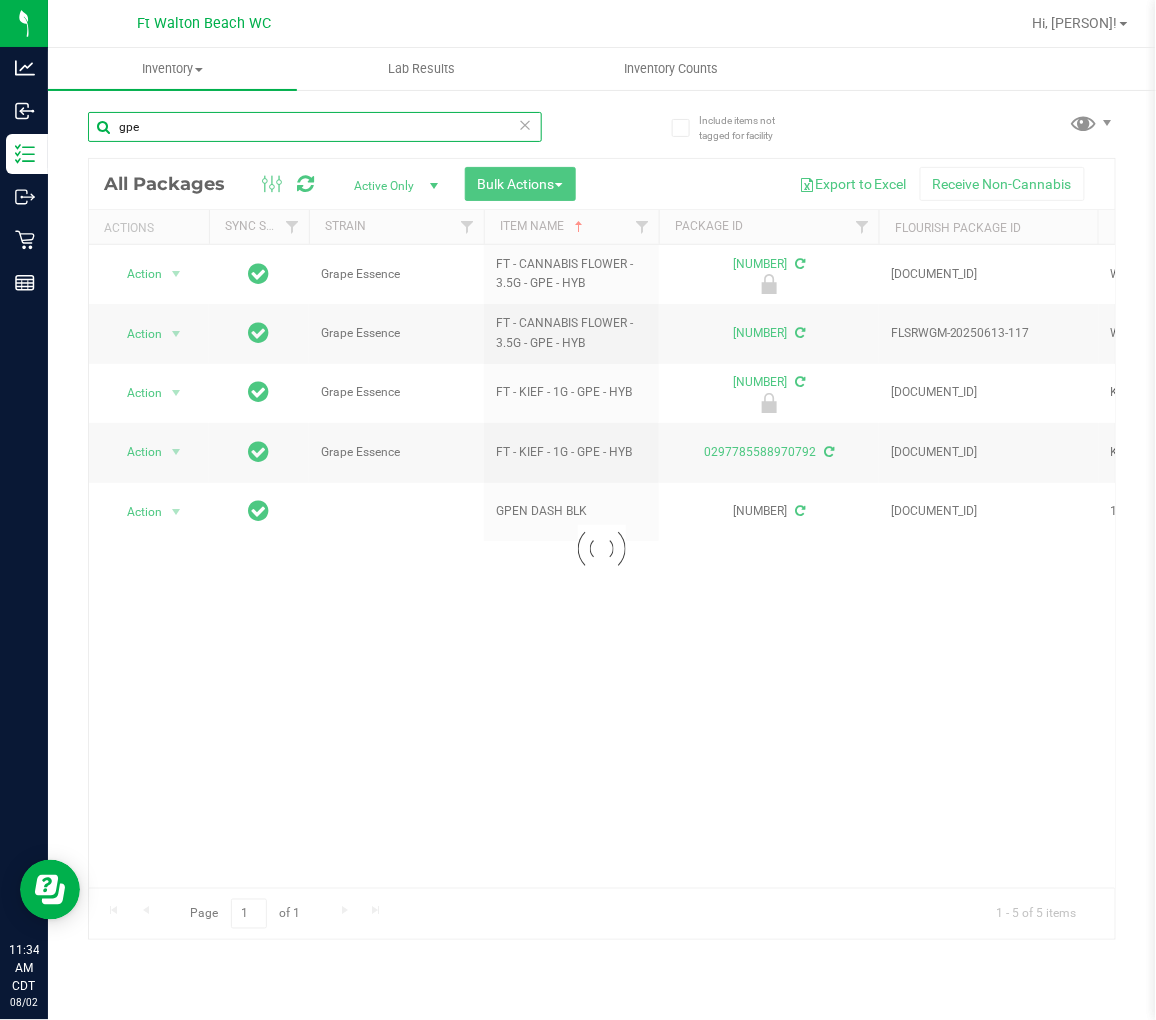 scroll, scrollTop: 0, scrollLeft: 0, axis: both 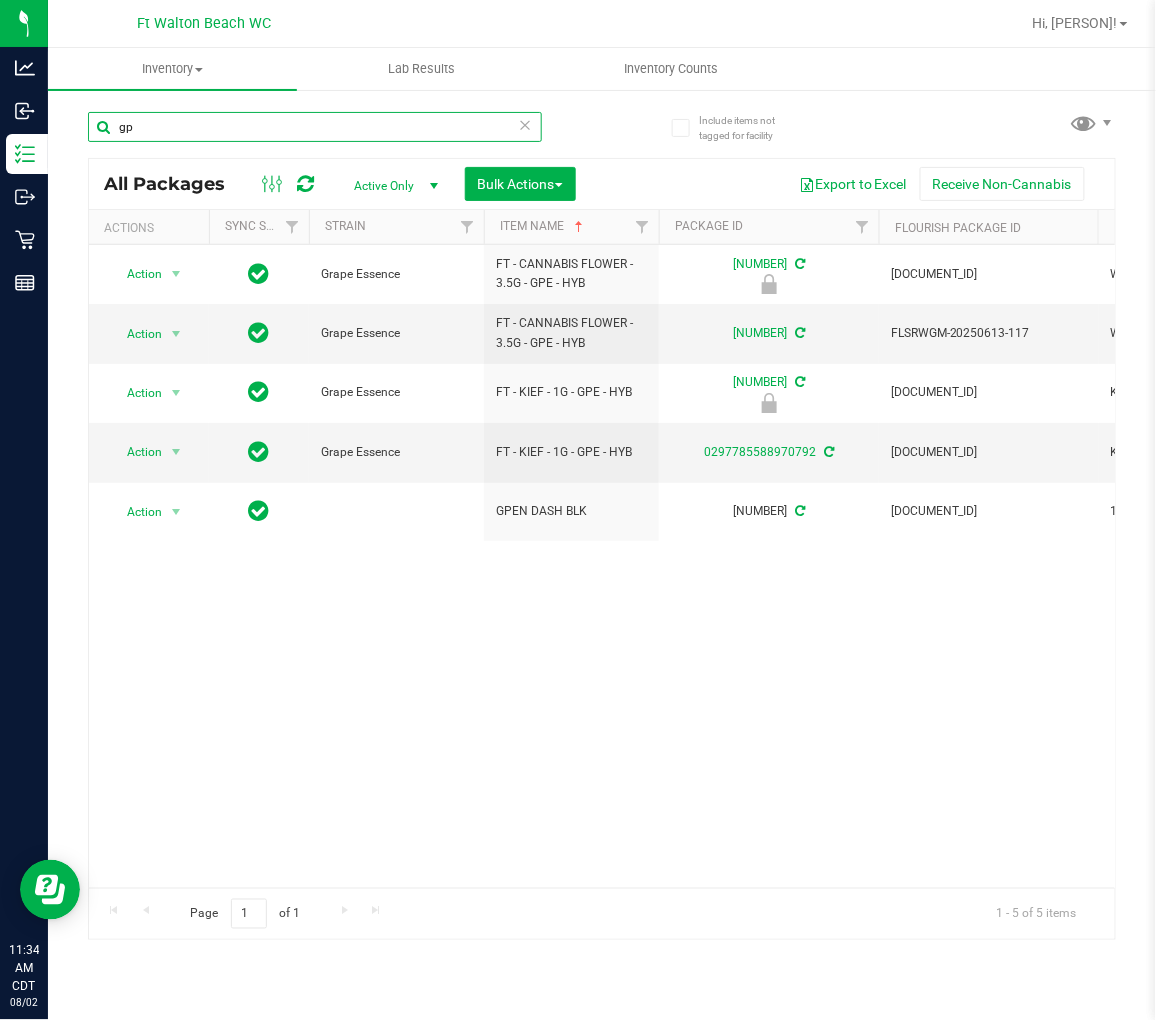 type on "g" 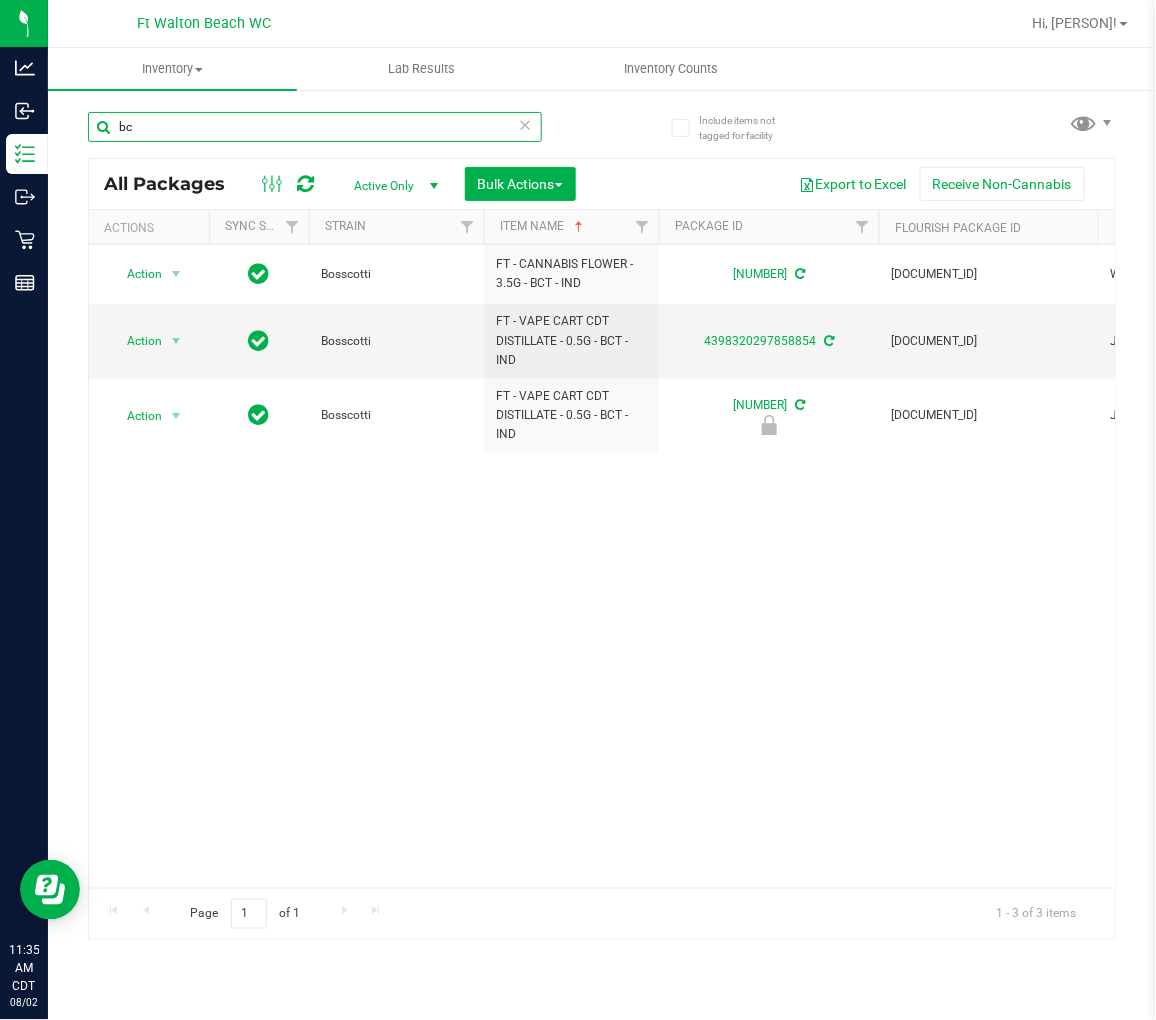 type on "b" 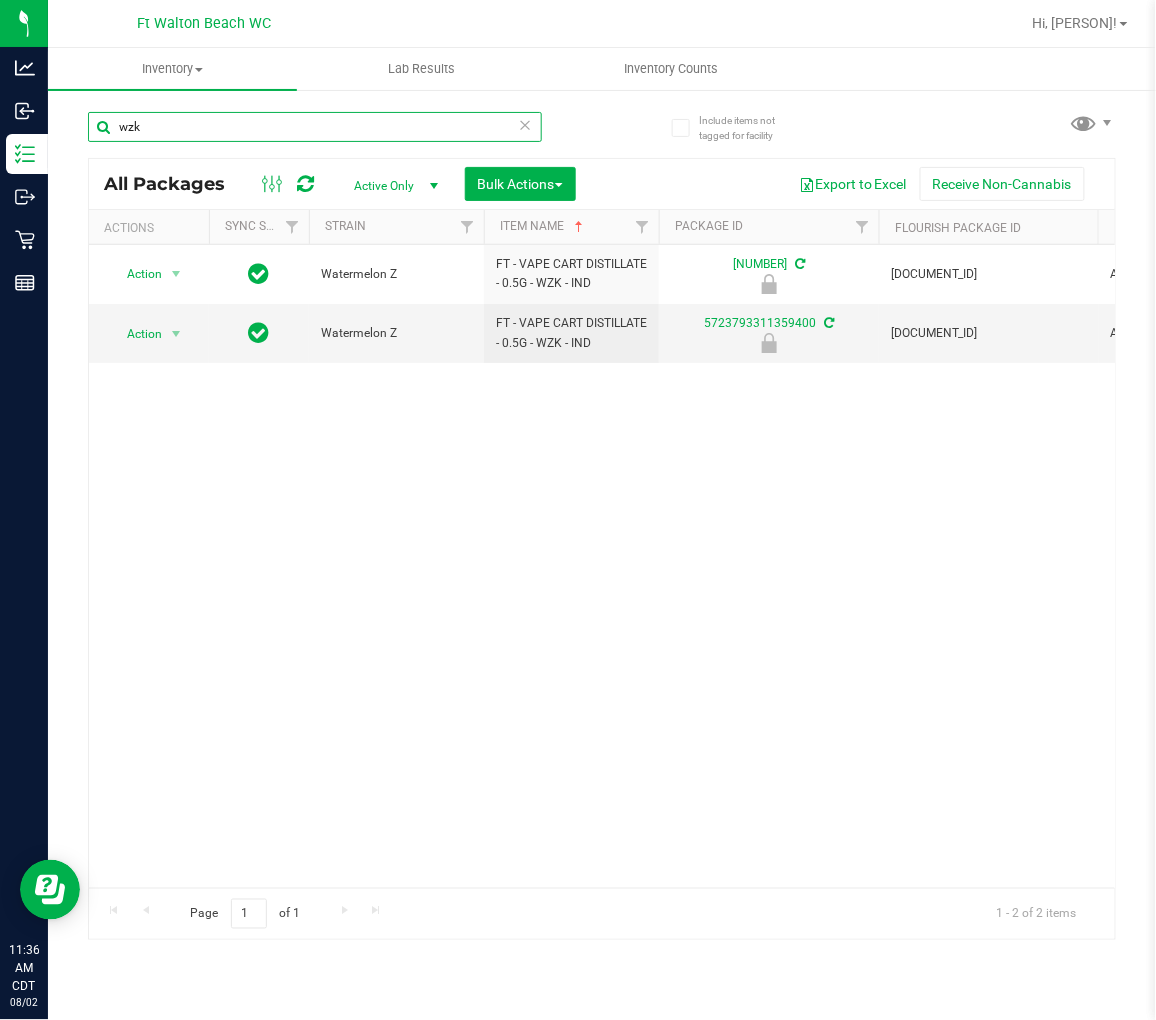 type on "wzk" 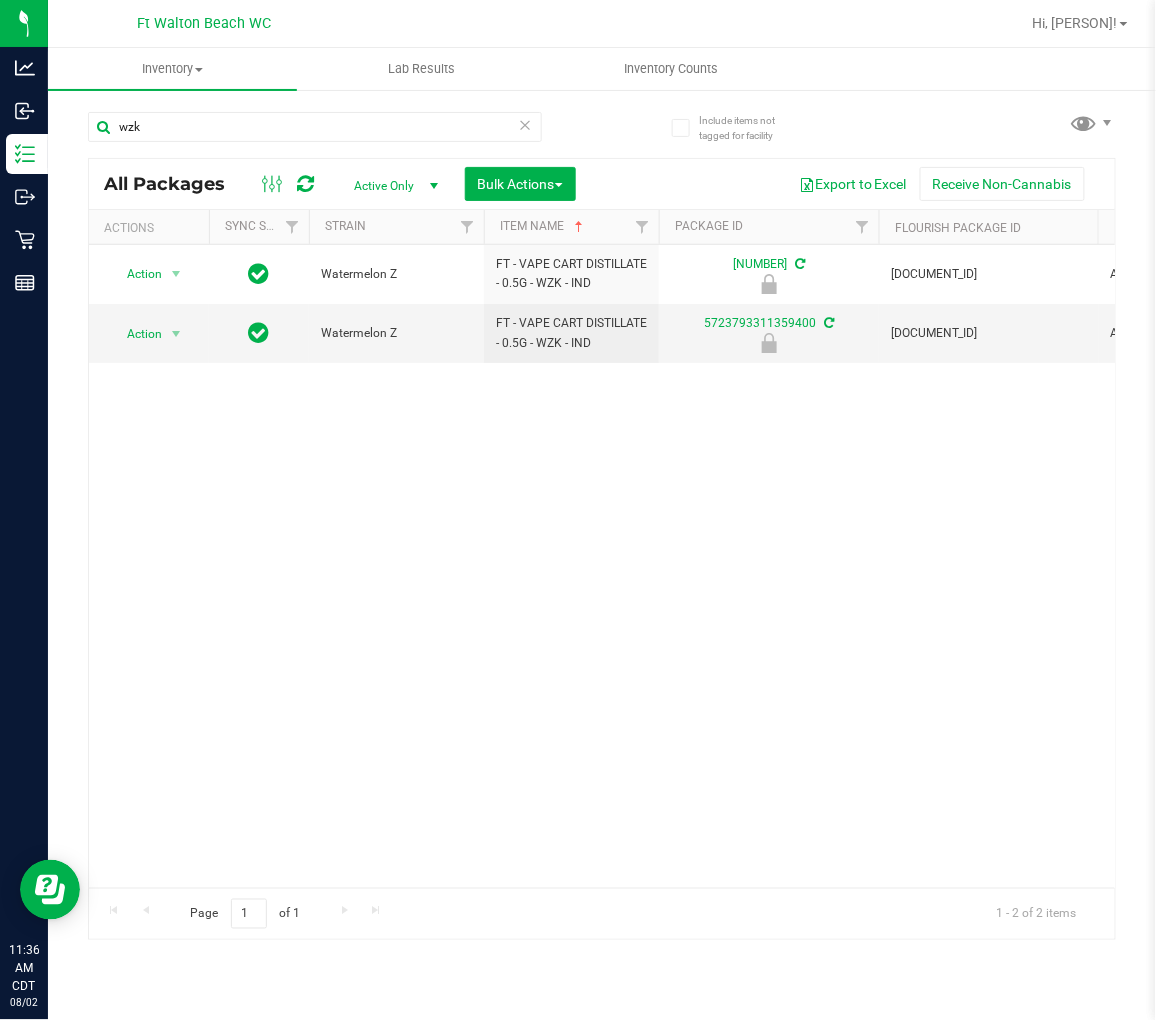 click at bounding box center [526, 124] 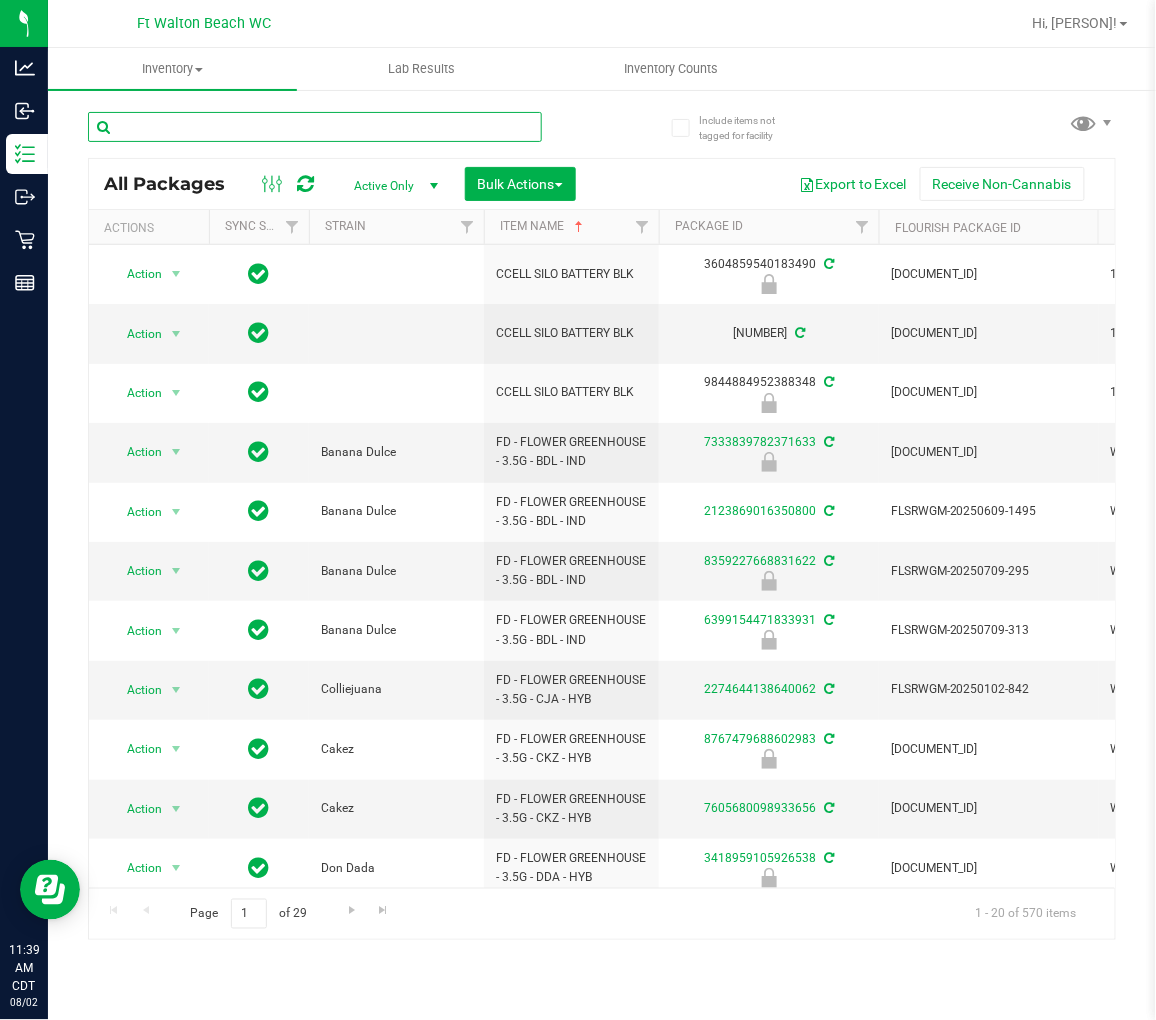 click at bounding box center (315, 127) 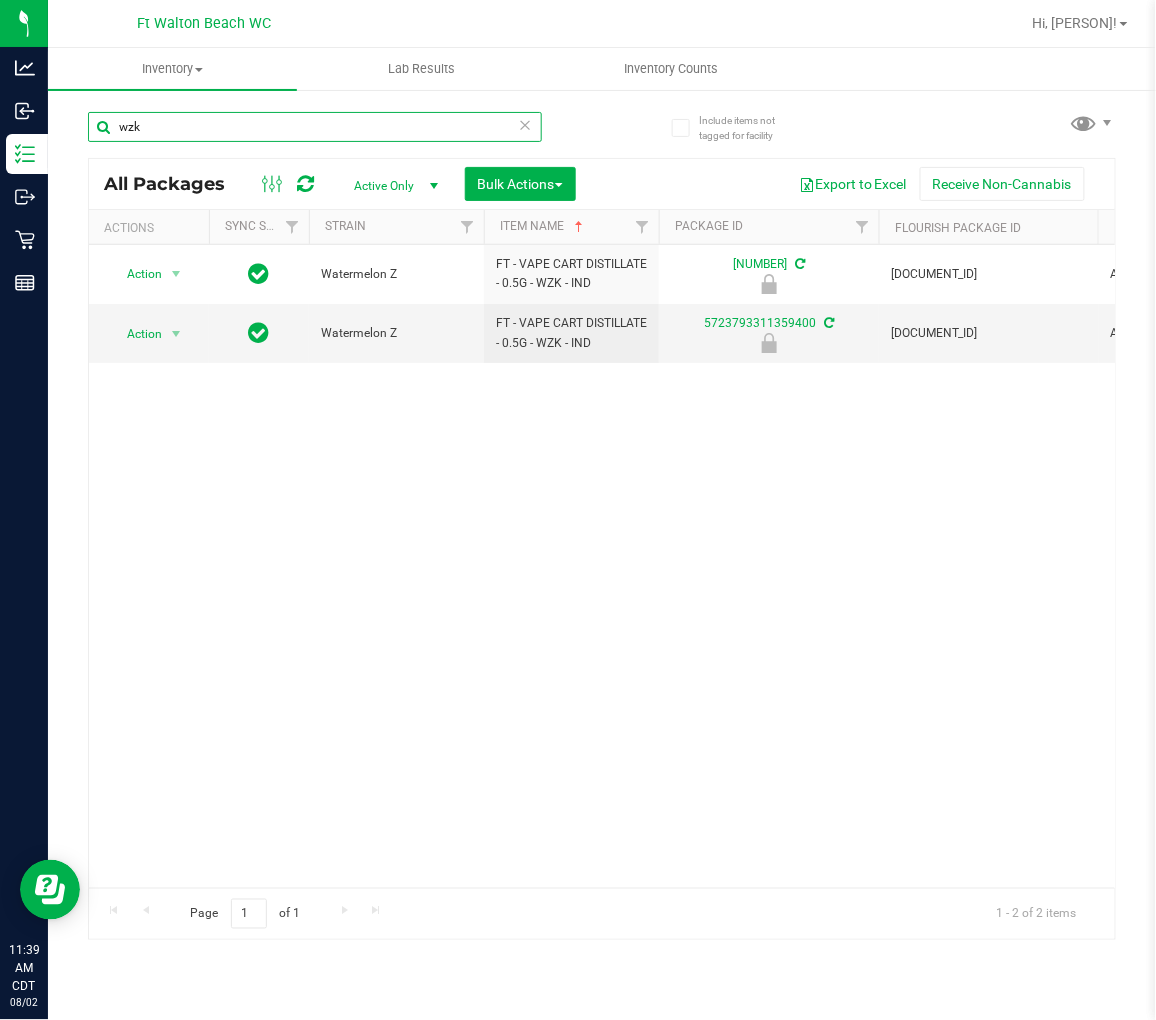scroll, scrollTop: 0, scrollLeft: 295, axis: horizontal 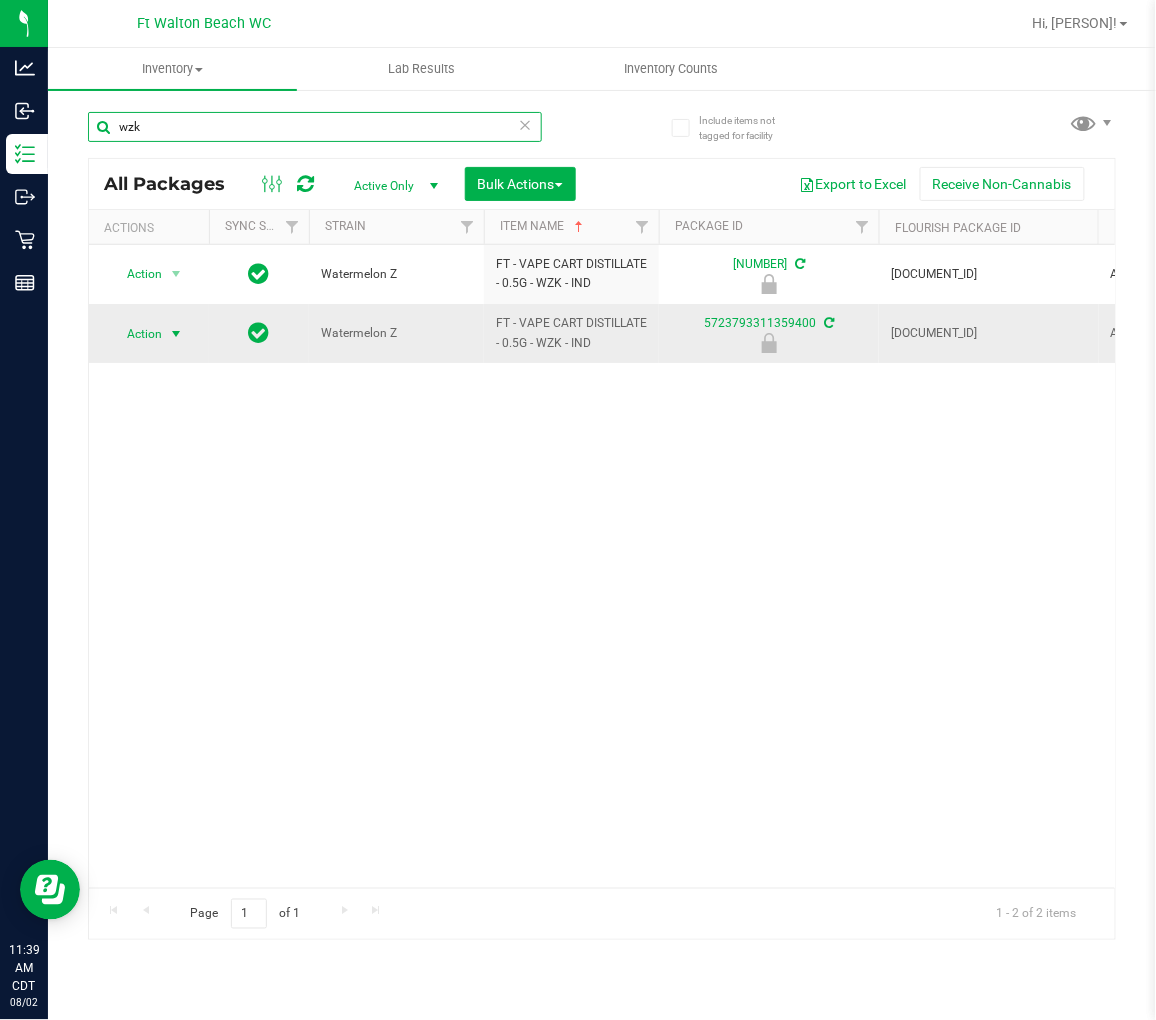 type on "wzk" 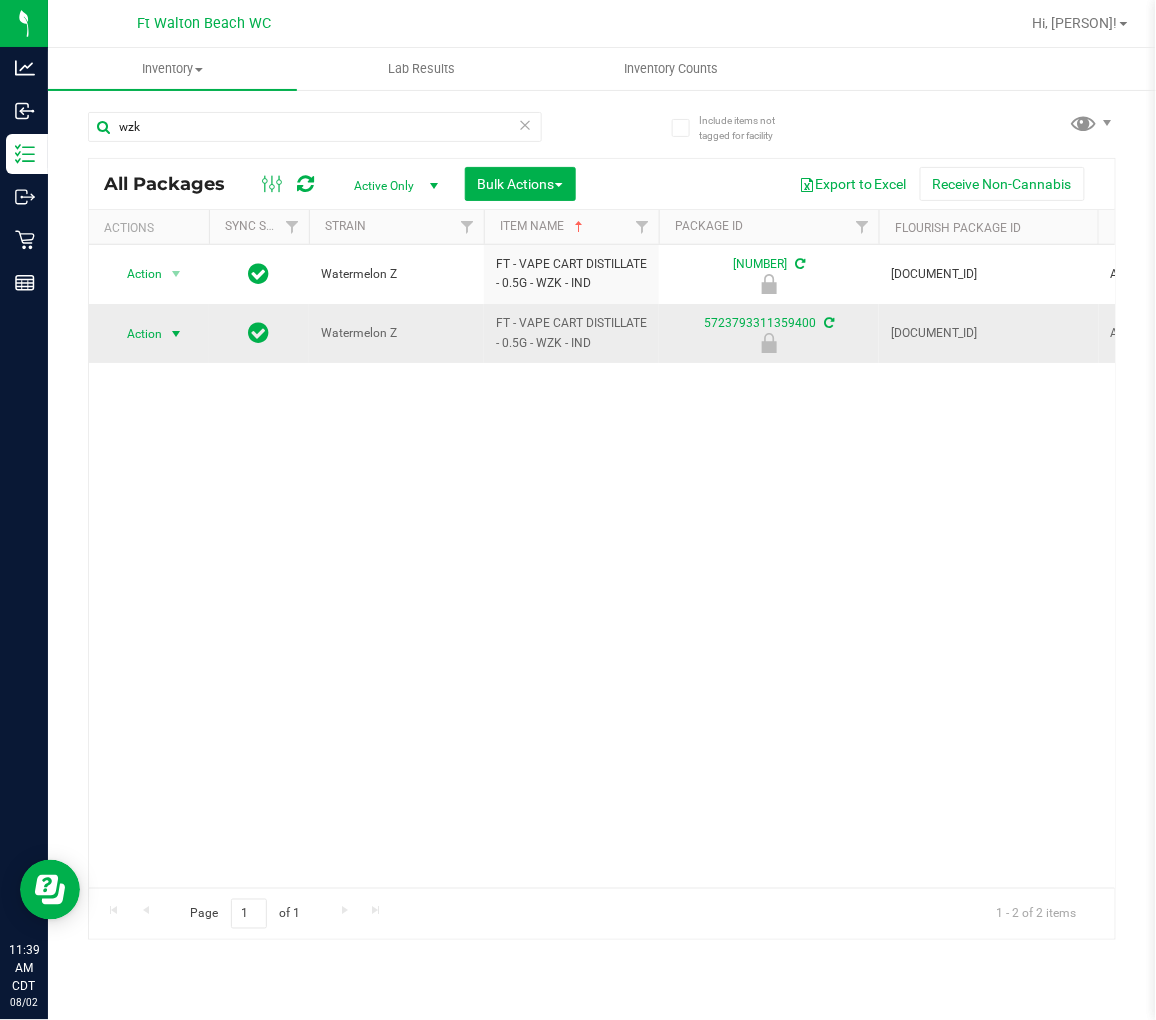 click at bounding box center [176, 334] 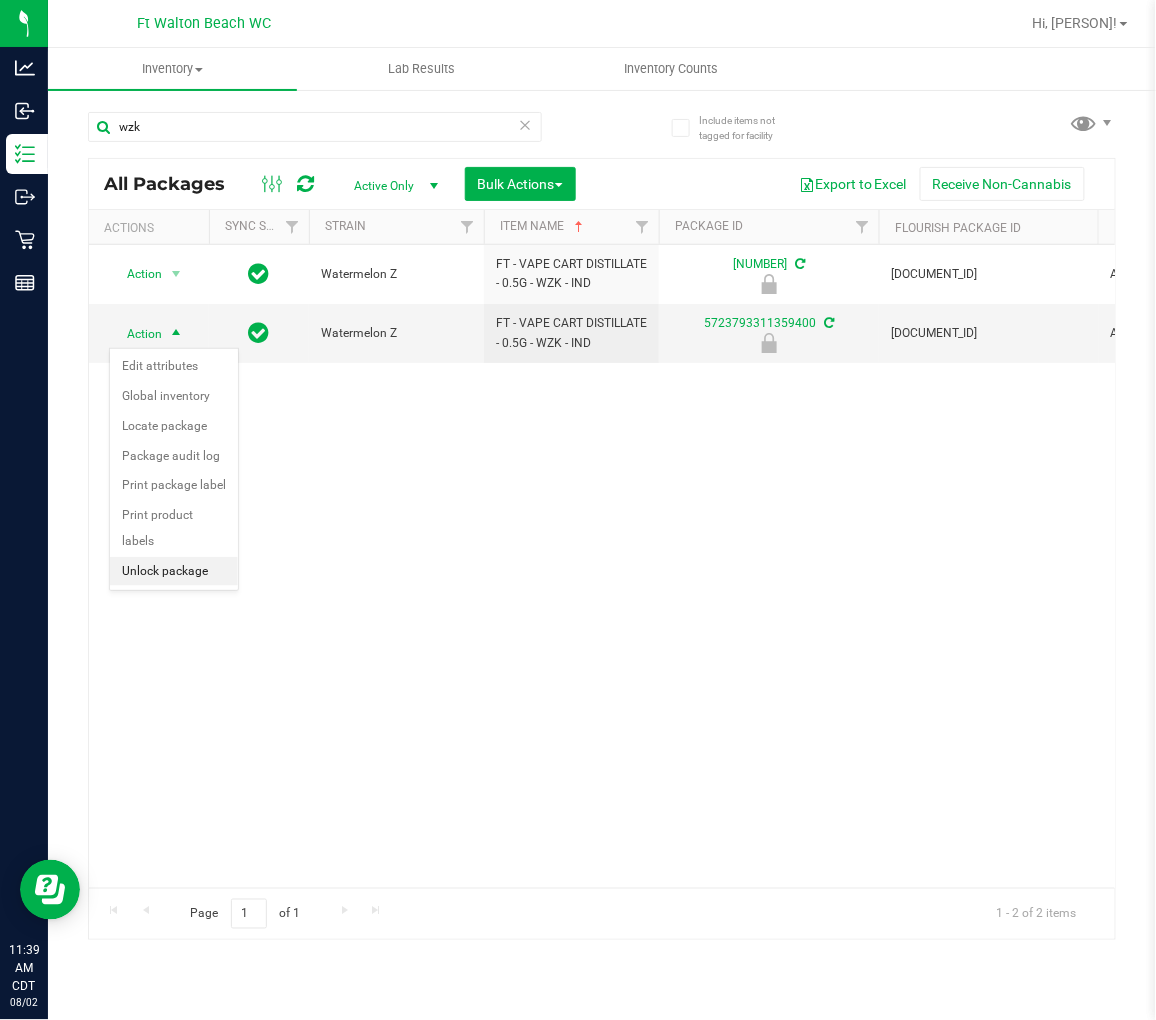click on "Unlock package" at bounding box center [174, 572] 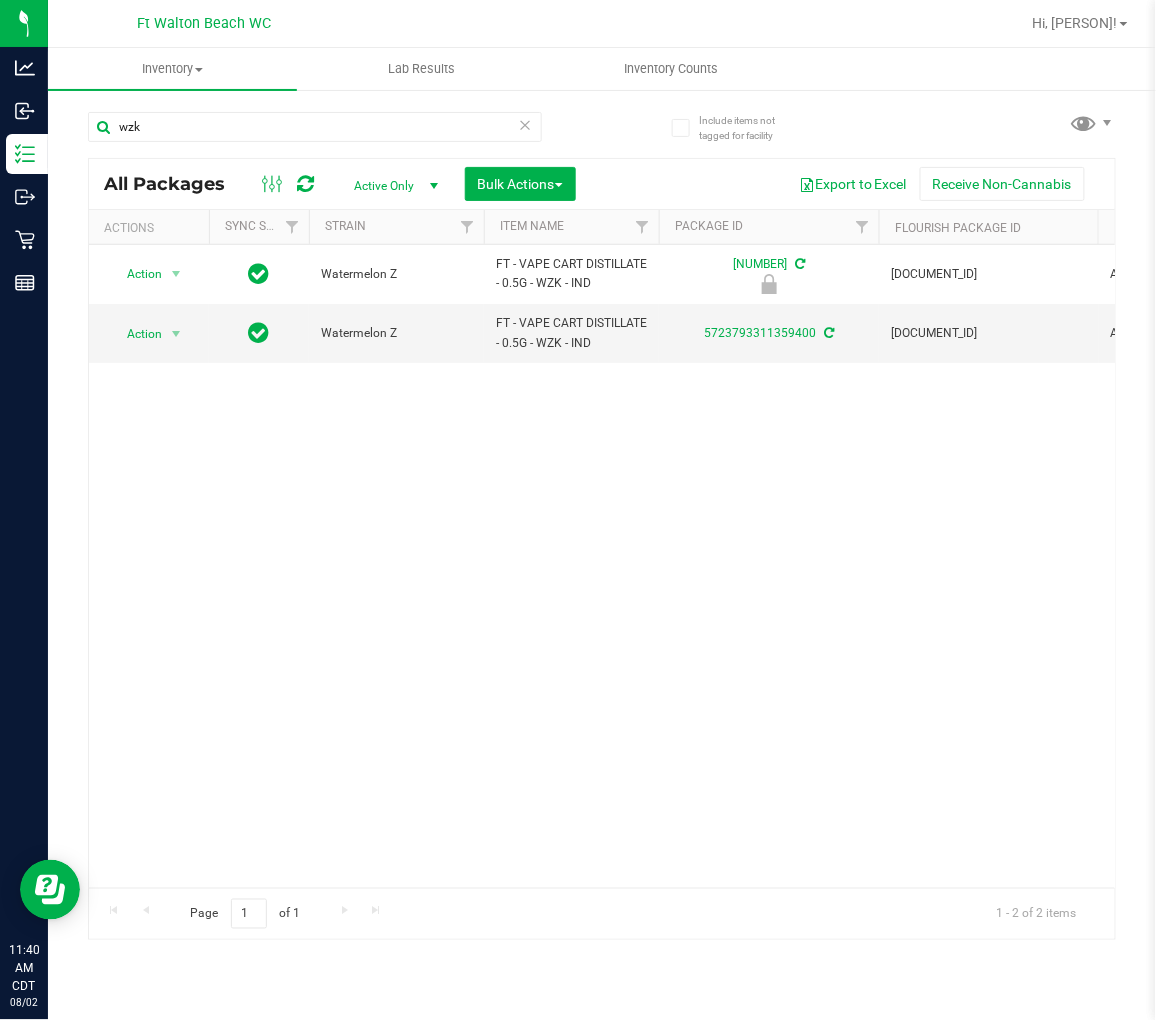 click at bounding box center (526, 124) 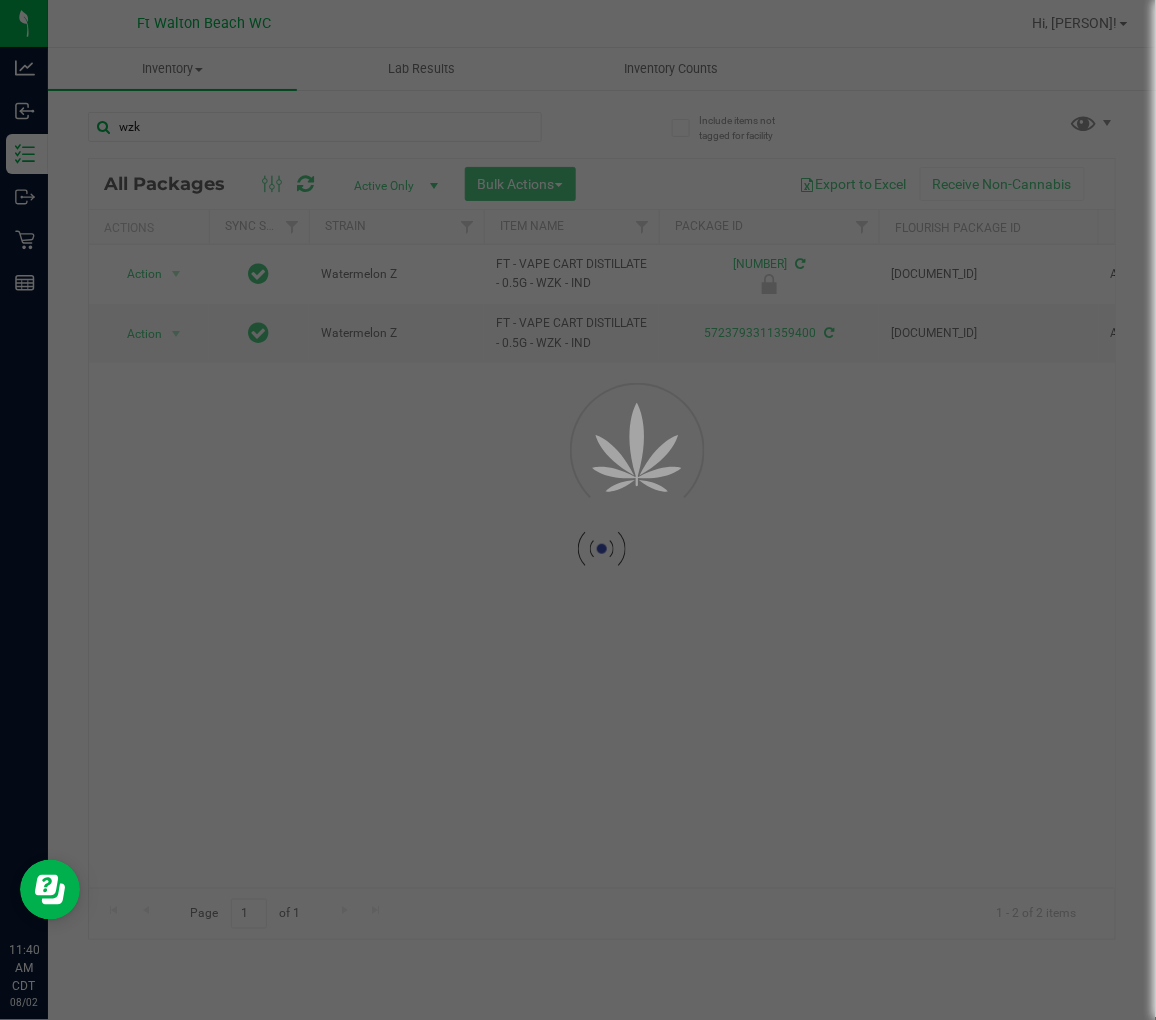 type 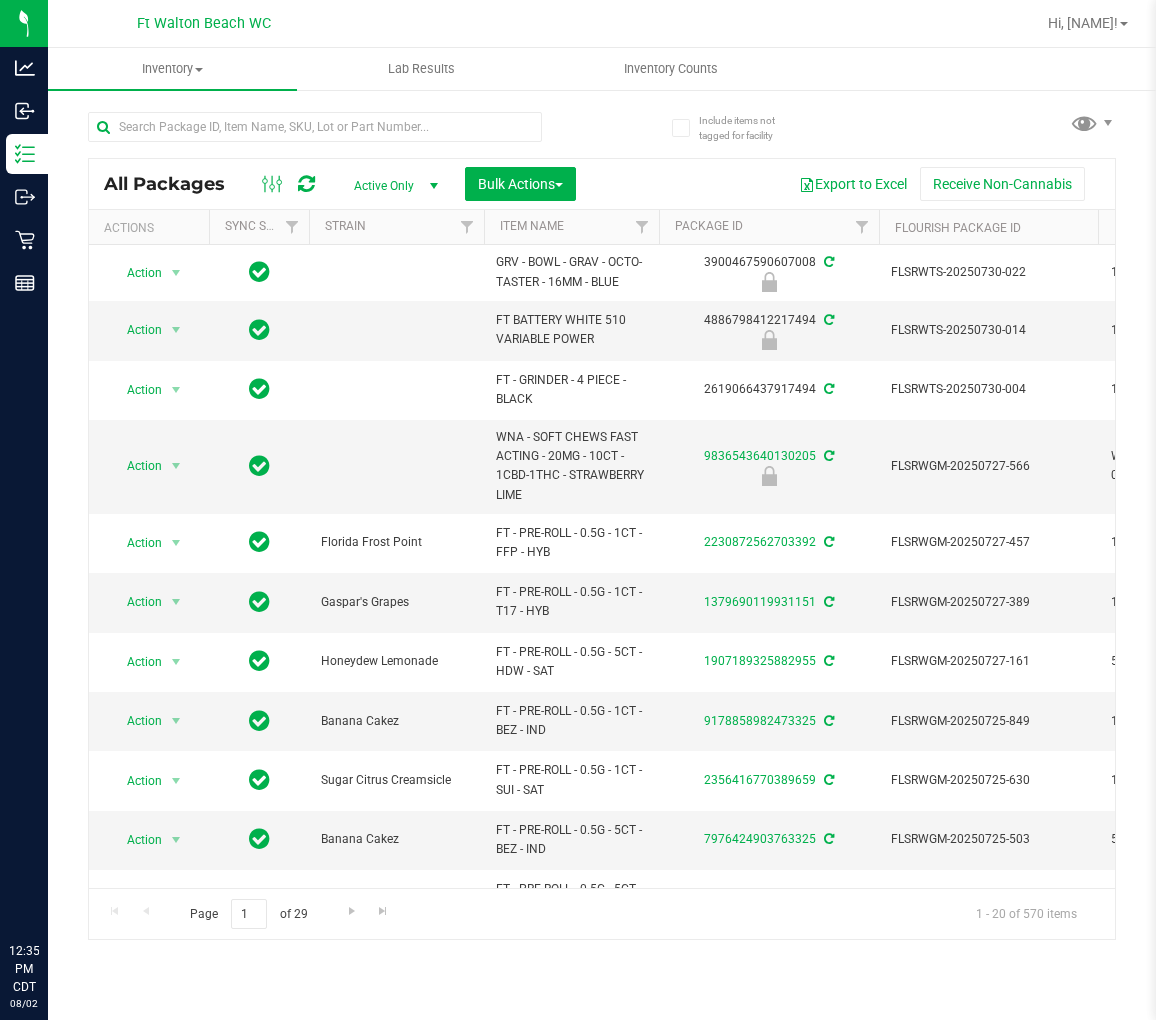 click at bounding box center (315, 127) 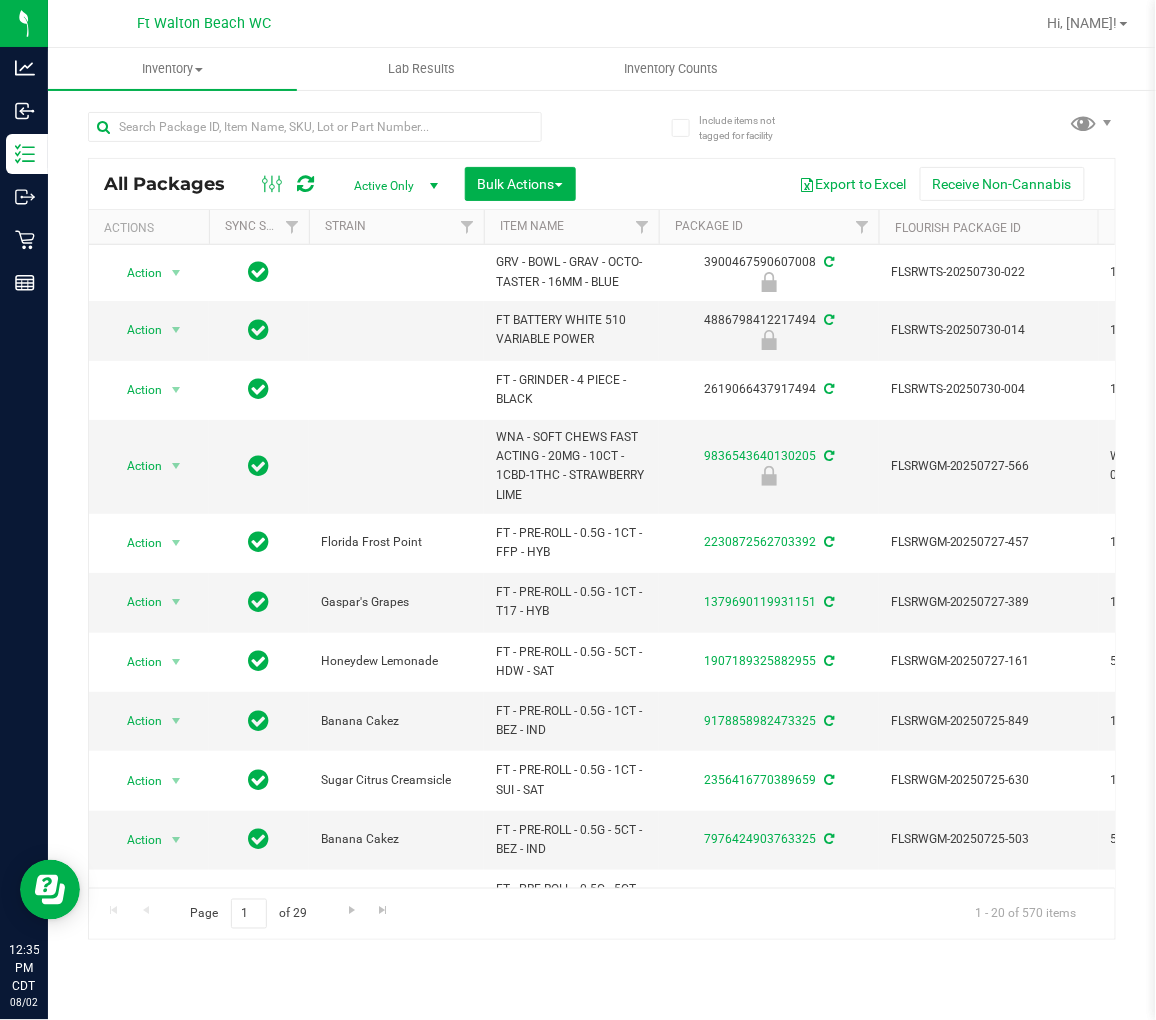 scroll, scrollTop: 0, scrollLeft: 0, axis: both 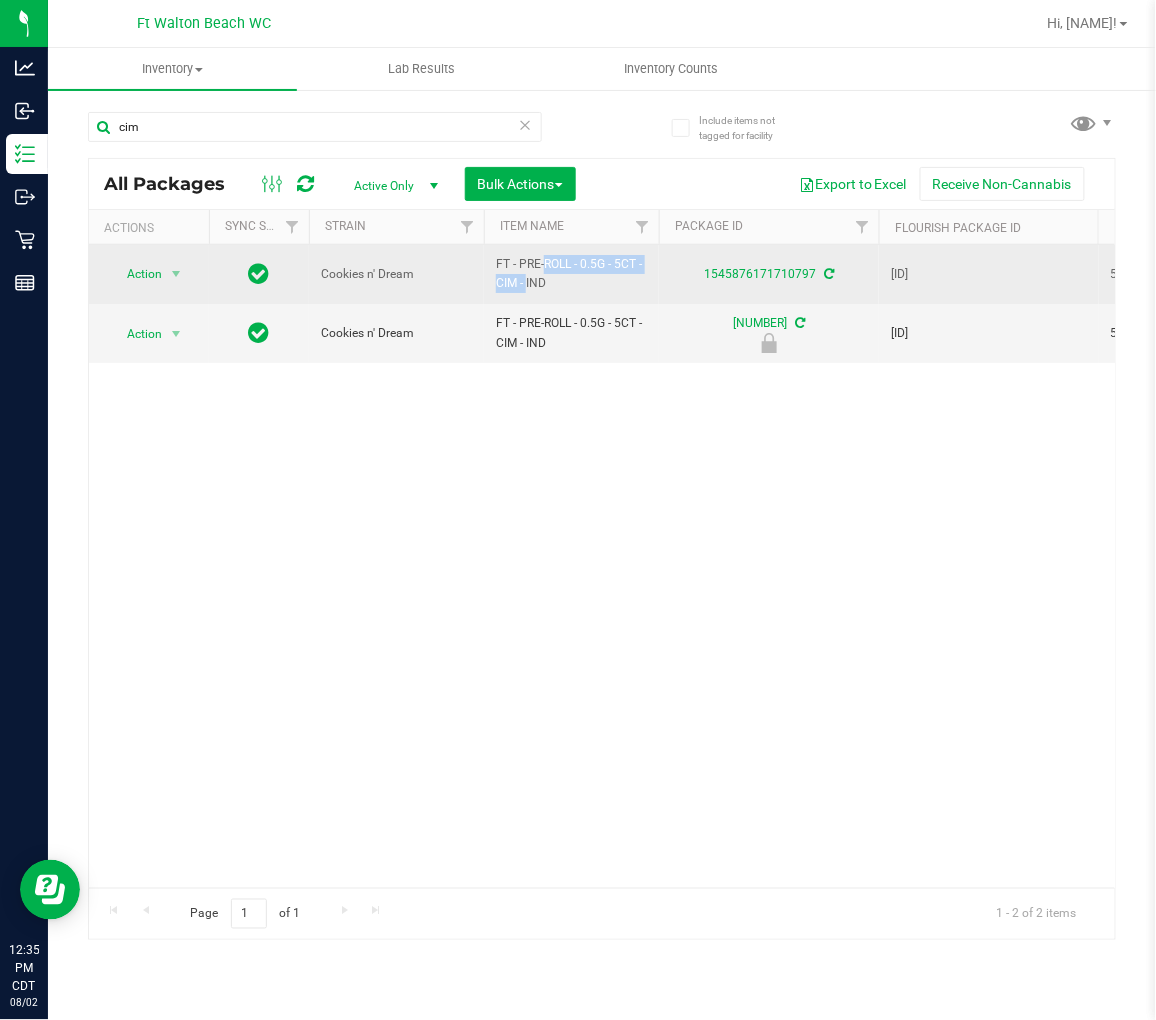 drag, startPoint x: 492, startPoint y: 261, endPoint x: 636, endPoint y: 266, distance: 144.08678 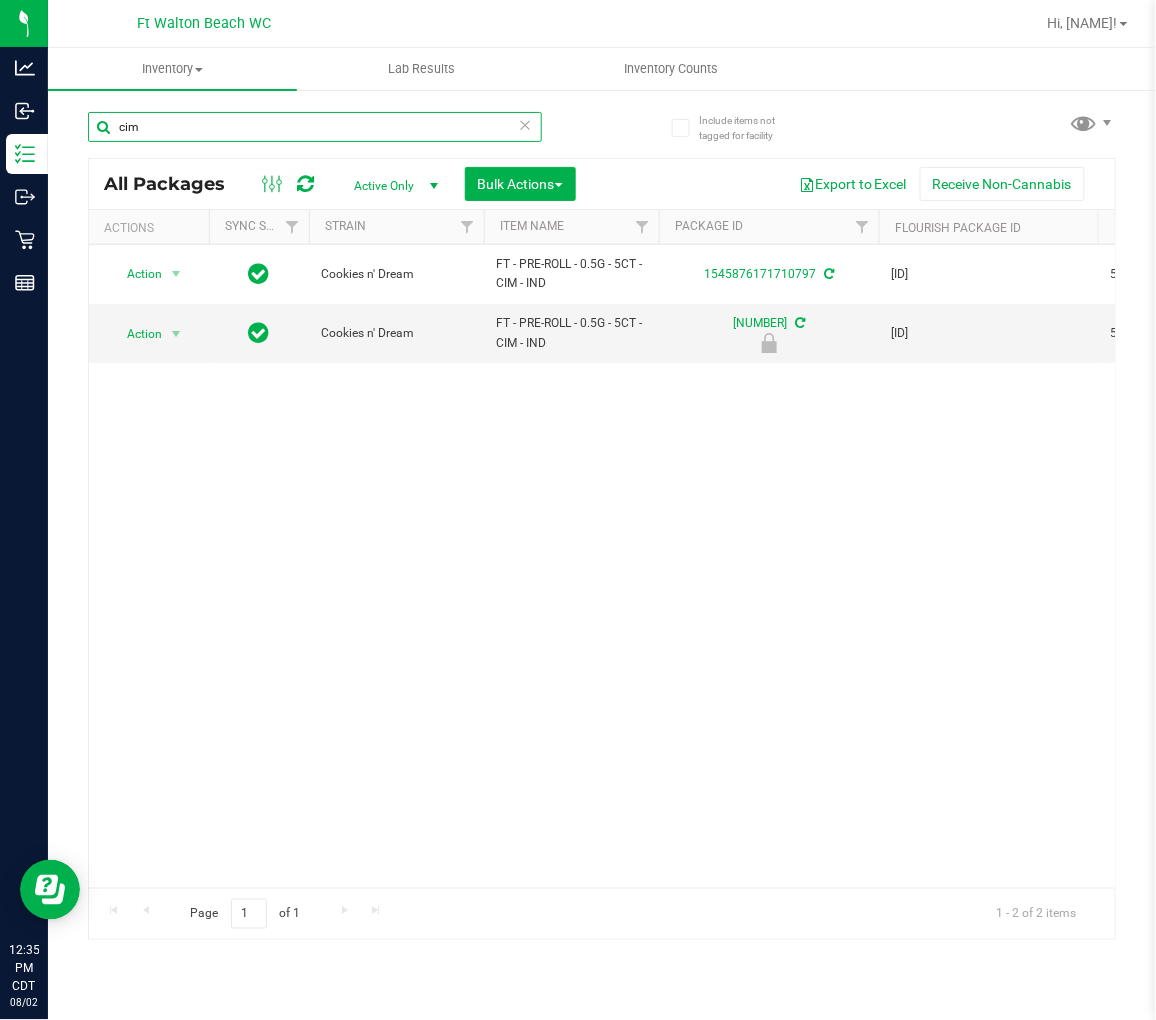 click on "cim" at bounding box center [315, 127] 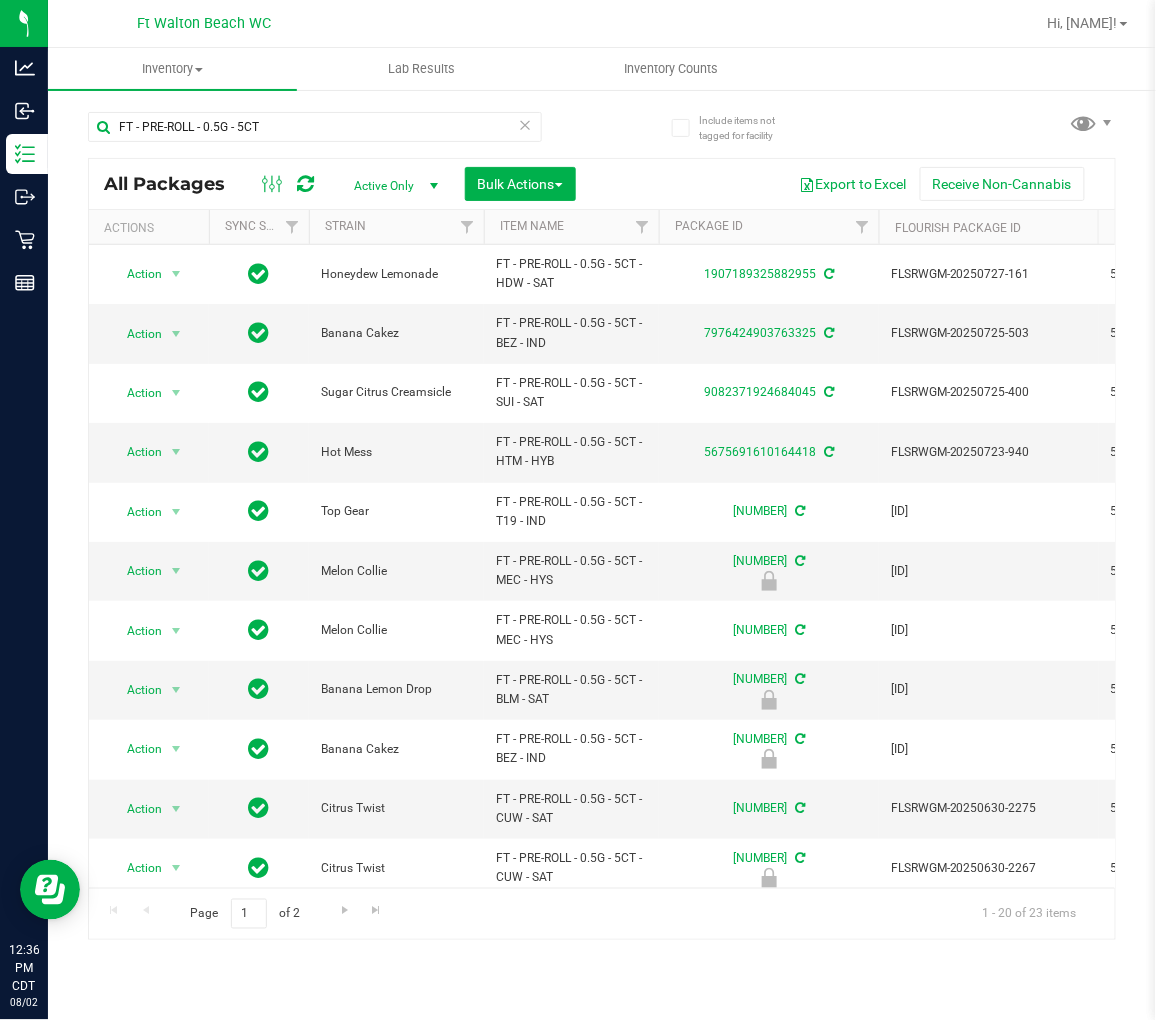 click on "Item Name" at bounding box center [571, 227] 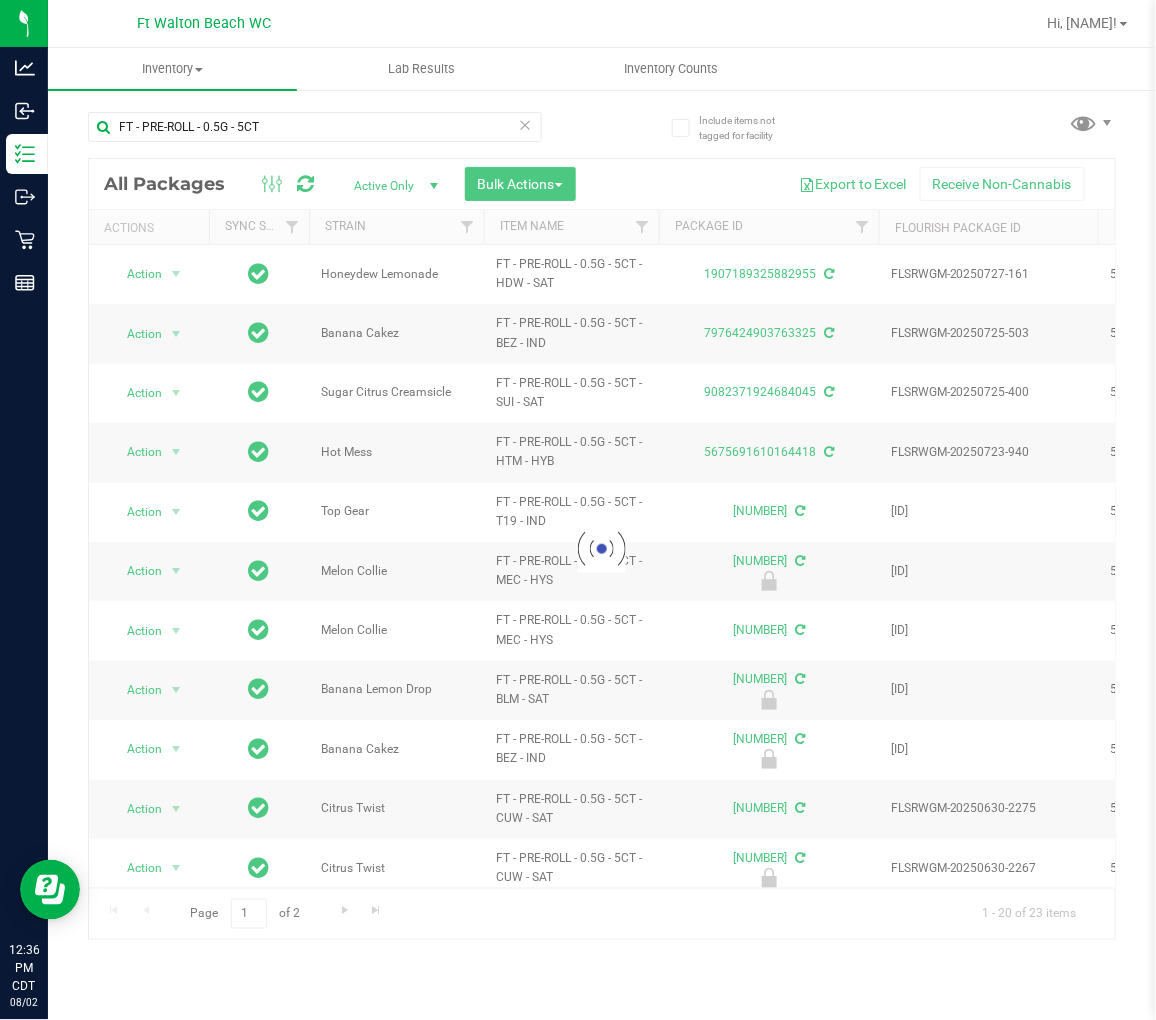 click at bounding box center [602, 549] 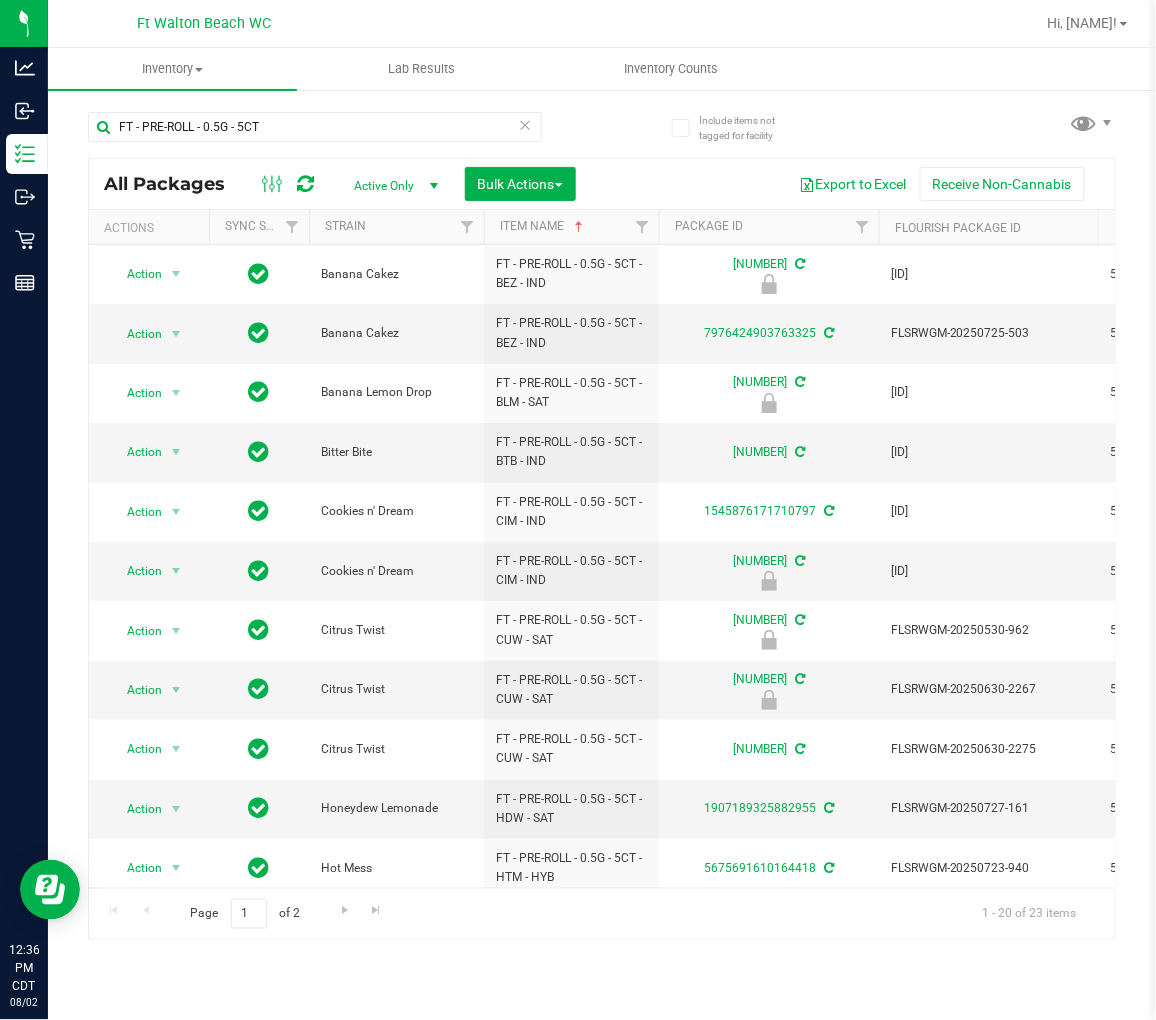 scroll, scrollTop: 0, scrollLeft: 45, axis: horizontal 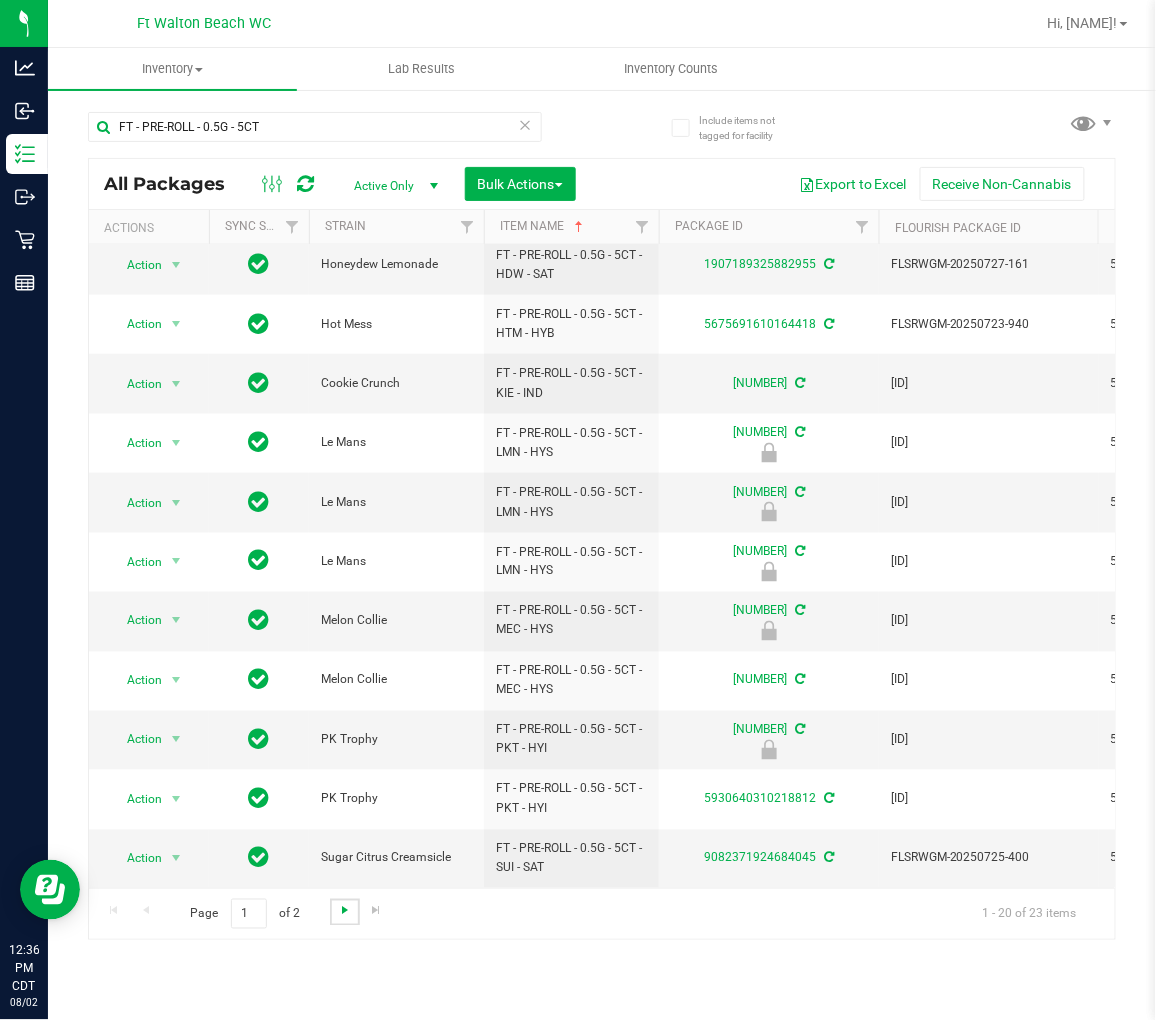 click at bounding box center [345, 911] 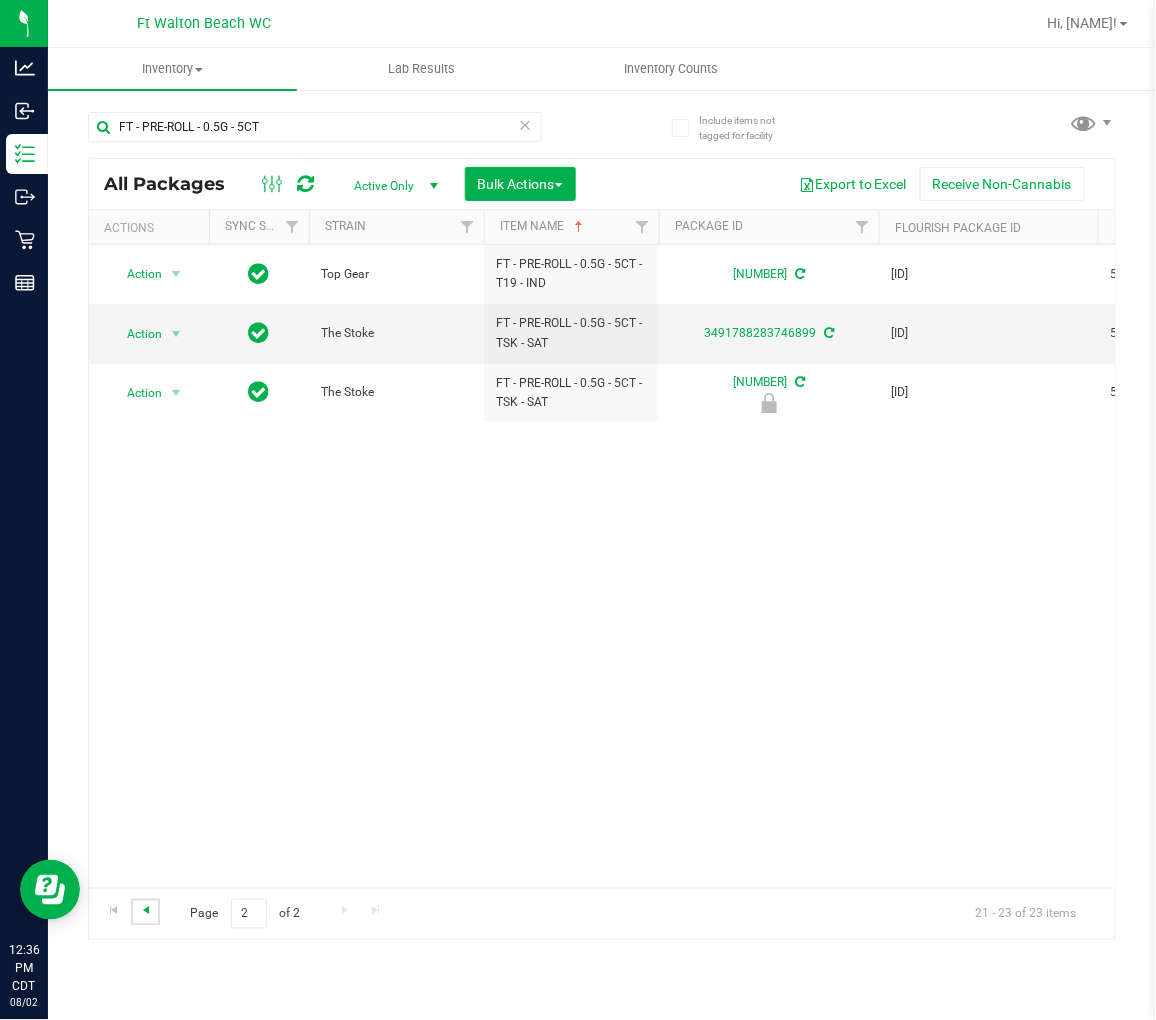 click at bounding box center (146, 911) 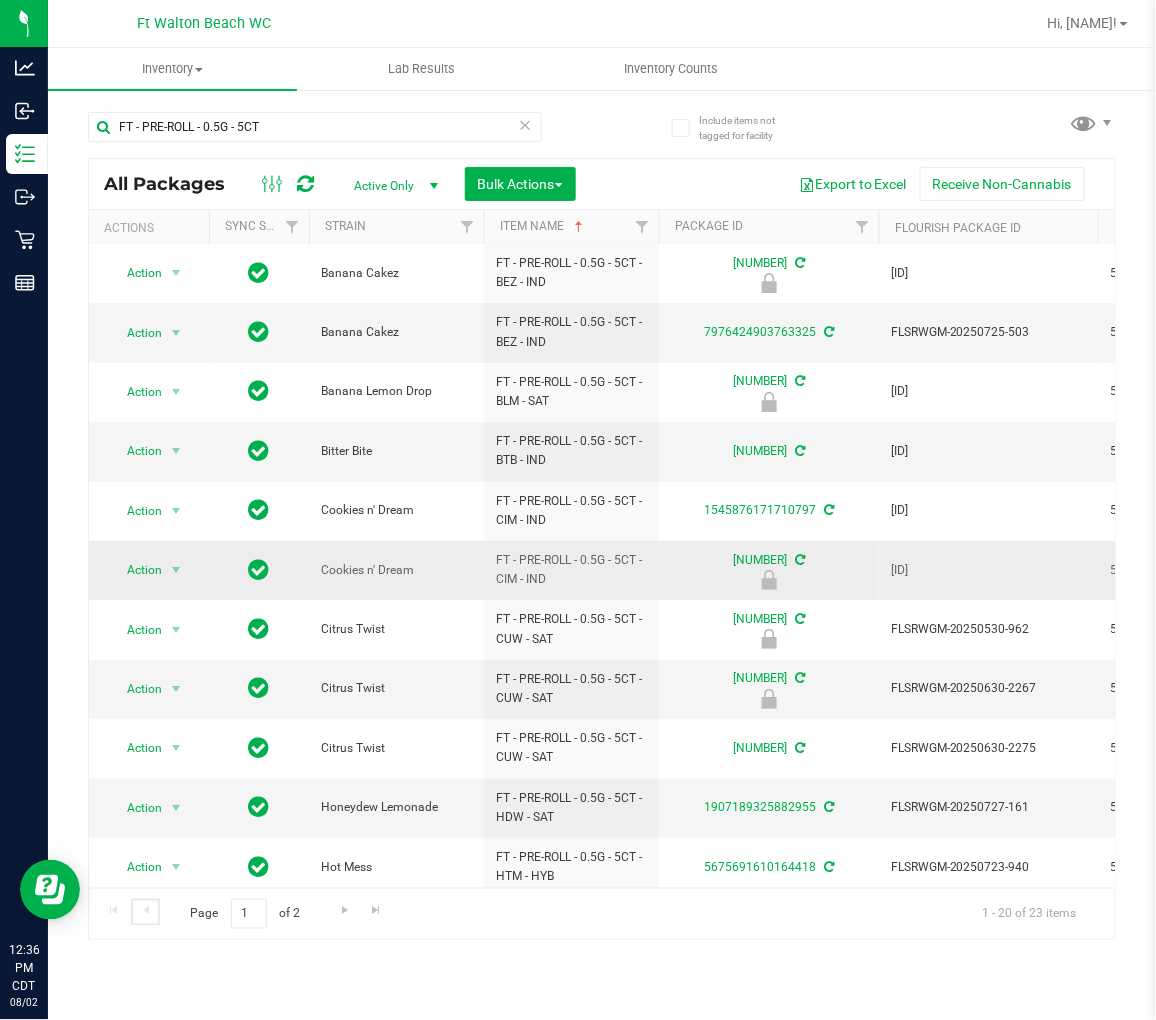 scroll, scrollTop: 0, scrollLeft: 0, axis: both 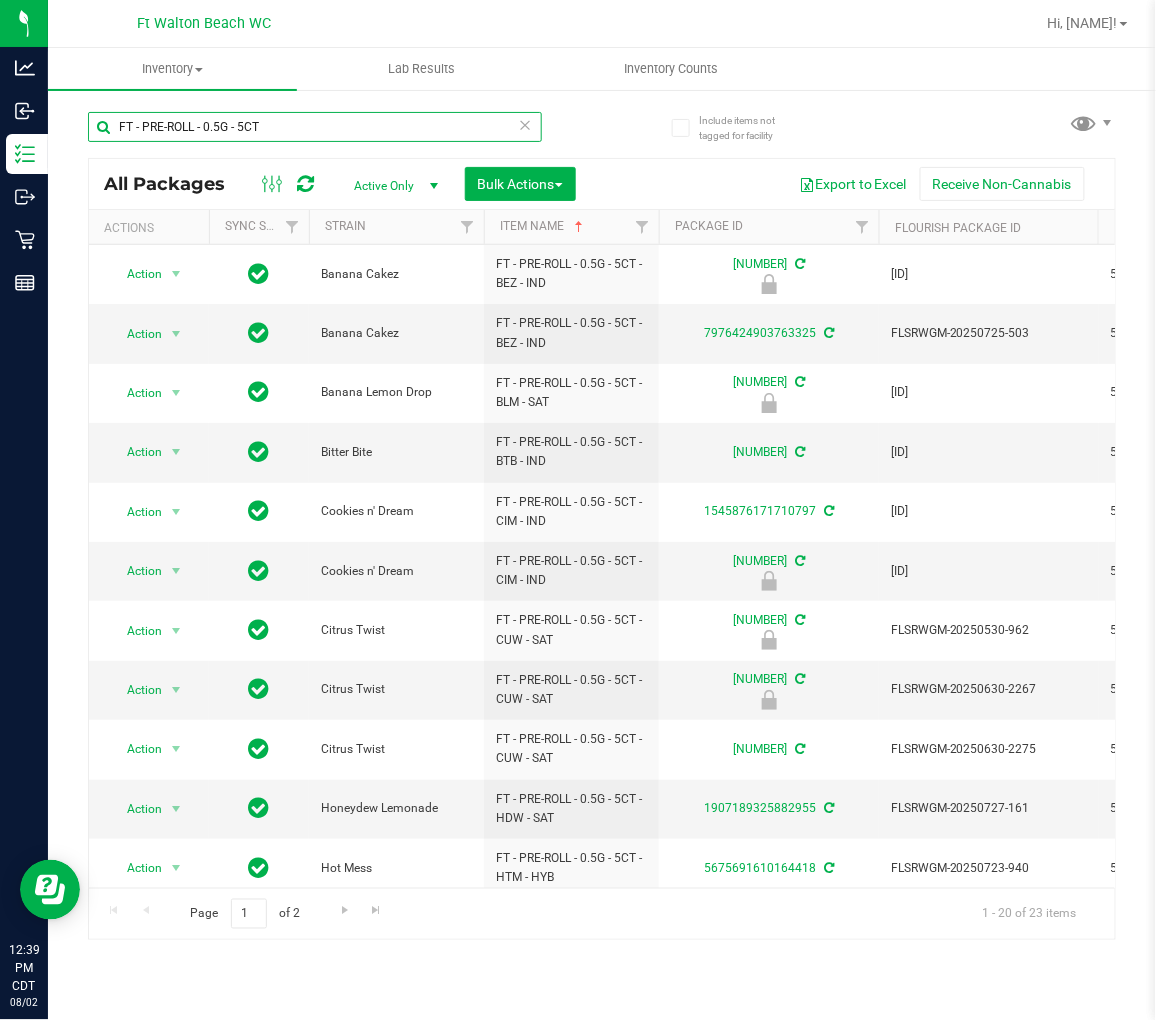 click on "FT - PRE-ROLL - 0.5G - 5CT" at bounding box center (315, 127) 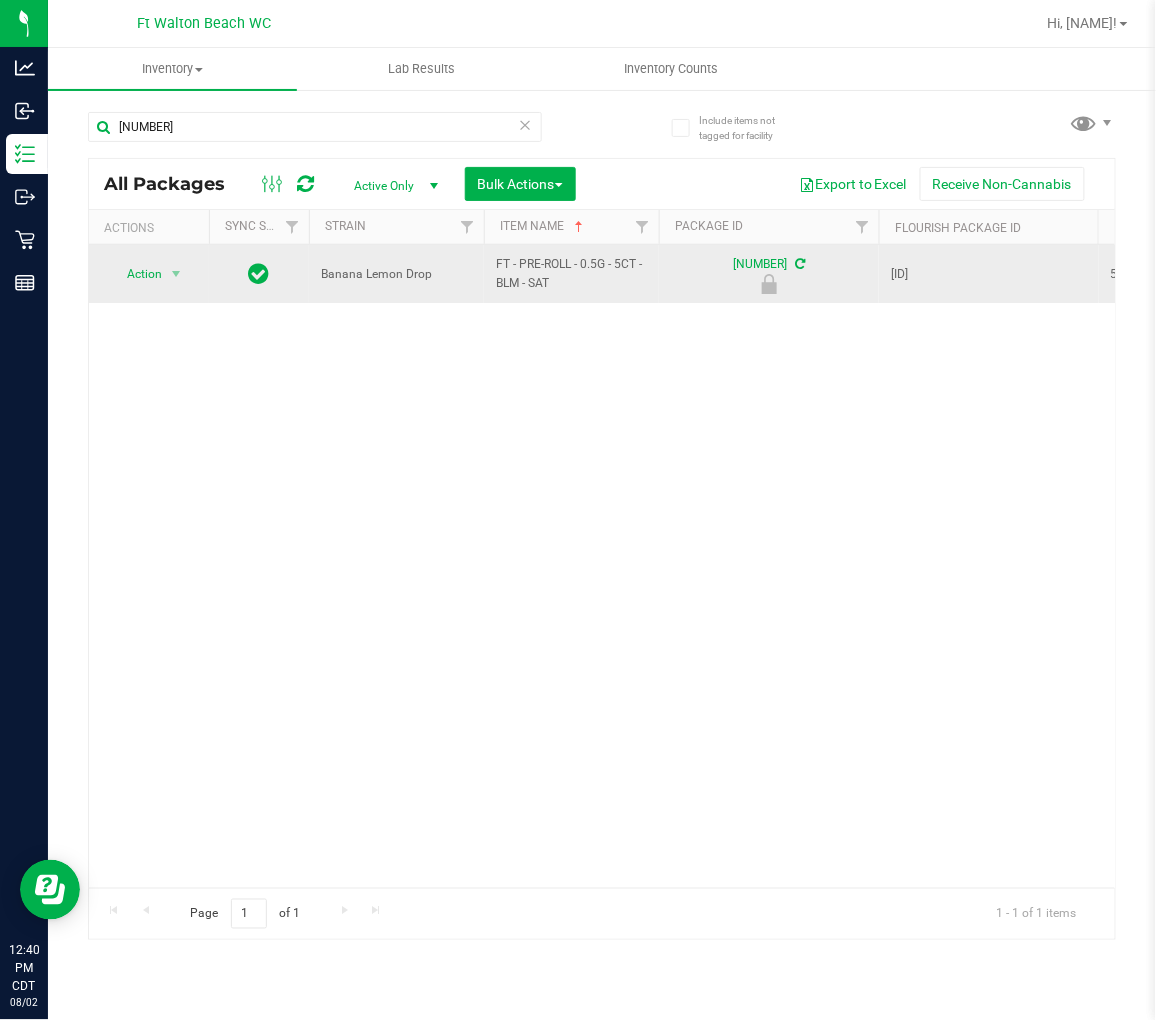 drag, startPoint x: 494, startPoint y: 264, endPoint x: 647, endPoint y: 300, distance: 157.17824 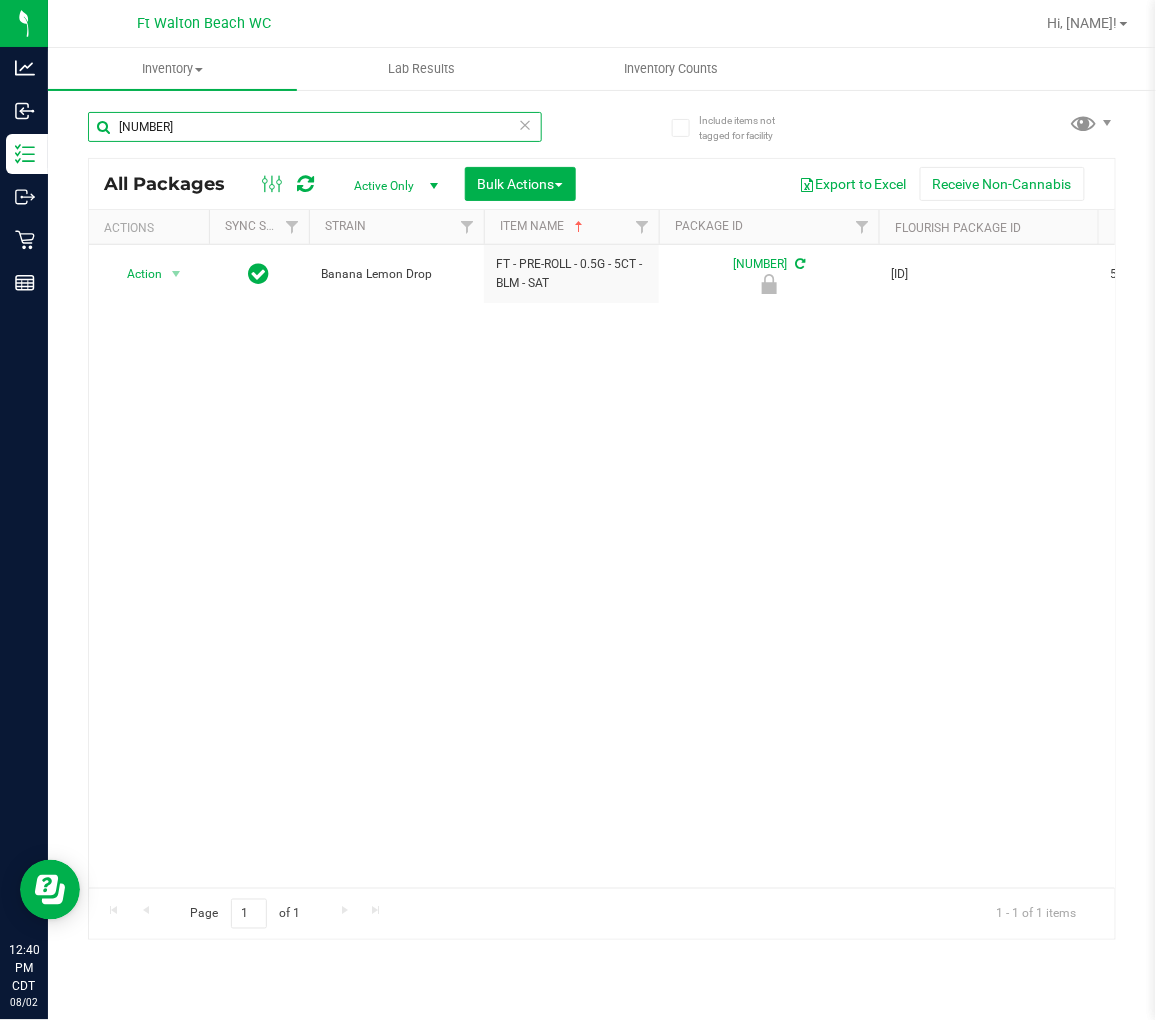 click on "[NUMBER]" at bounding box center [315, 127] 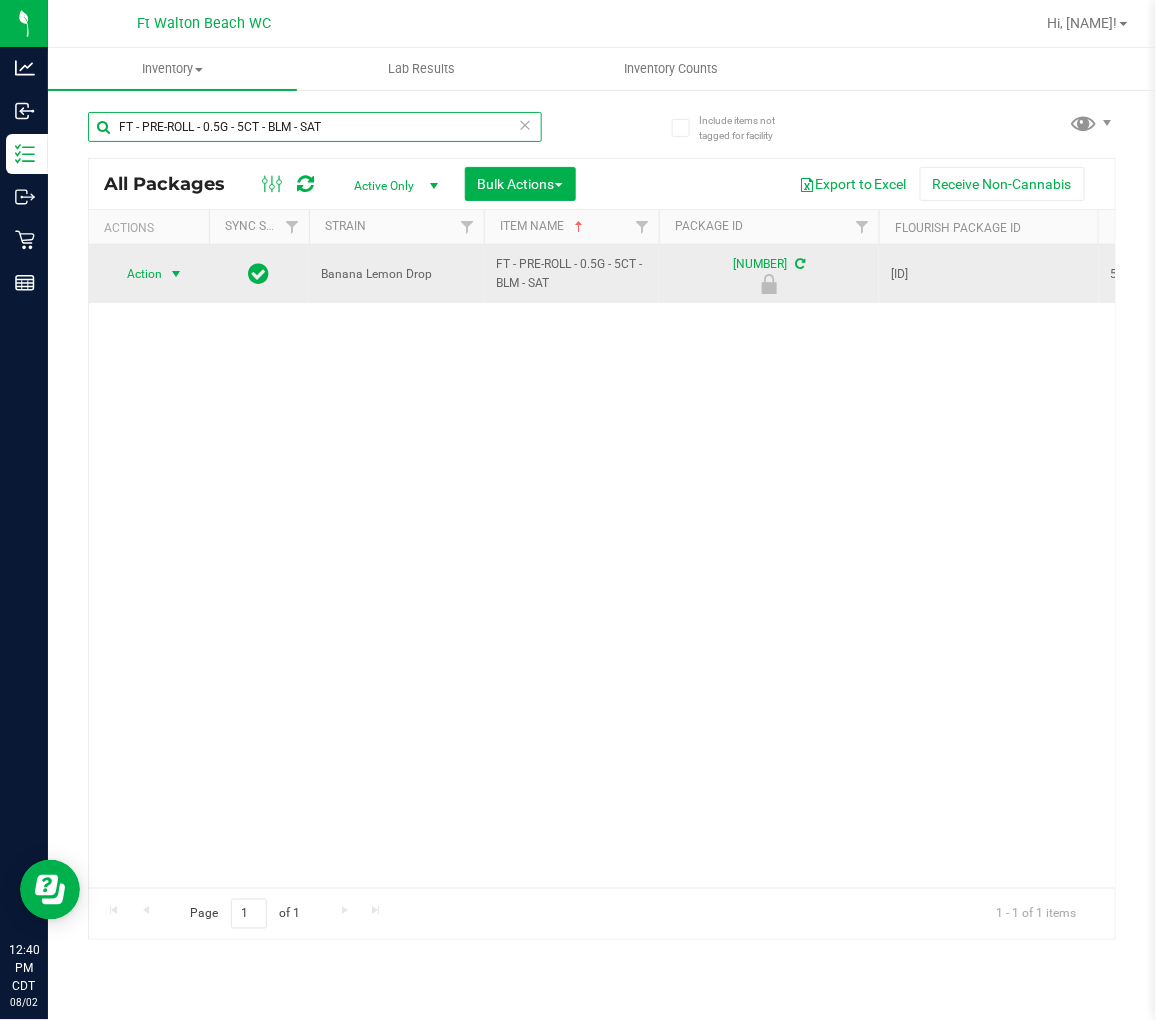 type on "FT - PRE-ROLL - 0.5G - 5CT - BLM - SAT" 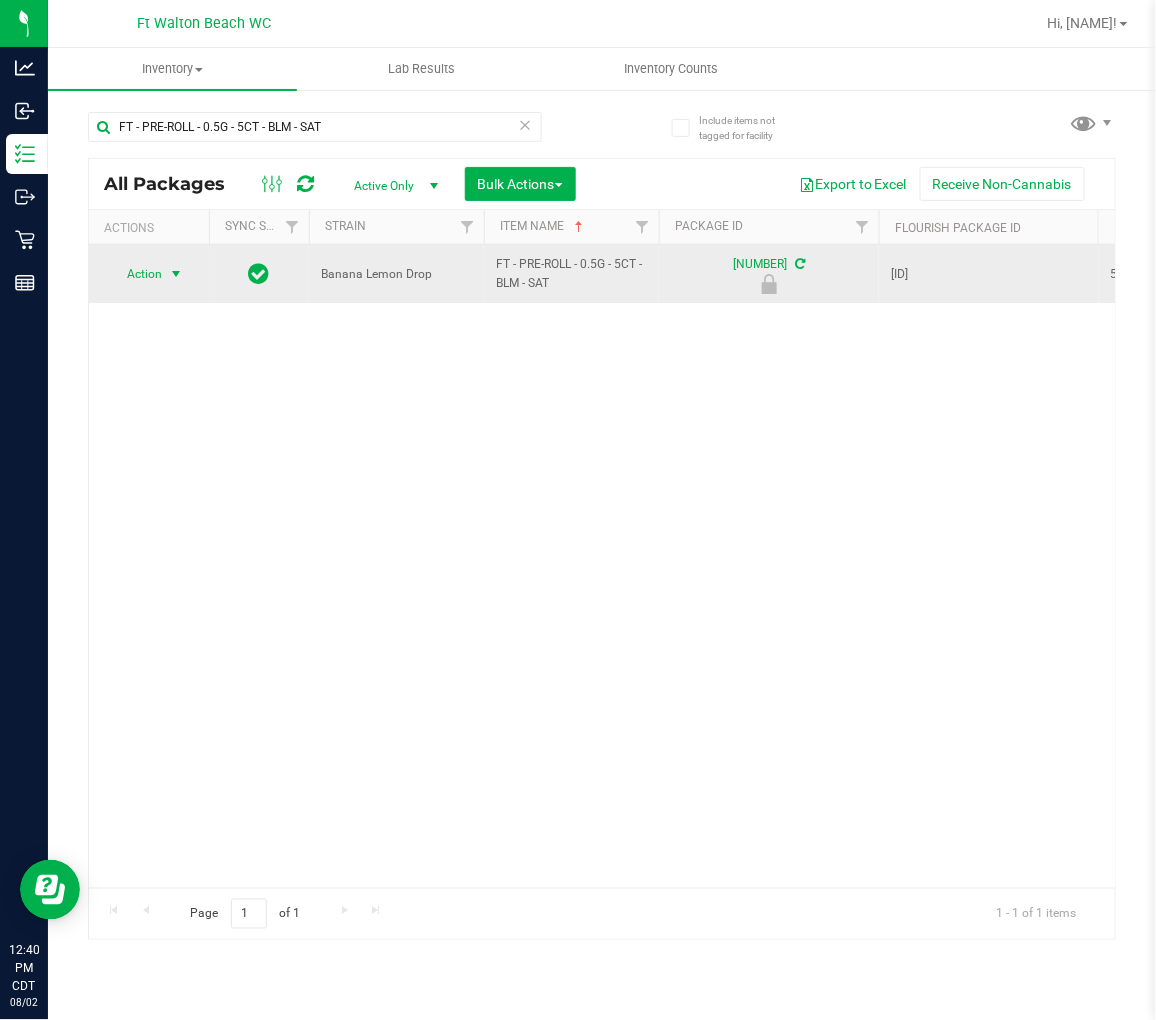 click on "Action" at bounding box center (136, 274) 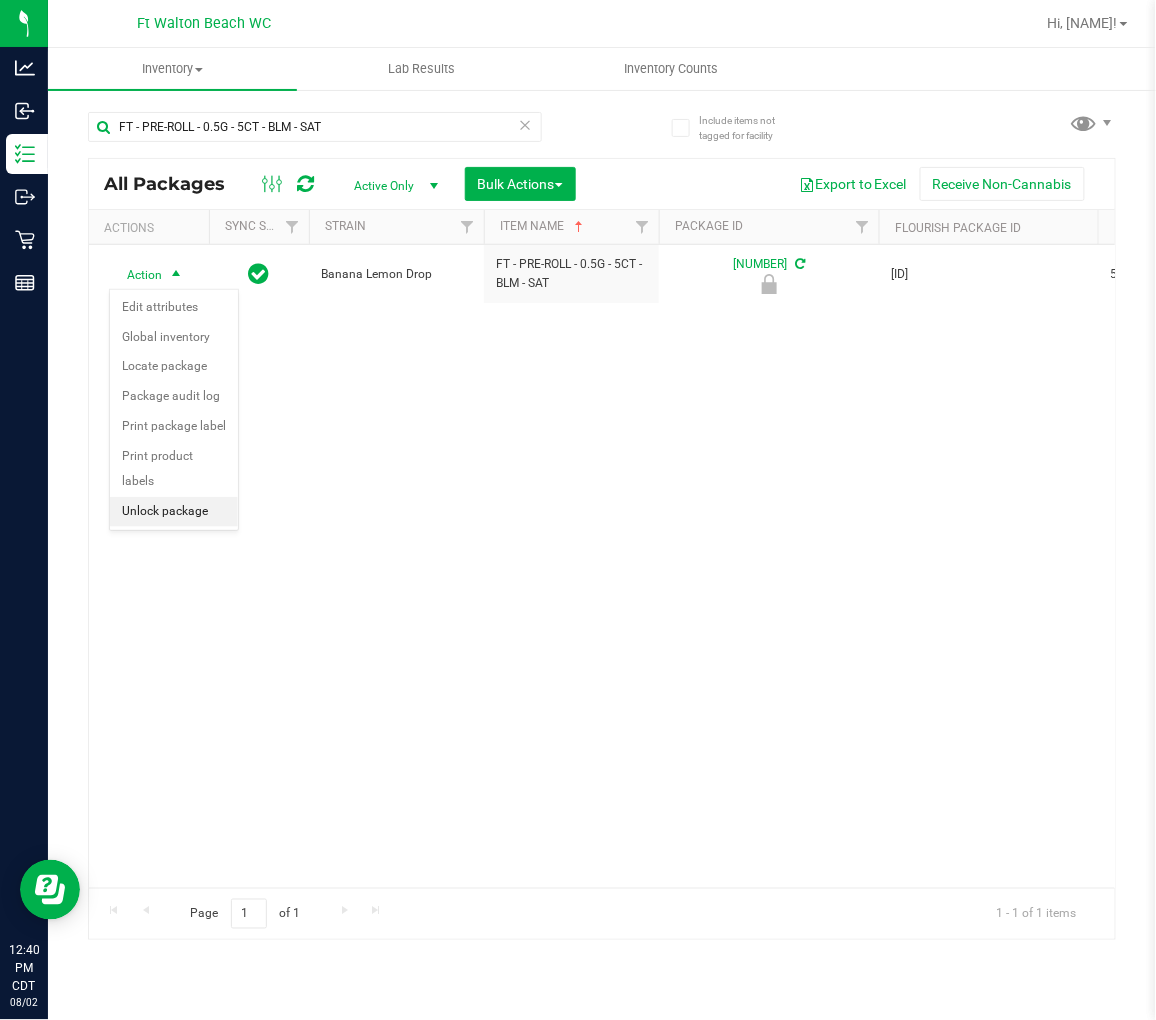 click on "Unlock package" at bounding box center [174, 512] 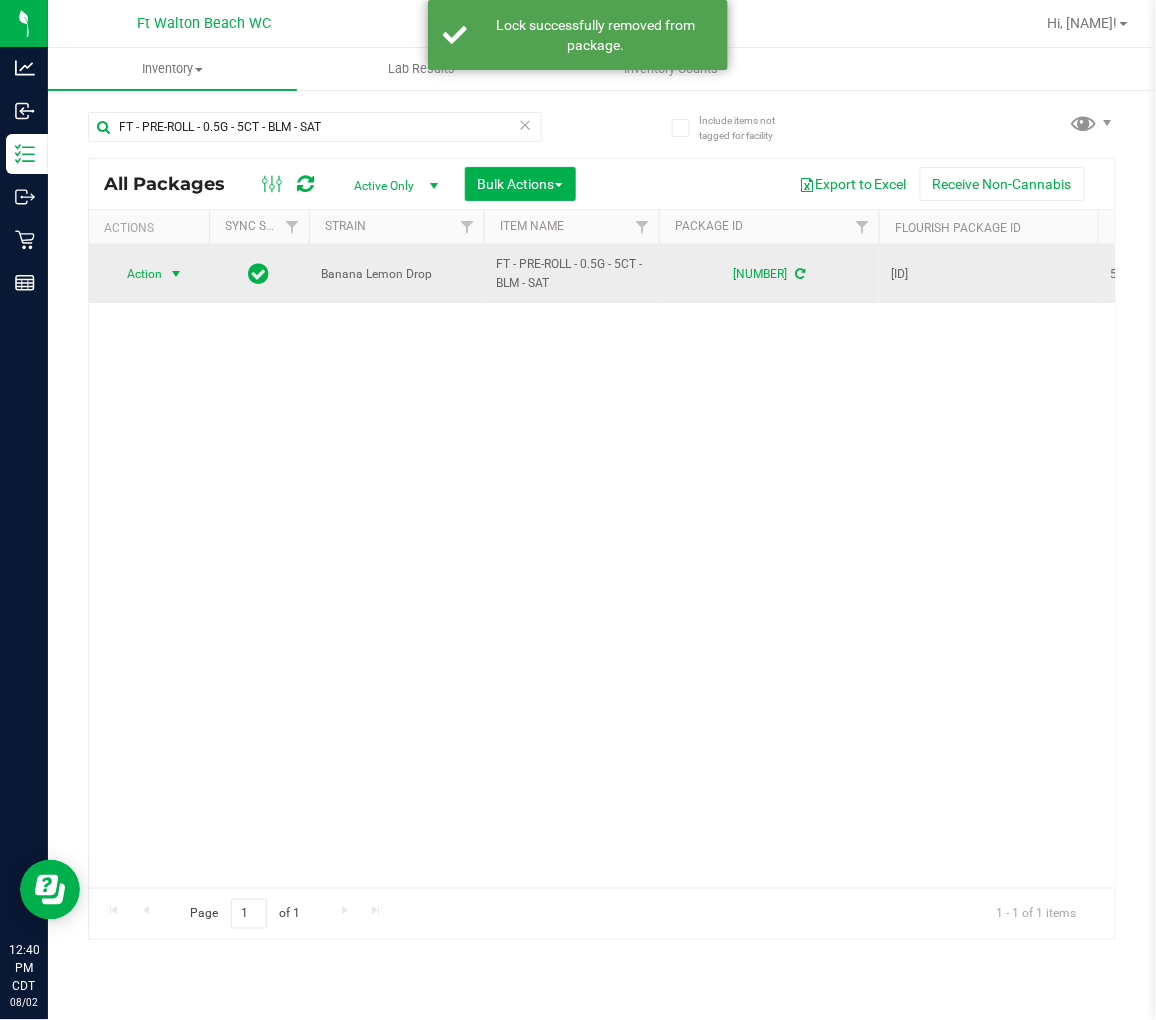 click on "Action" at bounding box center [136, 274] 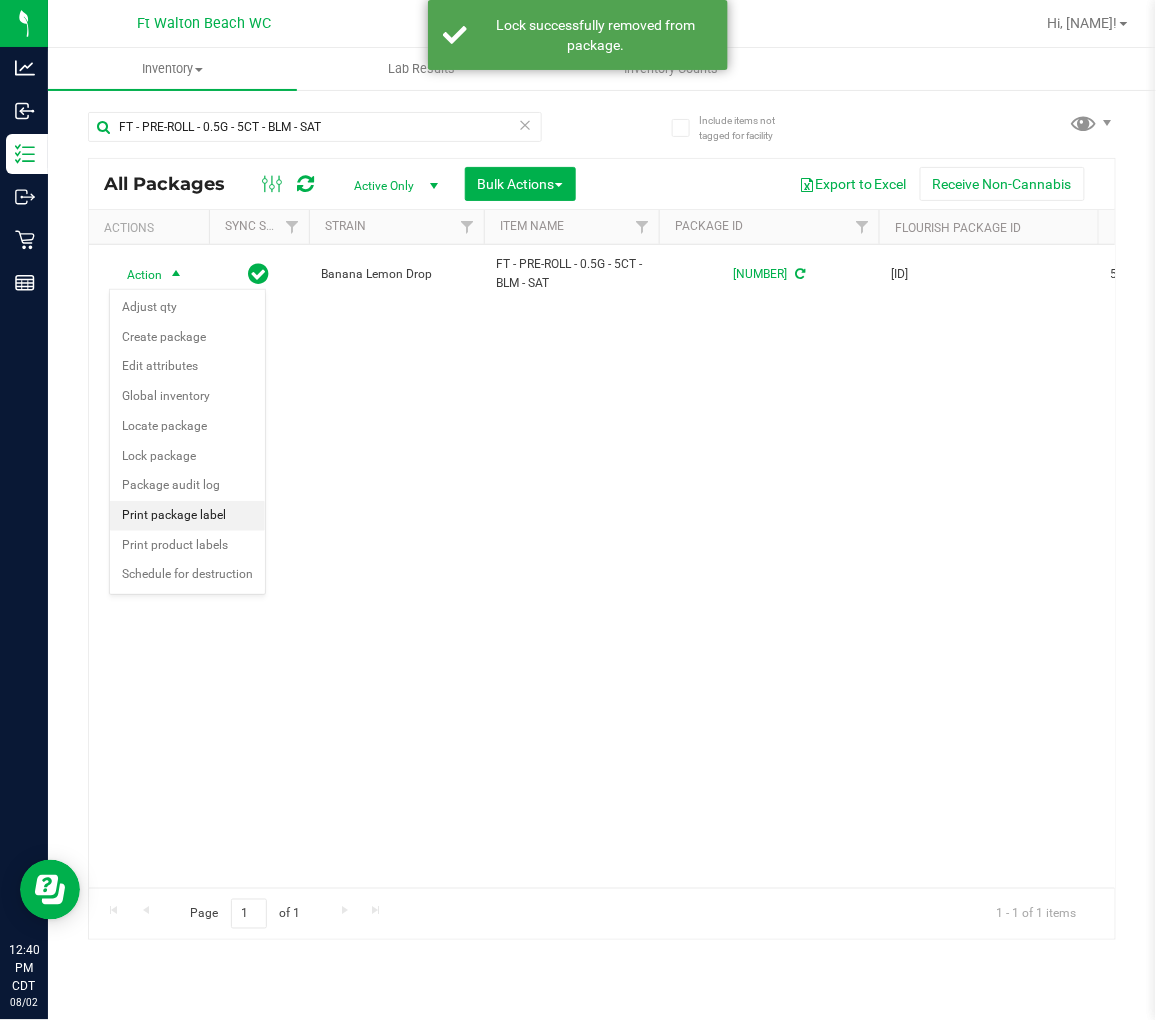 click on "Print package label" at bounding box center (187, 516) 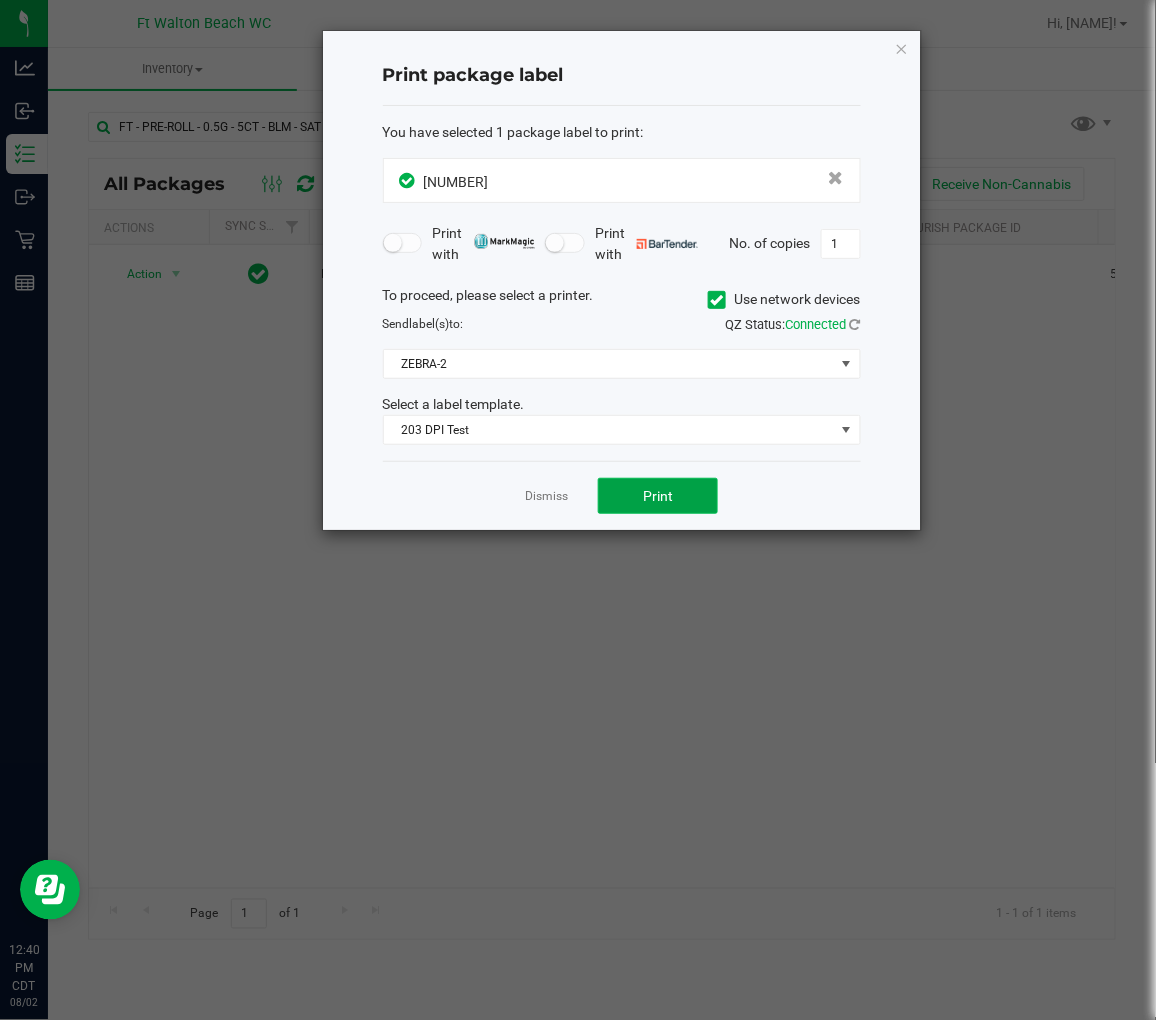 click on "Print" 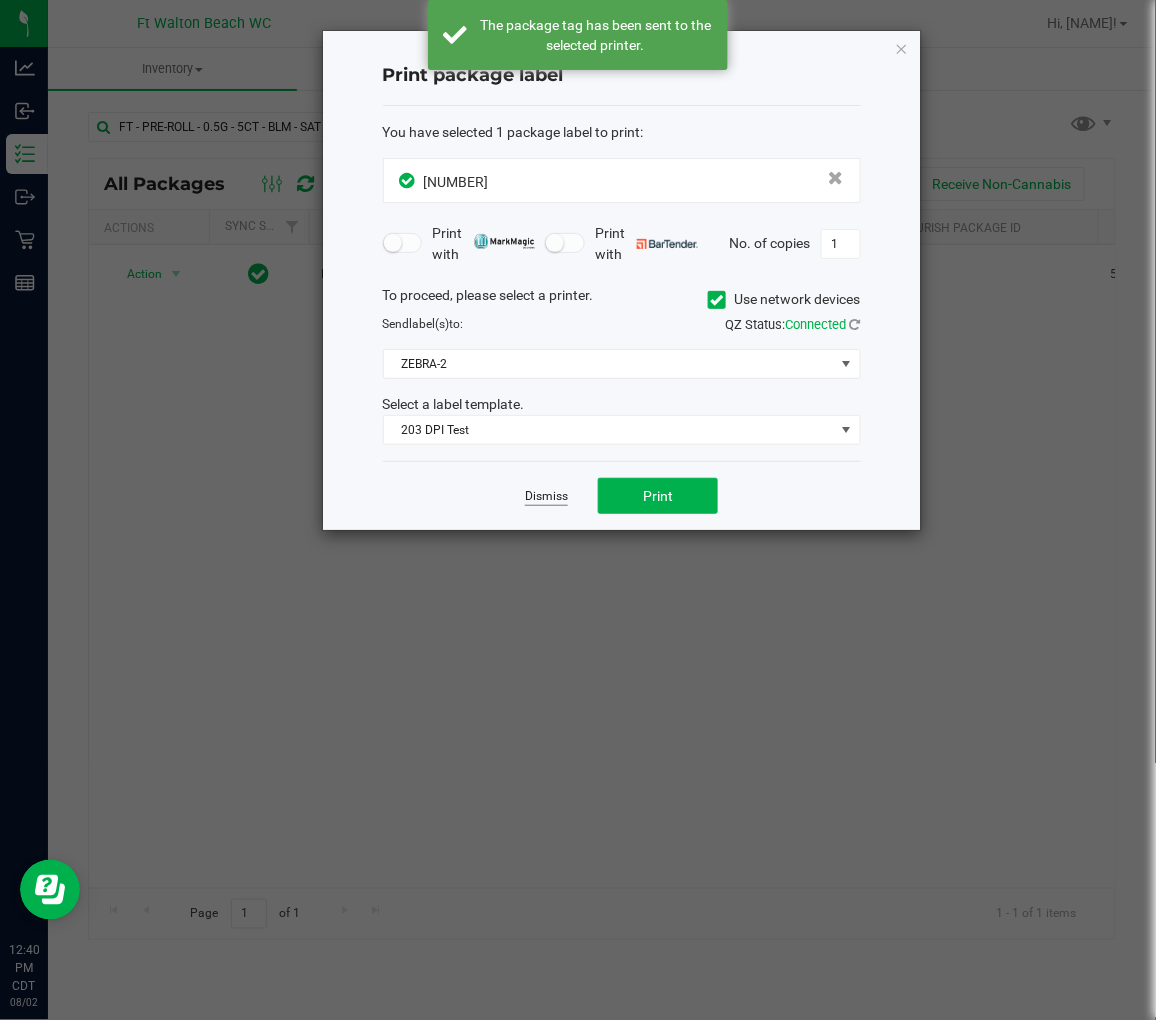 click on "Dismiss" 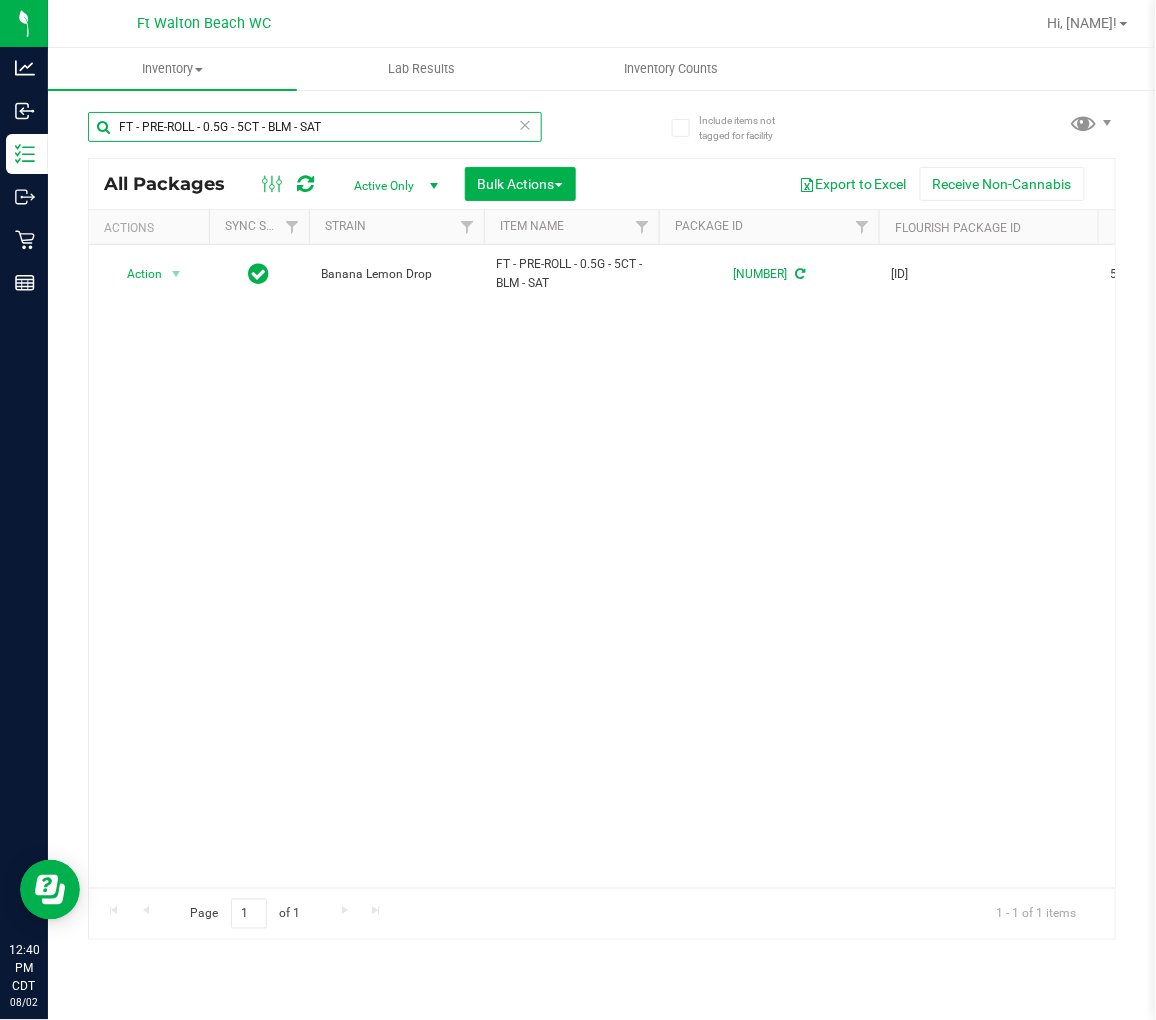 click on "FT - PRE-ROLL - 0.5G - 5CT - BLM - SAT" at bounding box center [315, 127] 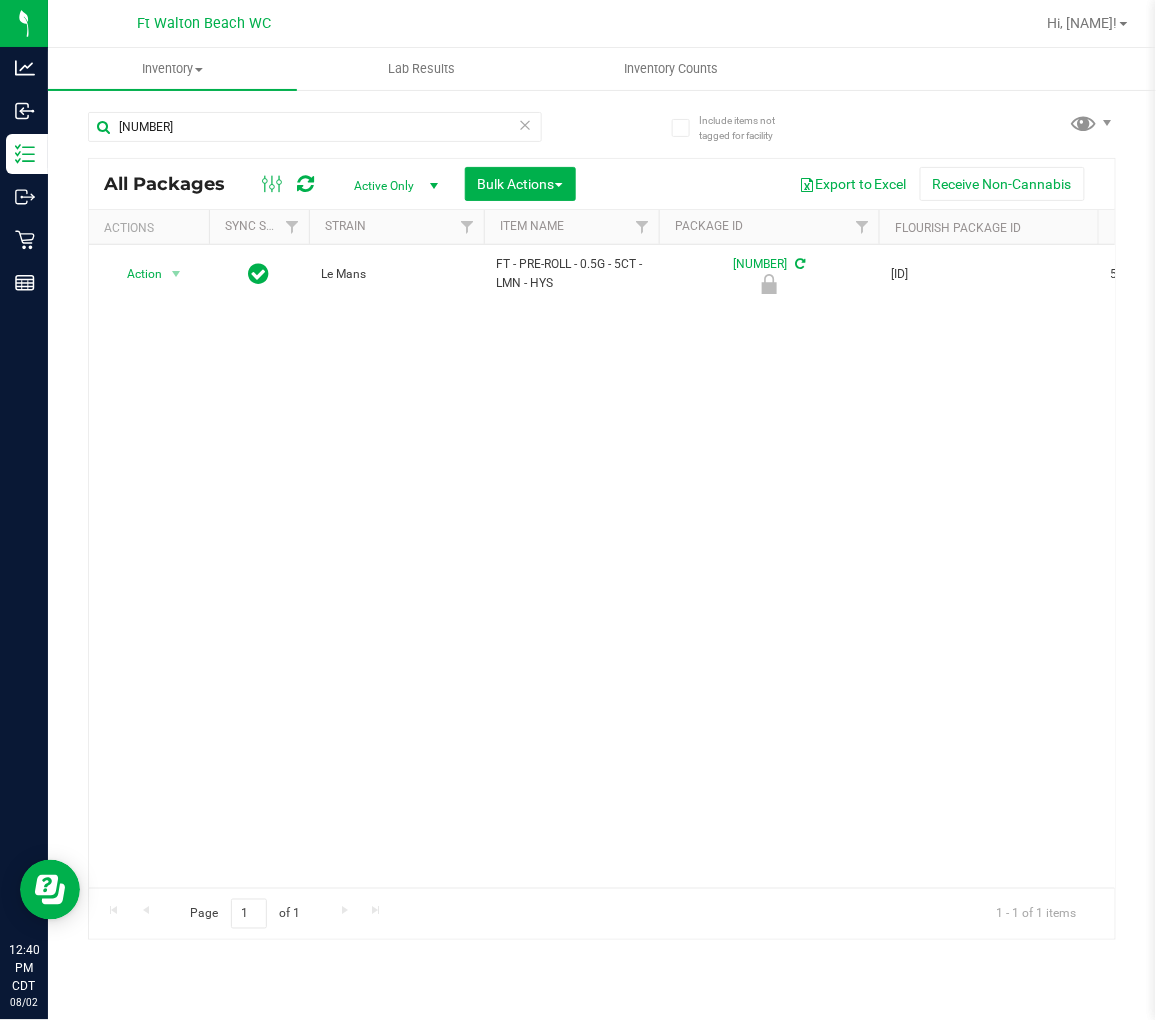 click on "FT - PRE-ROLL - 0.5G - 5CT - LMN - HYS" at bounding box center [571, 274] 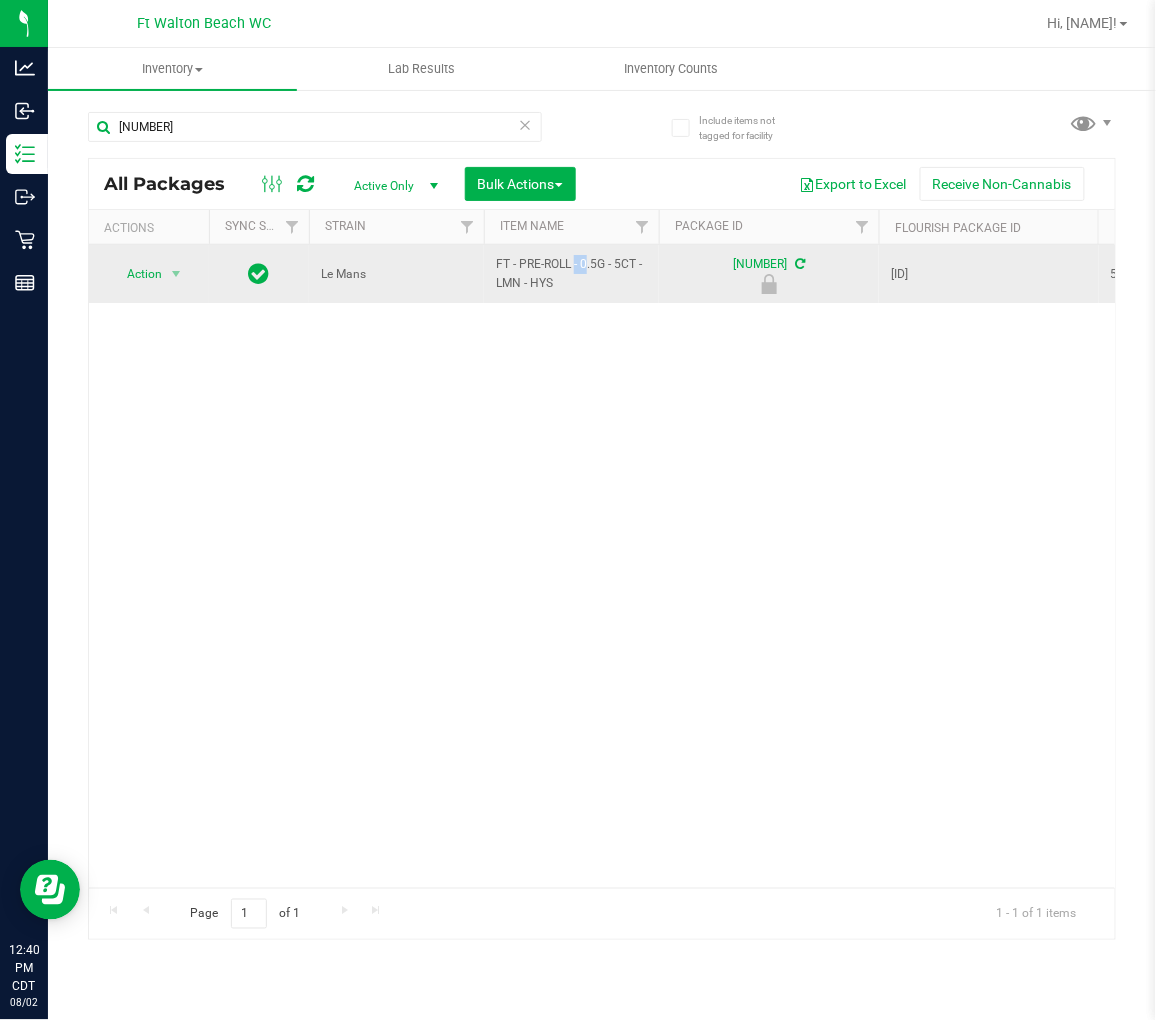 click on "FT - PRE-ROLL - 0.5G - 5CT - LMN - HYS" at bounding box center (571, 274) 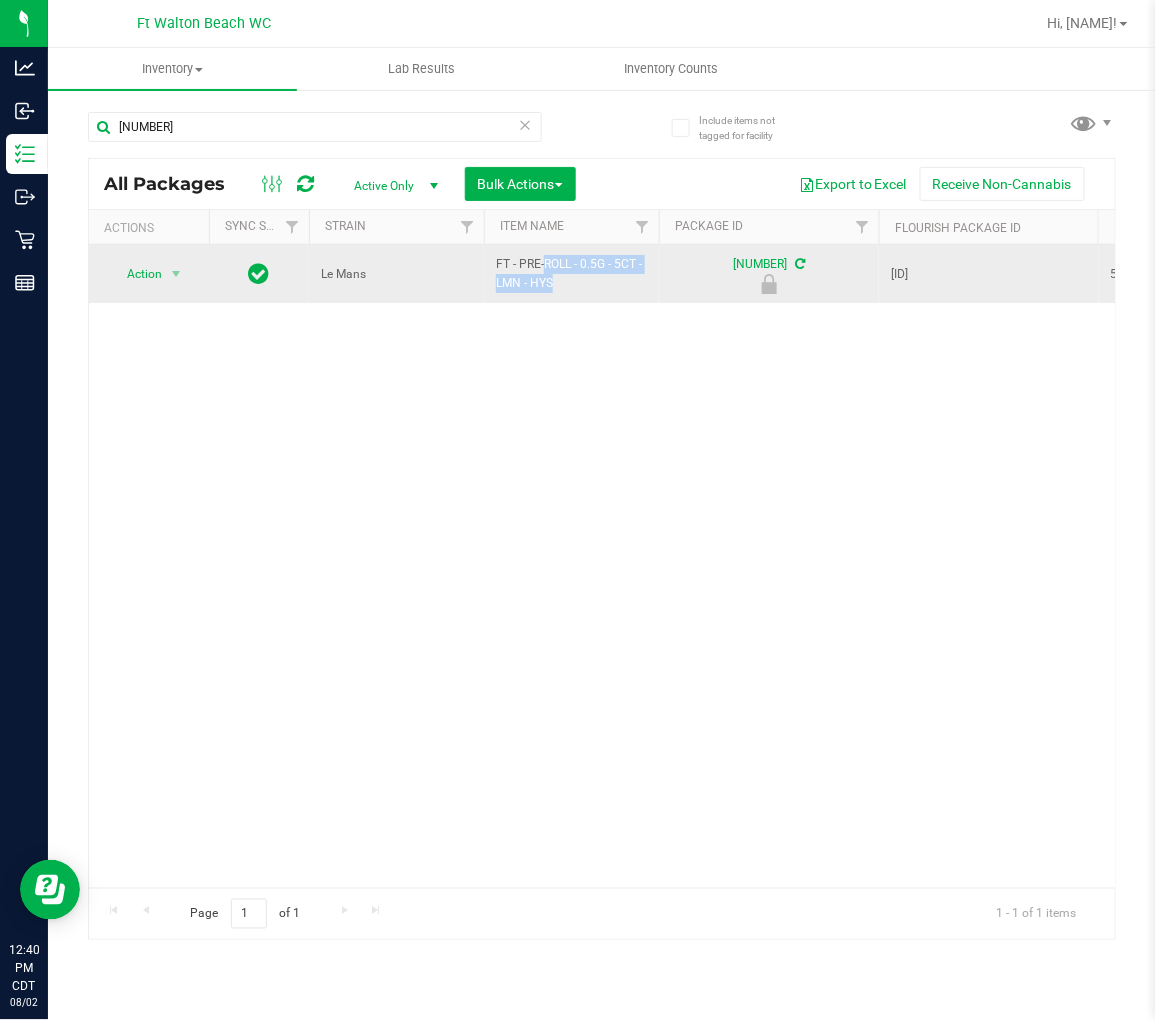 click on "FT - PRE-ROLL - 0.5G - 5CT - LMN - HYS" at bounding box center (571, 274) 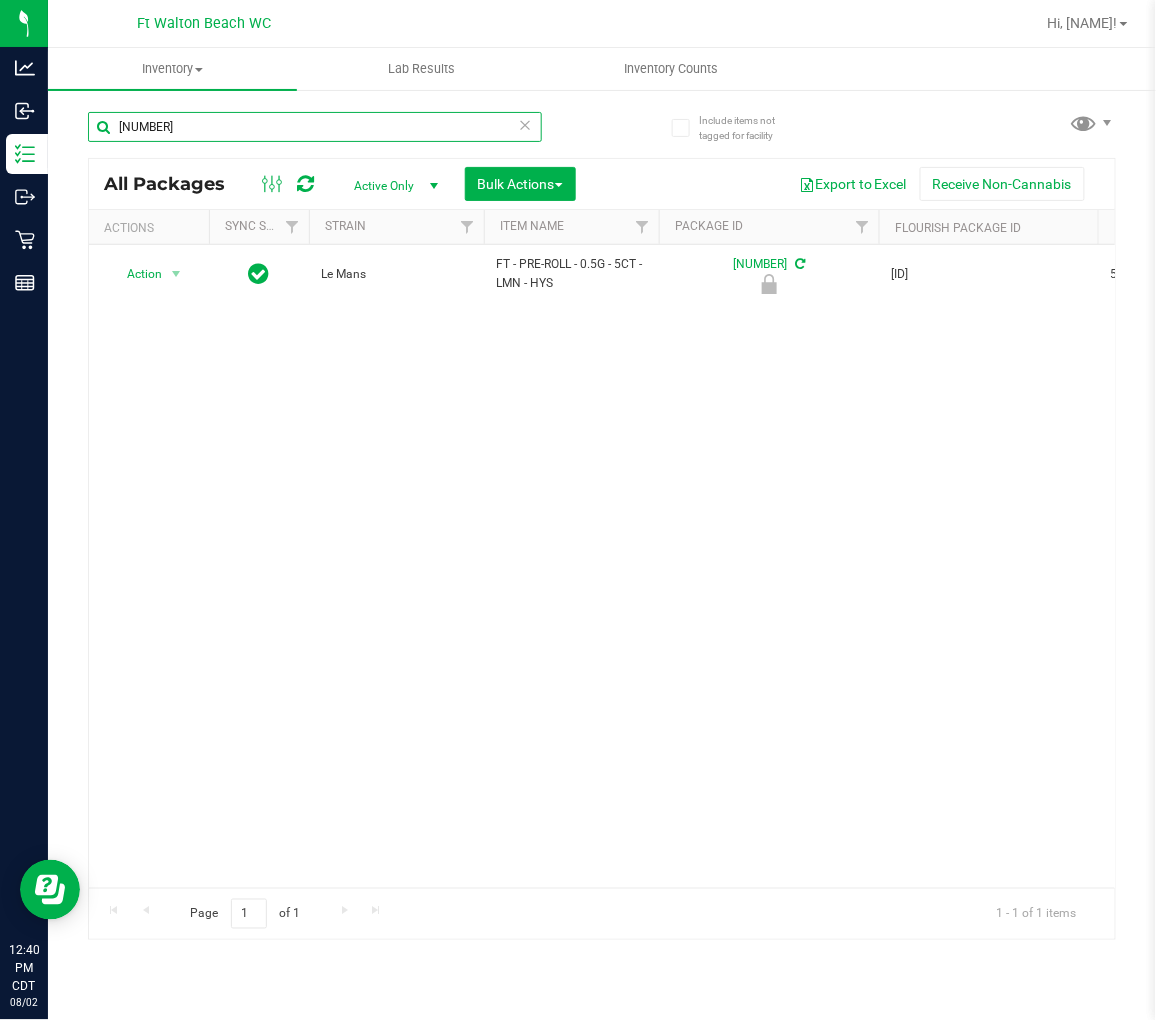 click on "[NUMBER]" at bounding box center (315, 127) 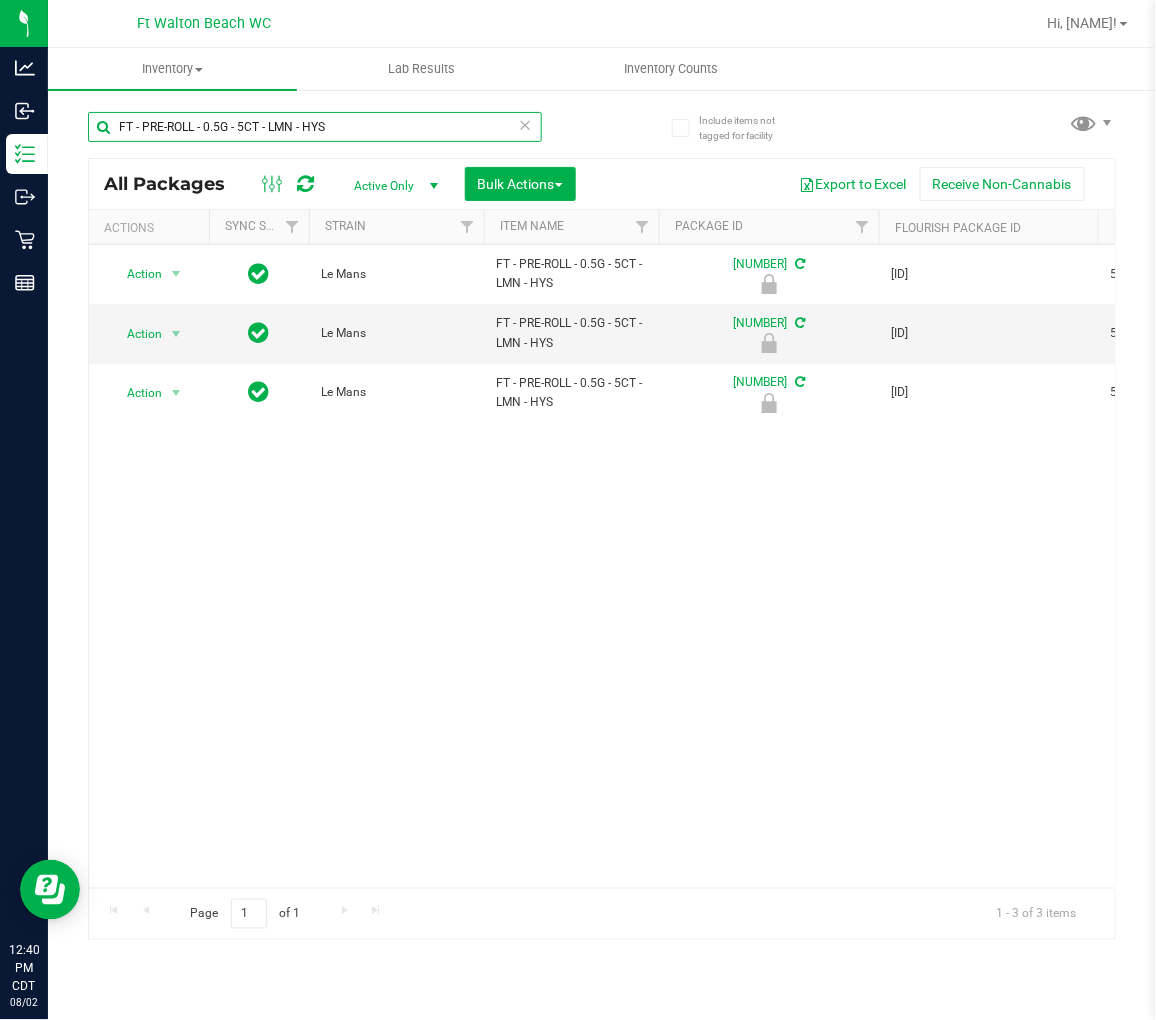 scroll, scrollTop: 0, scrollLeft: 187, axis: horizontal 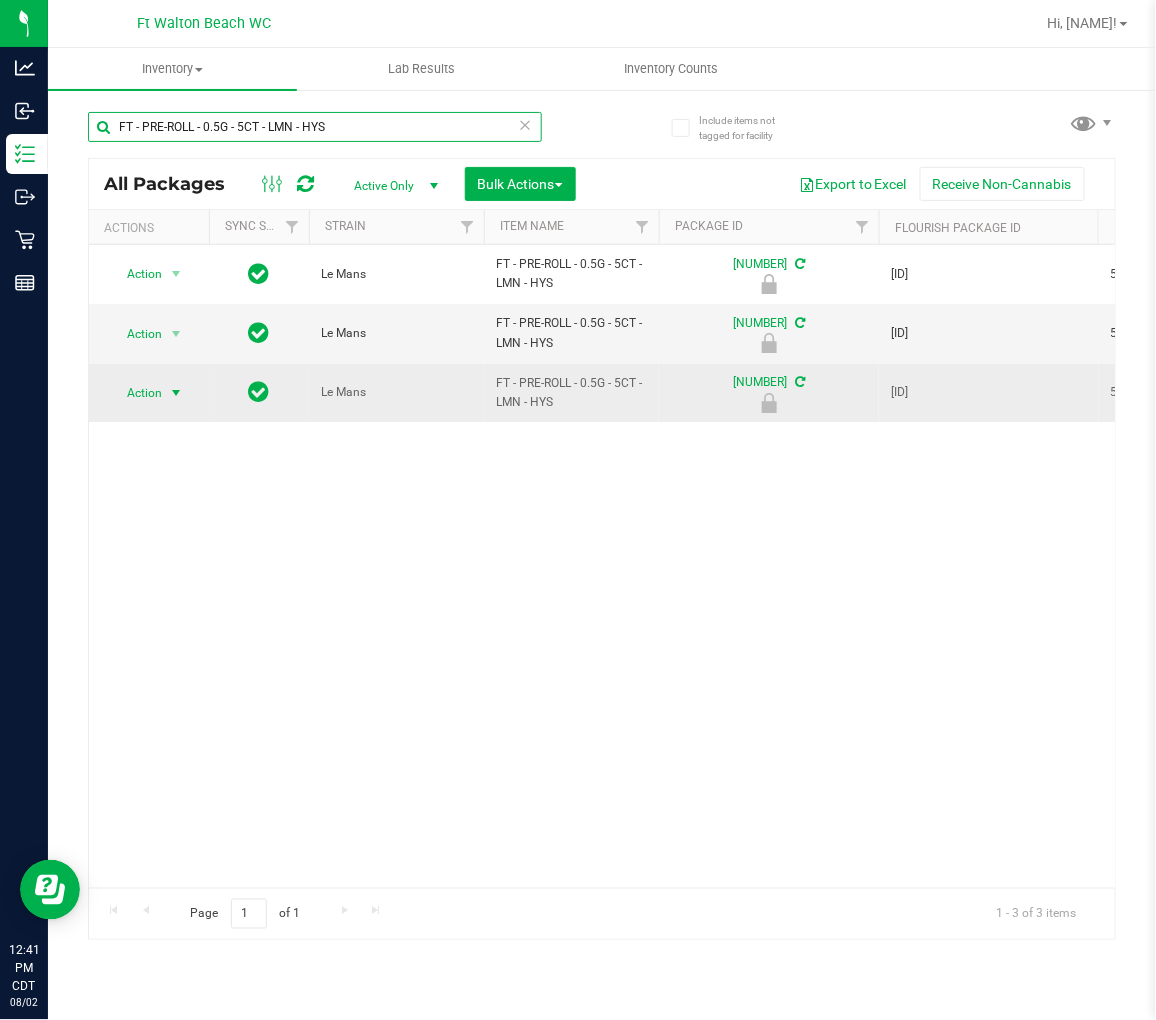 type on "FT - PRE-ROLL - 0.5G - 5CT - LMN - HYS" 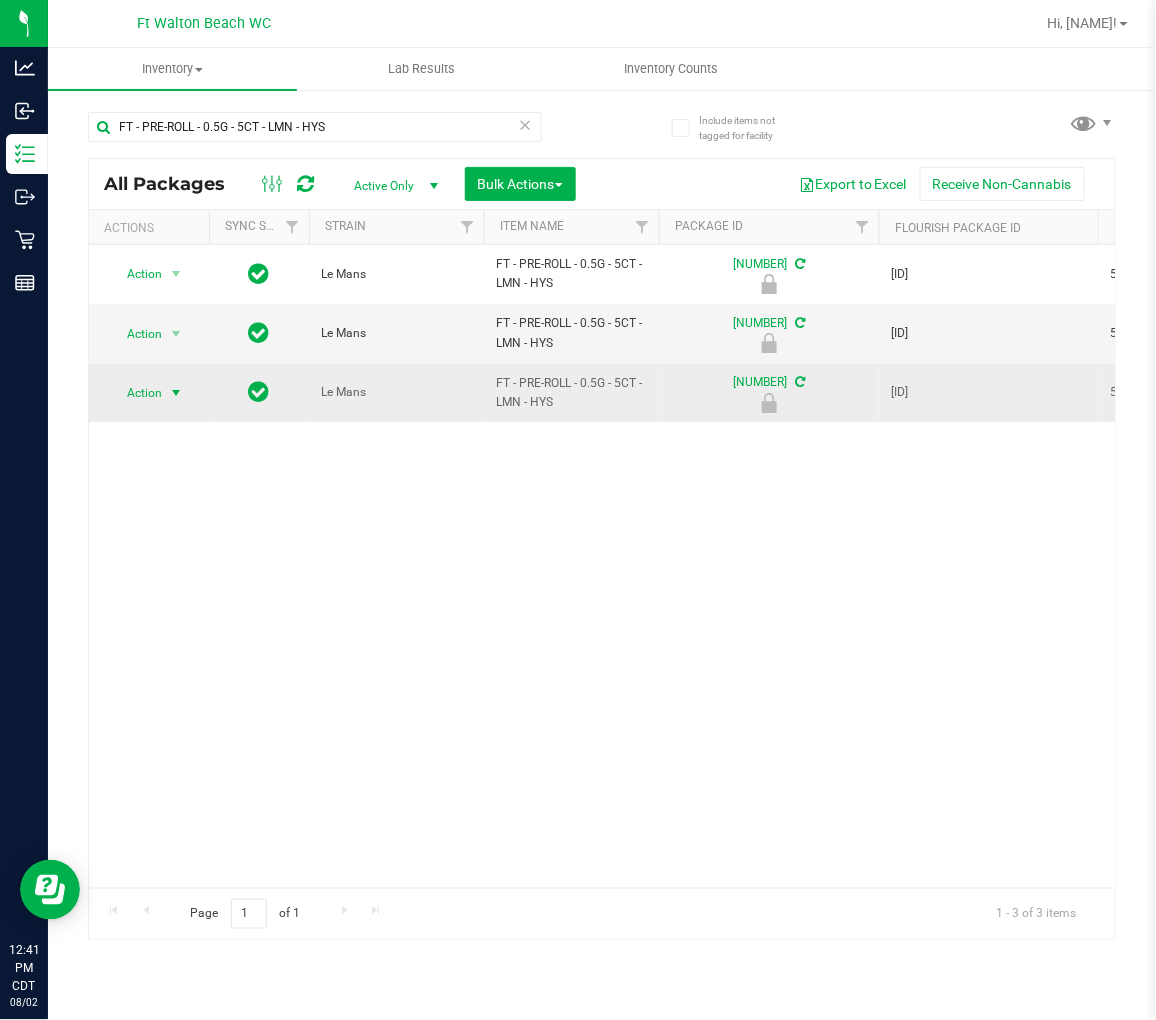 click on "Action" at bounding box center (136, 393) 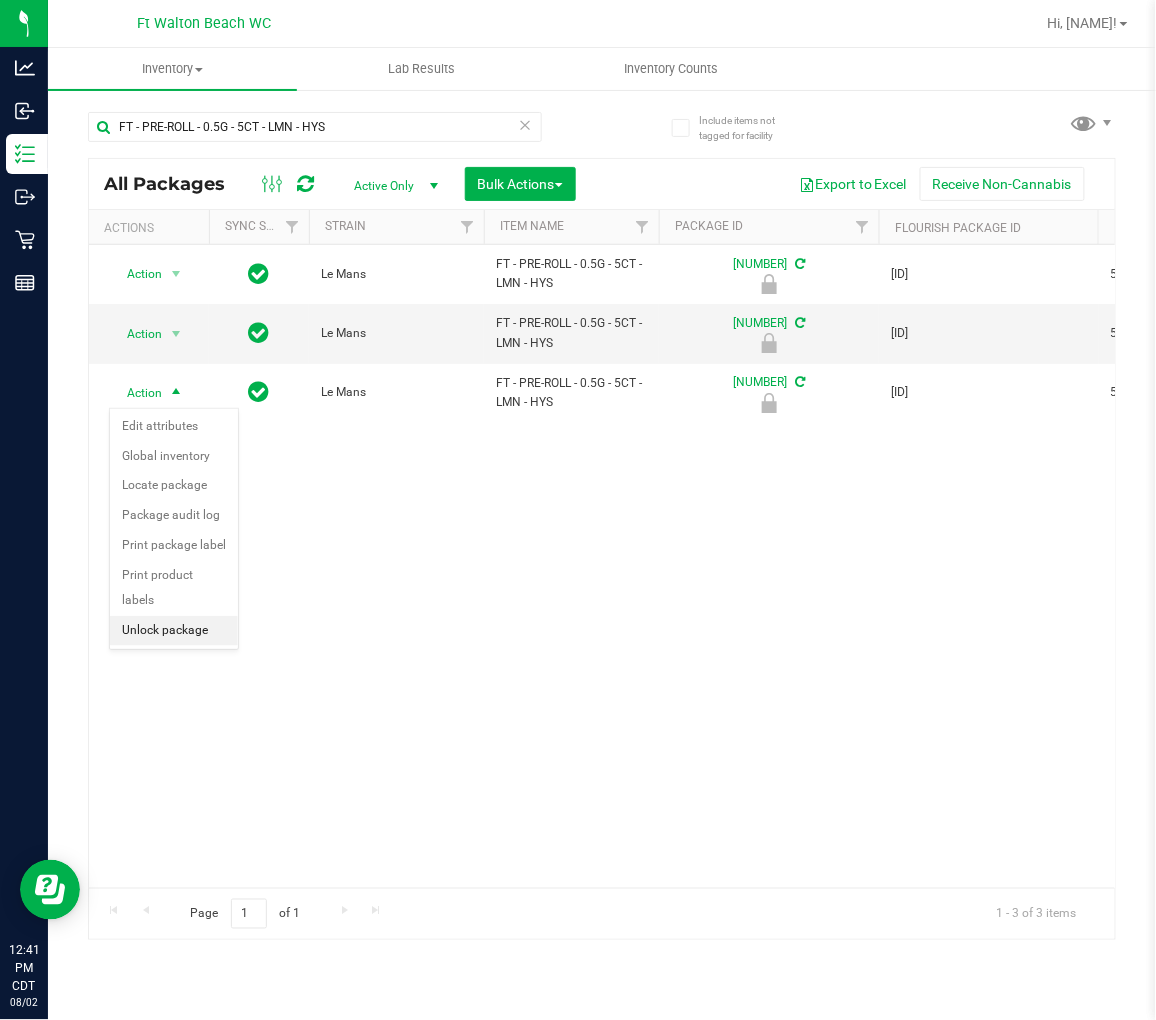 click on "Unlock package" at bounding box center [174, 631] 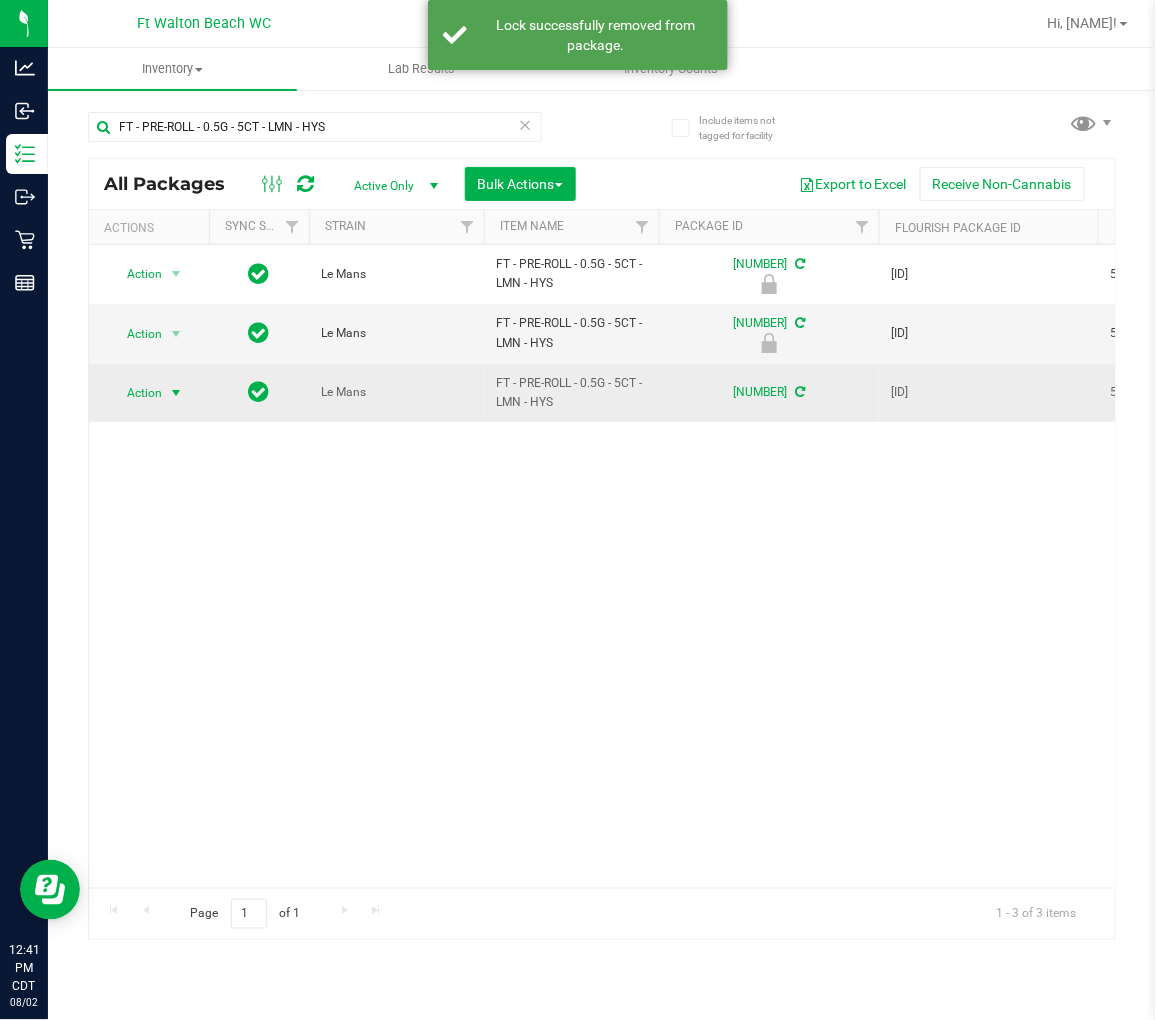 click on "Action" at bounding box center [136, 393] 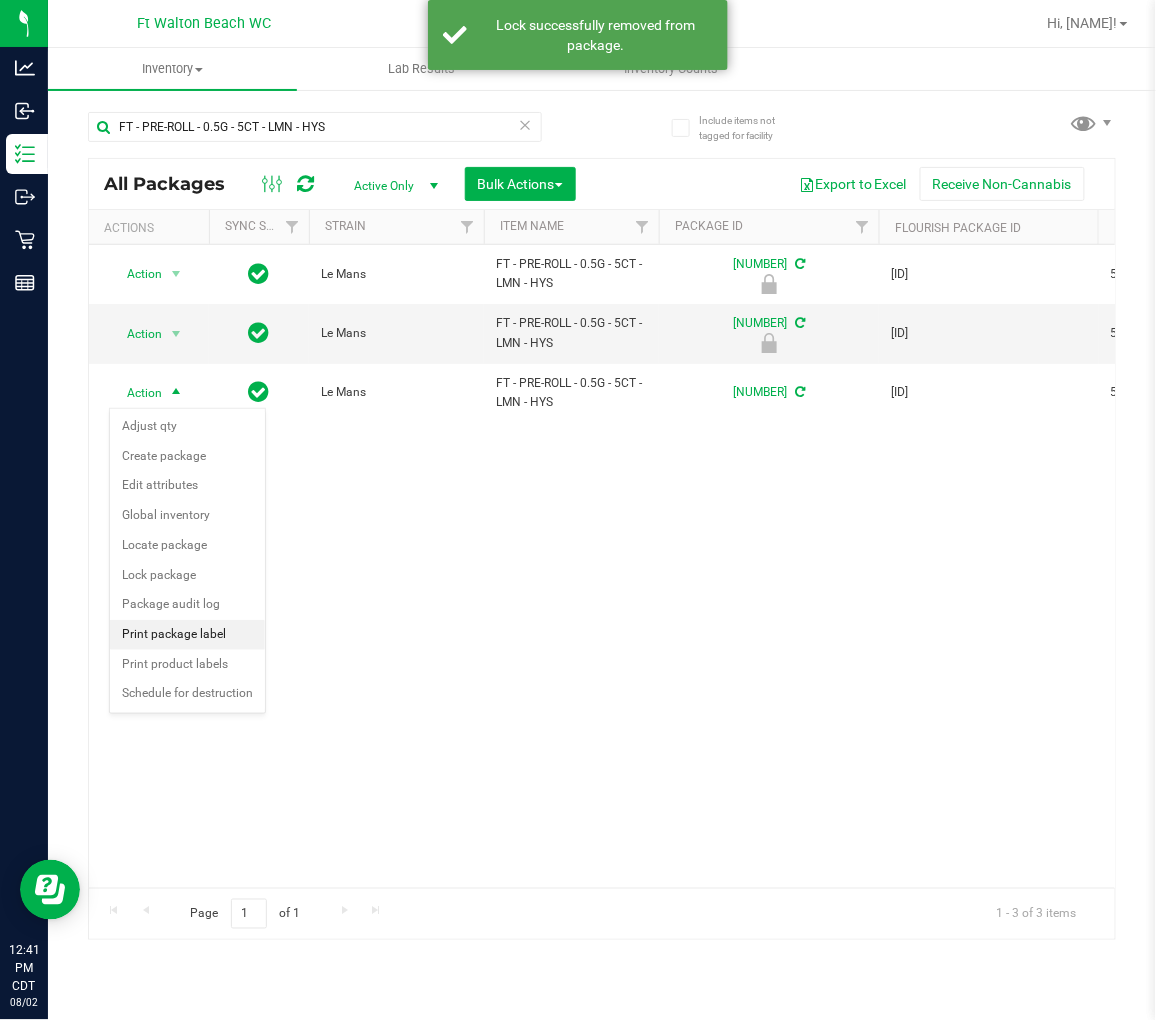 drag, startPoint x: 184, startPoint y: 628, endPoint x: 204, endPoint y: 623, distance: 20.615528 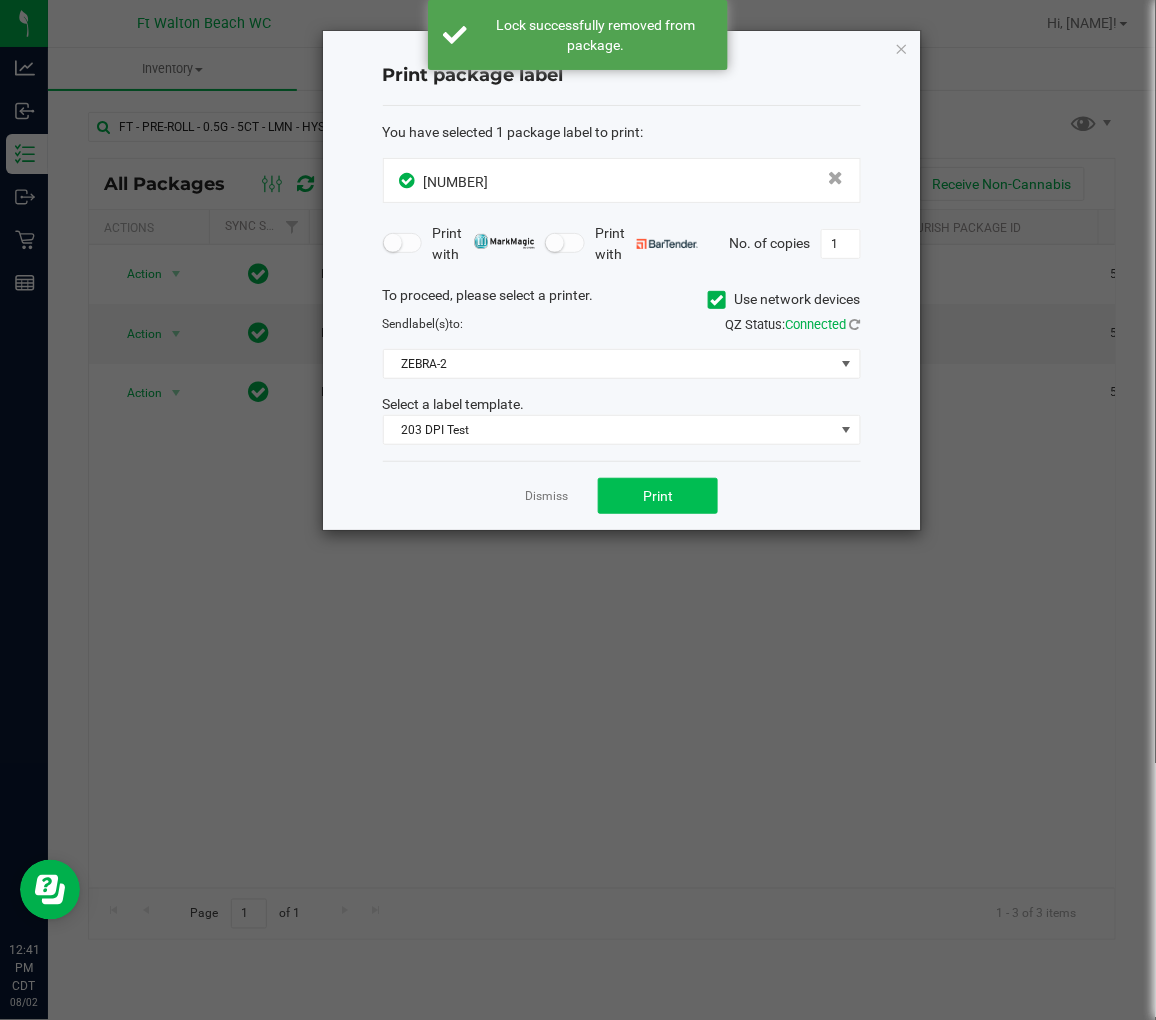 click on "Dismiss   Print" 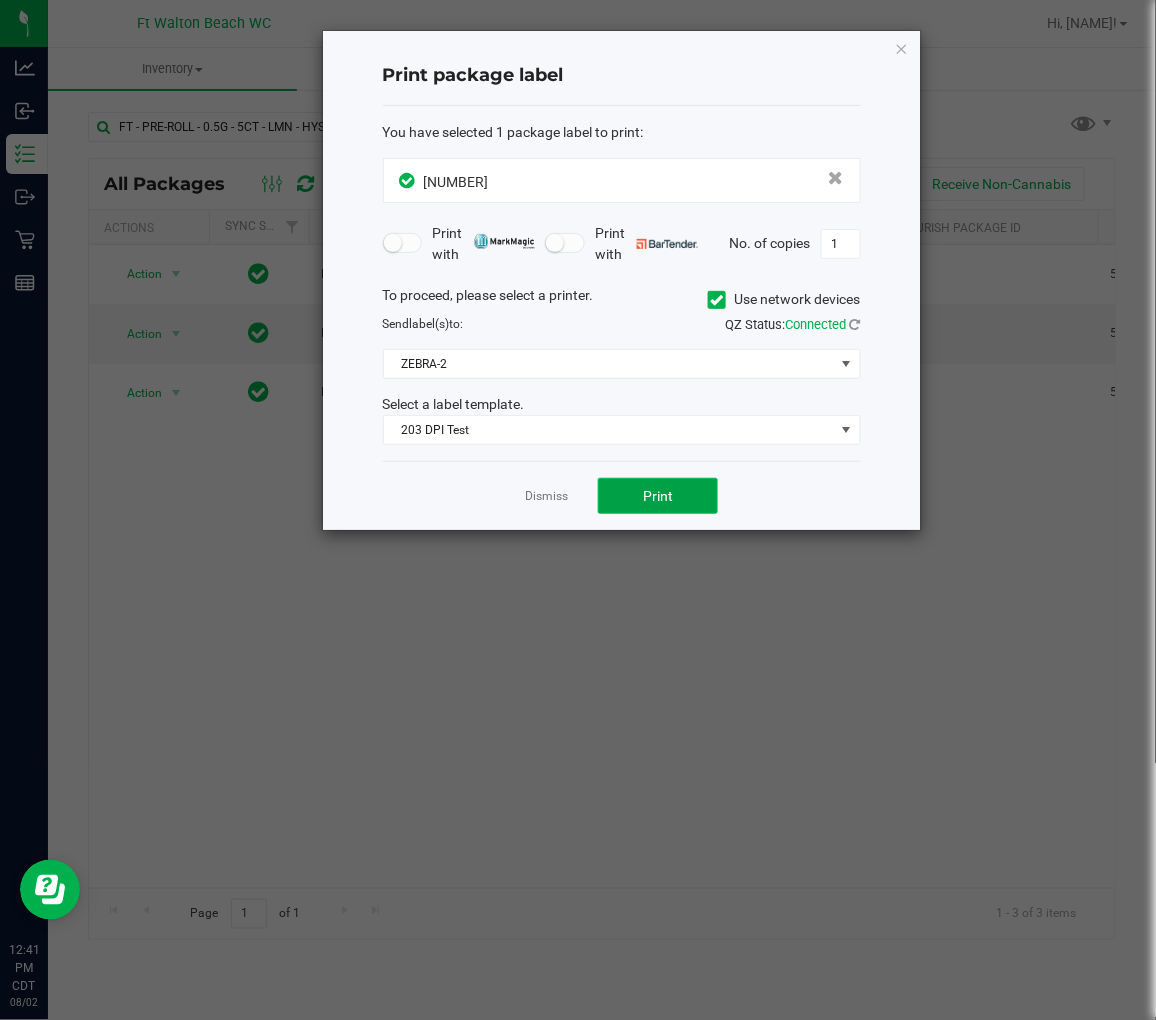click on "Print" 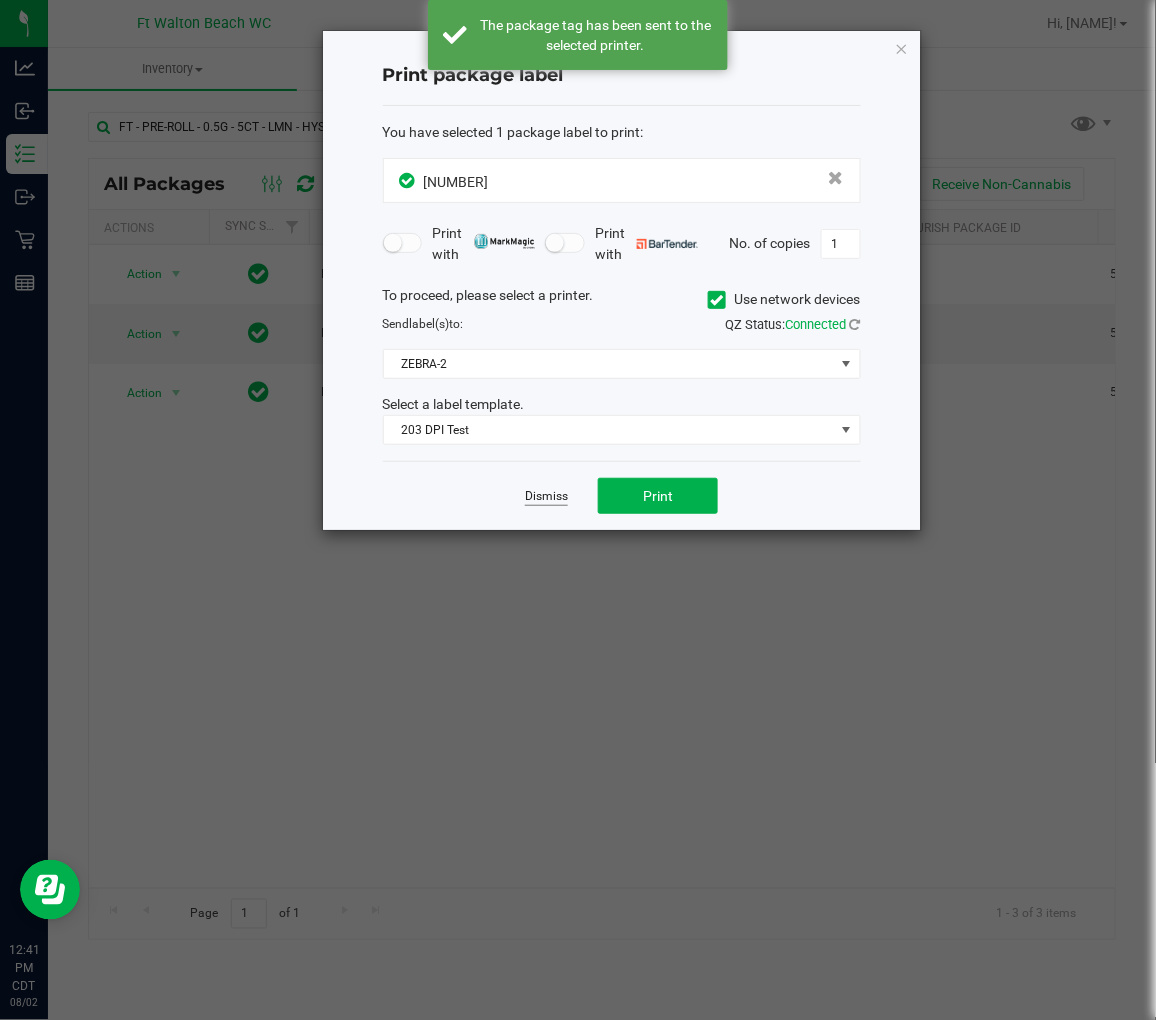 click on "Dismiss" 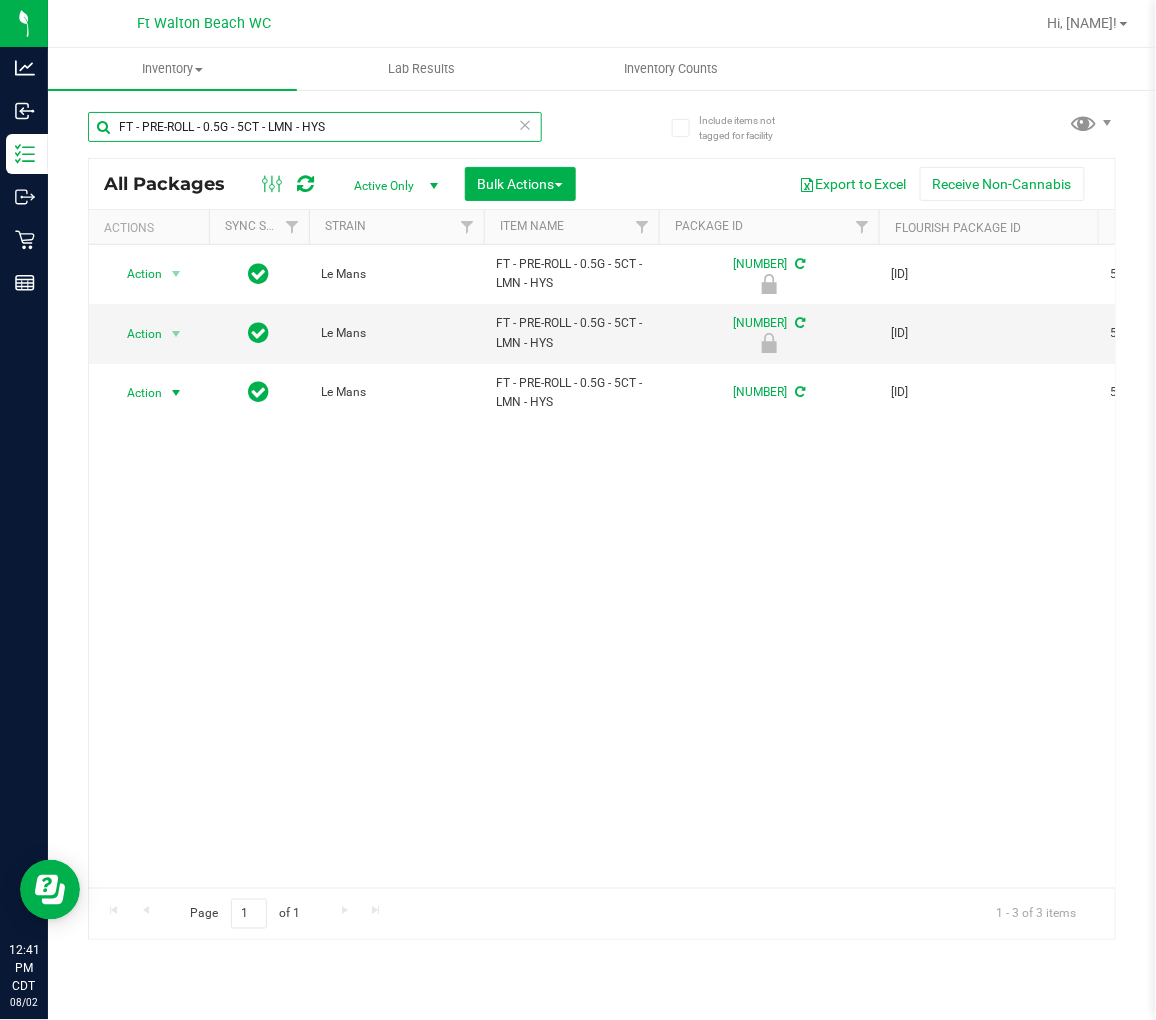 click on "FT - PRE-ROLL - 0.5G - 5CT - LMN - HYS" at bounding box center (315, 127) 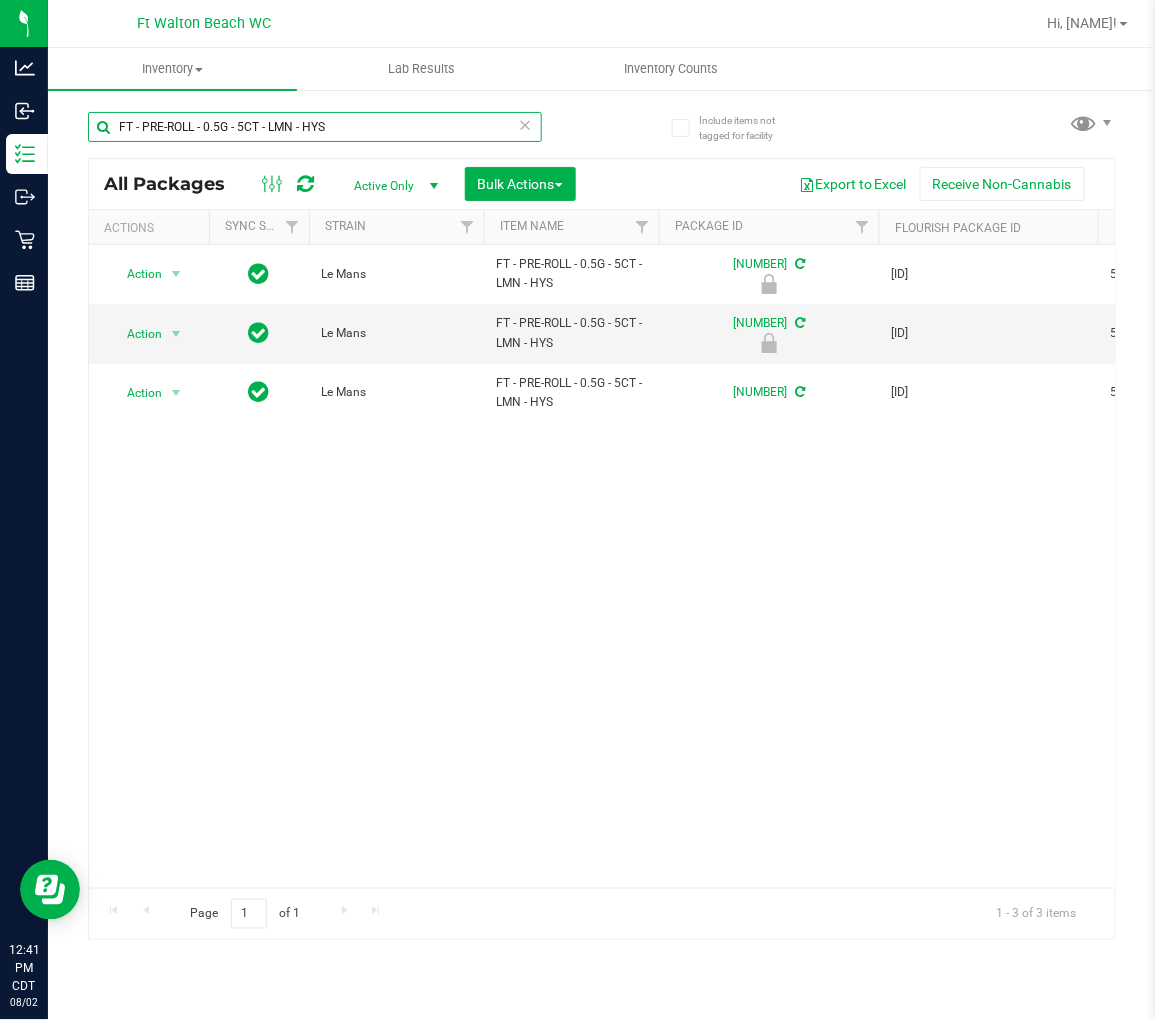 click on "FT - PRE-ROLL - 0.5G - 5CT - LMN - HYS" at bounding box center [315, 127] 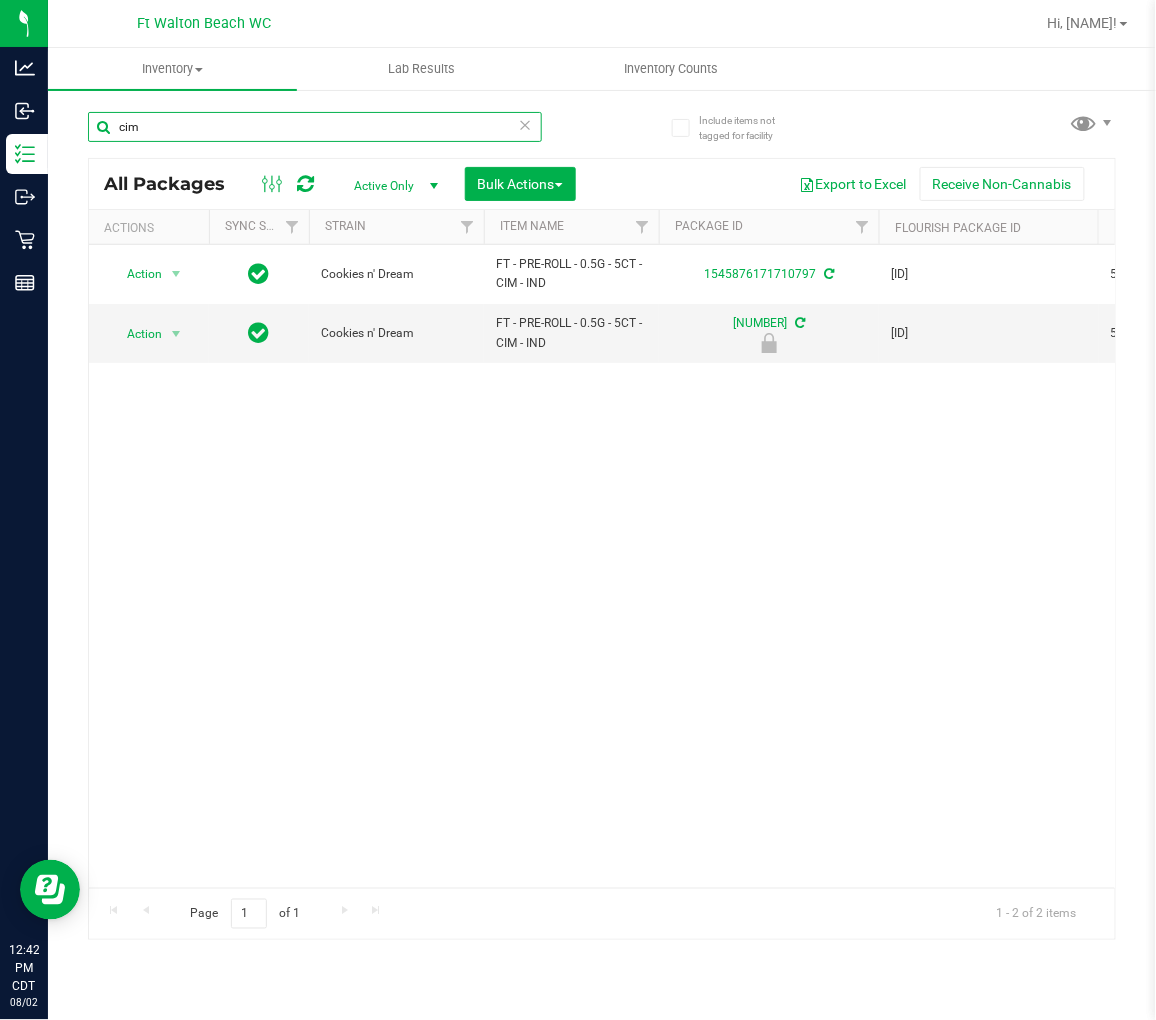 scroll, scrollTop: 0, scrollLeft: 234, axis: horizontal 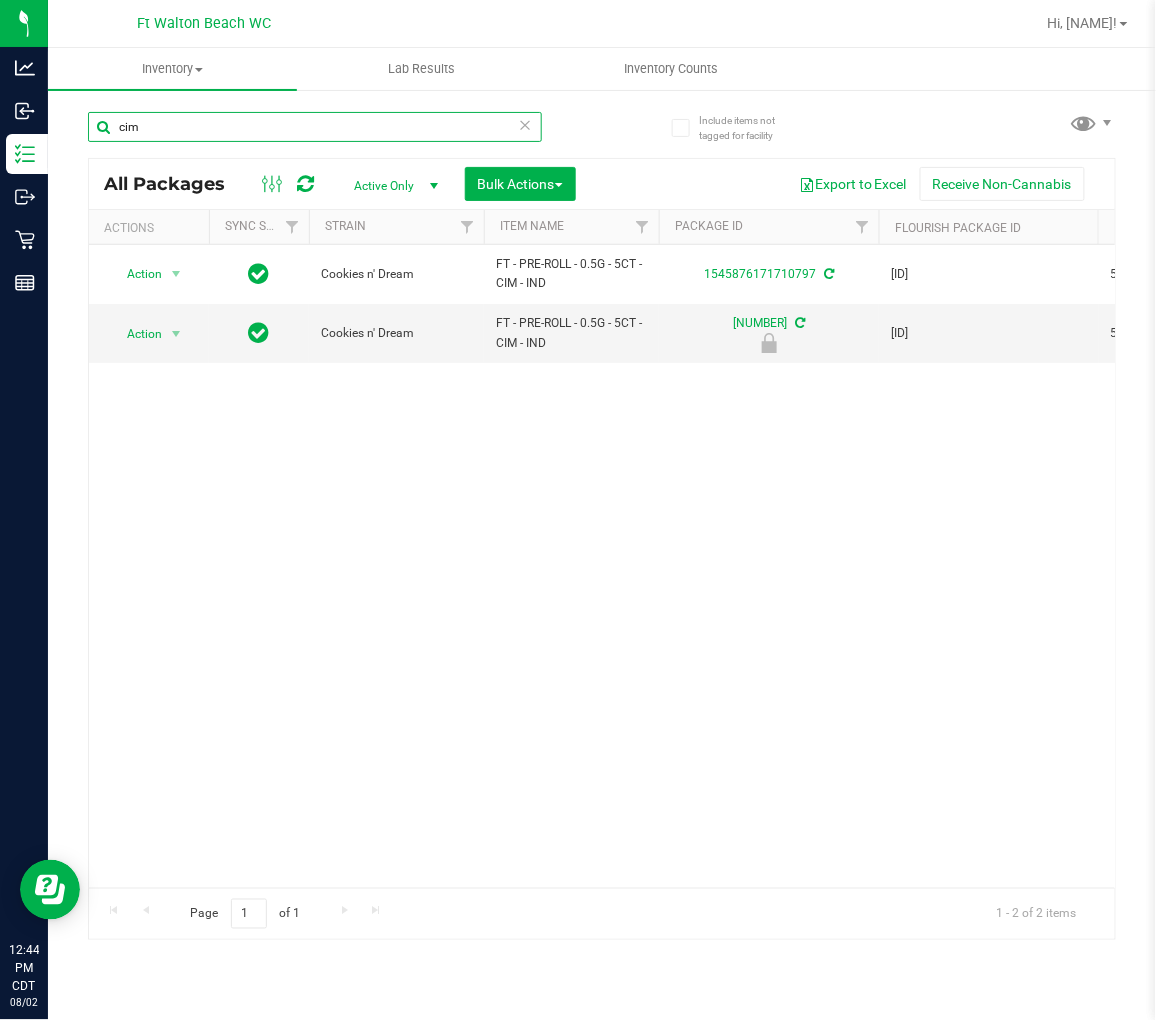 type on "cim" 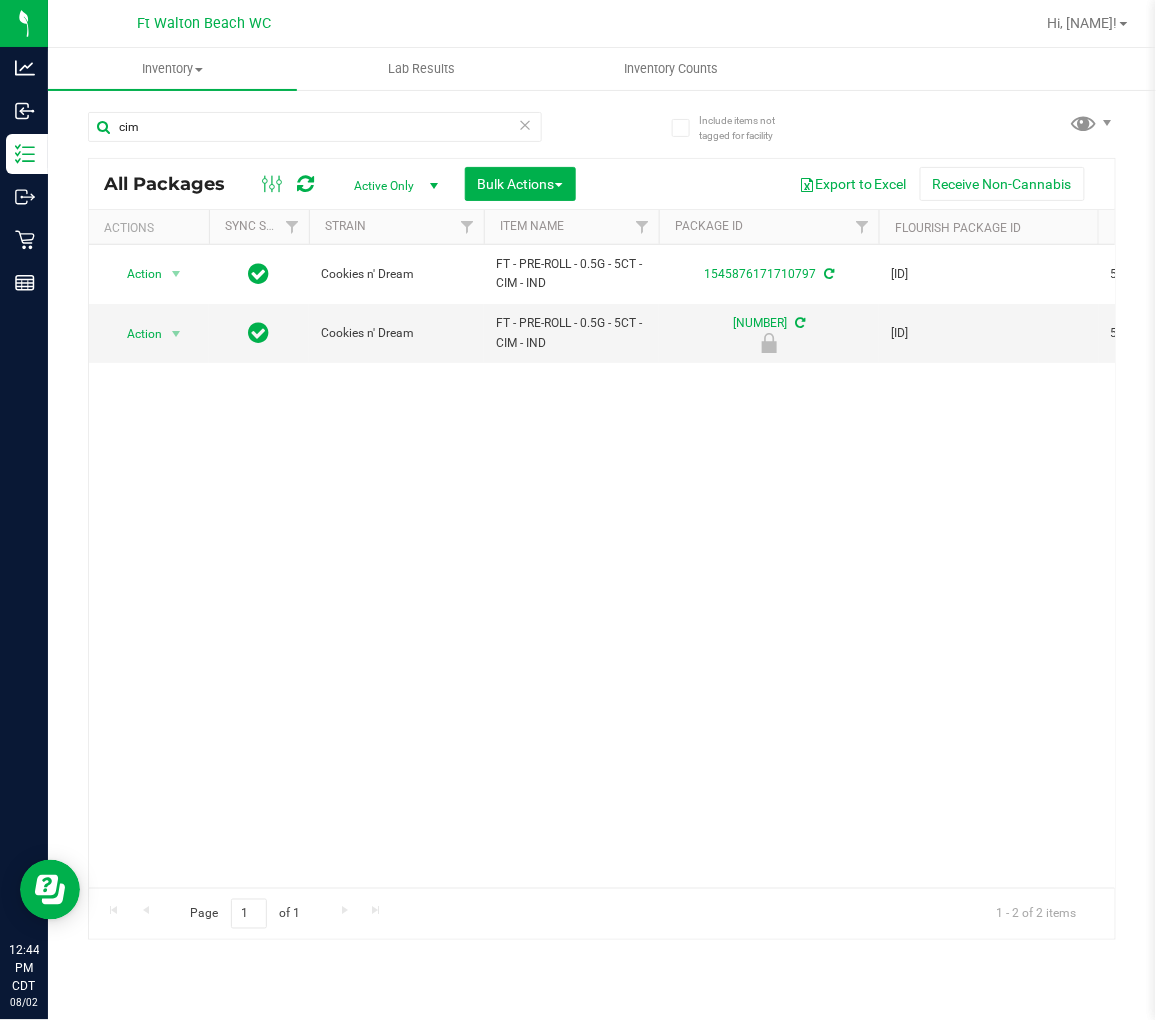 click at bounding box center (526, 124) 